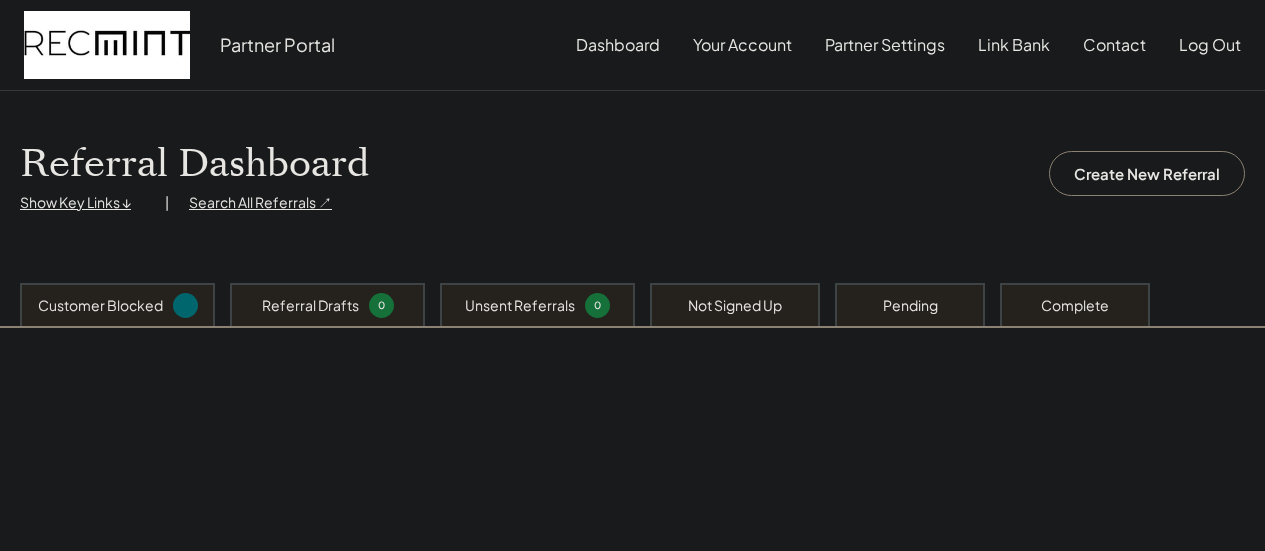 scroll, scrollTop: 0, scrollLeft: 0, axis: both 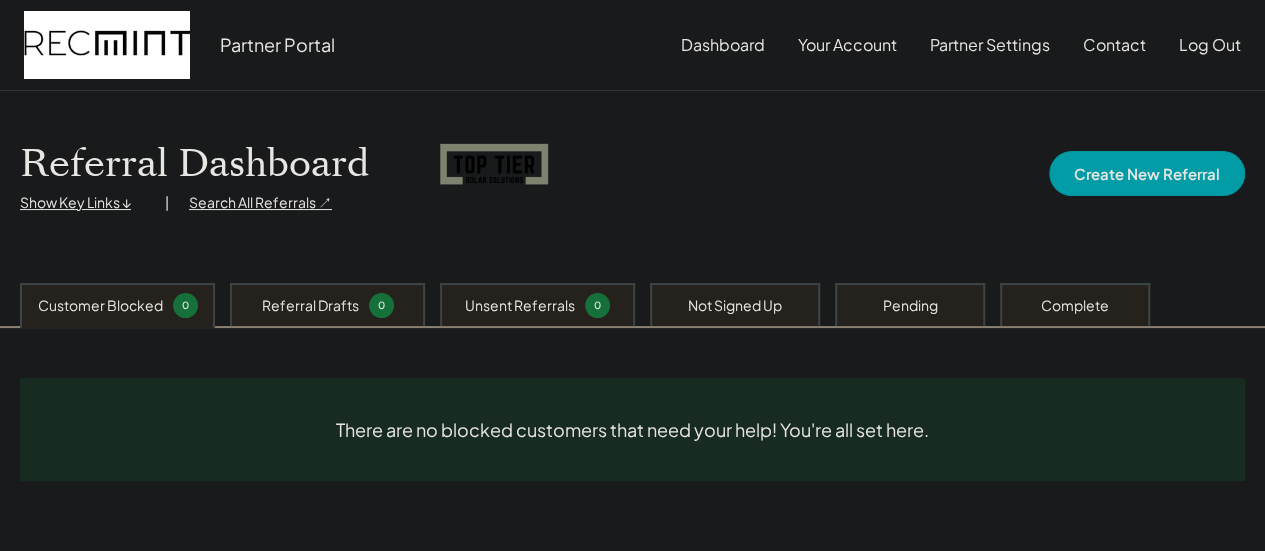 click on "Create New Referral" at bounding box center (1147, 173) 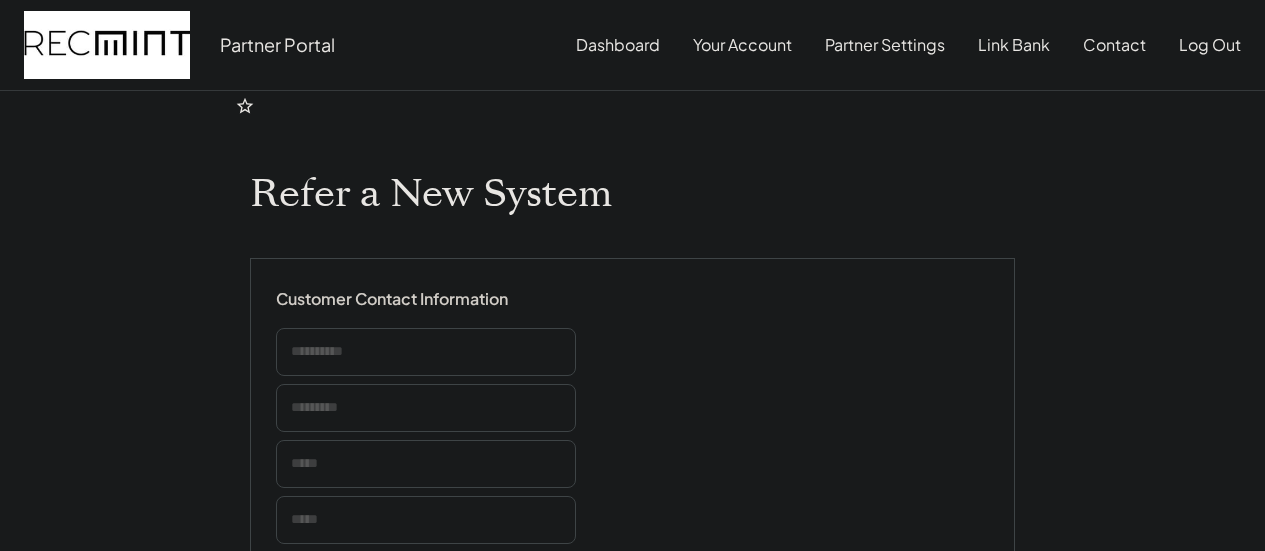 scroll, scrollTop: 0, scrollLeft: 0, axis: both 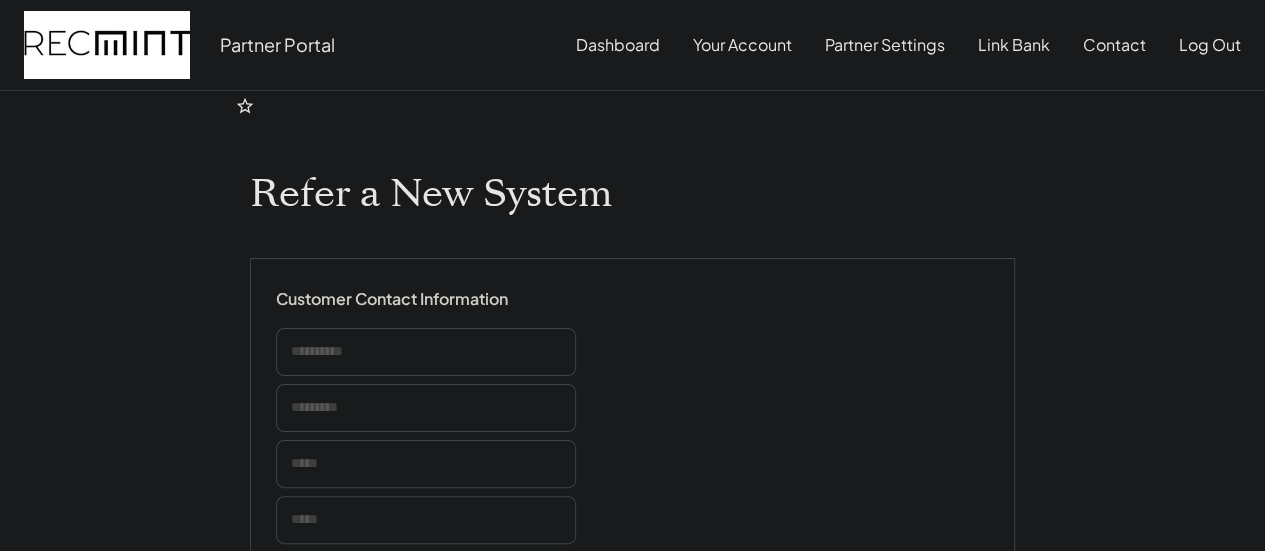 select on "**********" 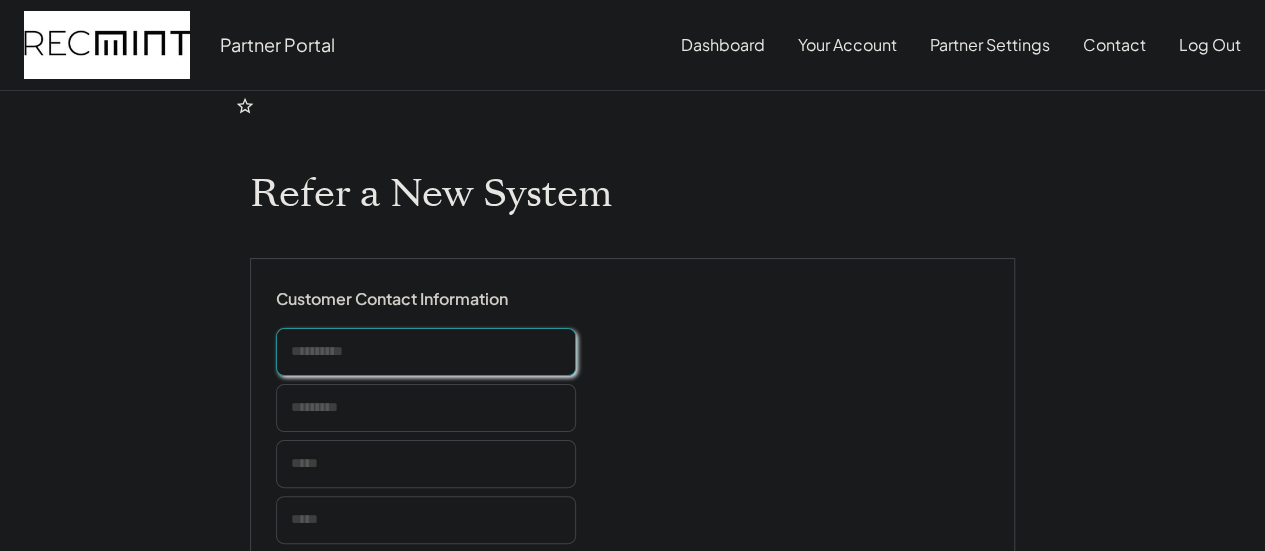 click at bounding box center (426, 352) 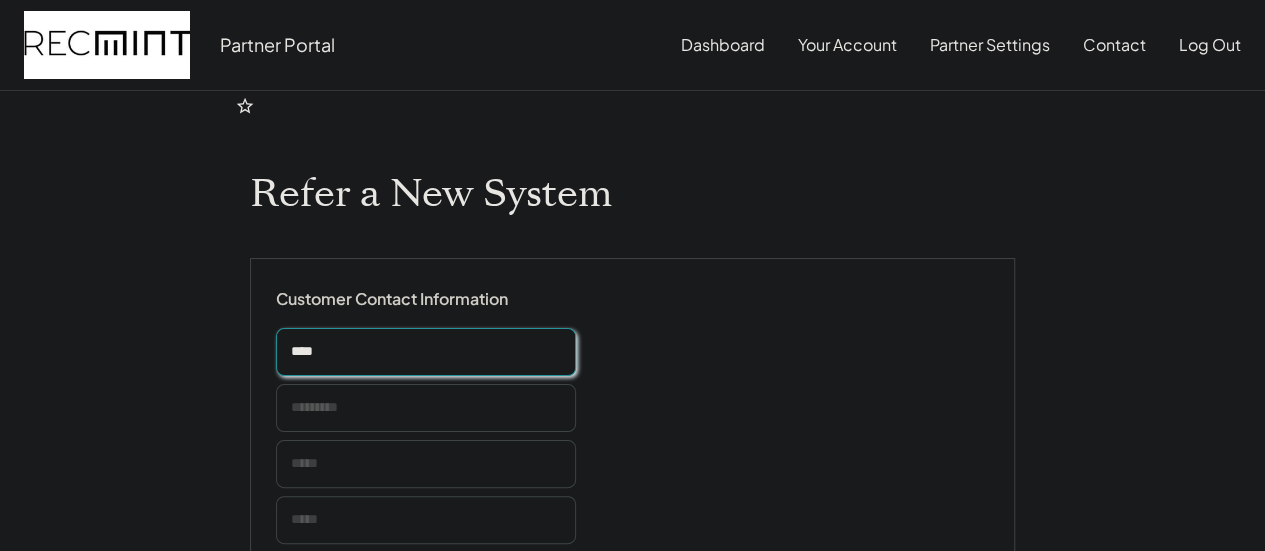 type on "****" 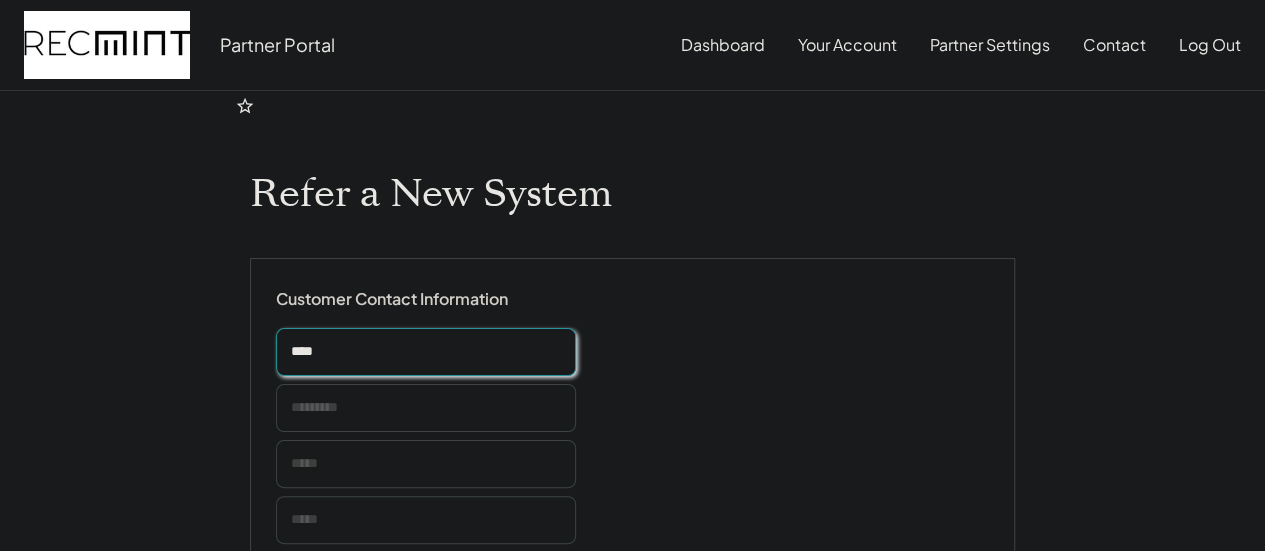 type 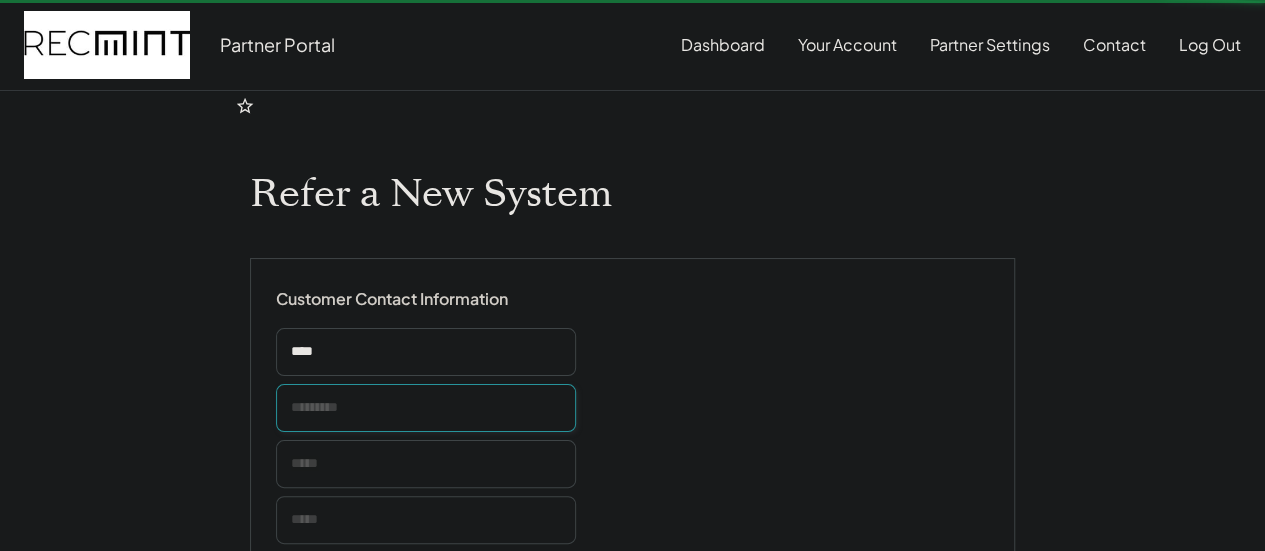 type 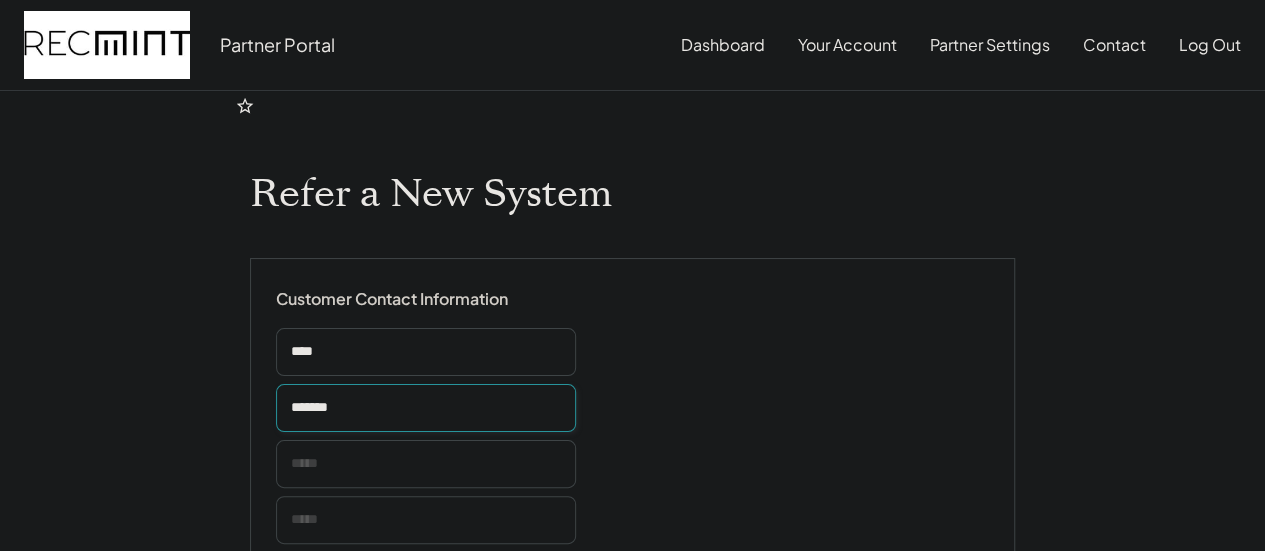 type on "*******" 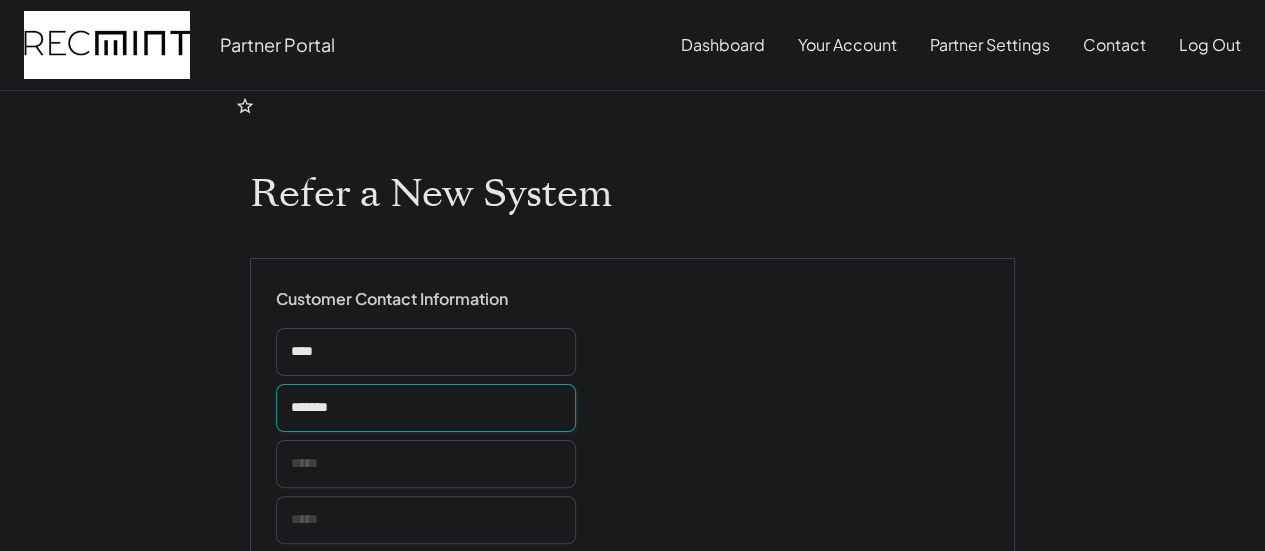 type 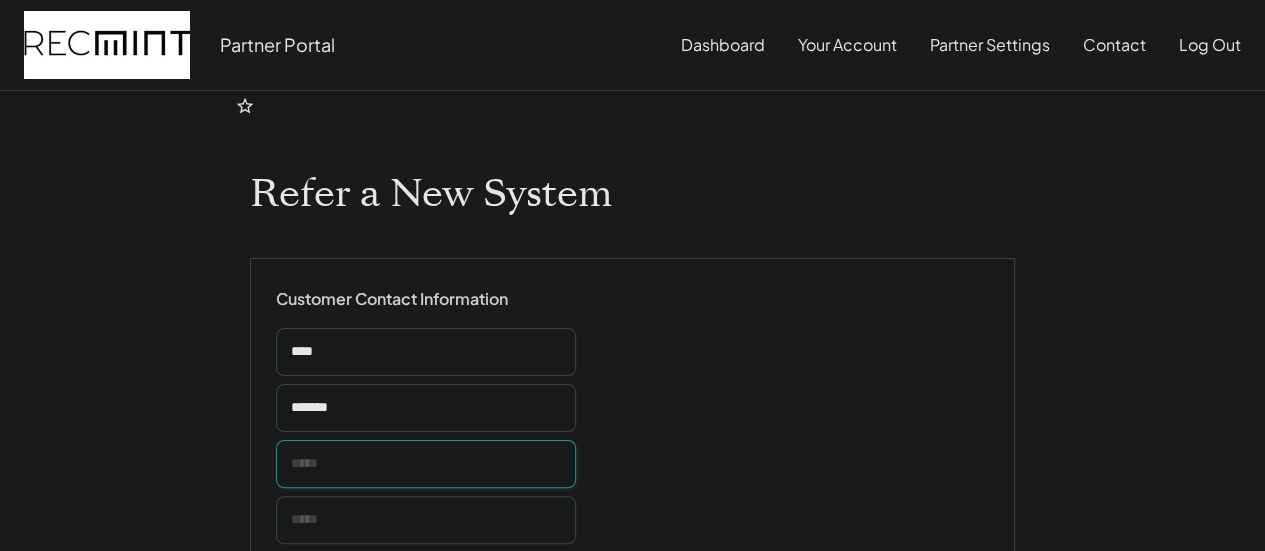 type 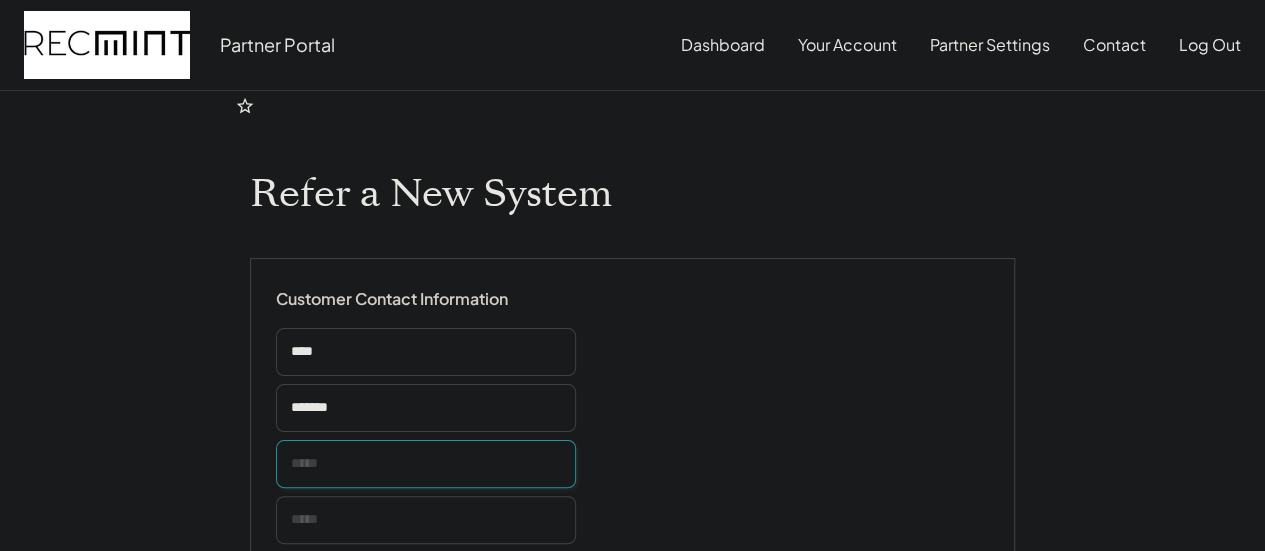 type 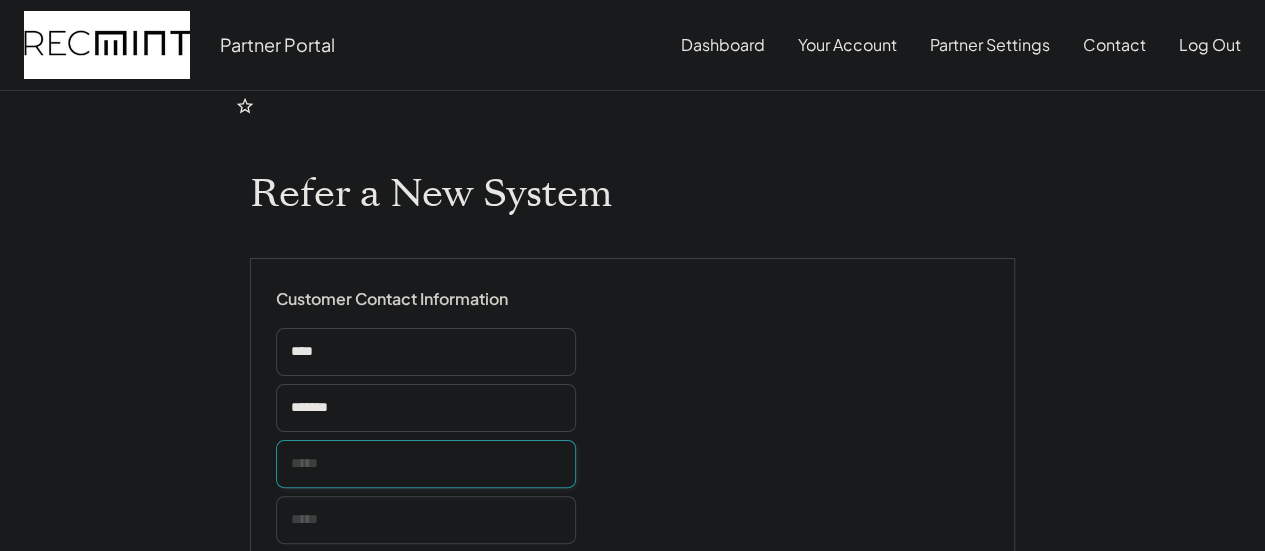 click at bounding box center (426, 464) 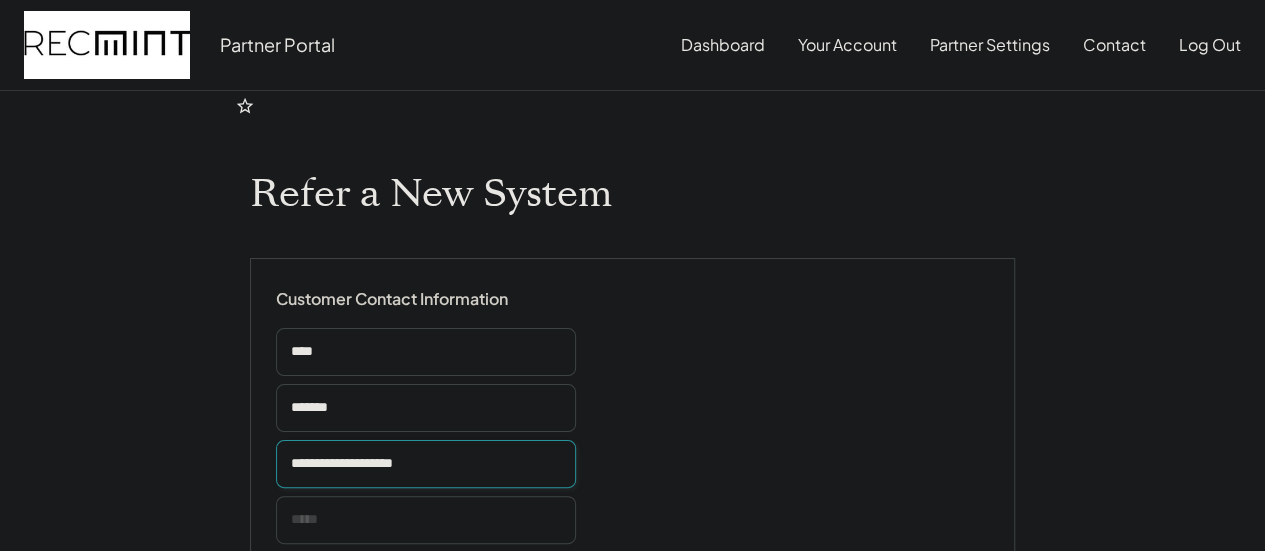 scroll, scrollTop: 200, scrollLeft: 0, axis: vertical 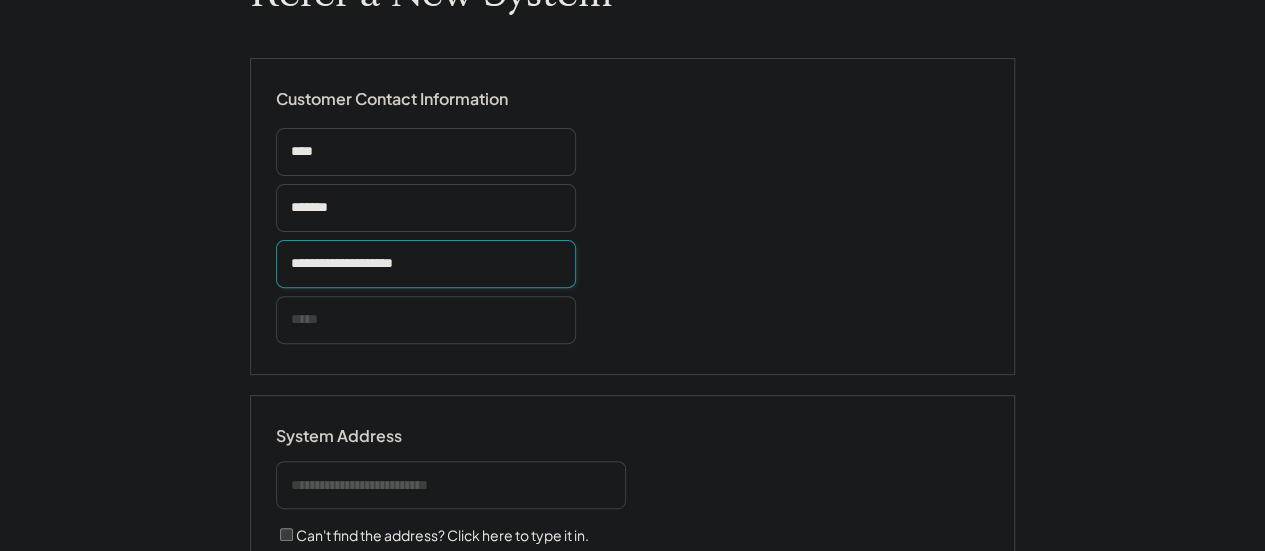 type on "**********" 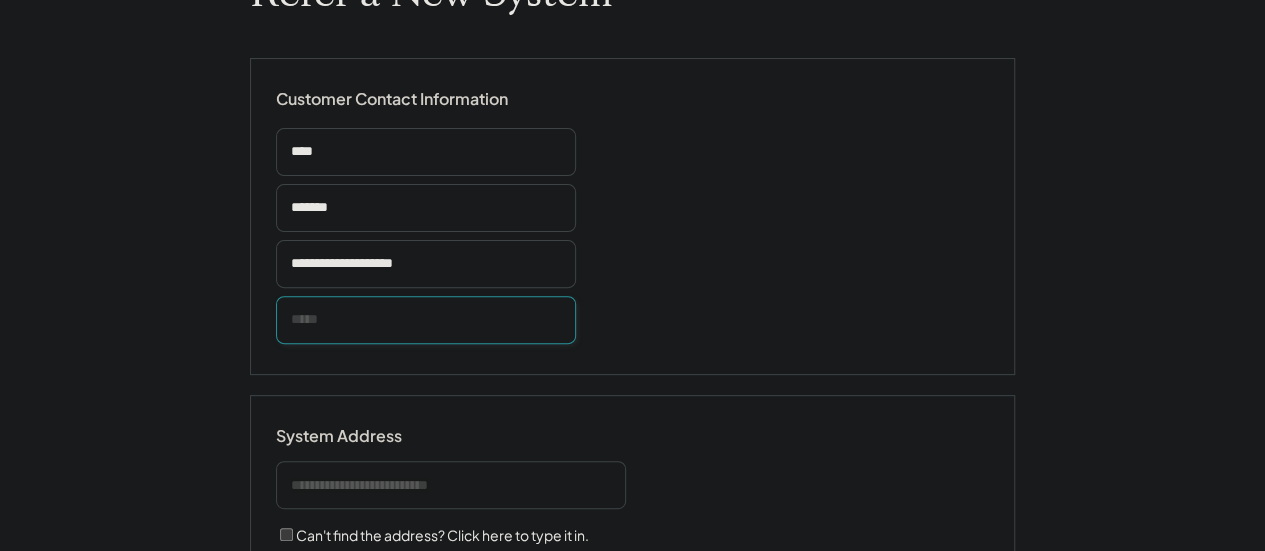 type 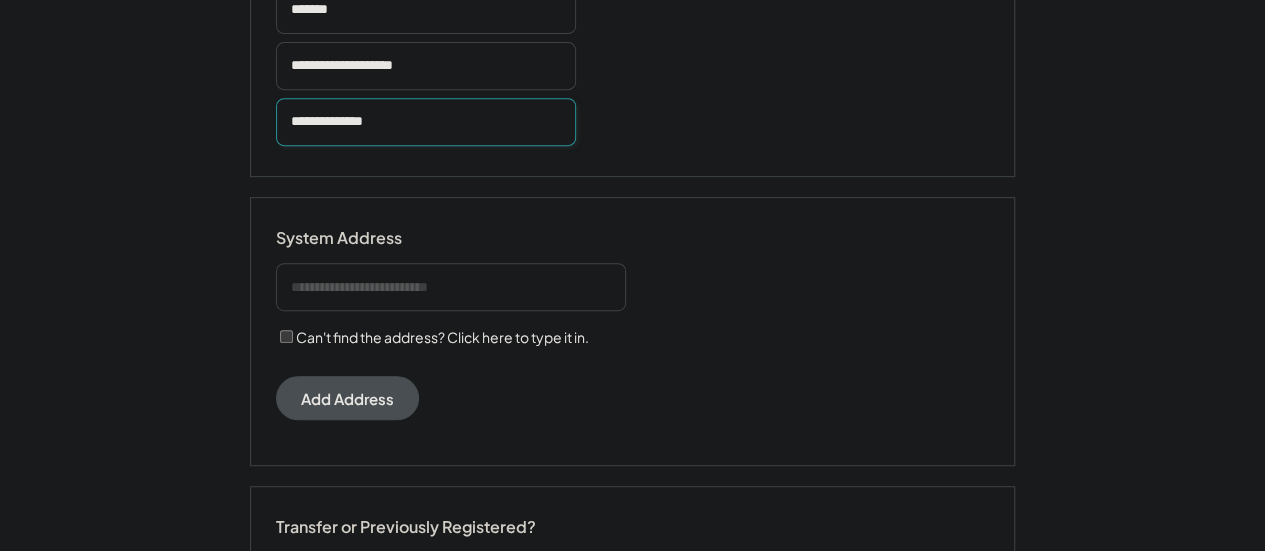 scroll, scrollTop: 400, scrollLeft: 0, axis: vertical 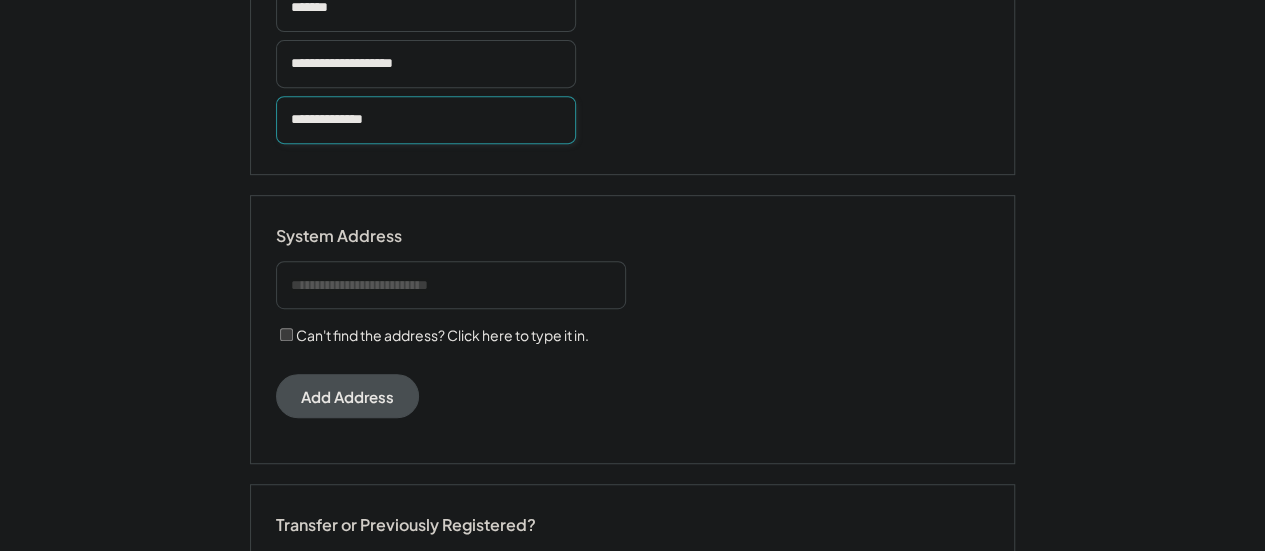 type on "**********" 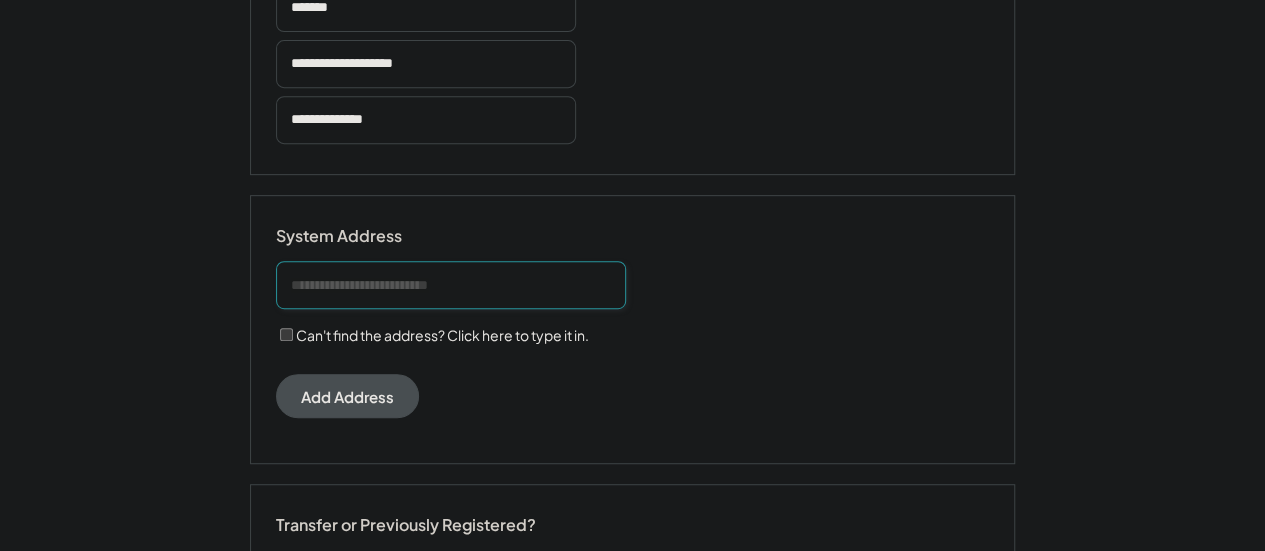 click at bounding box center (451, 285) 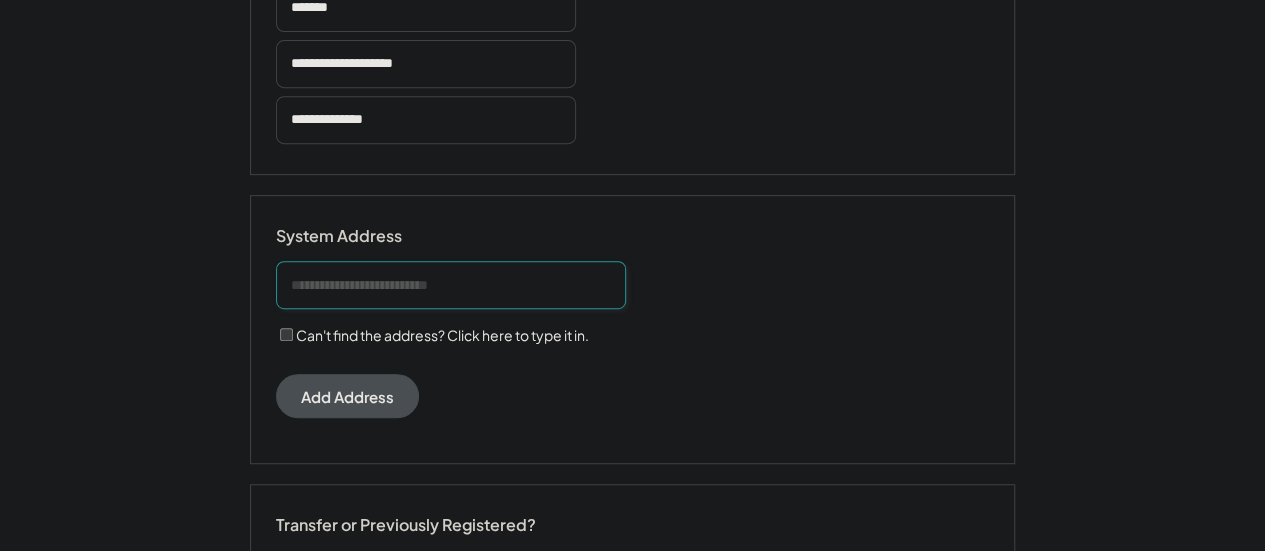 type 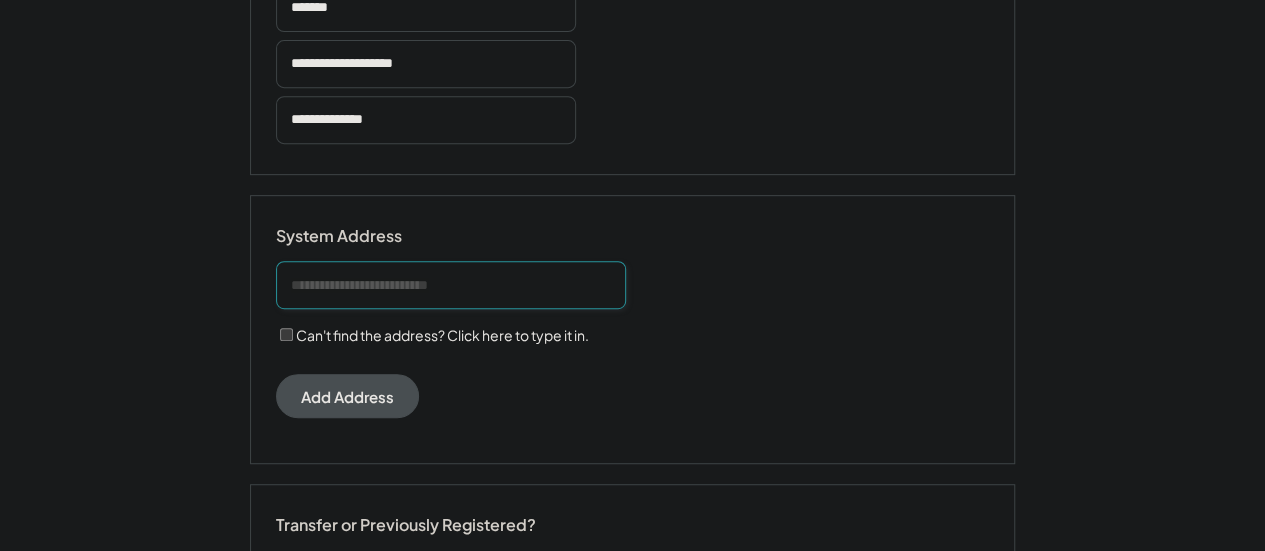 type 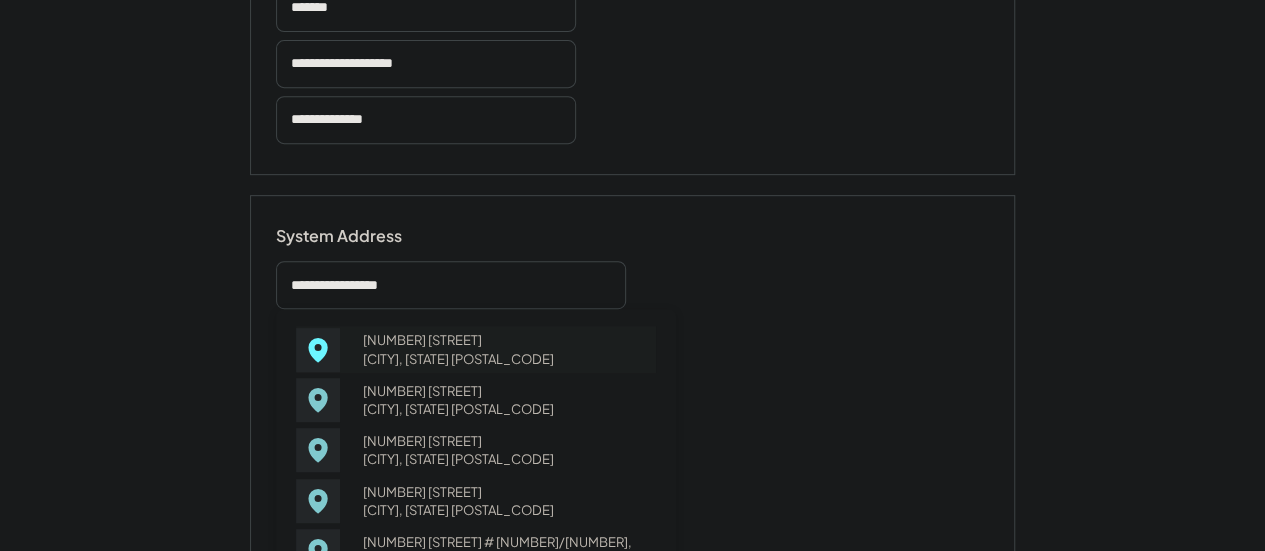 click on "106 Sugar Mill Ln
Weyers Cave, VA 24486" at bounding box center [503, 349] 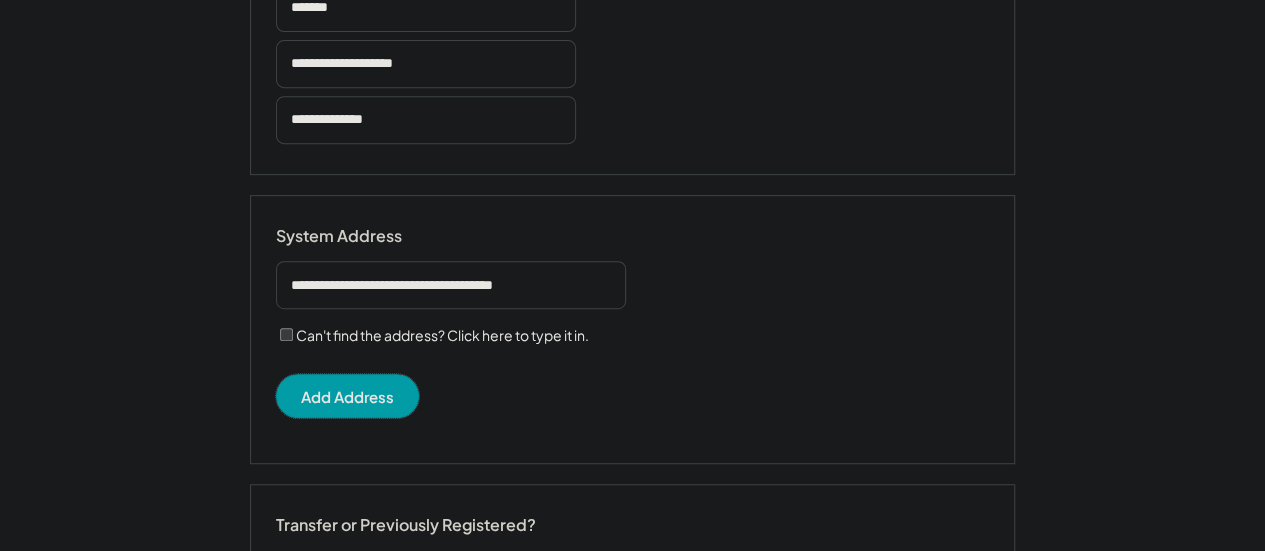 click on "Add Address" at bounding box center [347, 396] 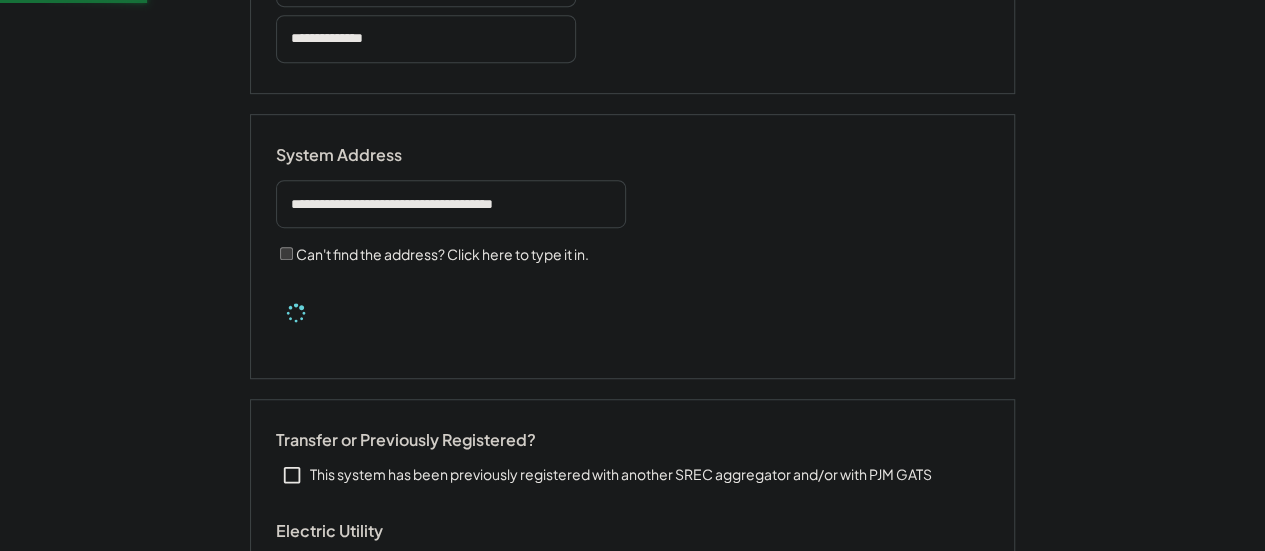 scroll, scrollTop: 500, scrollLeft: 0, axis: vertical 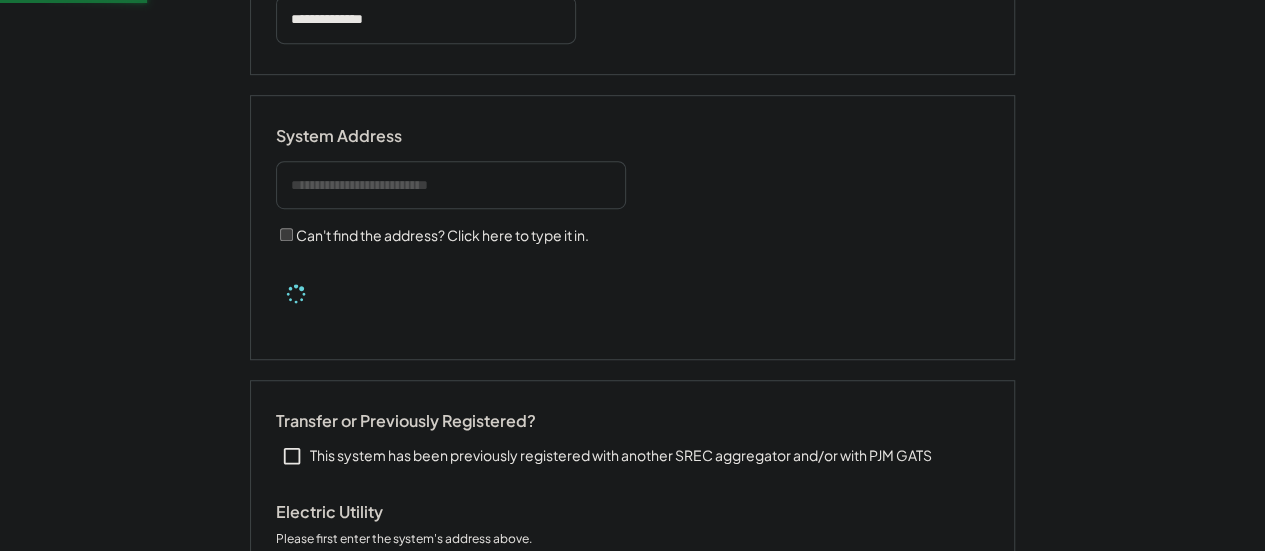 type 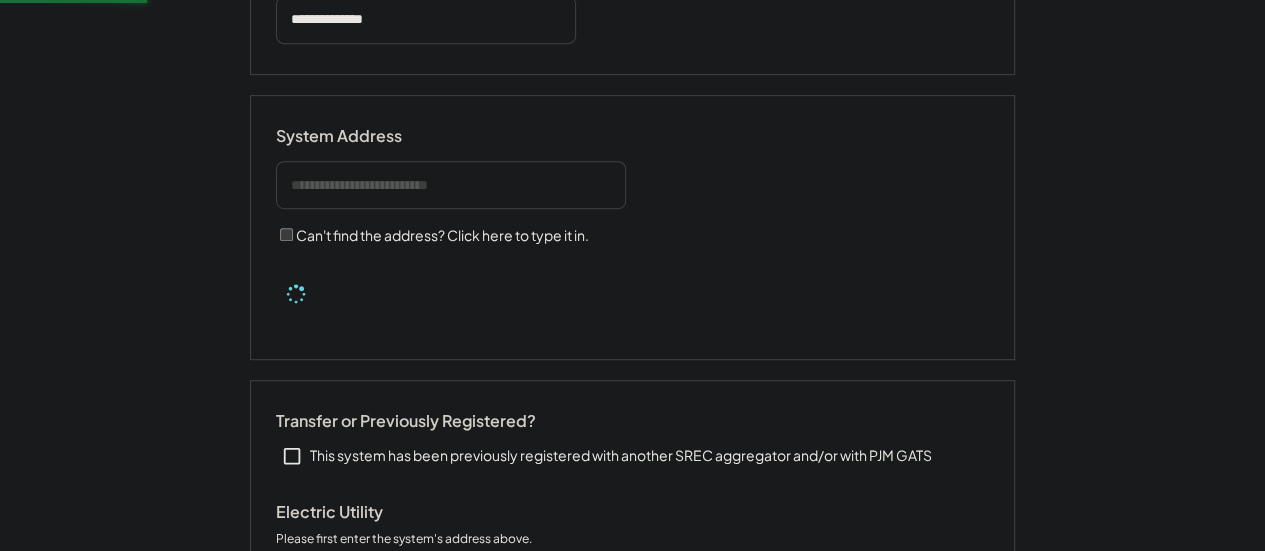 type 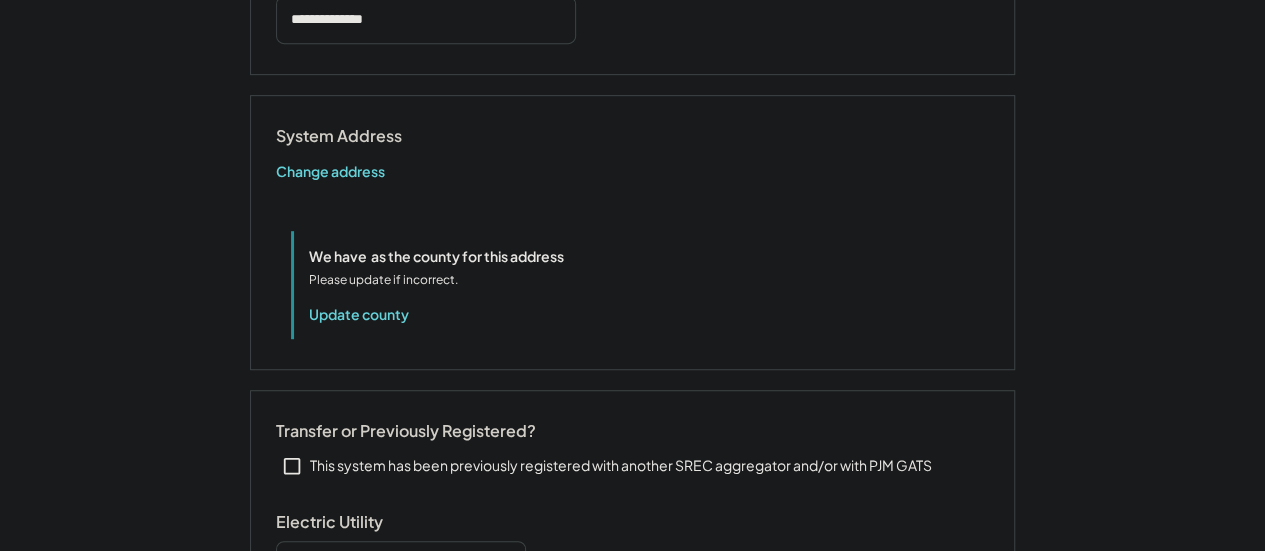 type 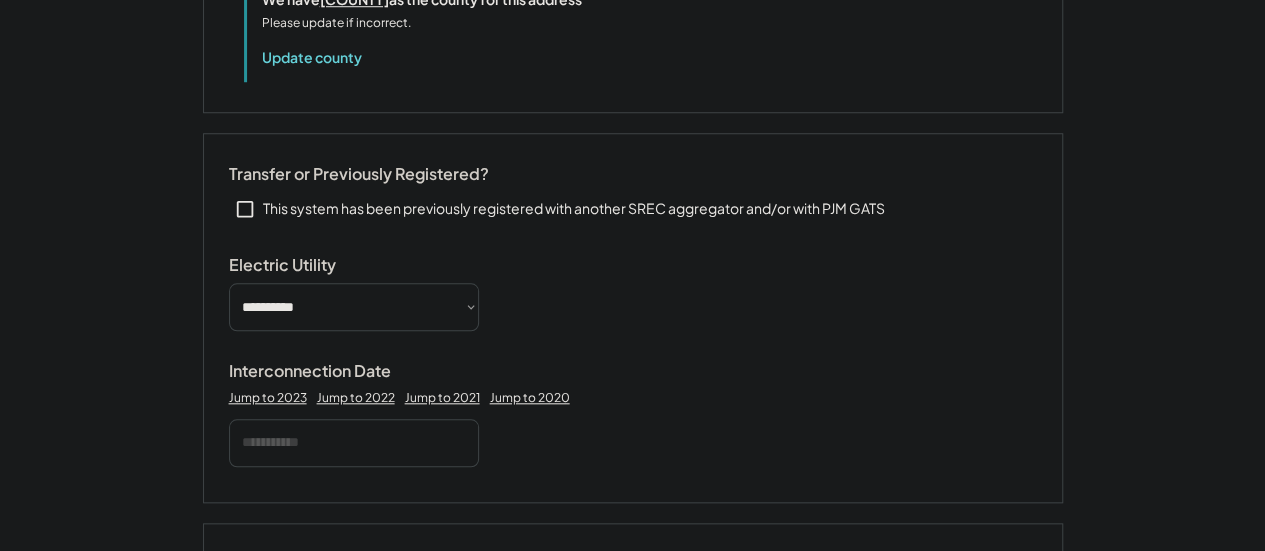 scroll, scrollTop: 800, scrollLeft: 0, axis: vertical 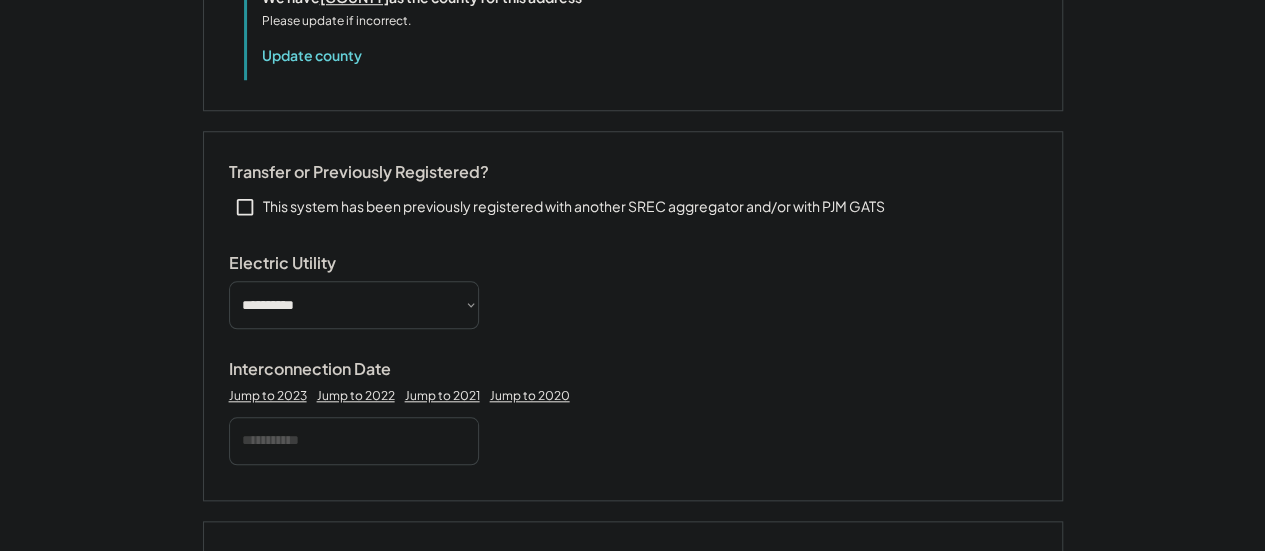 click on "**********" at bounding box center [354, 305] 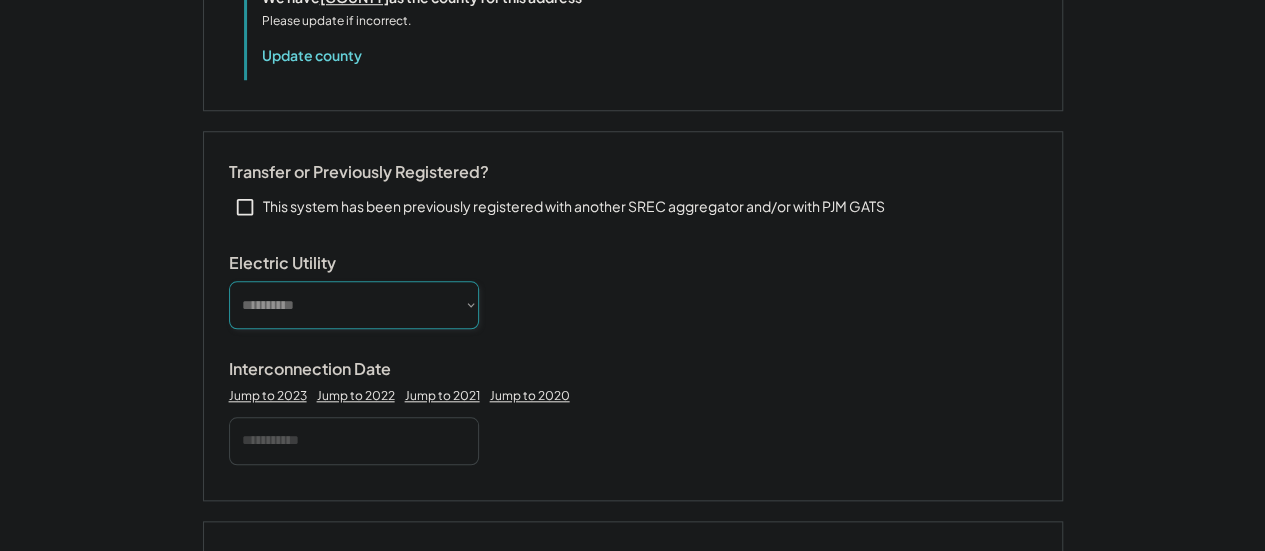 select on "**********" 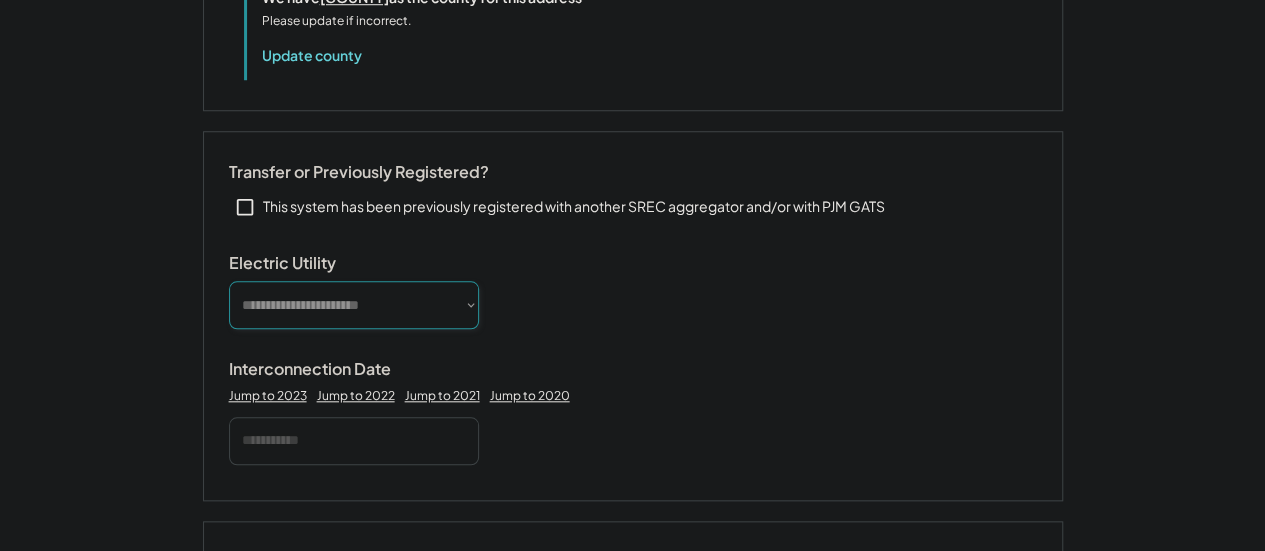 click on "**********" at bounding box center [354, 305] 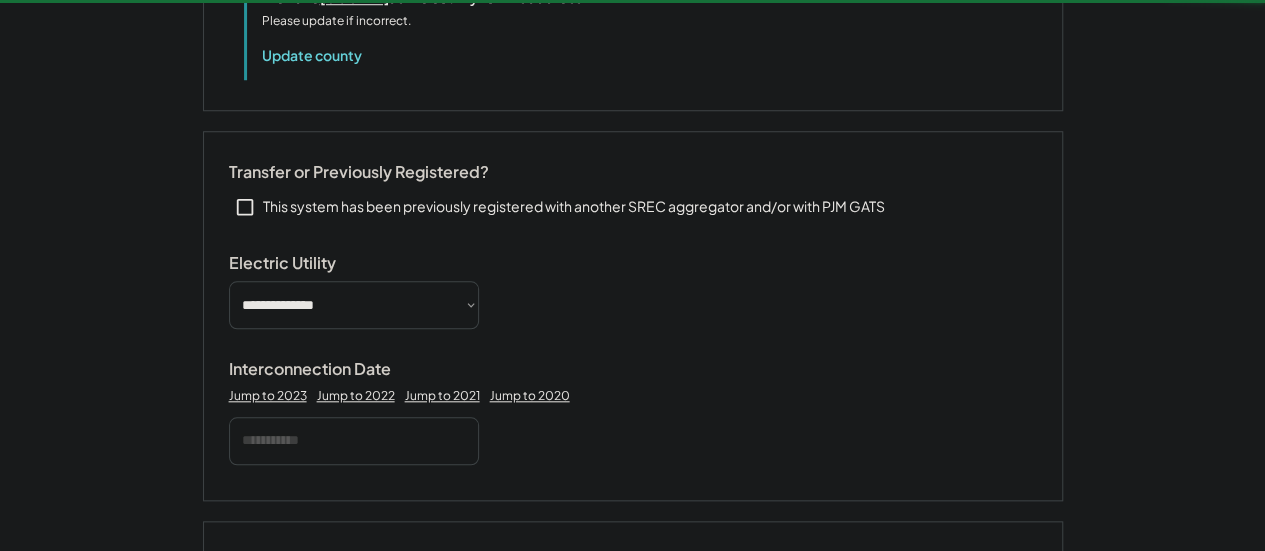 type 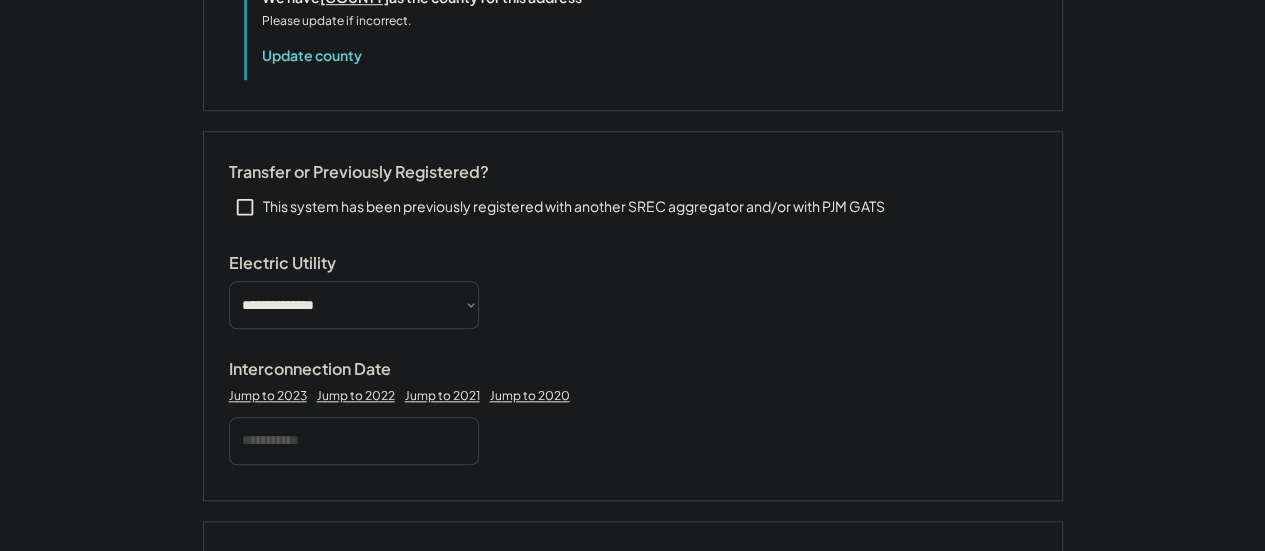 click on "**********" at bounding box center [633, 565] 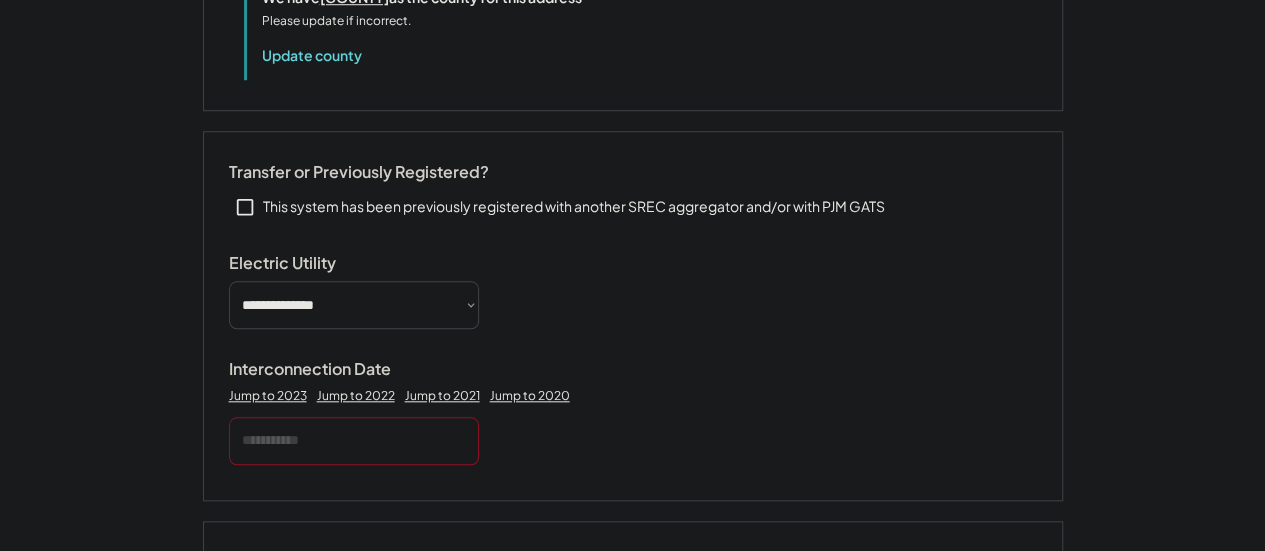scroll, scrollTop: 940, scrollLeft: 0, axis: vertical 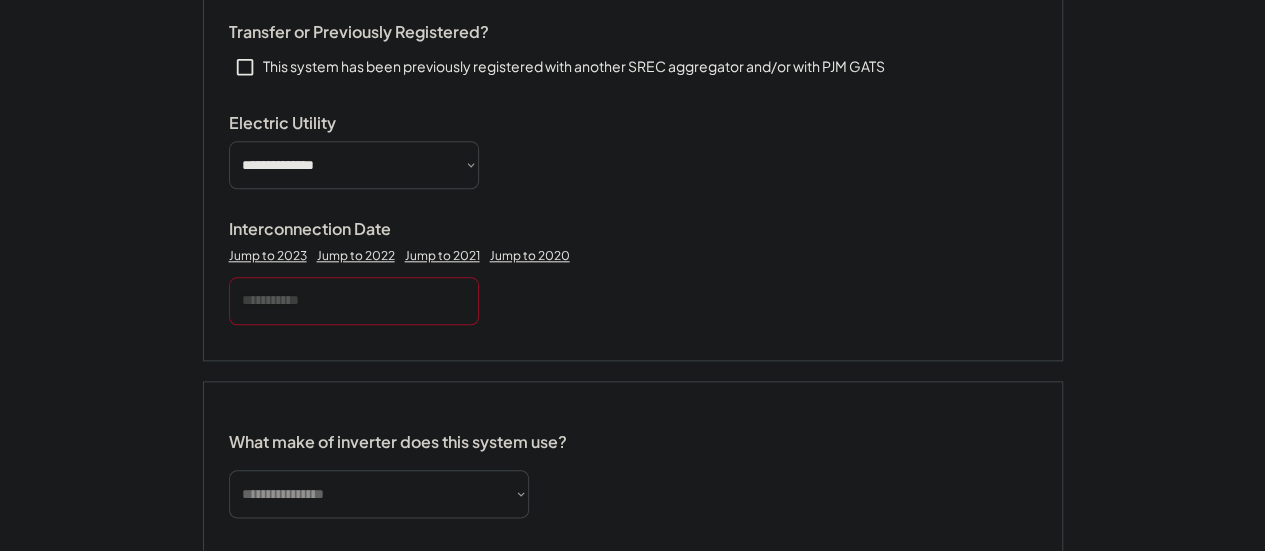 click at bounding box center [354, 301] 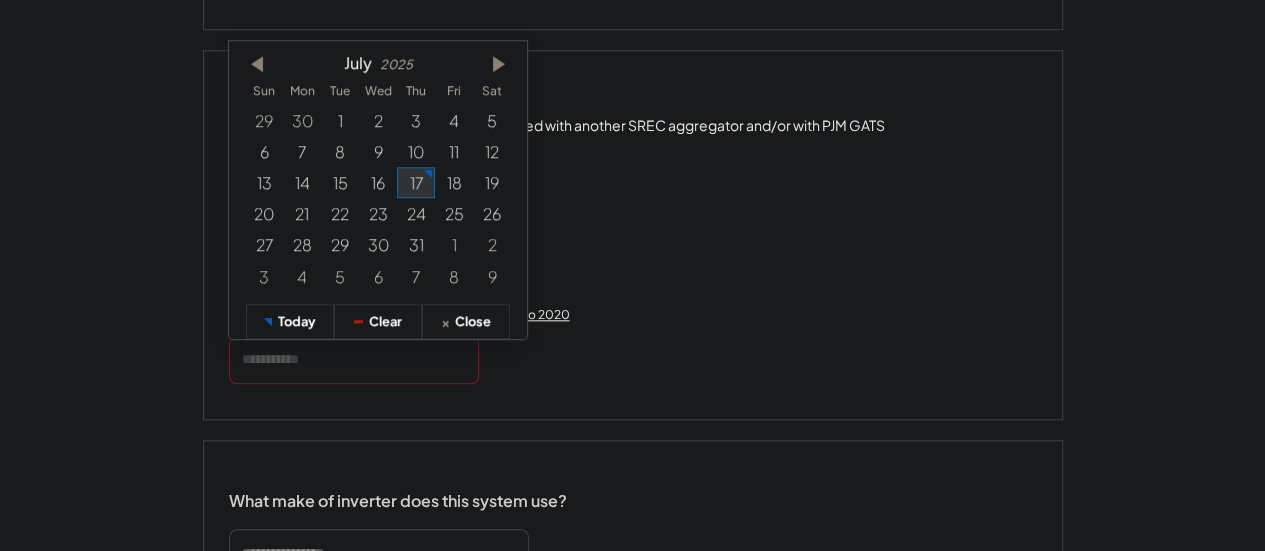 scroll, scrollTop: 840, scrollLeft: 0, axis: vertical 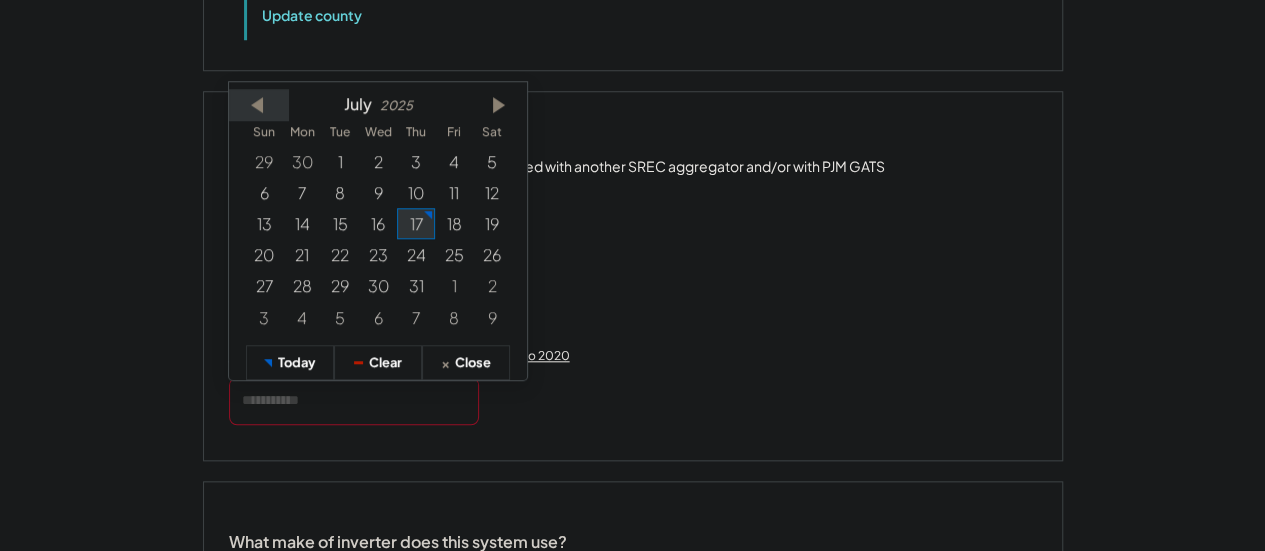 click at bounding box center [259, 104] 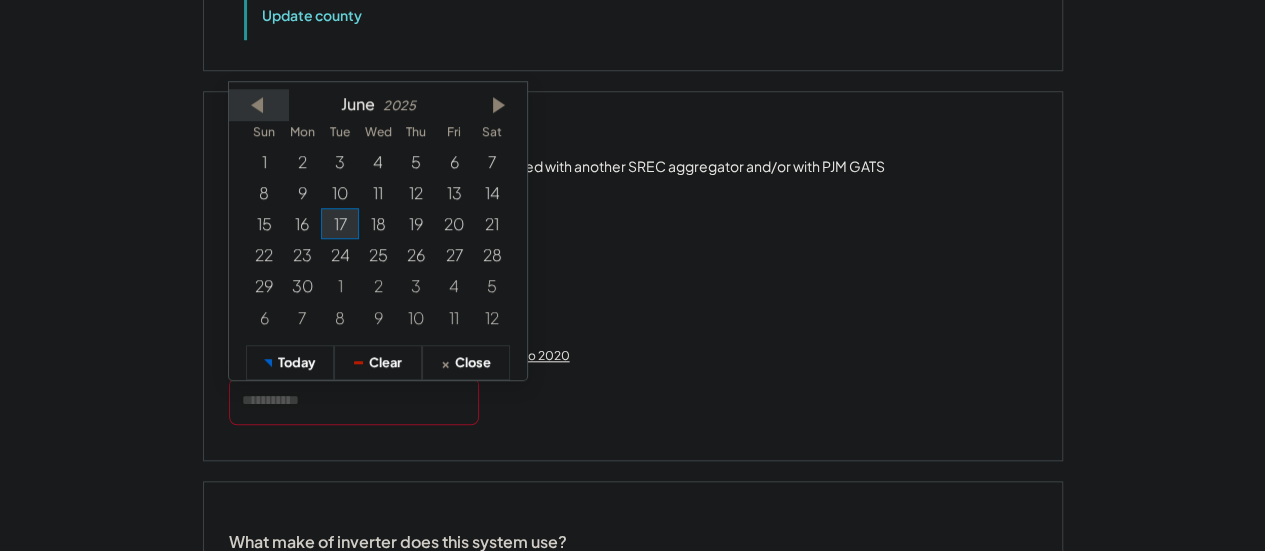 click at bounding box center [259, 104] 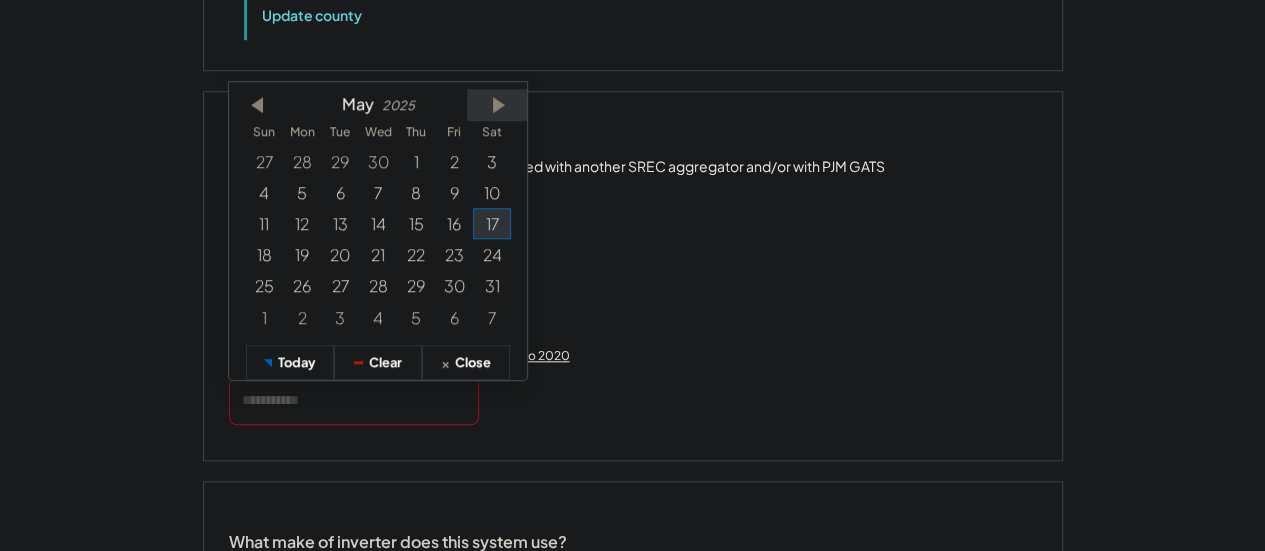 click at bounding box center (497, 104) 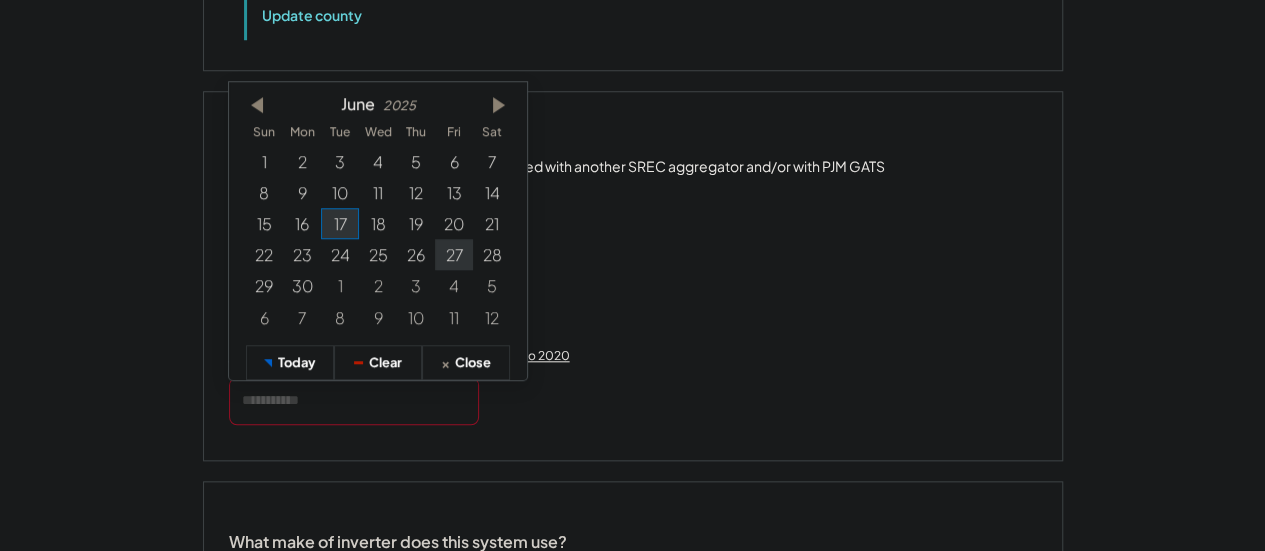 click on "27" at bounding box center [454, 254] 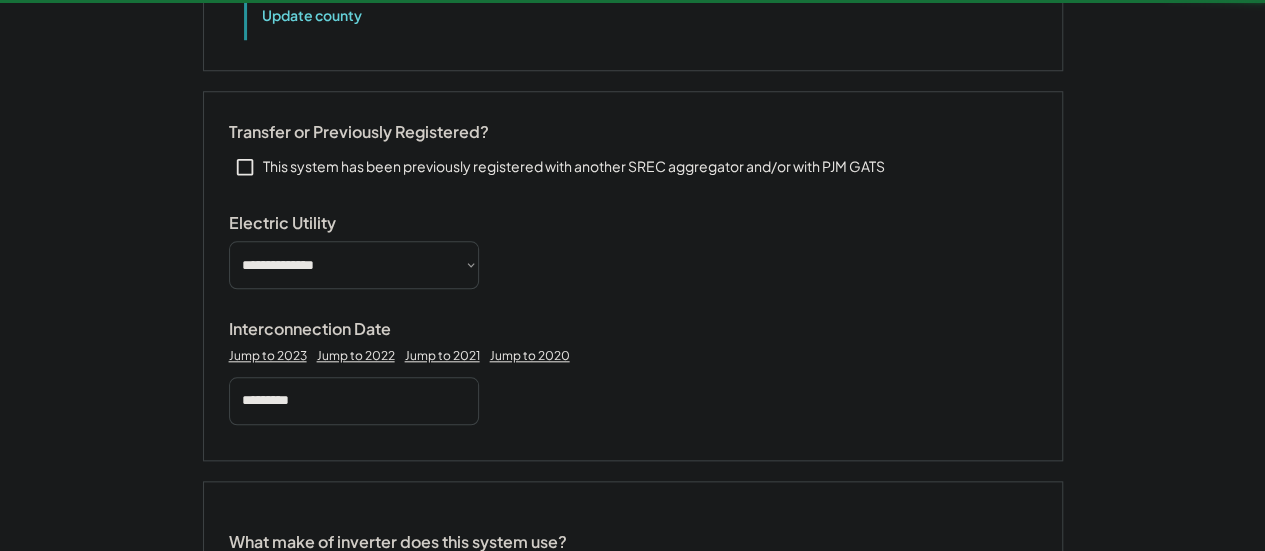 type 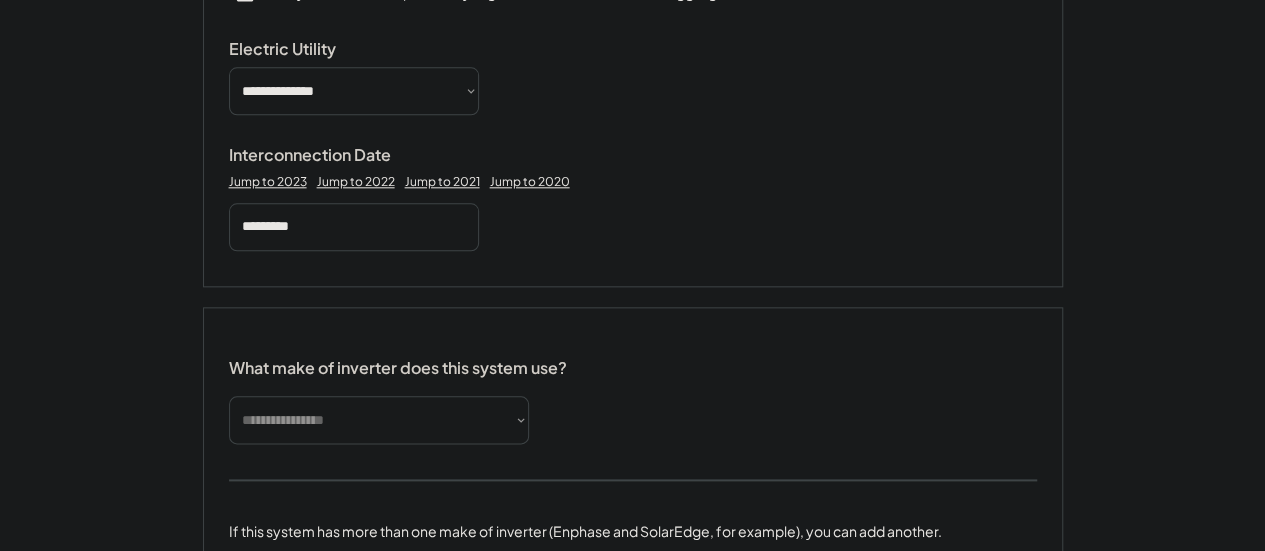 scroll, scrollTop: 1040, scrollLeft: 0, axis: vertical 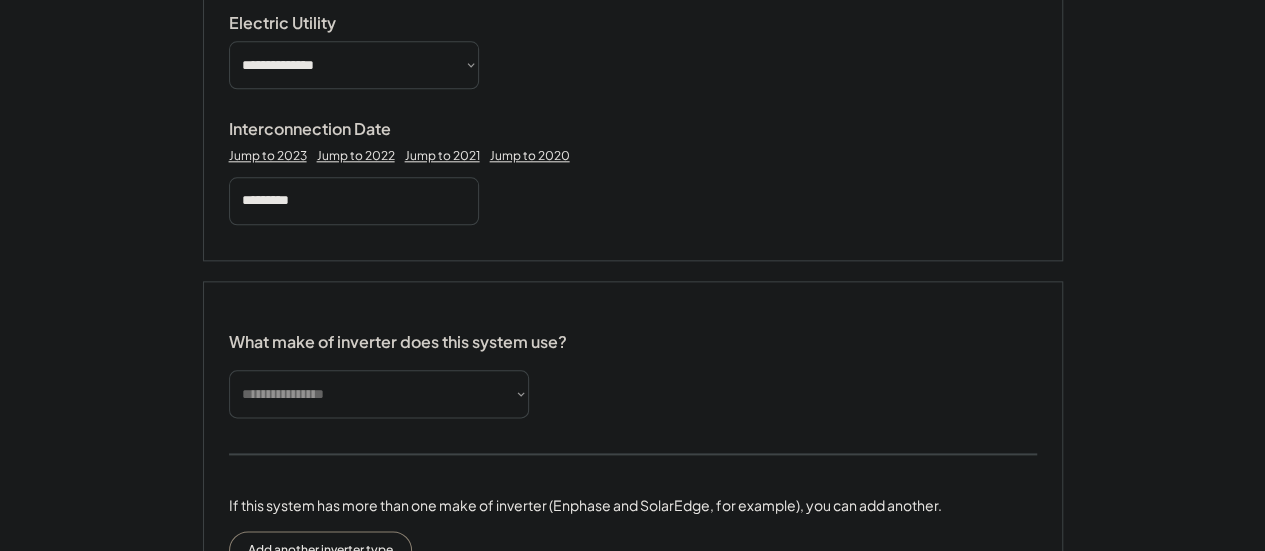 click on "**********" at bounding box center (379, 394) 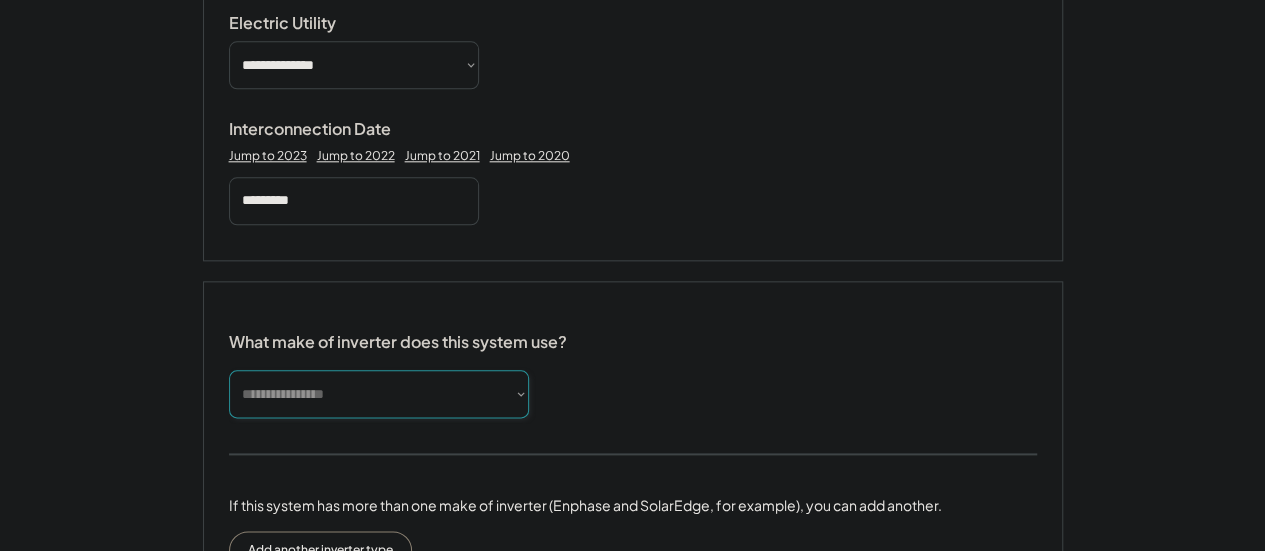 click on "**********" at bounding box center [379, 394] 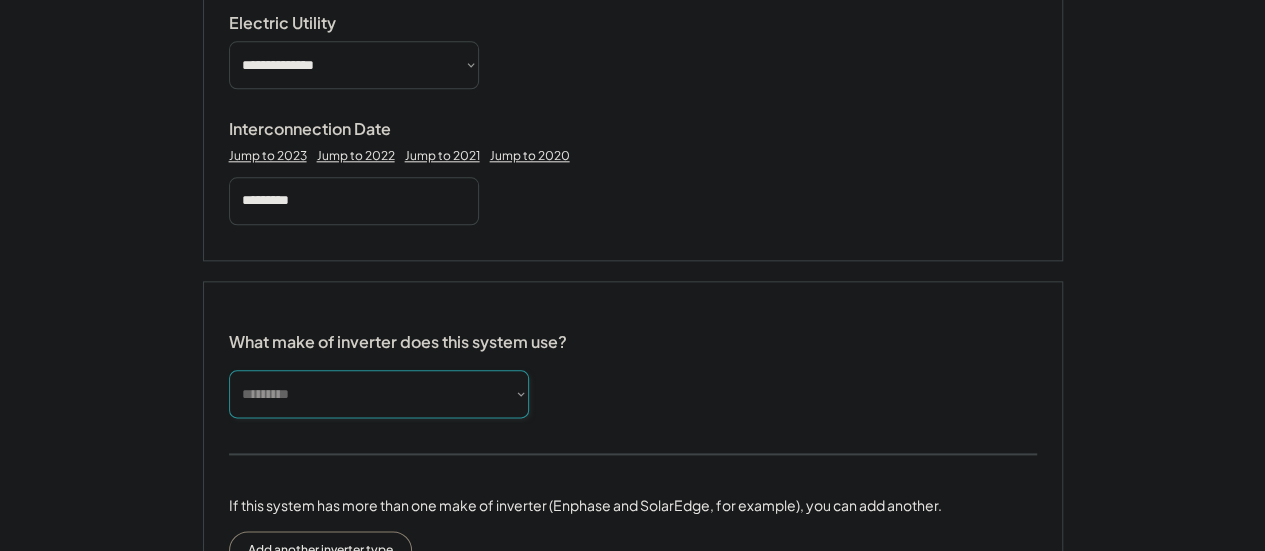 click on "**********" at bounding box center (379, 394) 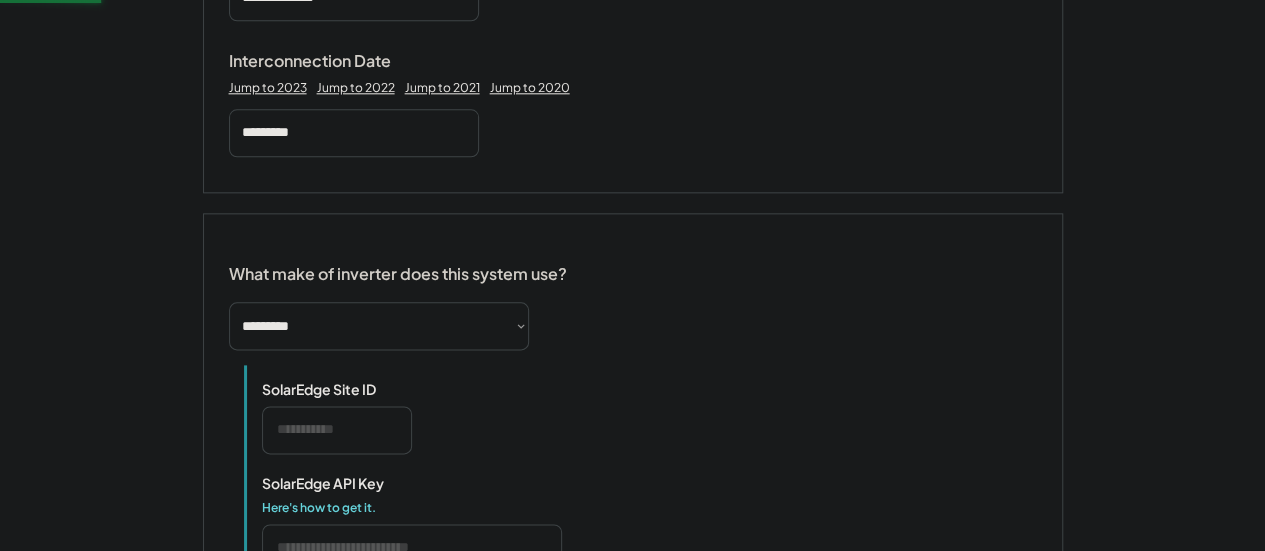 scroll, scrollTop: 1240, scrollLeft: 0, axis: vertical 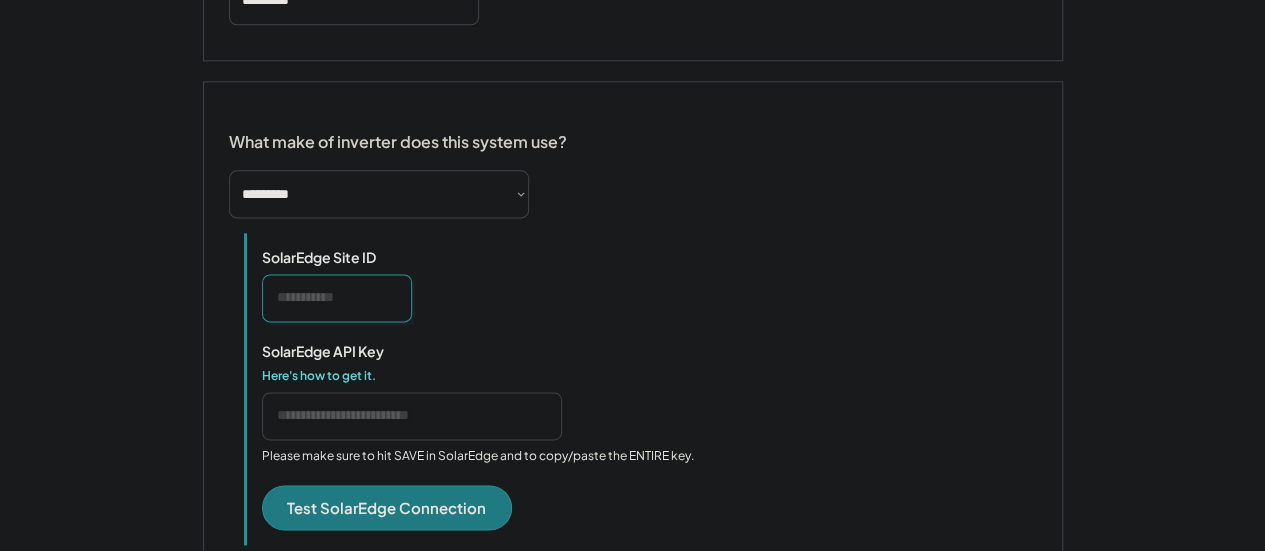 click at bounding box center [337, 298] 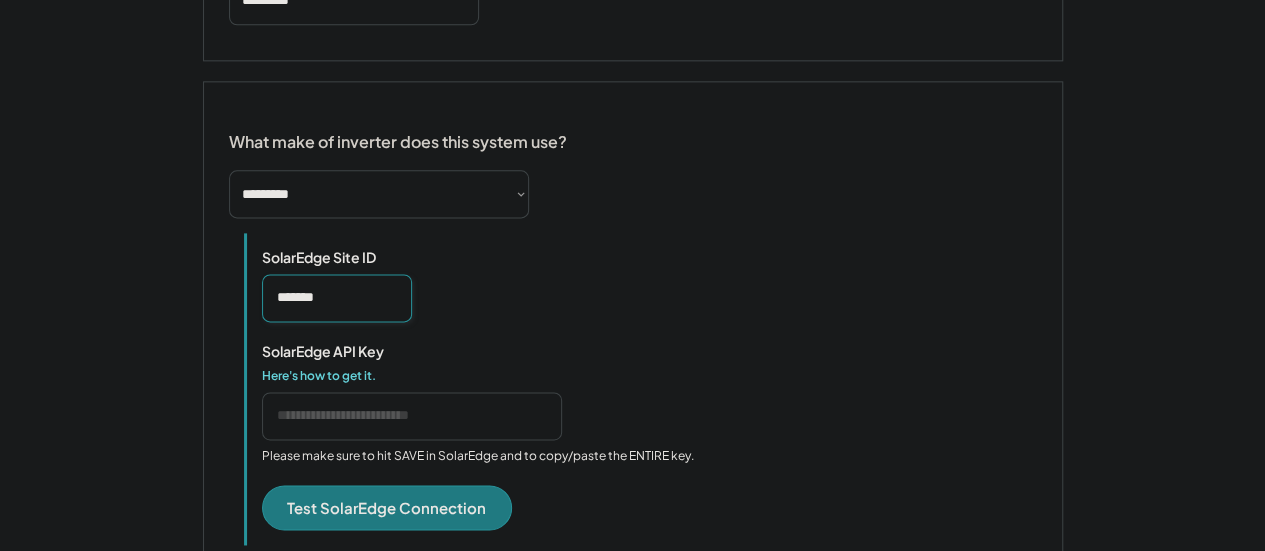 type on "*******" 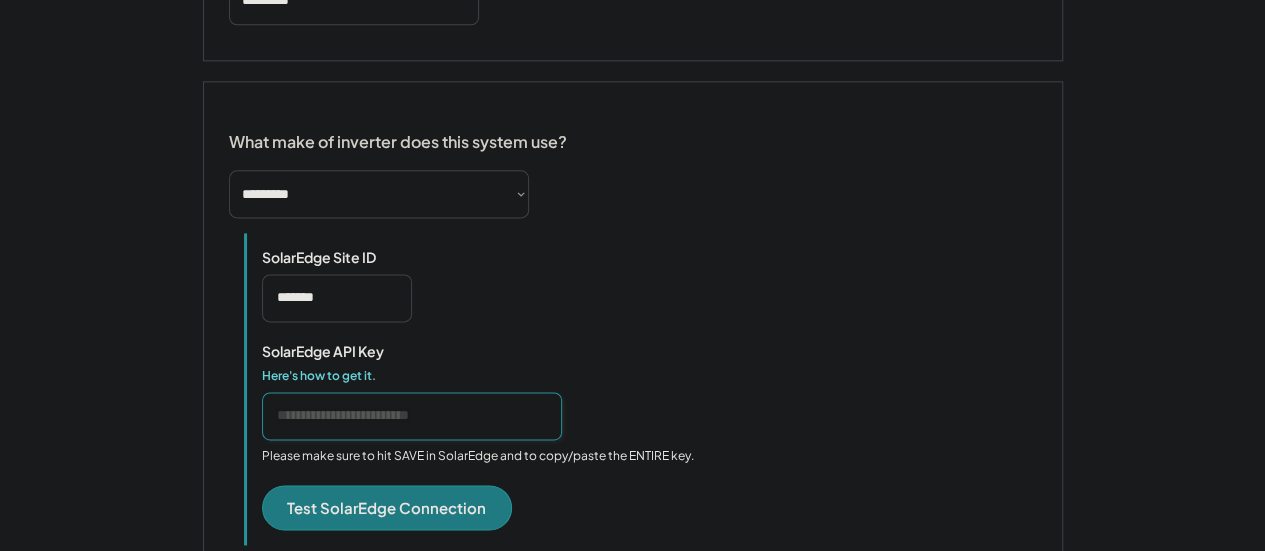 click at bounding box center [412, 416] 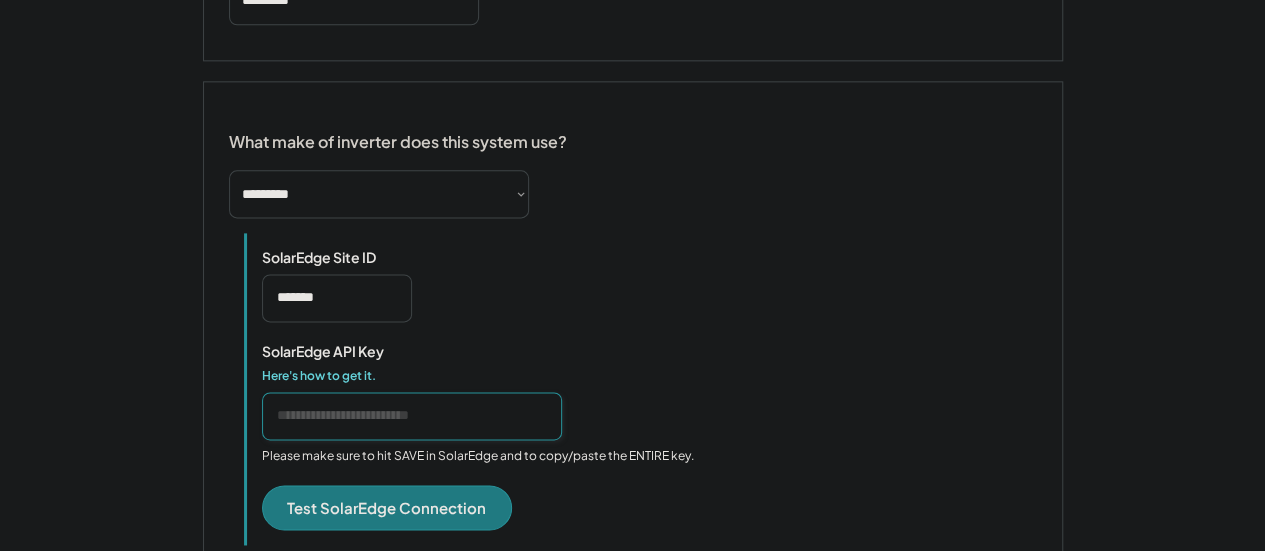 paste on "**********" 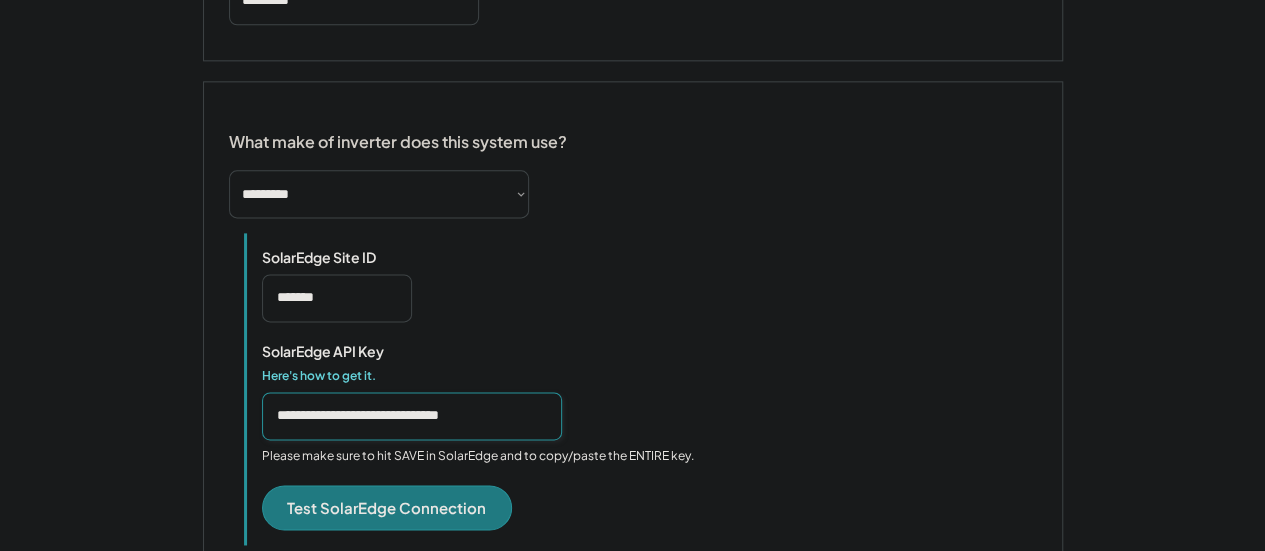 paste on "**********" 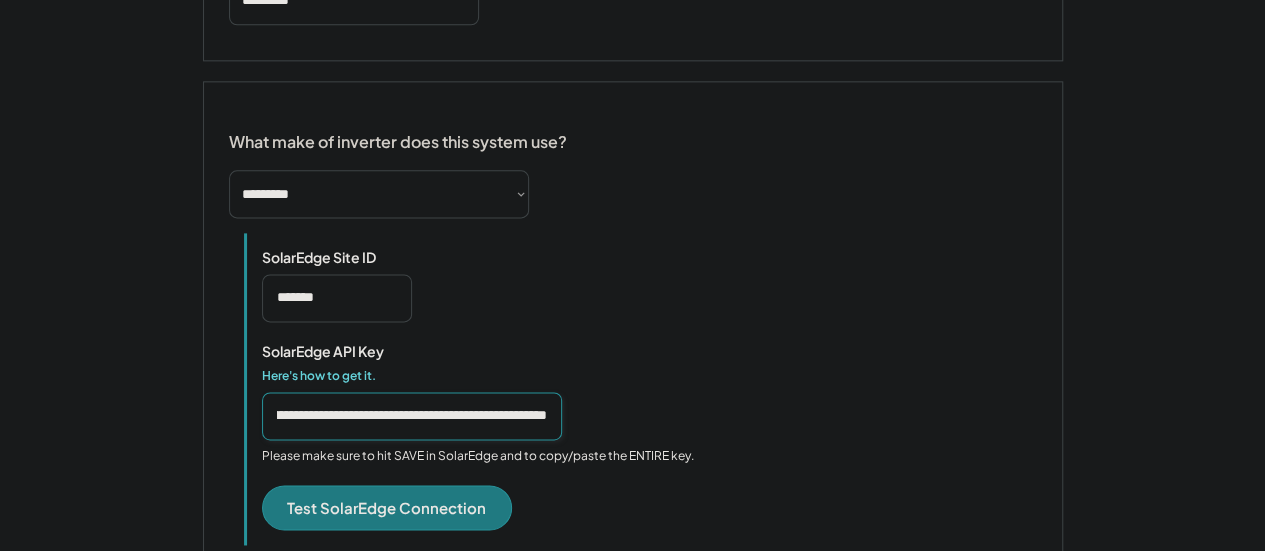 scroll, scrollTop: 0, scrollLeft: 0, axis: both 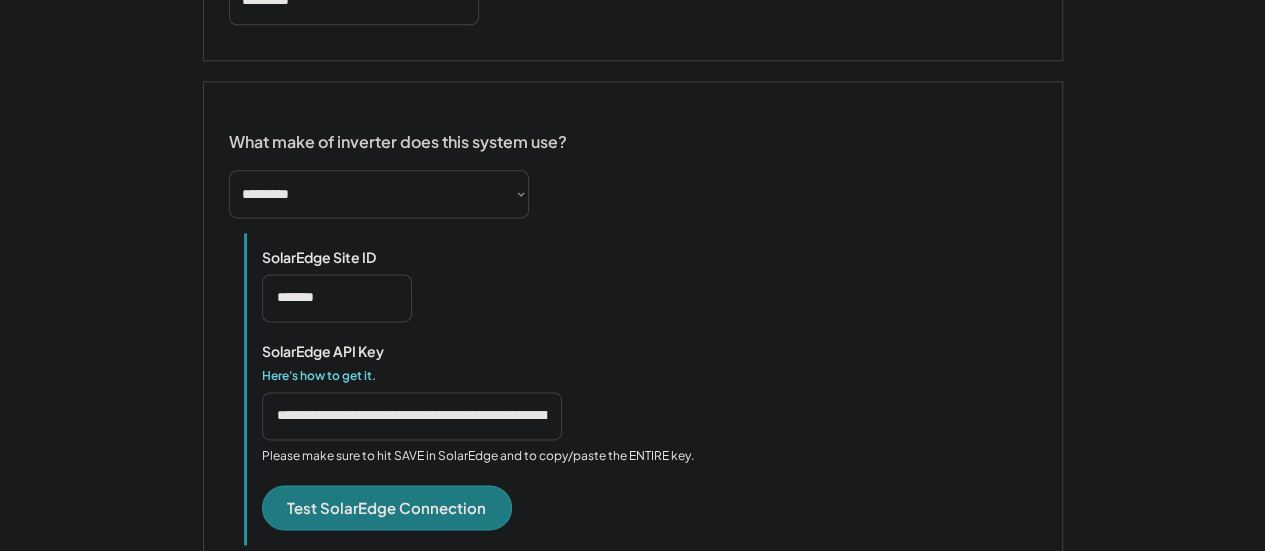 click at bounding box center [412, 416] 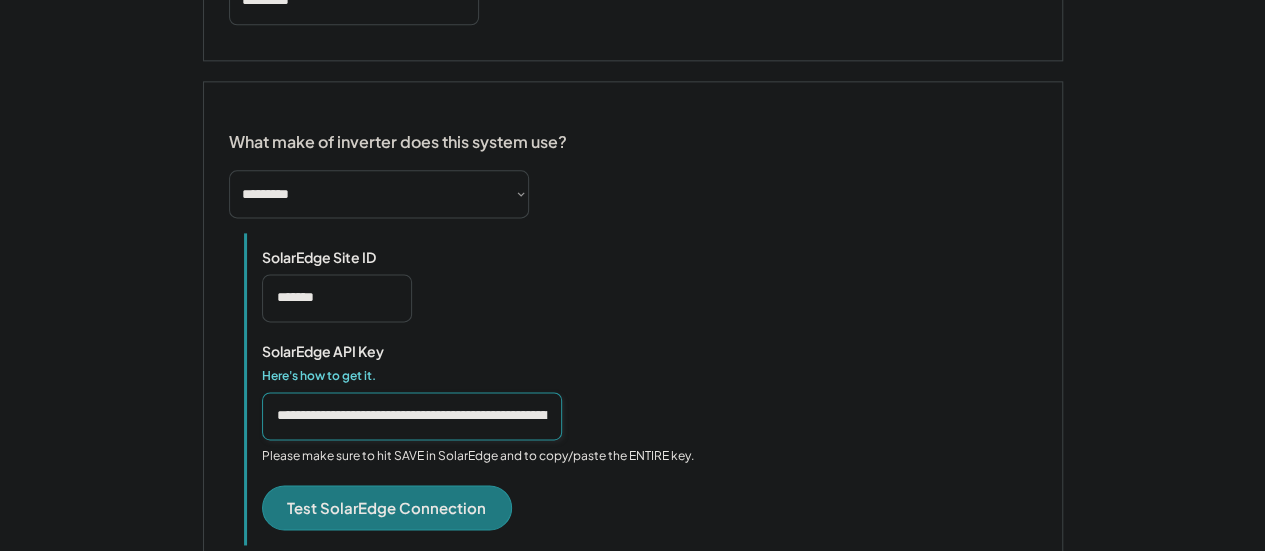 click at bounding box center [412, 416] 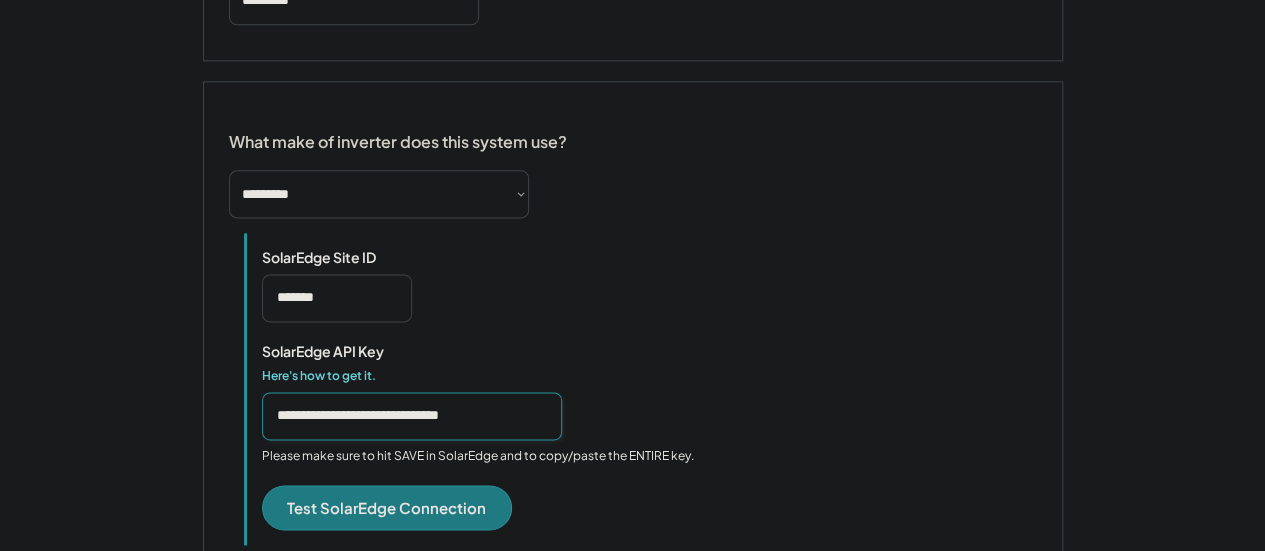 scroll, scrollTop: 0, scrollLeft: 16, axis: horizontal 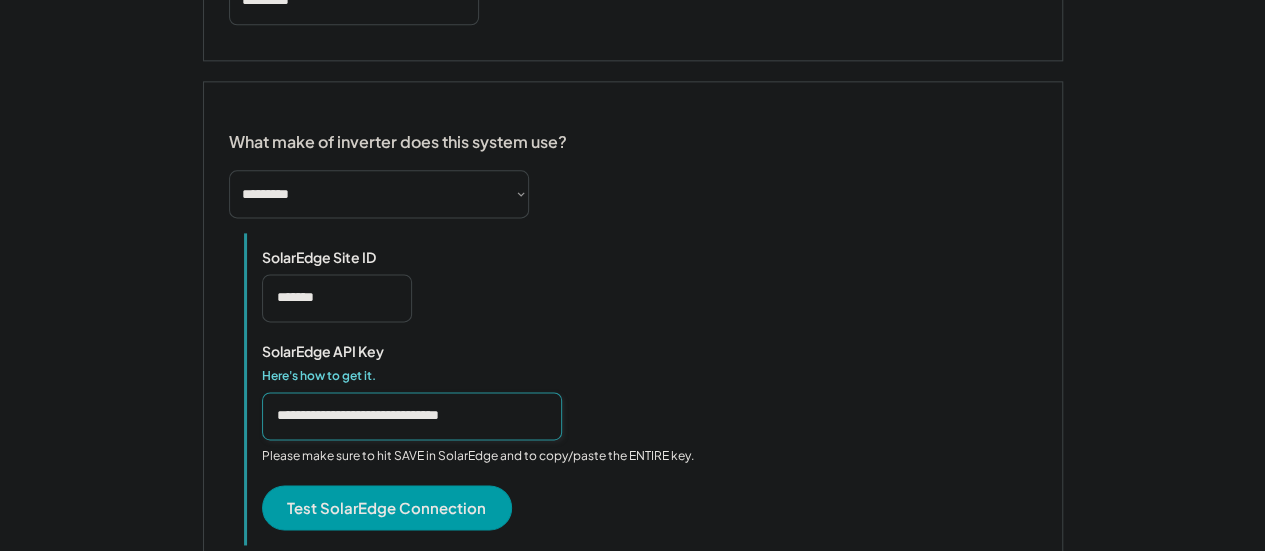 type on "**********" 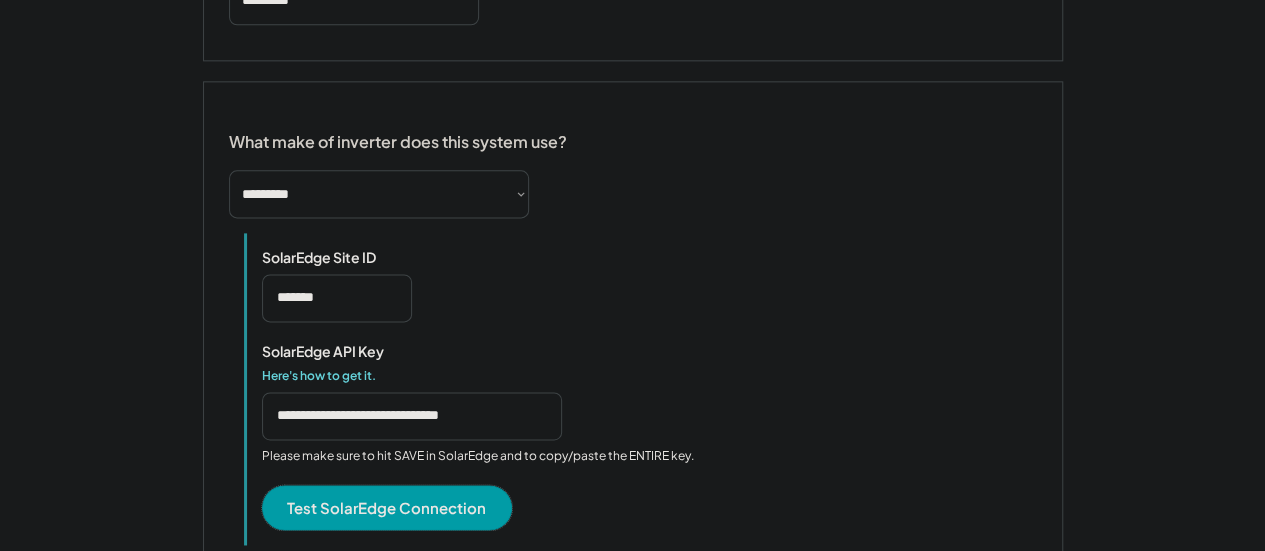 scroll, scrollTop: 0, scrollLeft: 0, axis: both 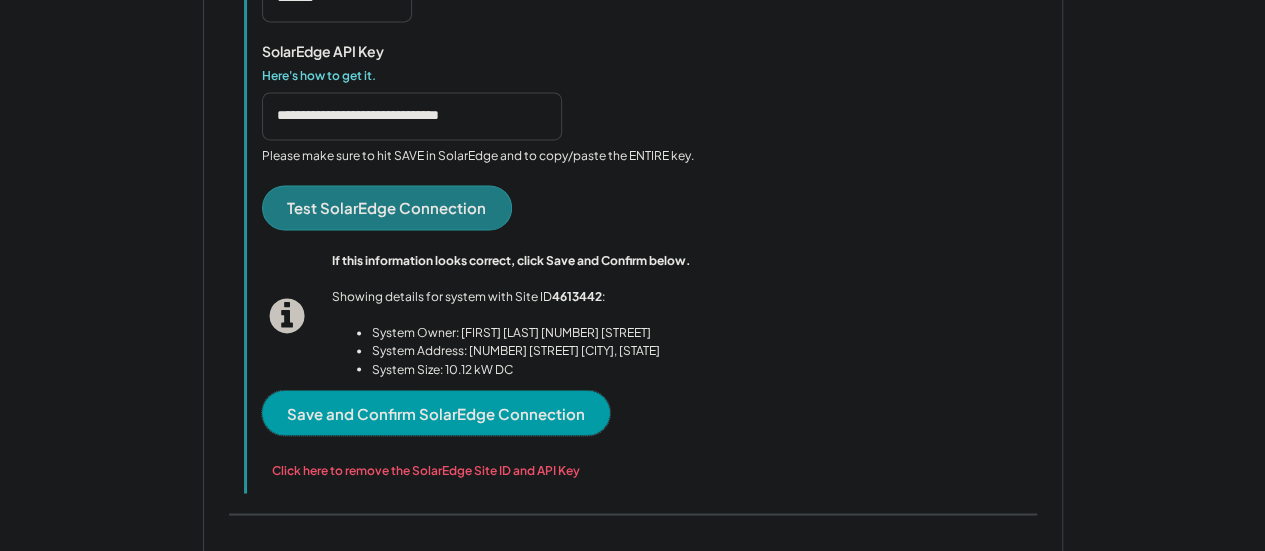 click on "Save and Confirm SolarEdge Connection" at bounding box center [436, 412] 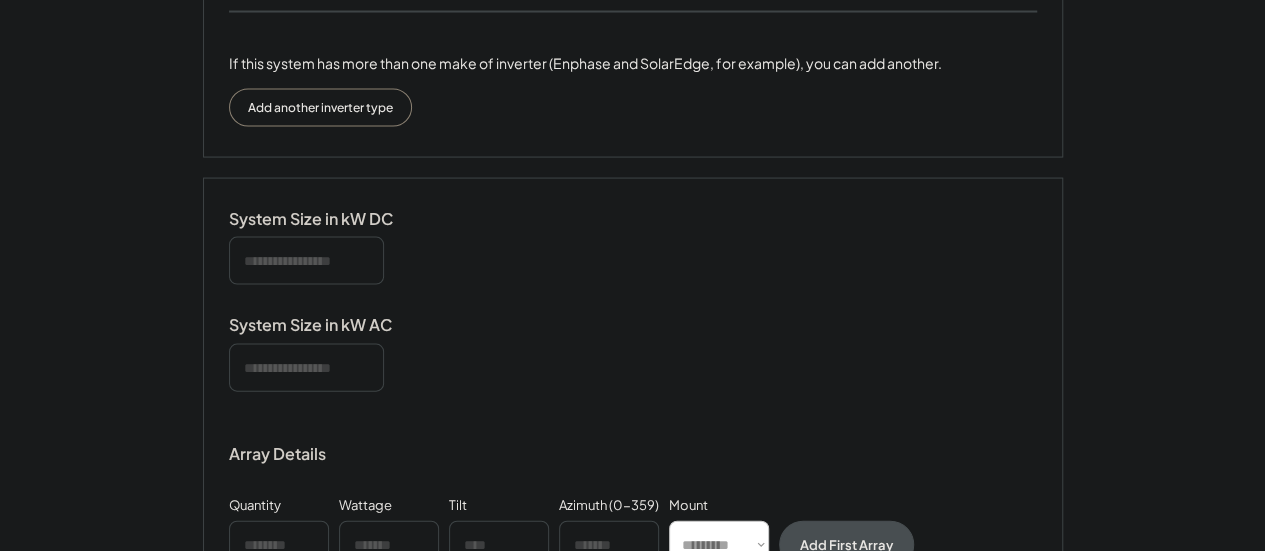 scroll, scrollTop: 2040, scrollLeft: 0, axis: vertical 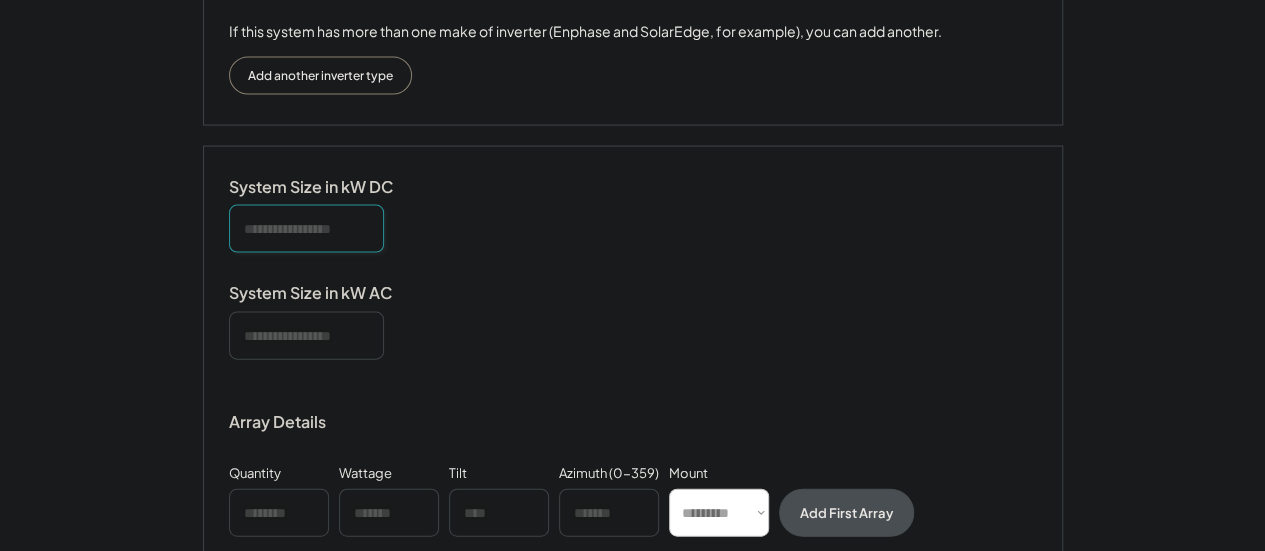 click at bounding box center [306, 229] 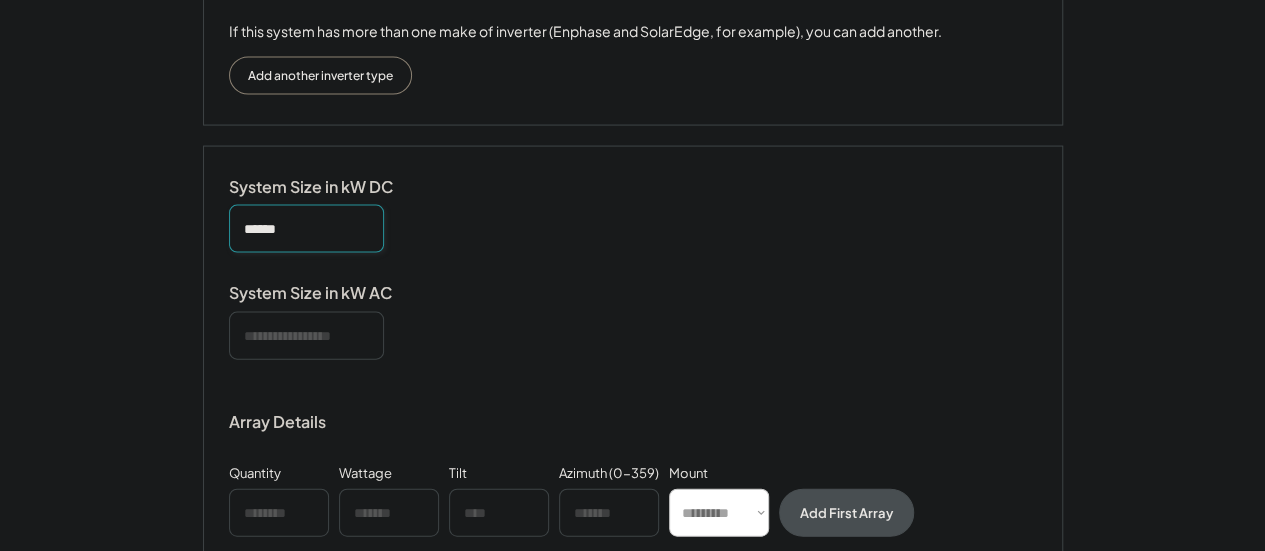 type on "******" 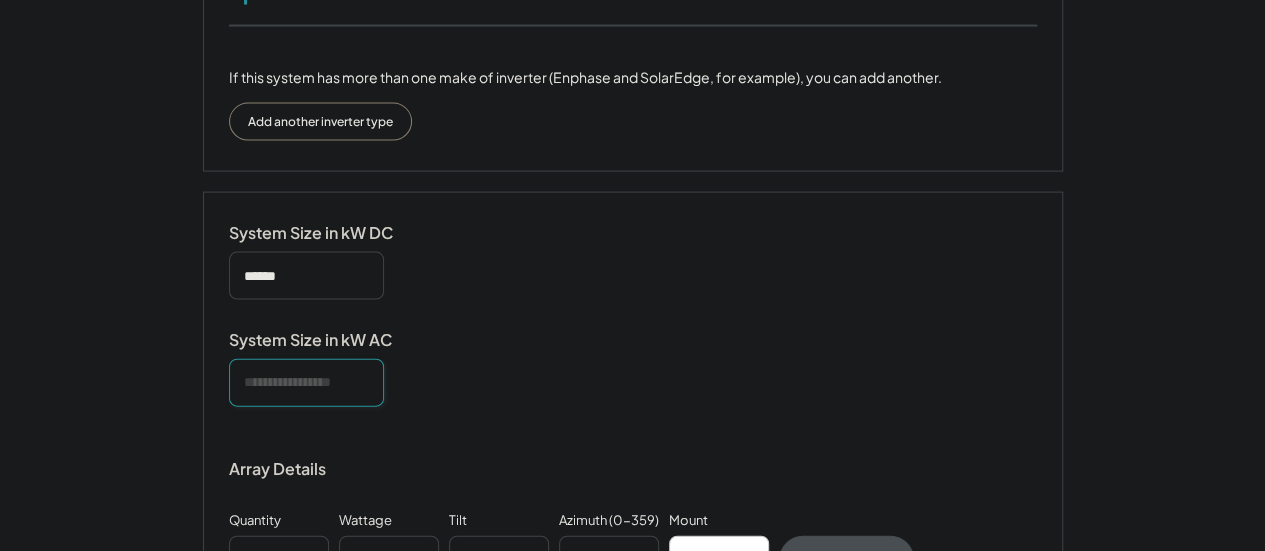 scroll, scrollTop: 2086, scrollLeft: 0, axis: vertical 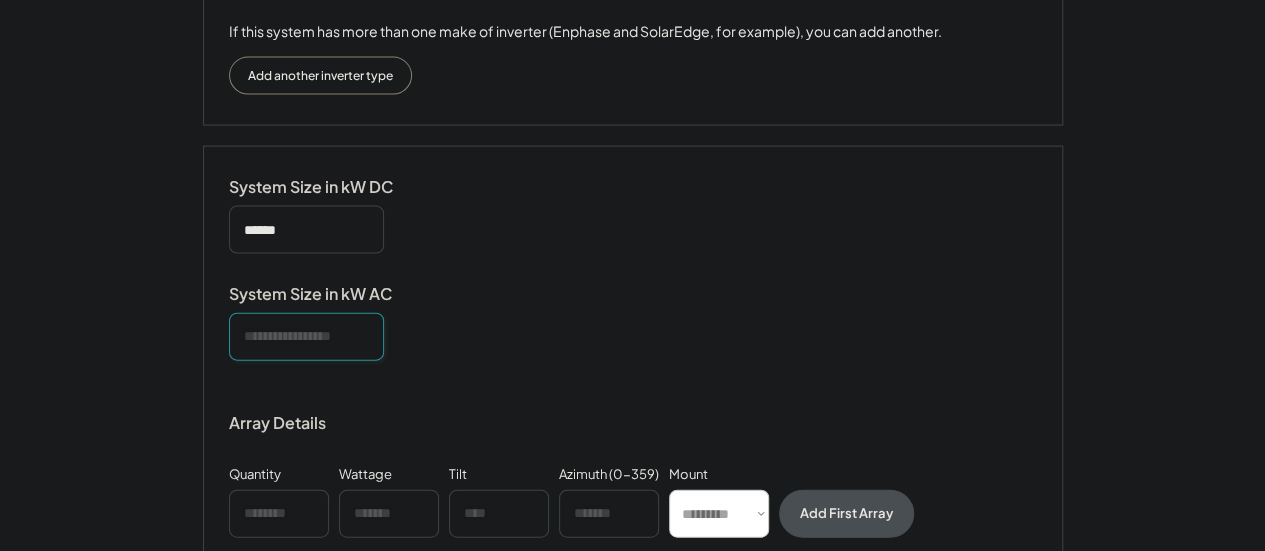 click at bounding box center (306, 337) 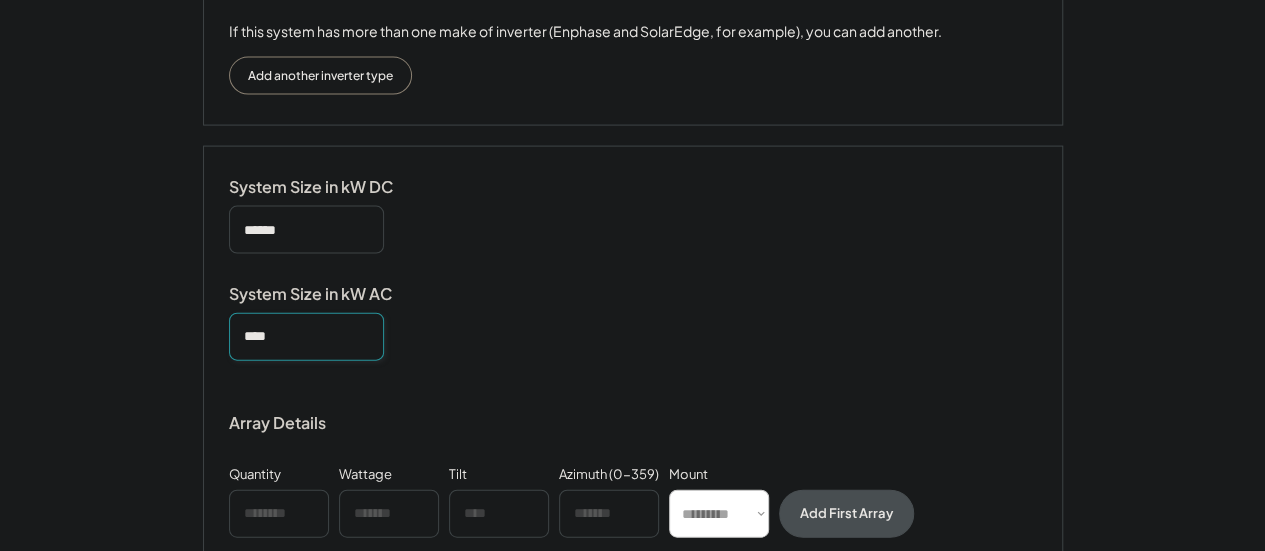 type on "****" 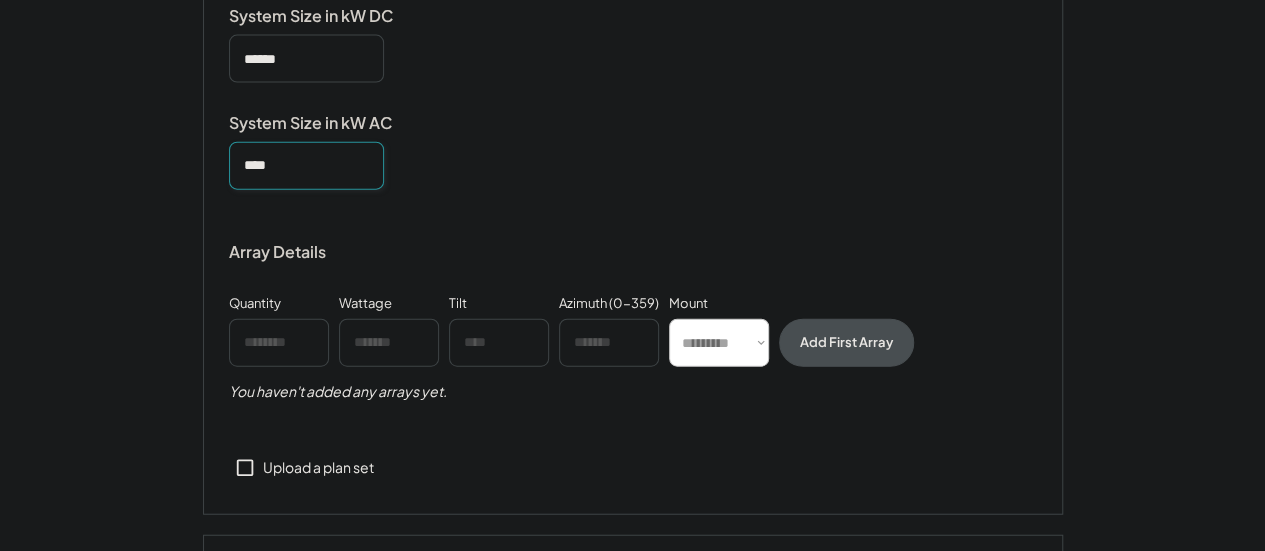 scroll, scrollTop: 2286, scrollLeft: 0, axis: vertical 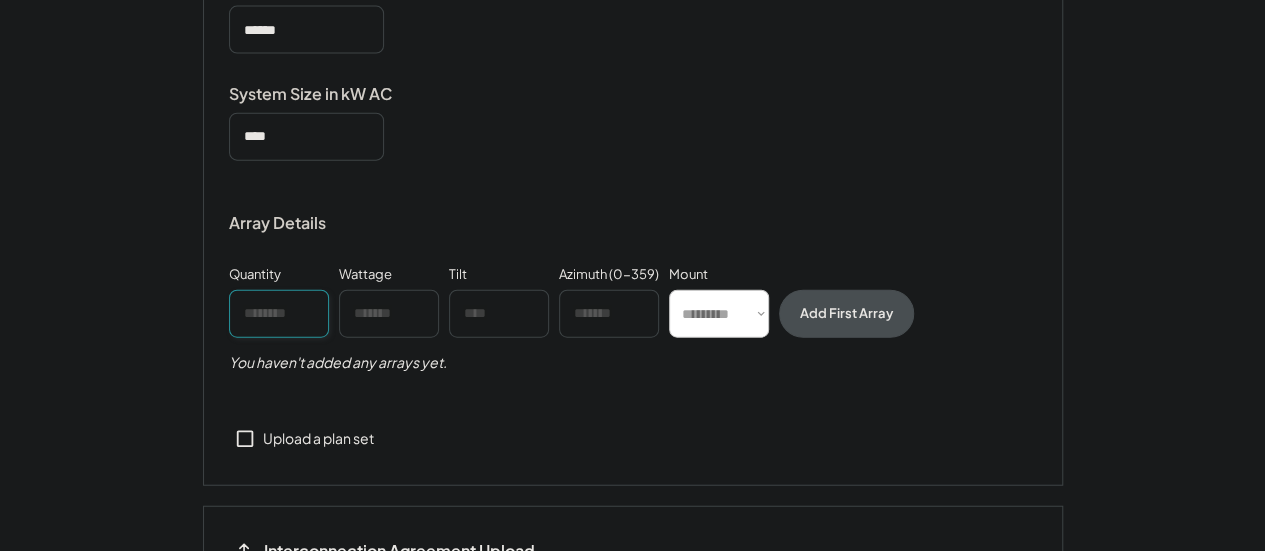 click at bounding box center (279, 314) 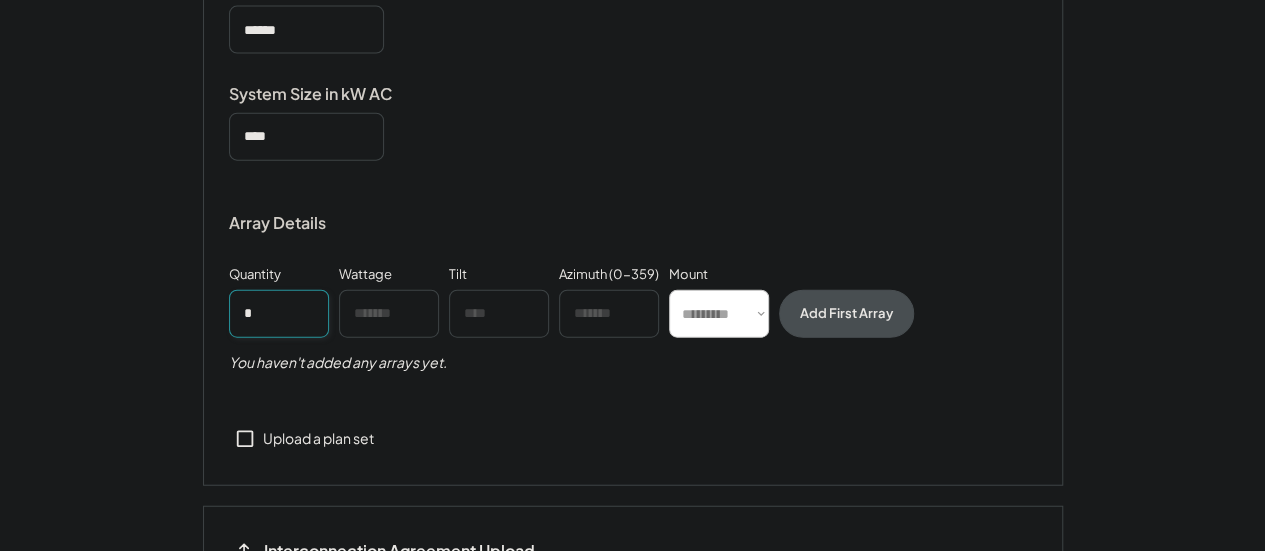 type on "*" 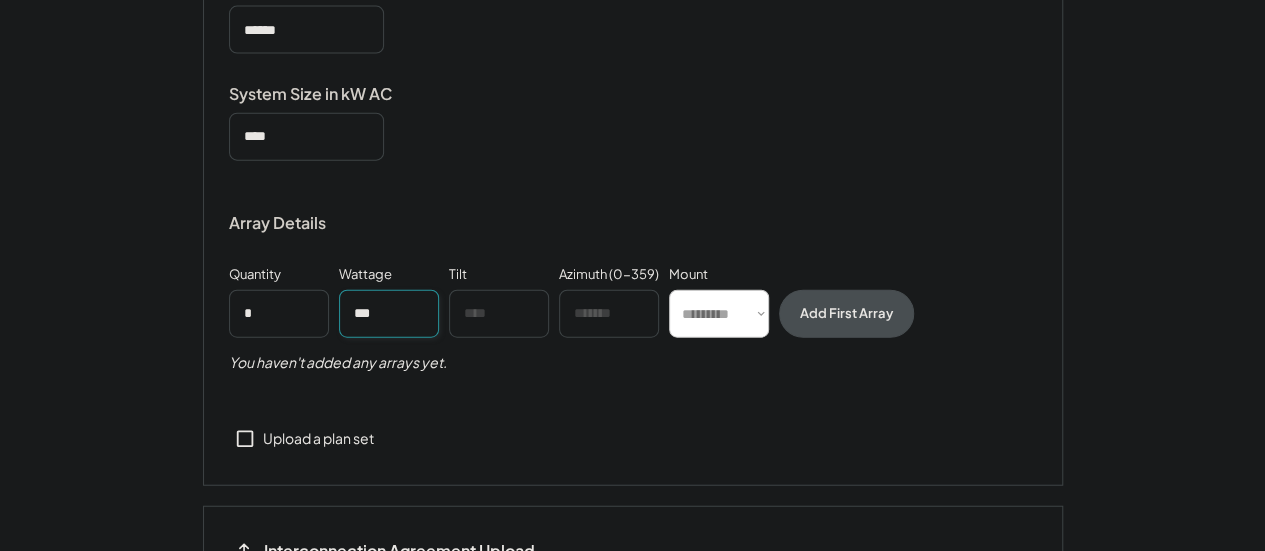 type on "***" 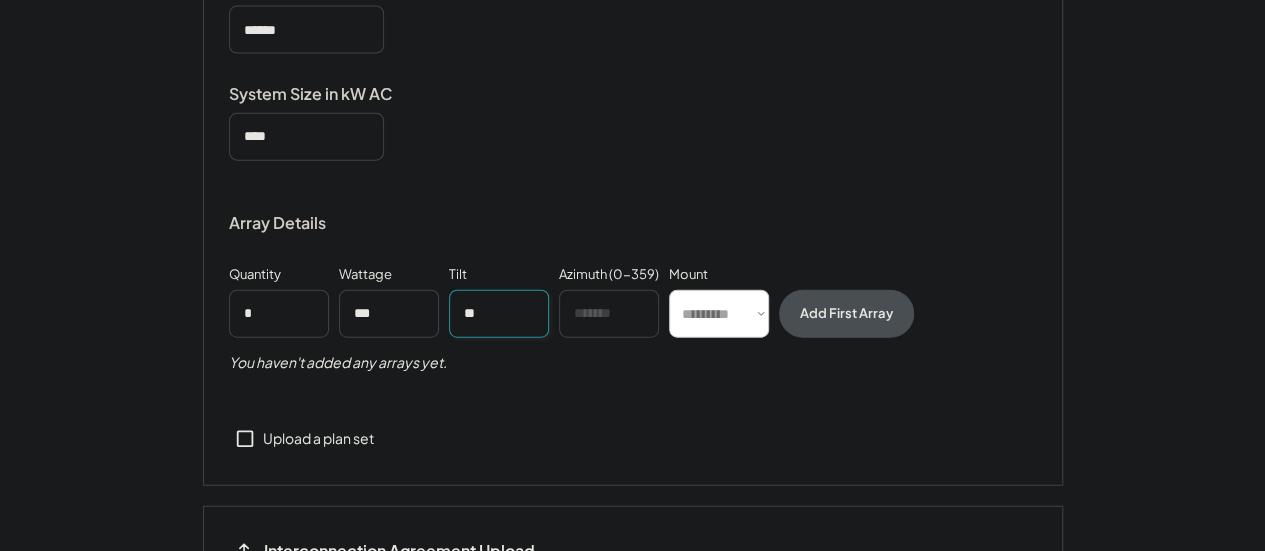 type on "**" 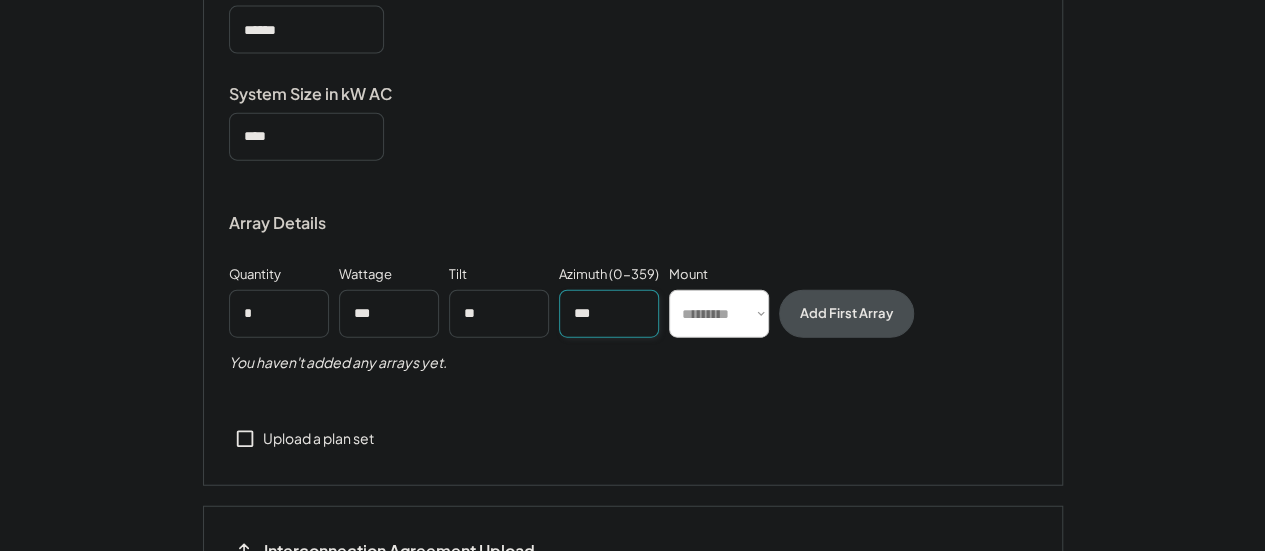 type on "***" 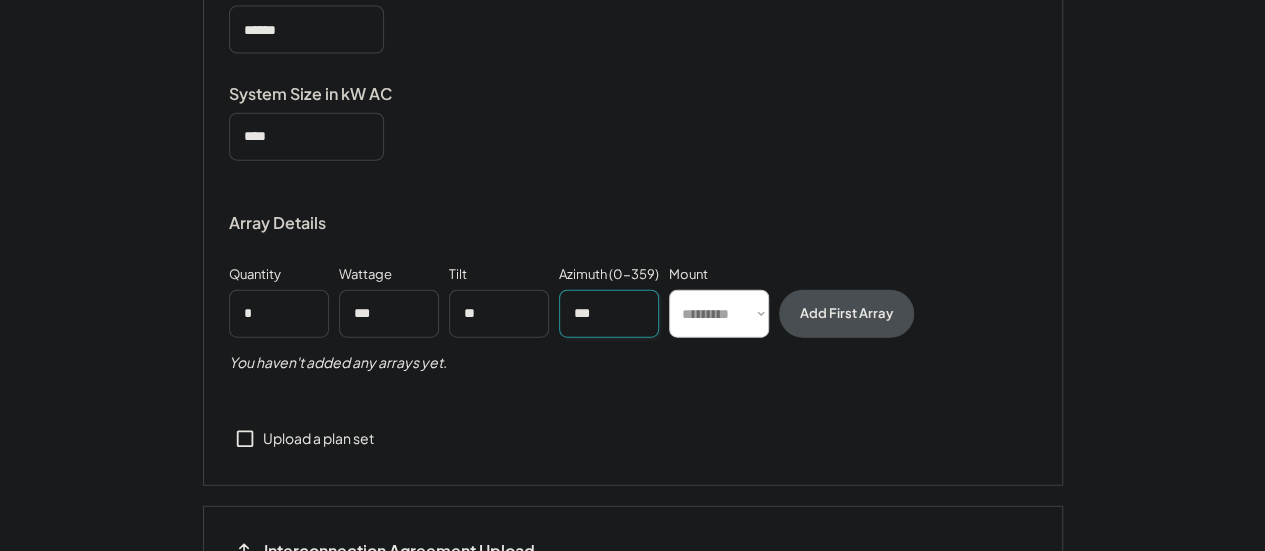 click on "********* **** ******" at bounding box center (719, 314) 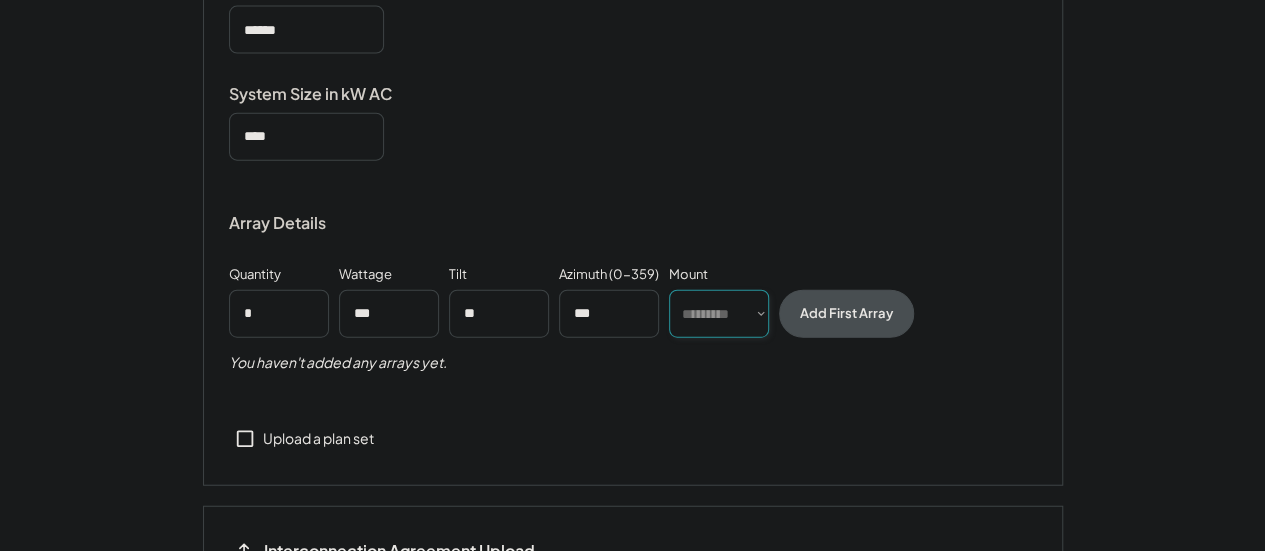 select on "******" 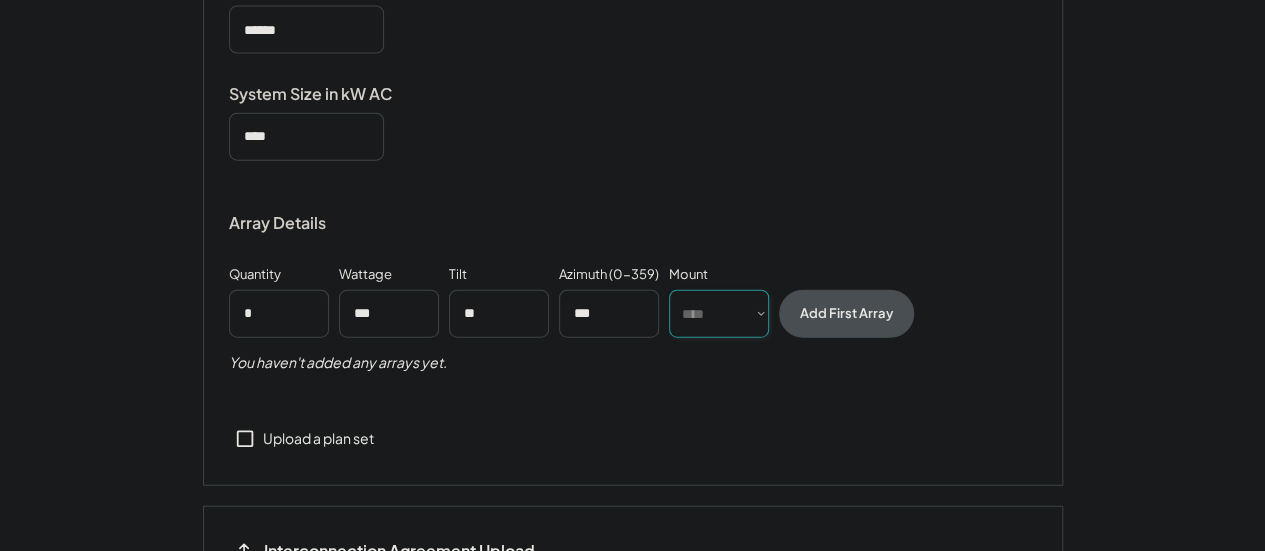 click on "********* **** ******" at bounding box center (719, 314) 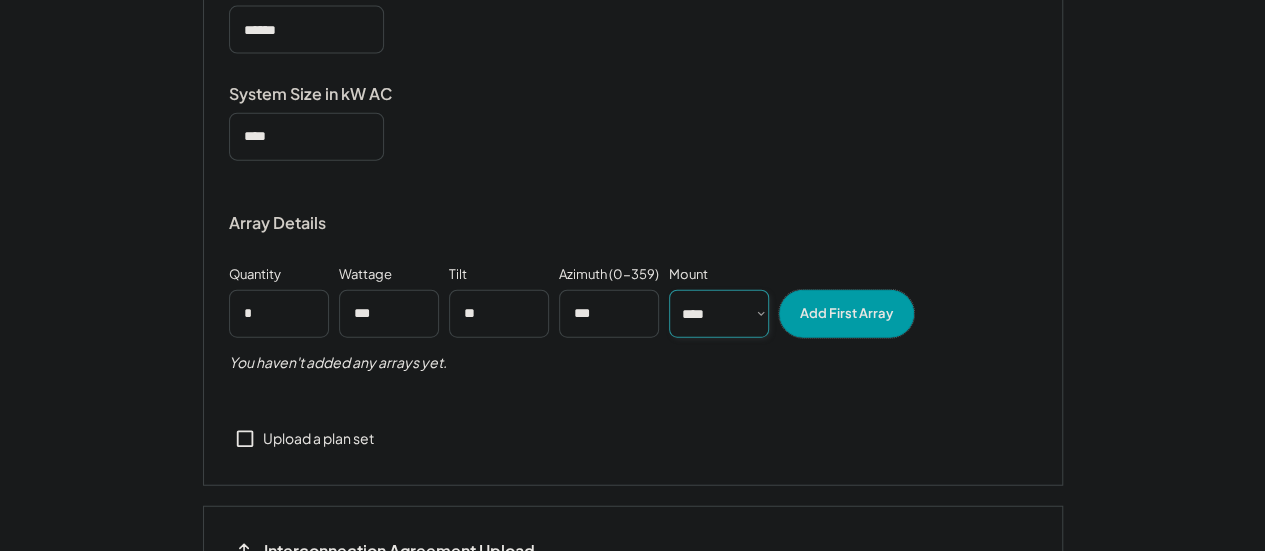 click on "Add First Array" at bounding box center (846, 314) 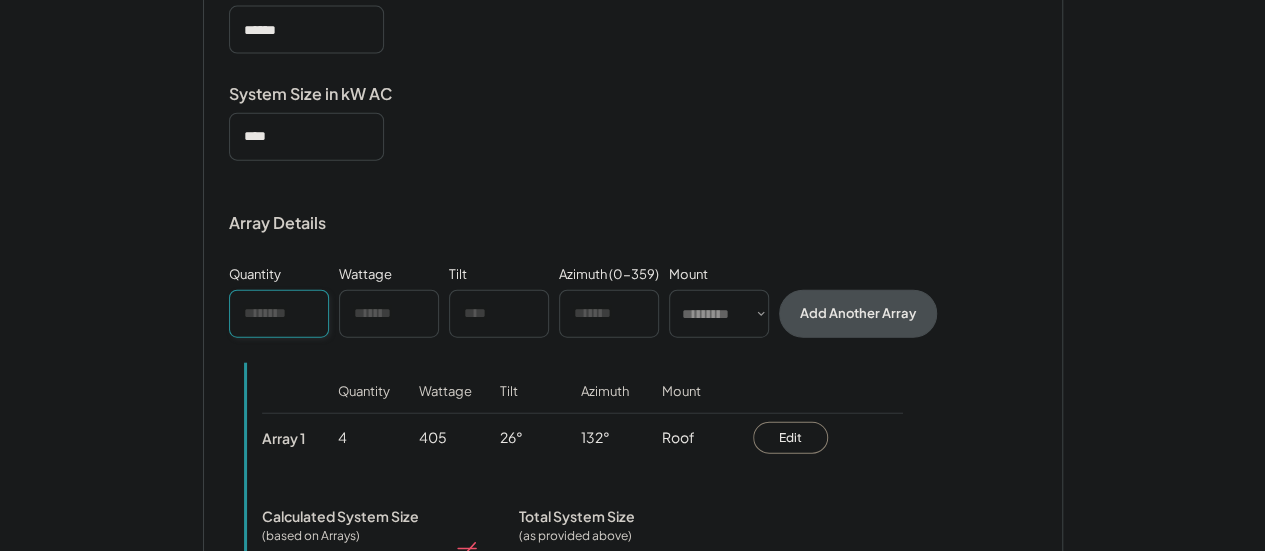 click at bounding box center (279, 314) 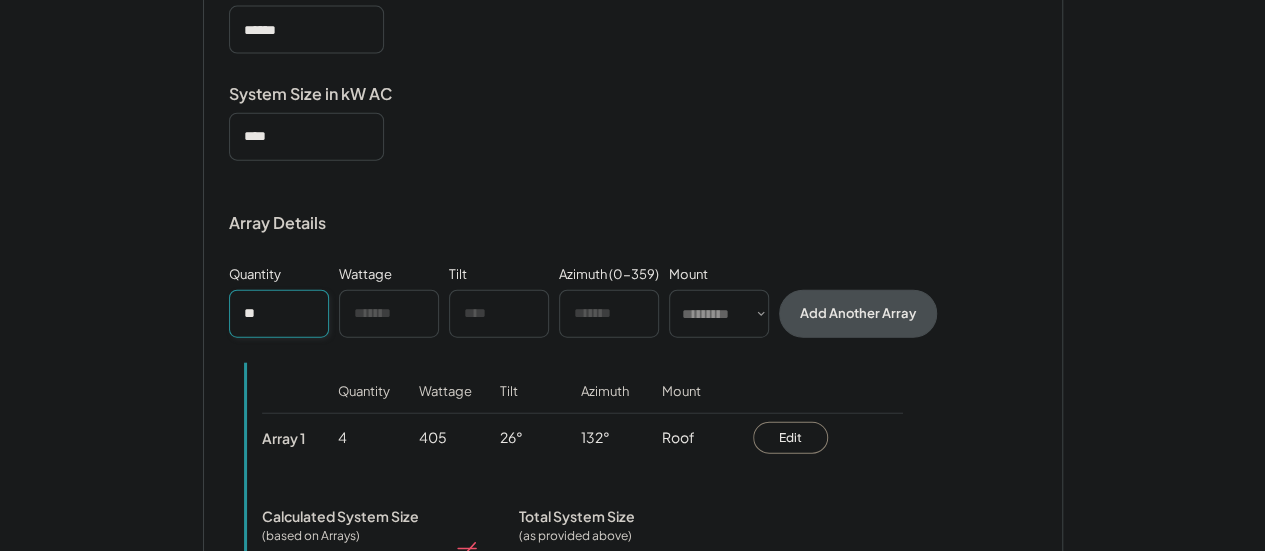 type on "**" 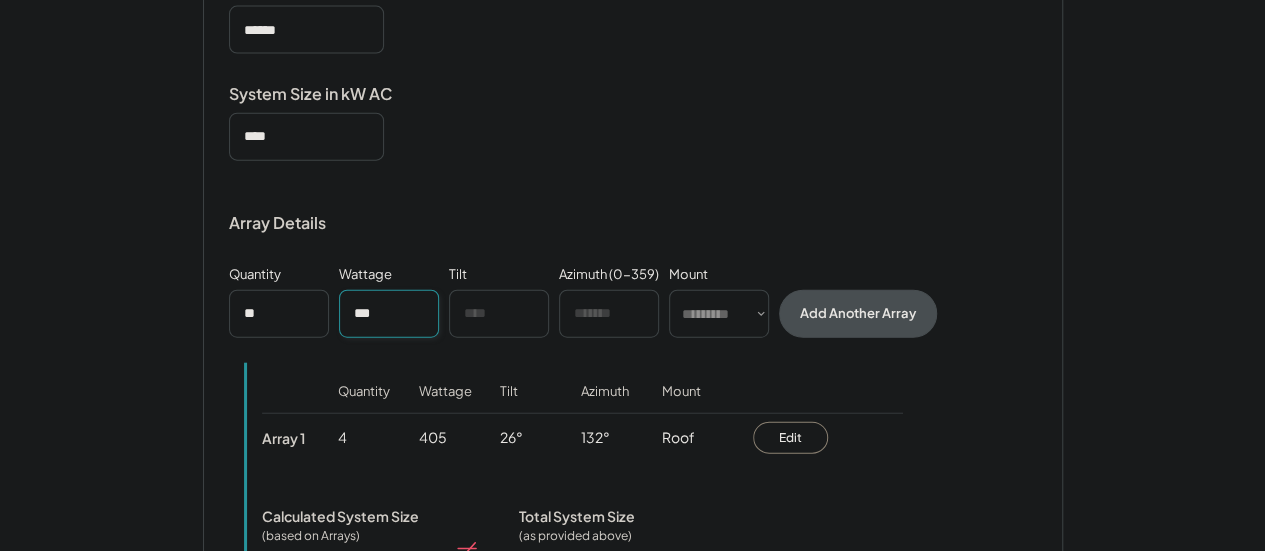type on "***" 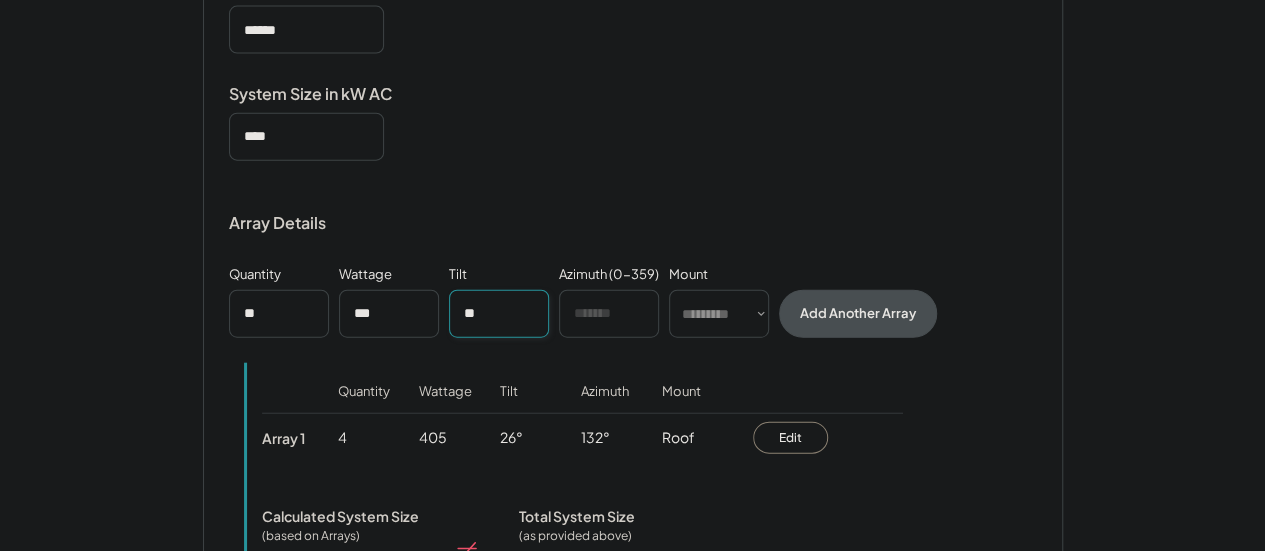 type on "**" 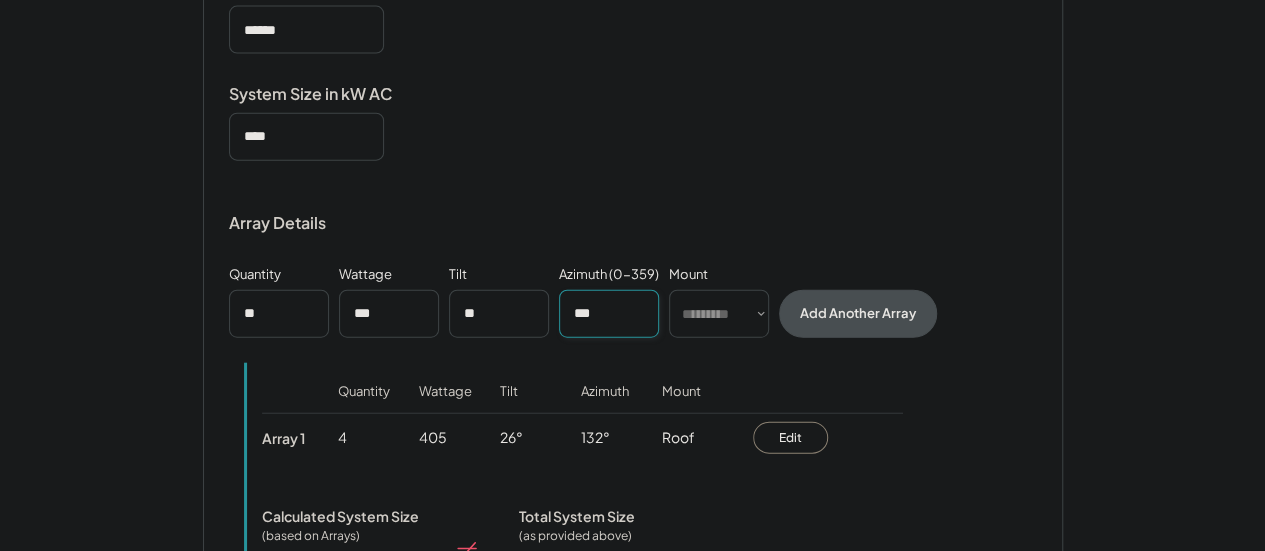 type on "***" 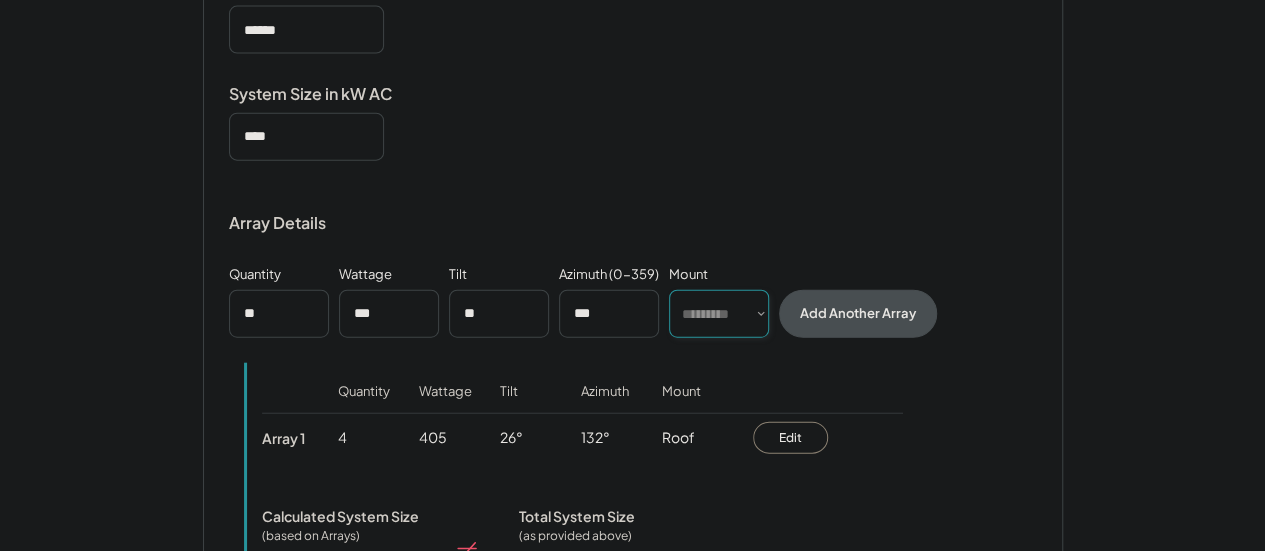 select on "******" 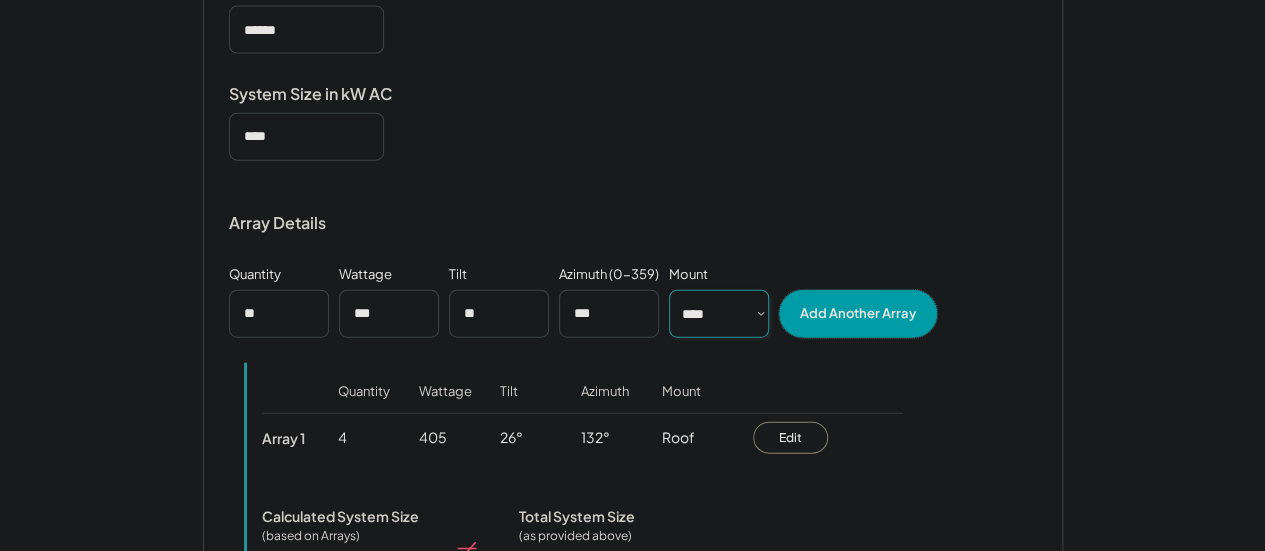 click on "Add Another Array" at bounding box center (858, 314) 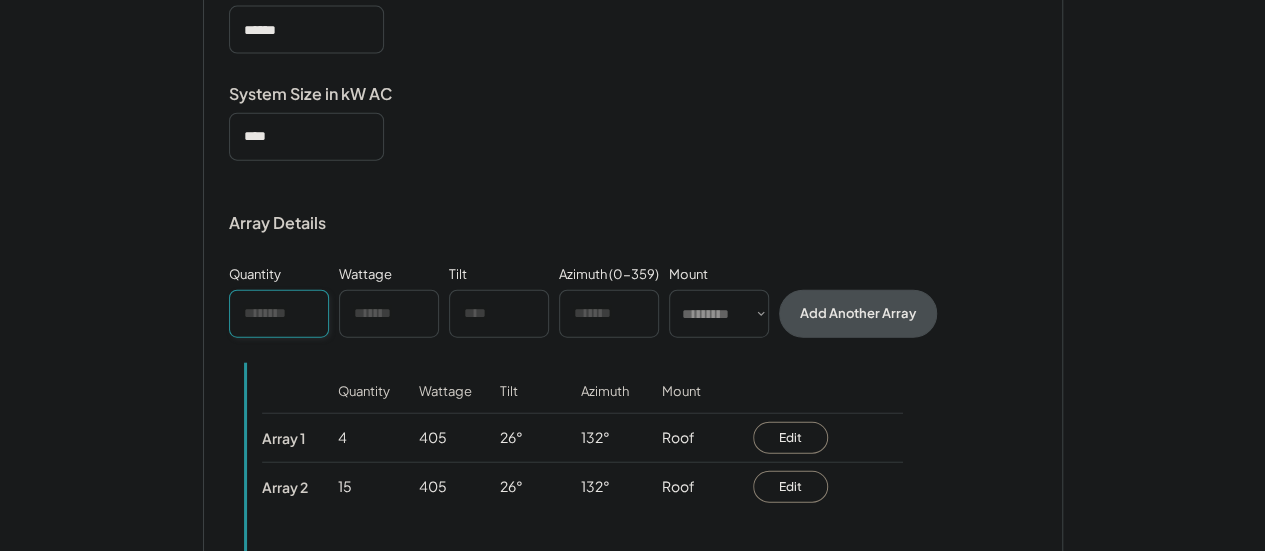 click at bounding box center (279, 314) 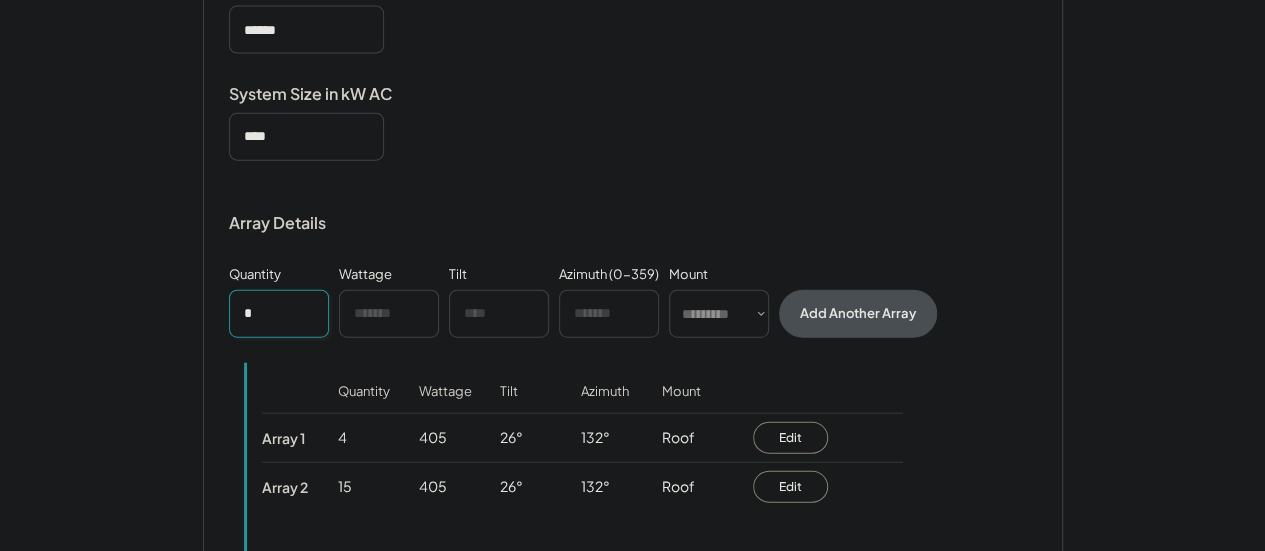type on "*" 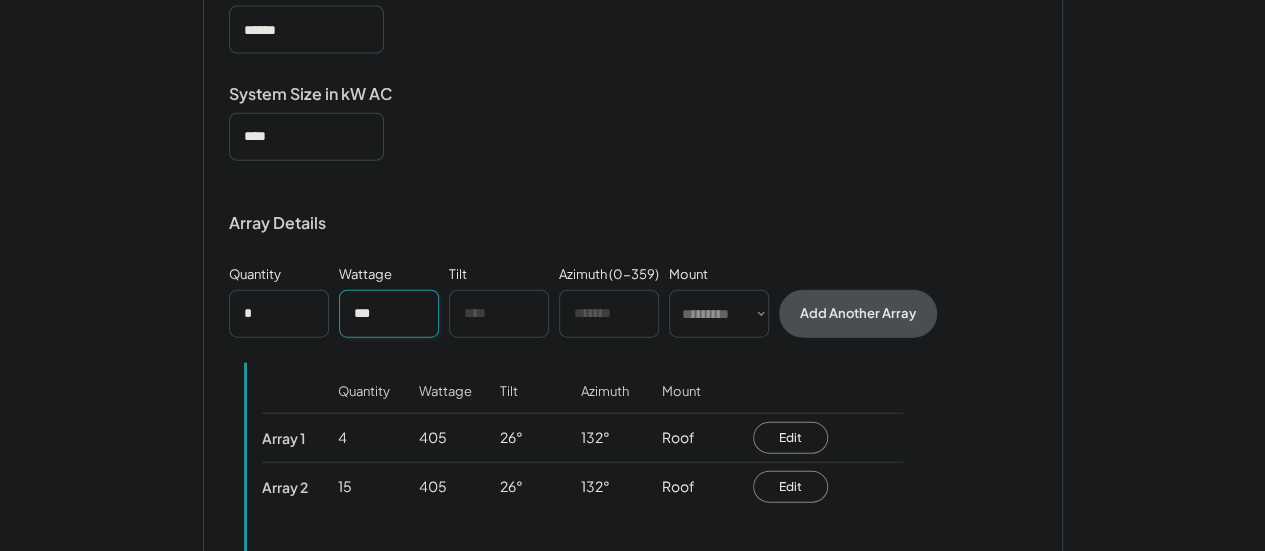 type on "***" 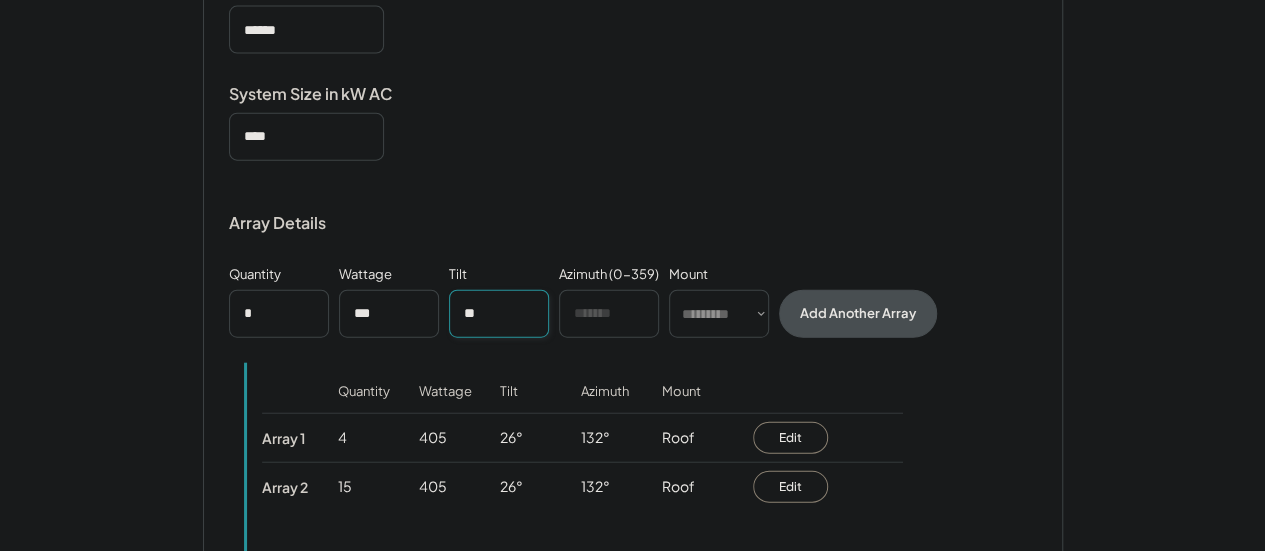 type on "**" 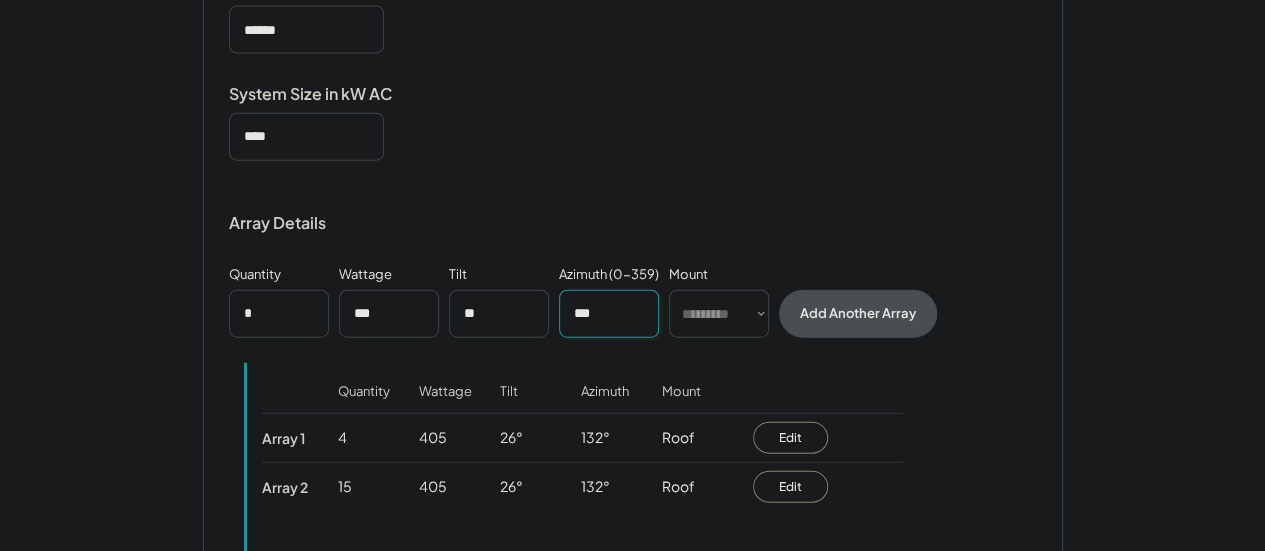 type on "***" 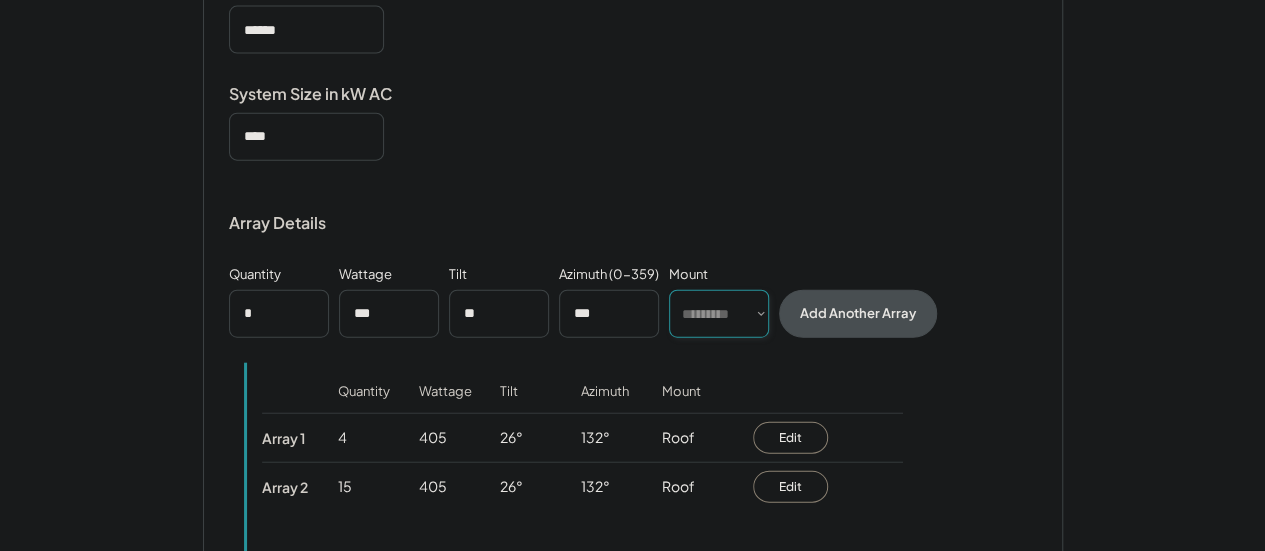 select on "******" 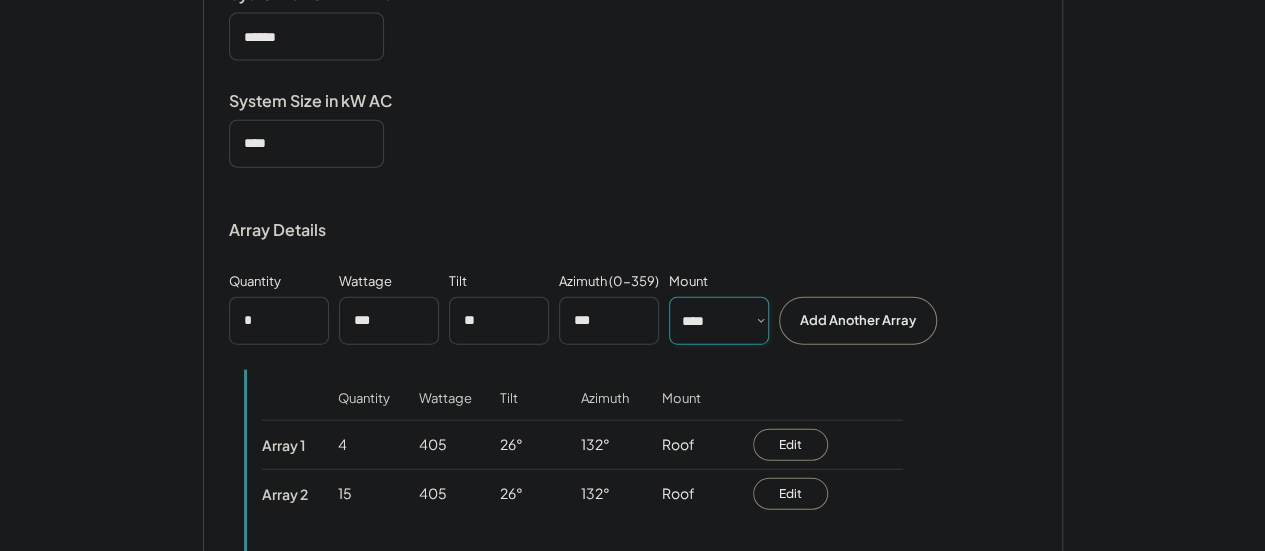 scroll, scrollTop: 2310, scrollLeft: 0, axis: vertical 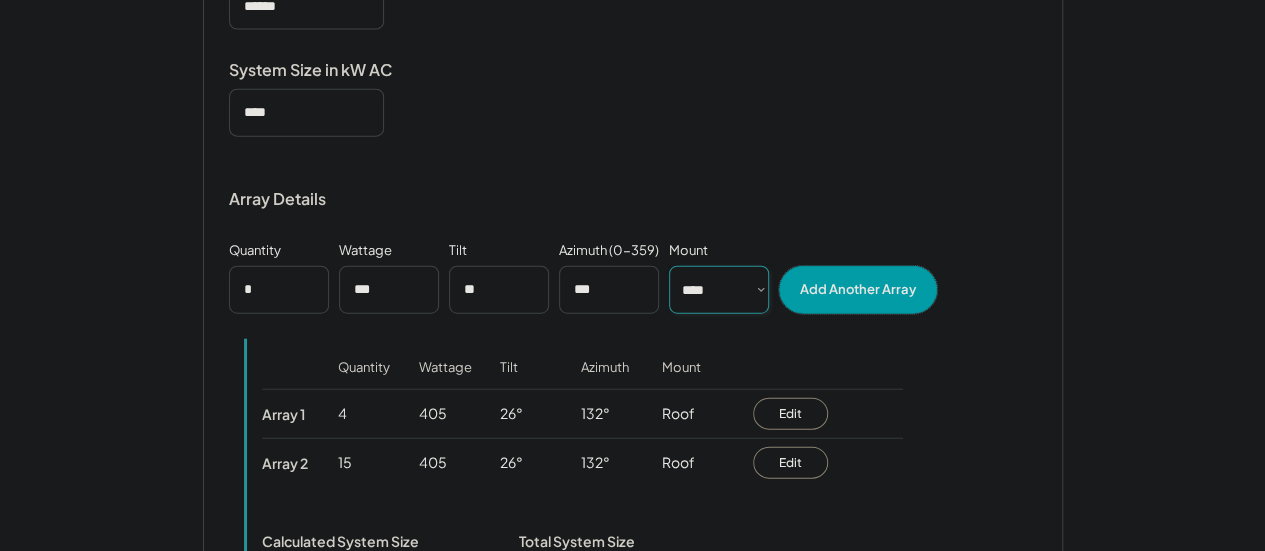 click on "Add Another Array" at bounding box center [858, 290] 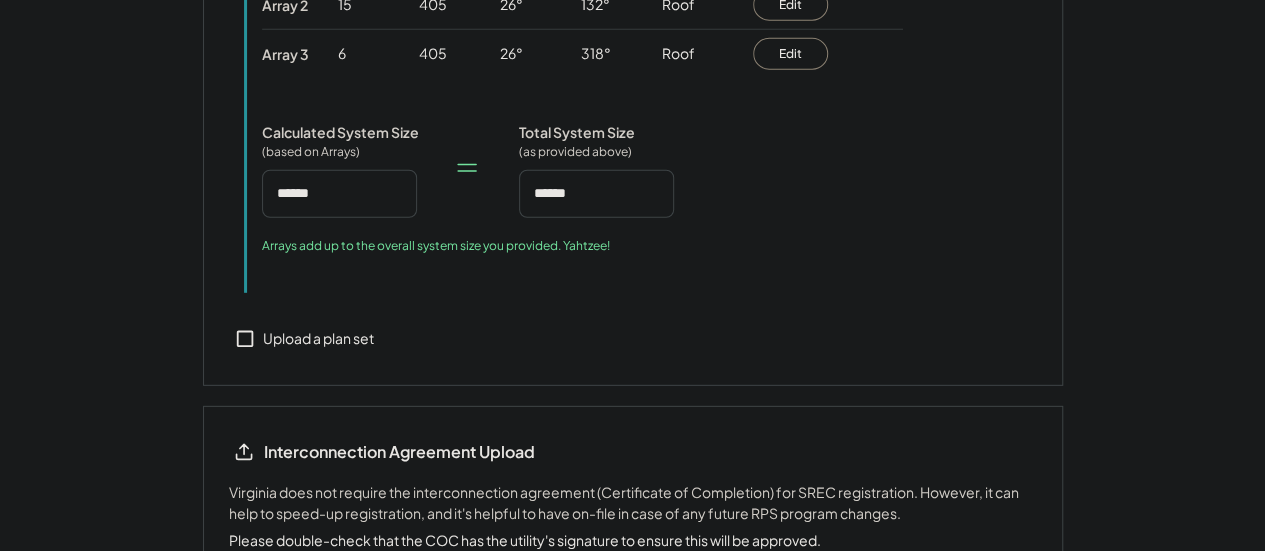 scroll, scrollTop: 2810, scrollLeft: 0, axis: vertical 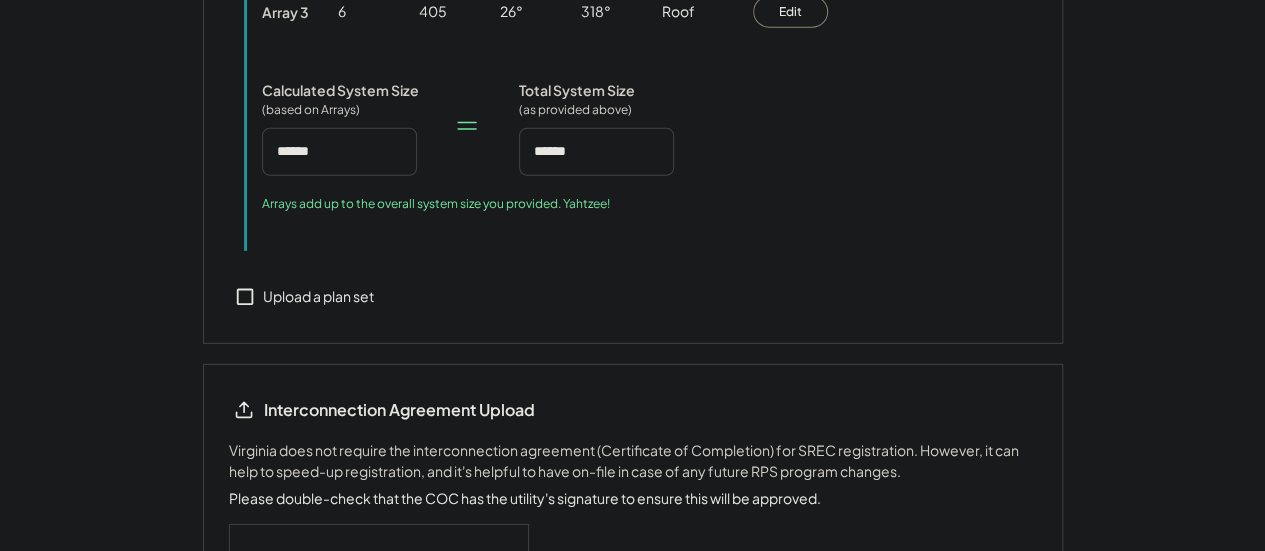 click 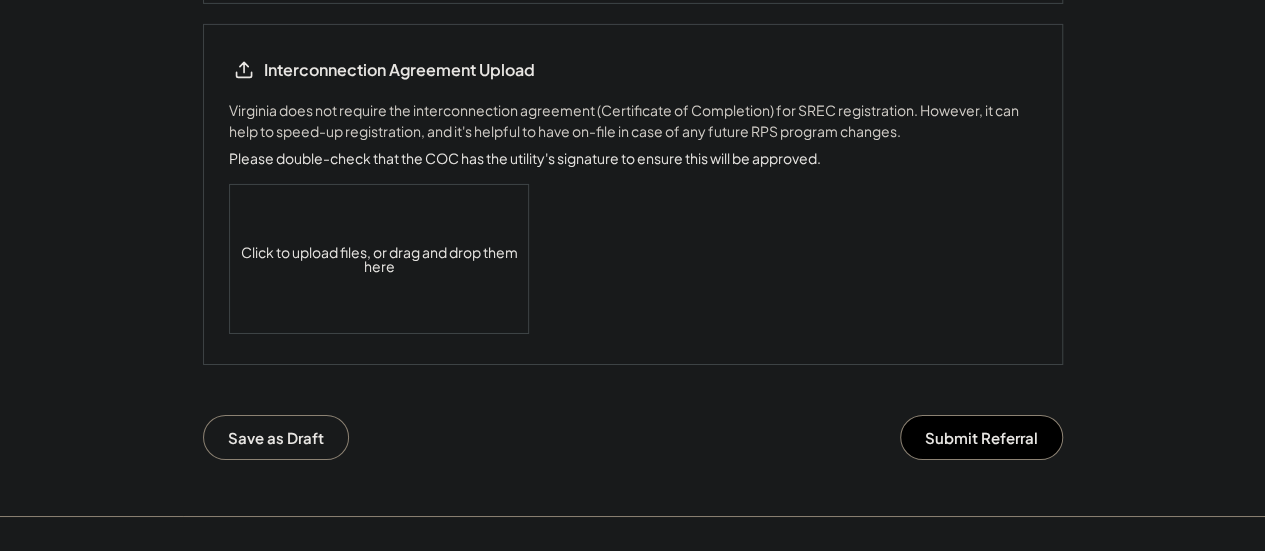 scroll, scrollTop: 3210, scrollLeft: 0, axis: vertical 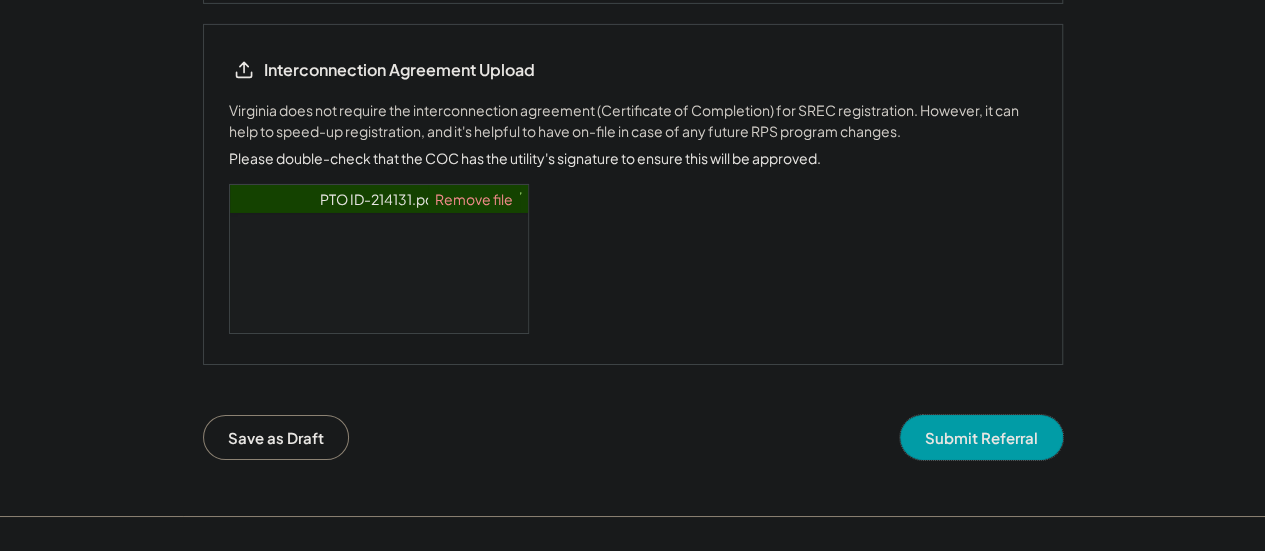 click on "Submit Referral" at bounding box center [981, 437] 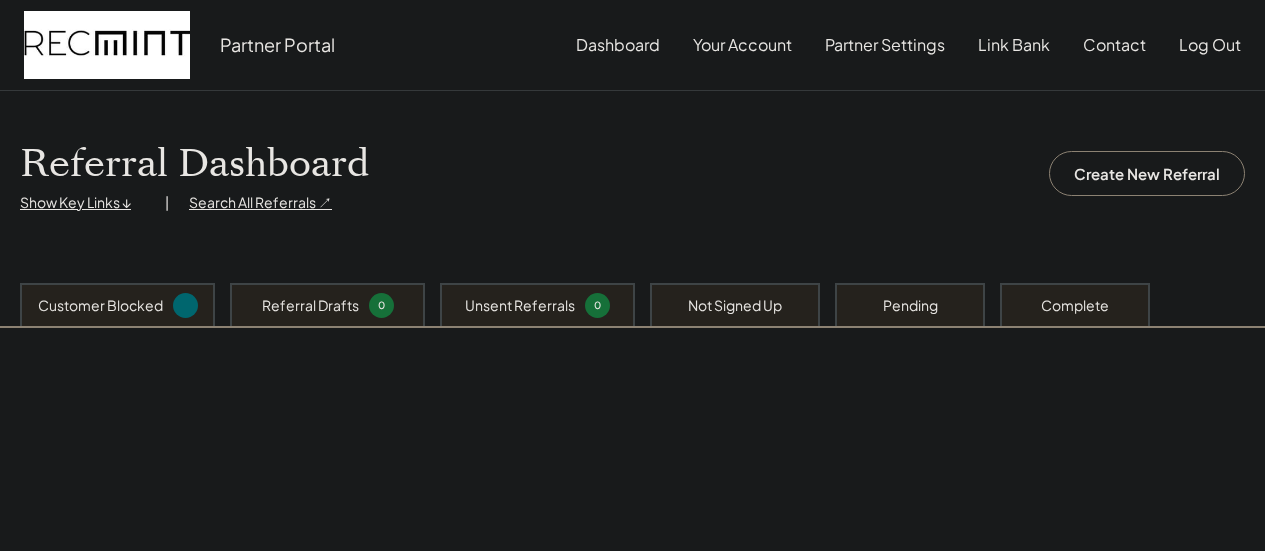 scroll, scrollTop: 0, scrollLeft: 0, axis: both 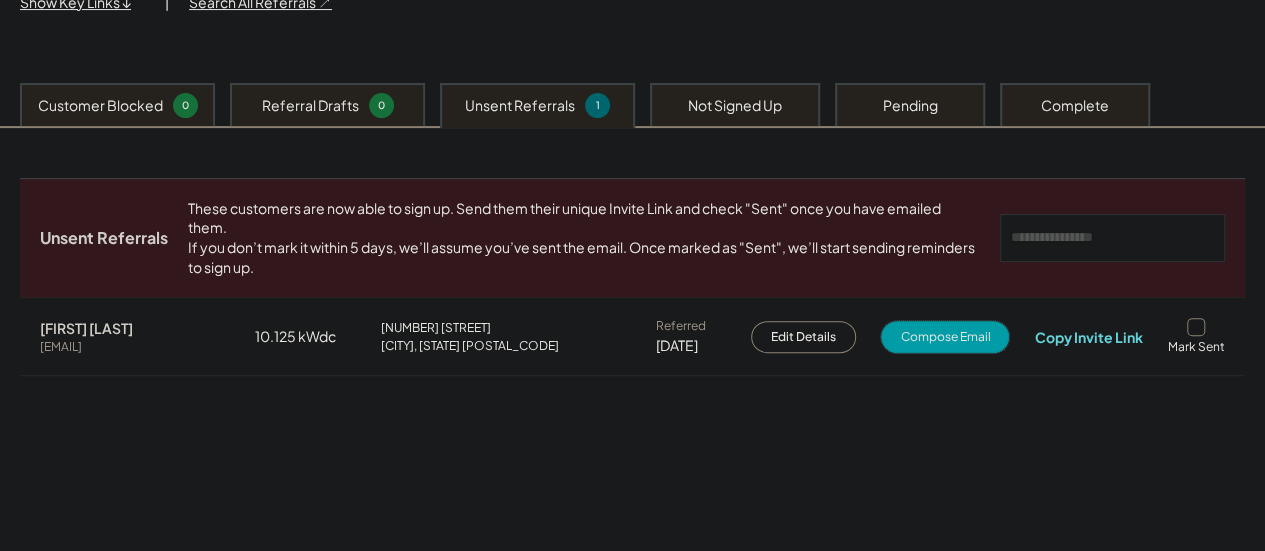 click on "Compose Email" at bounding box center (945, 337) 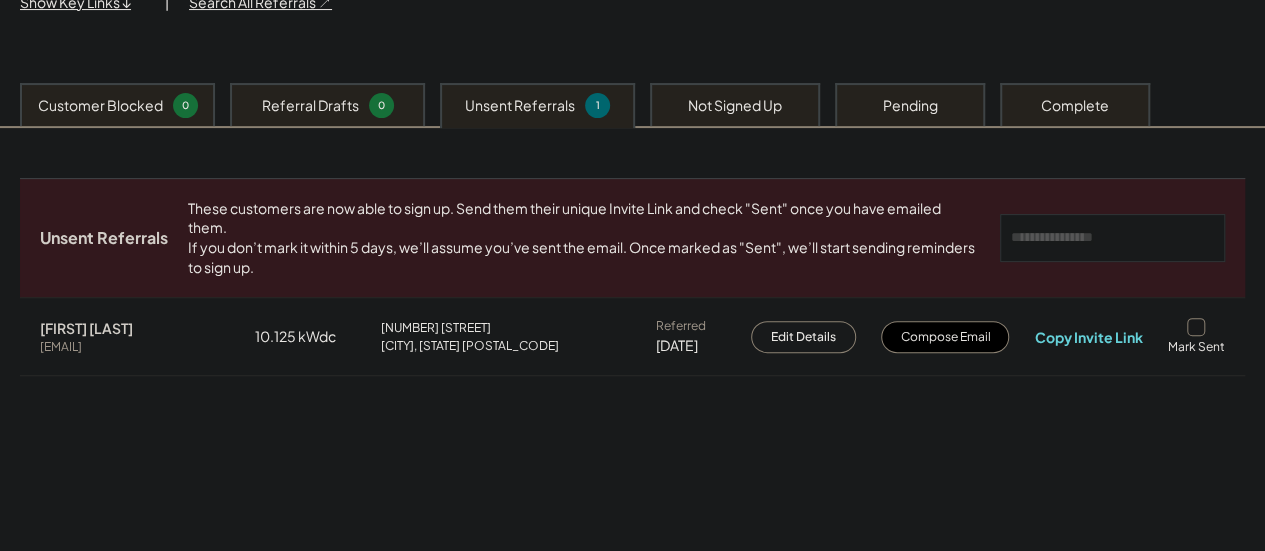 click on "Unsent Referrals These customers are now able to sign up. Send them their unique Invite Link and check "Sent" once you have emailed them.
If you don’t mark it within 5 days, we’ll assume you’ve sent the email. Once marked as "Sent", we’ll start sending reminders to sign up. Kari Mathias calscrew63@yahoo.com 10.125 kWdc 106 Sugar Mill Ln Weyers Cave, VA 24486 Referred 7/17/25 Edit Details Compose Email Copy Invite Link Mark Sent" at bounding box center (632, 302) 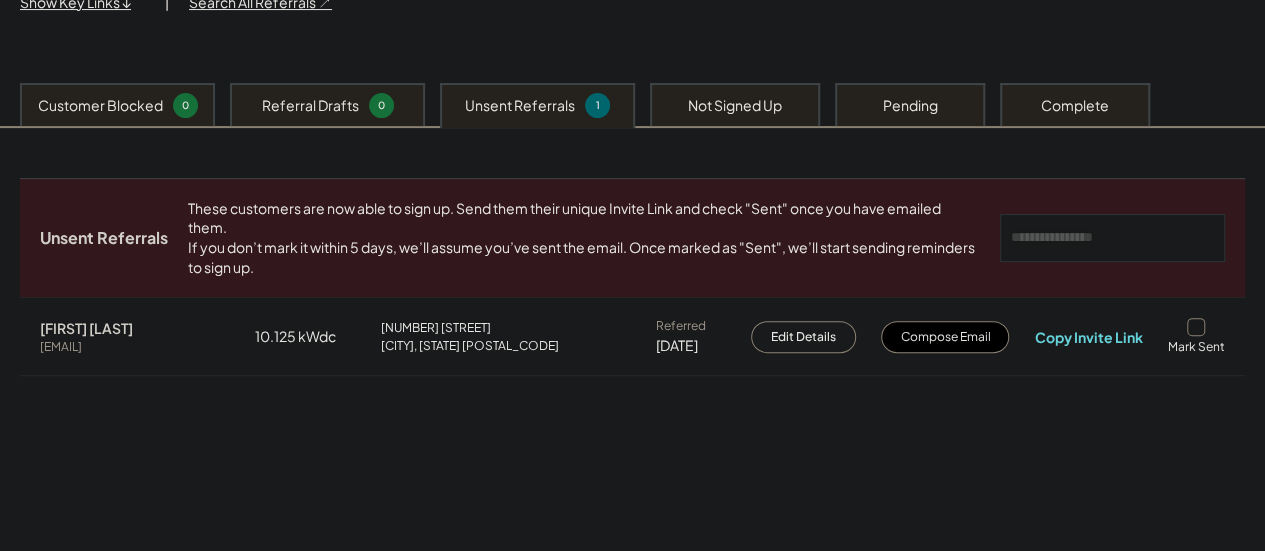 click at bounding box center (1196, 327) 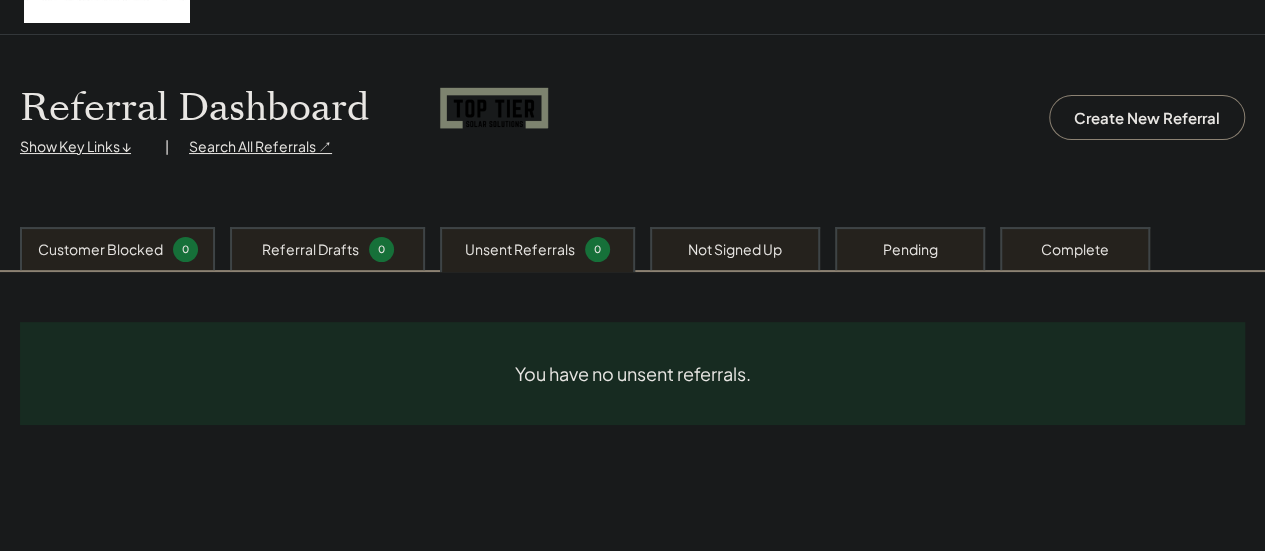 scroll, scrollTop: 0, scrollLeft: 0, axis: both 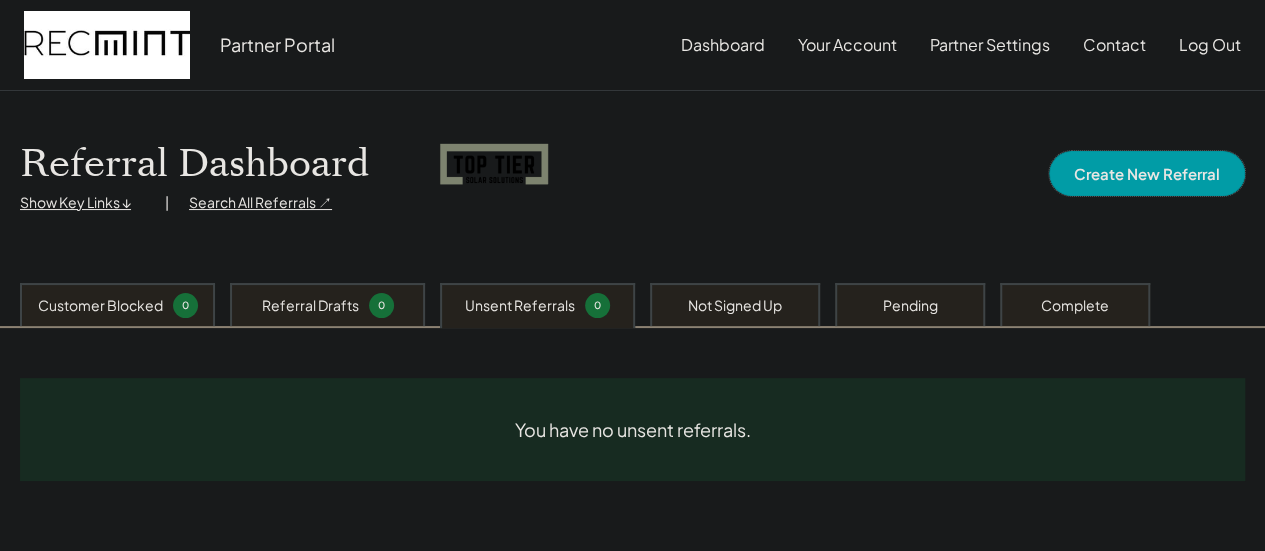 click on "Create New Referral" at bounding box center (1147, 173) 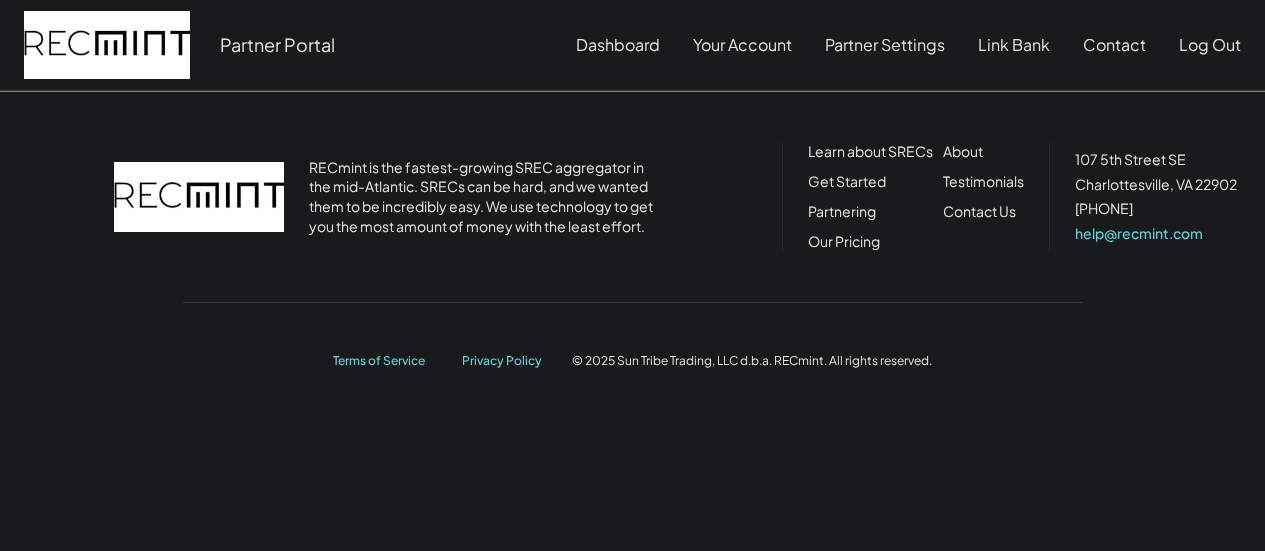 scroll, scrollTop: 0, scrollLeft: 0, axis: both 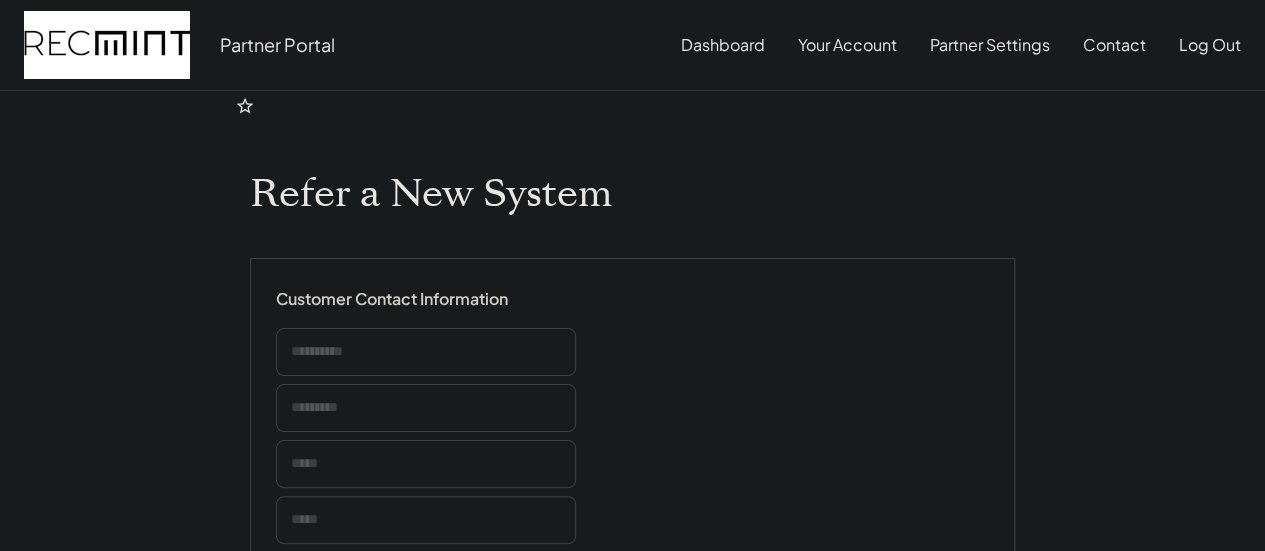 type 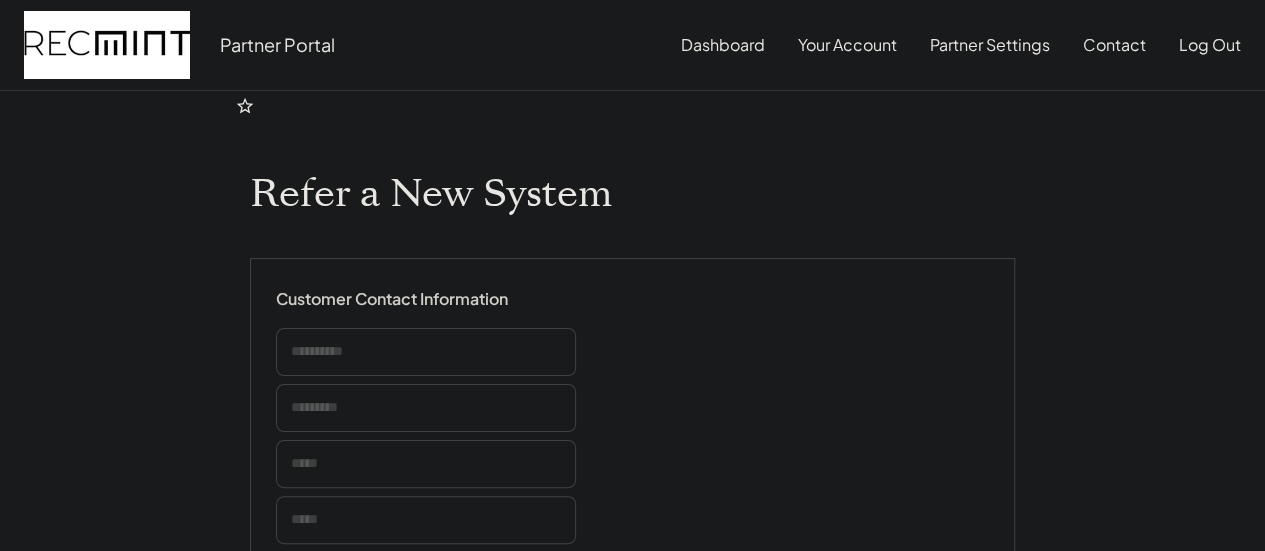 type 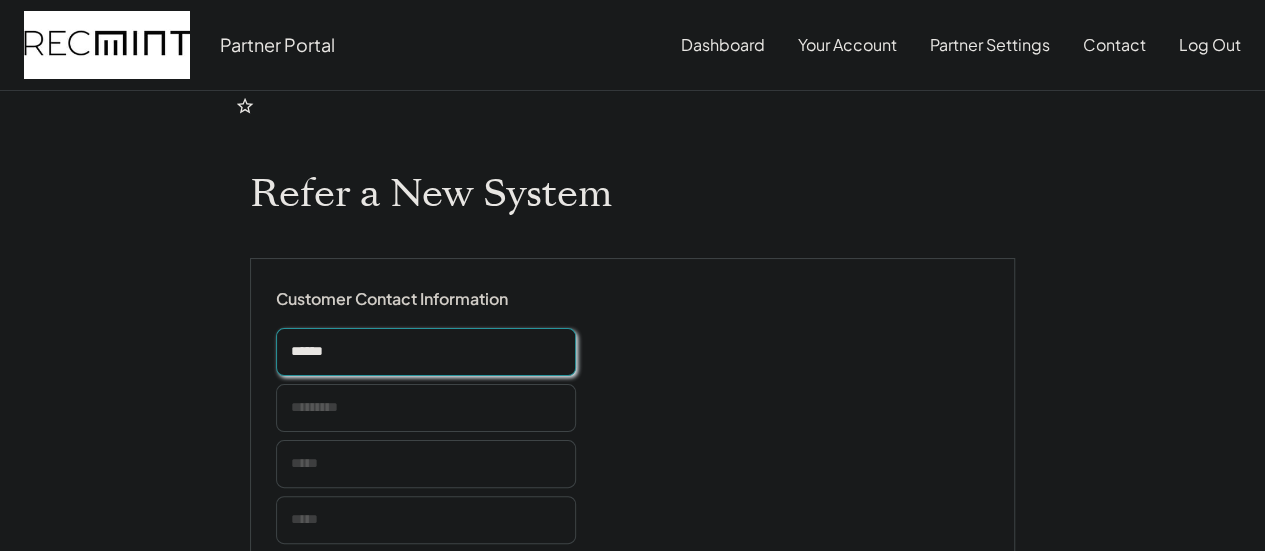 type on "*****" 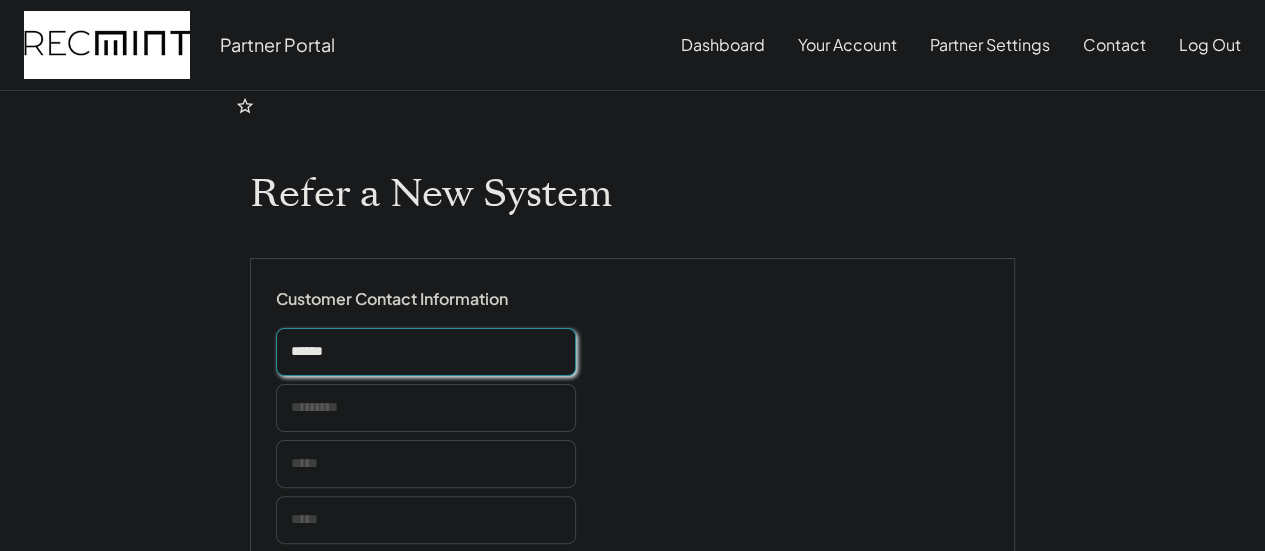type 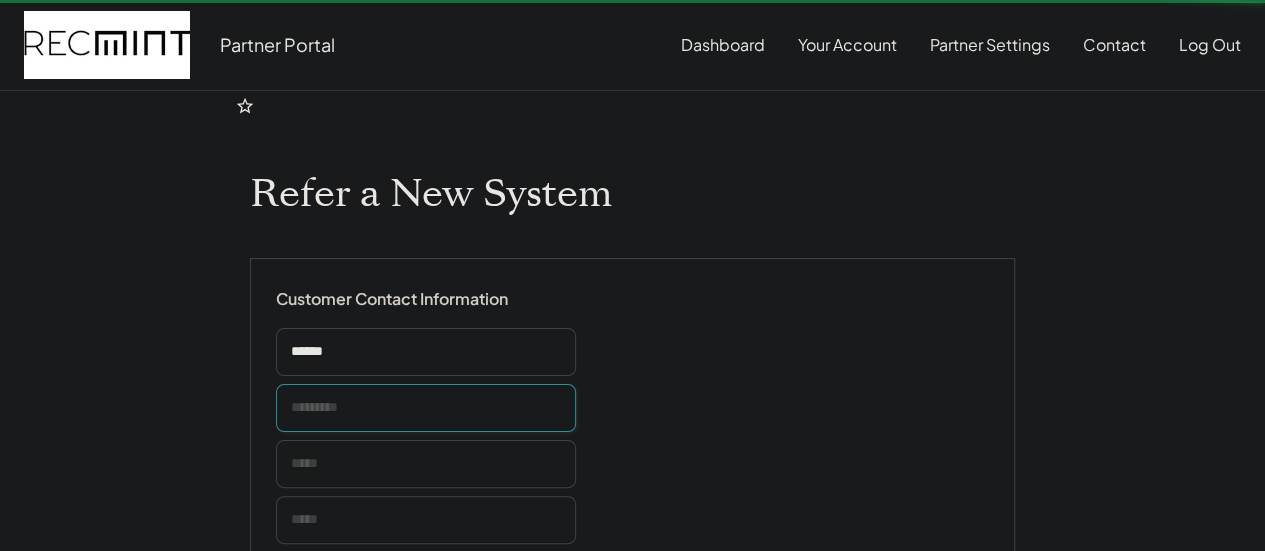 type 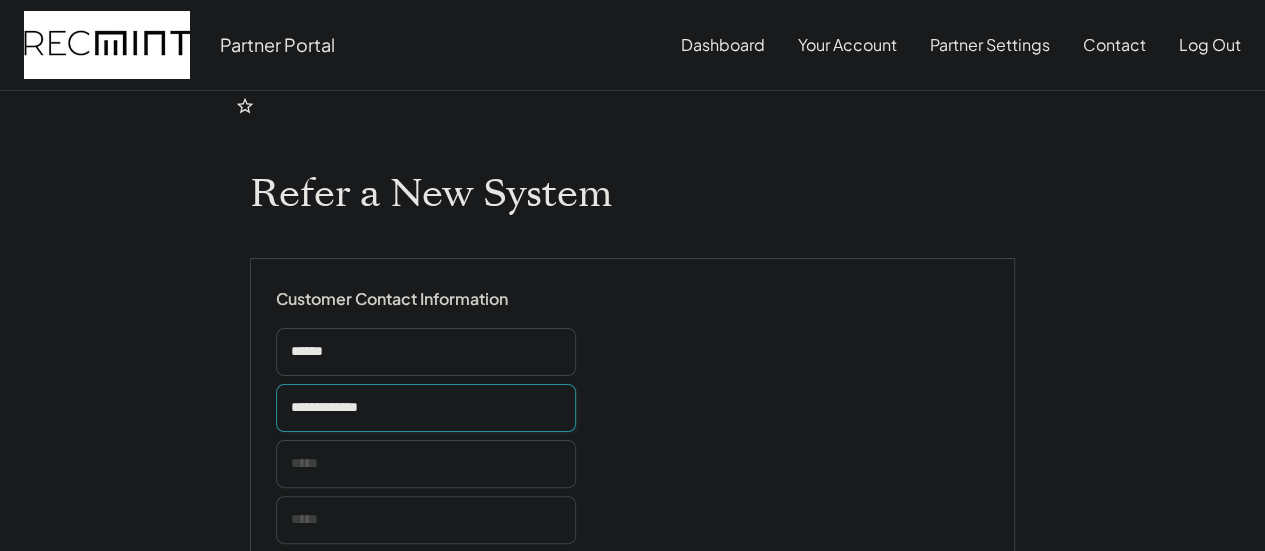 type on "**********" 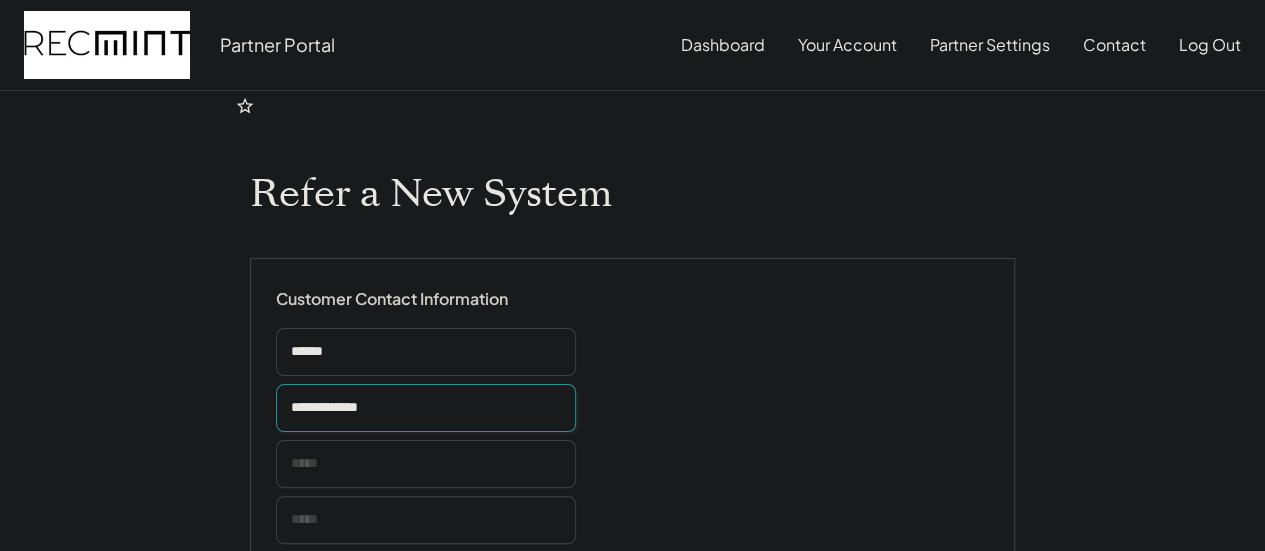 type 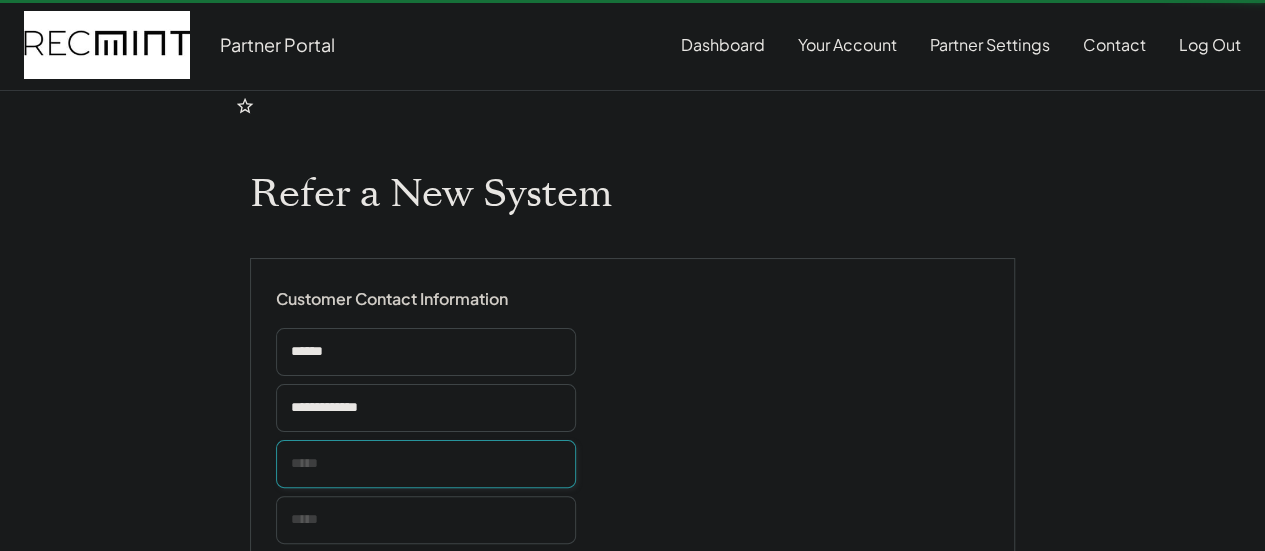 type 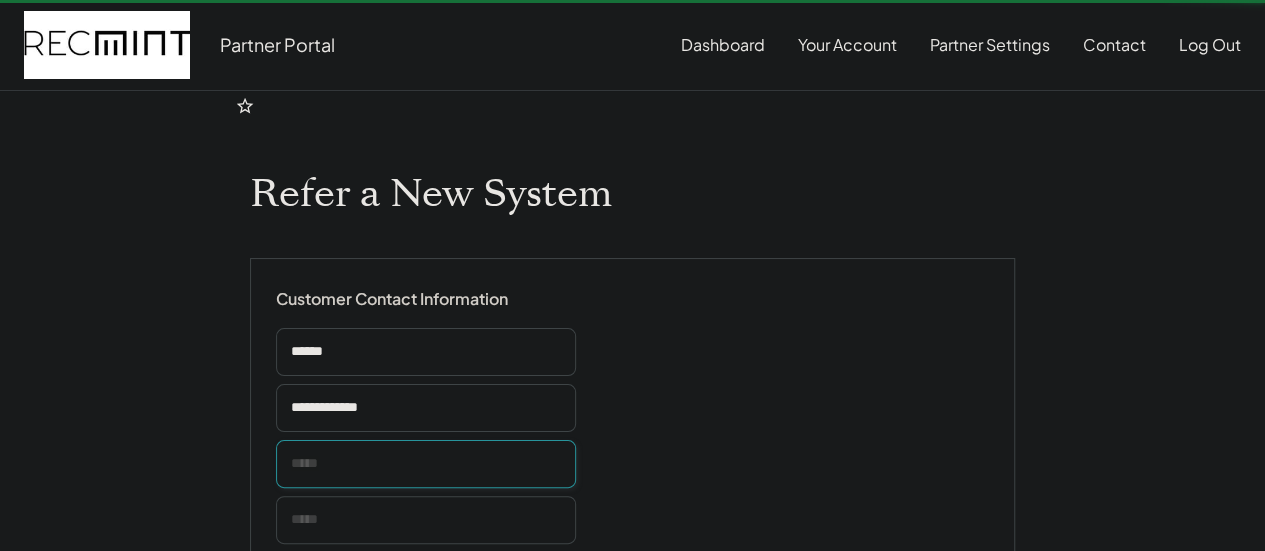 type 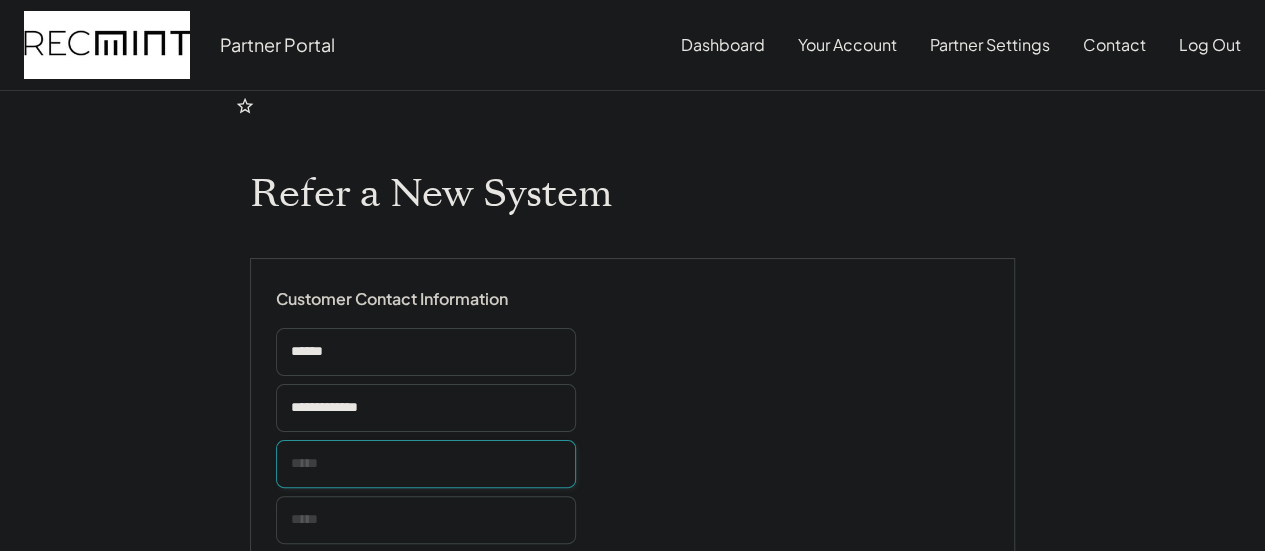 paste on "**********" 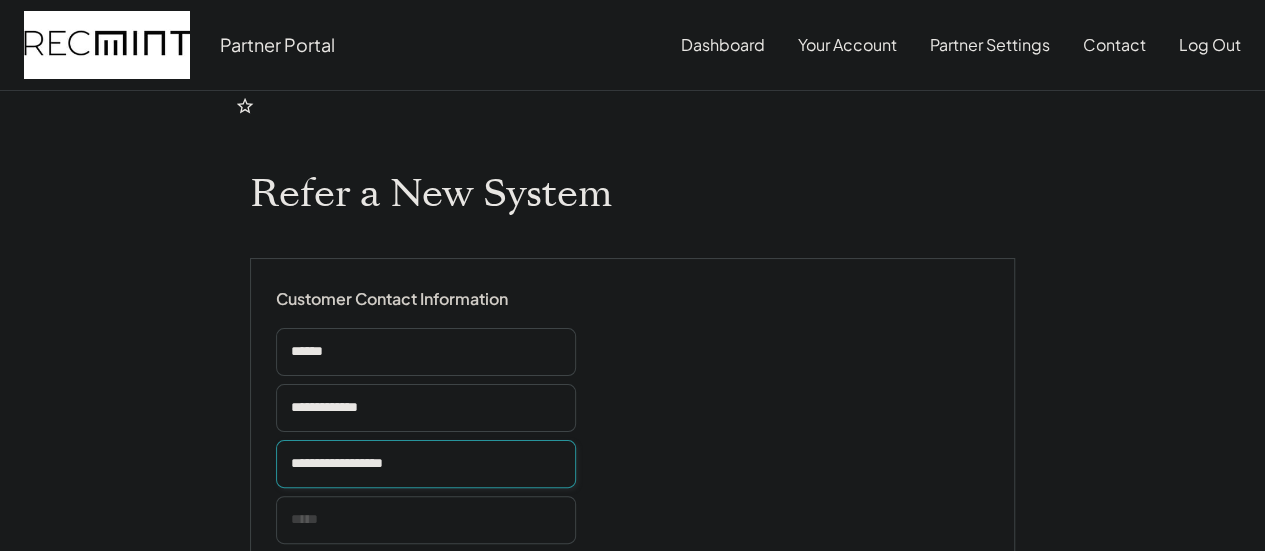 type on "**********" 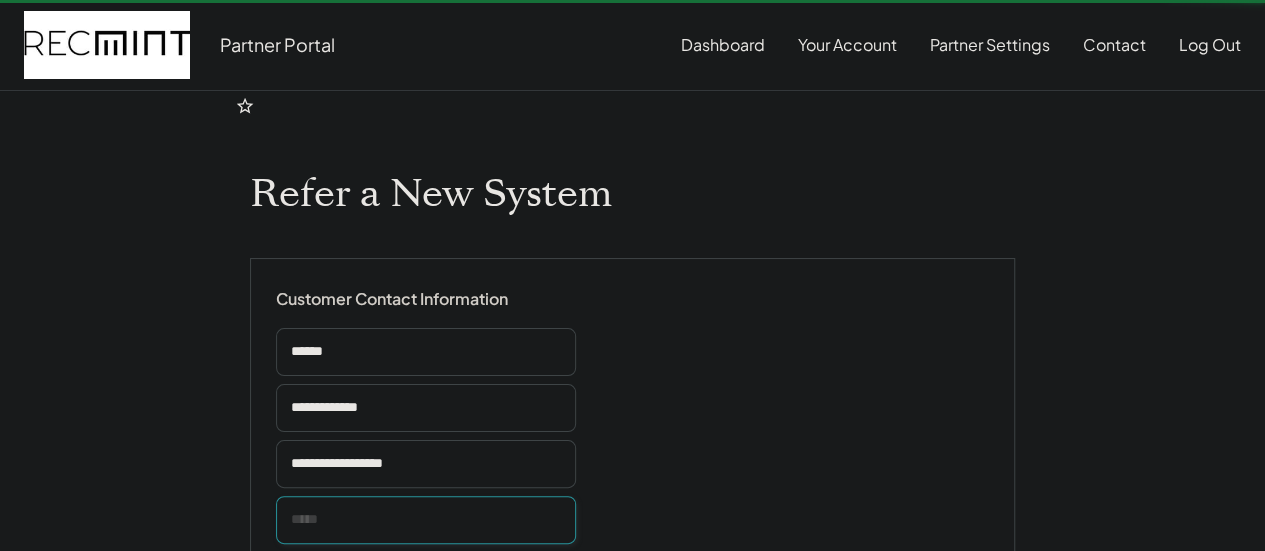 type 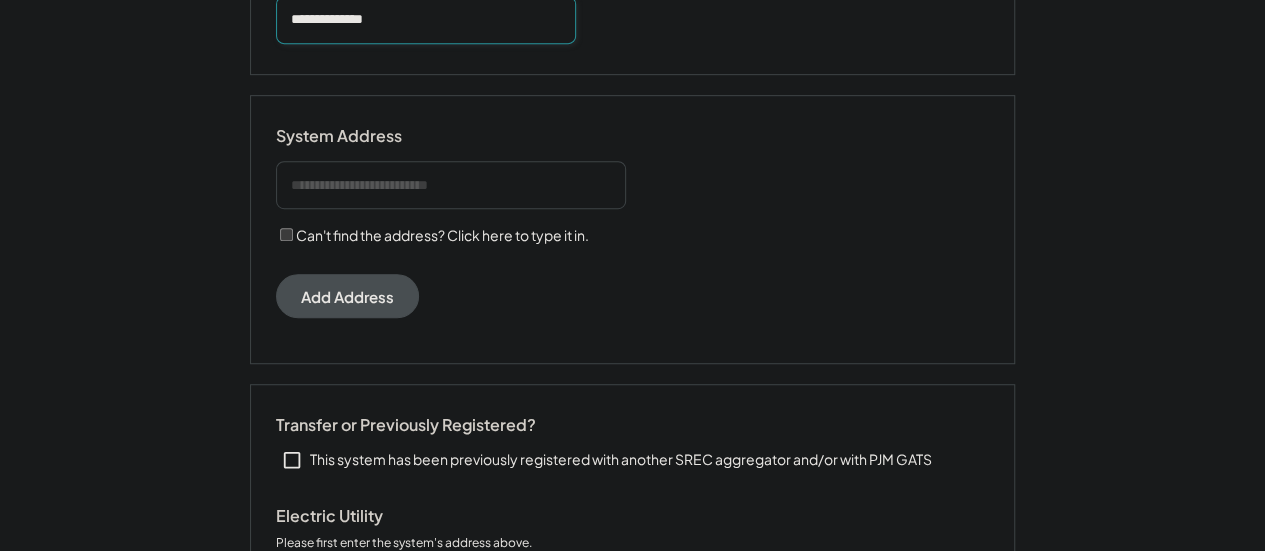 scroll, scrollTop: 300, scrollLeft: 0, axis: vertical 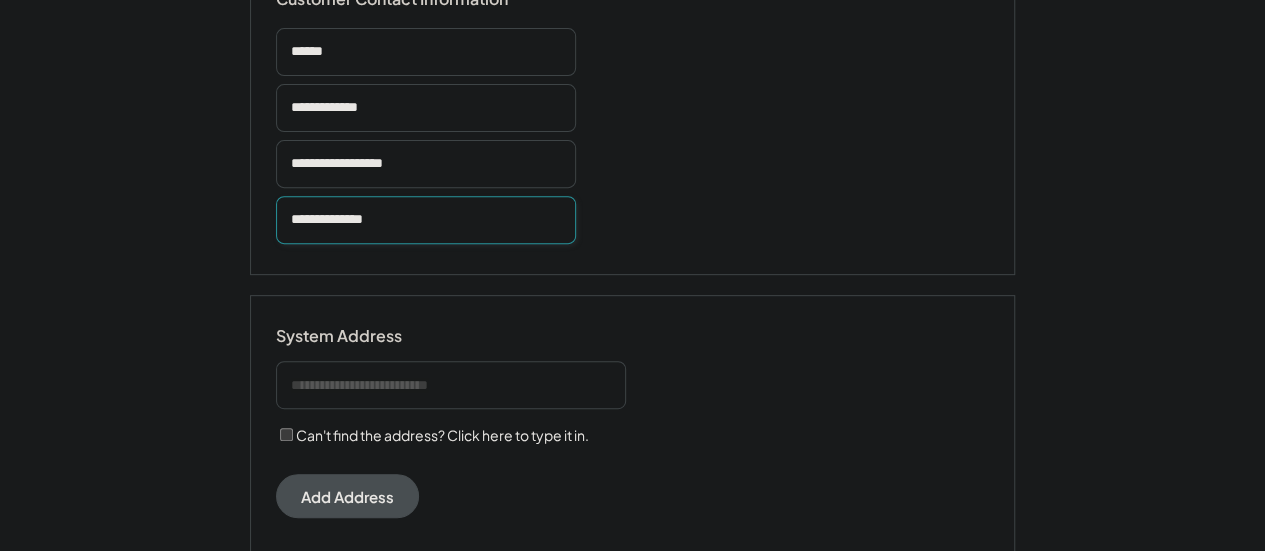 type on "**********" 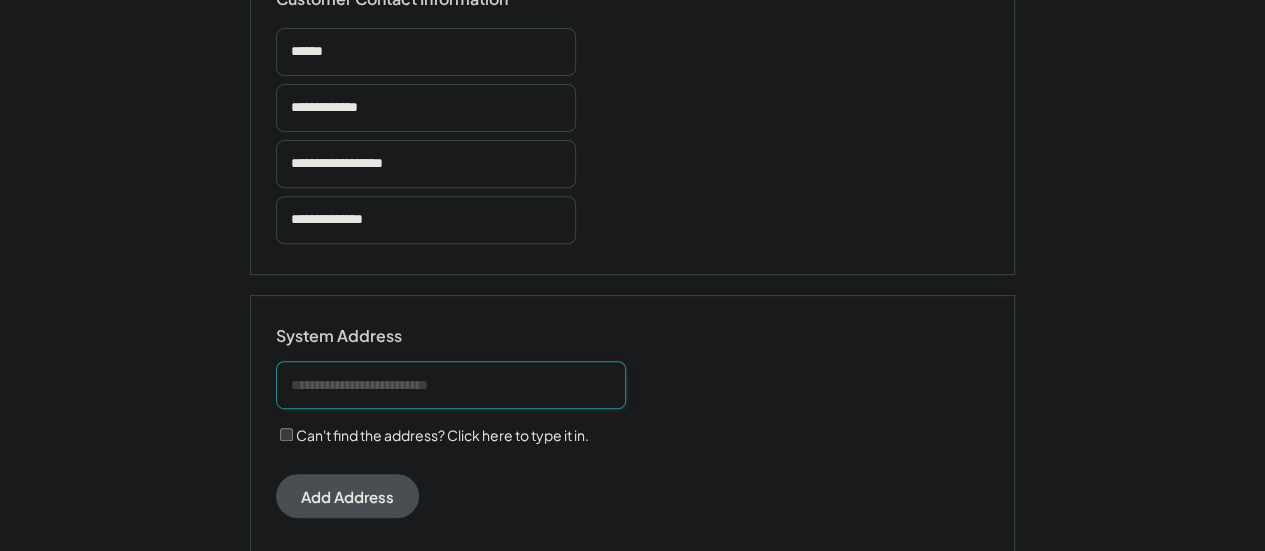 type 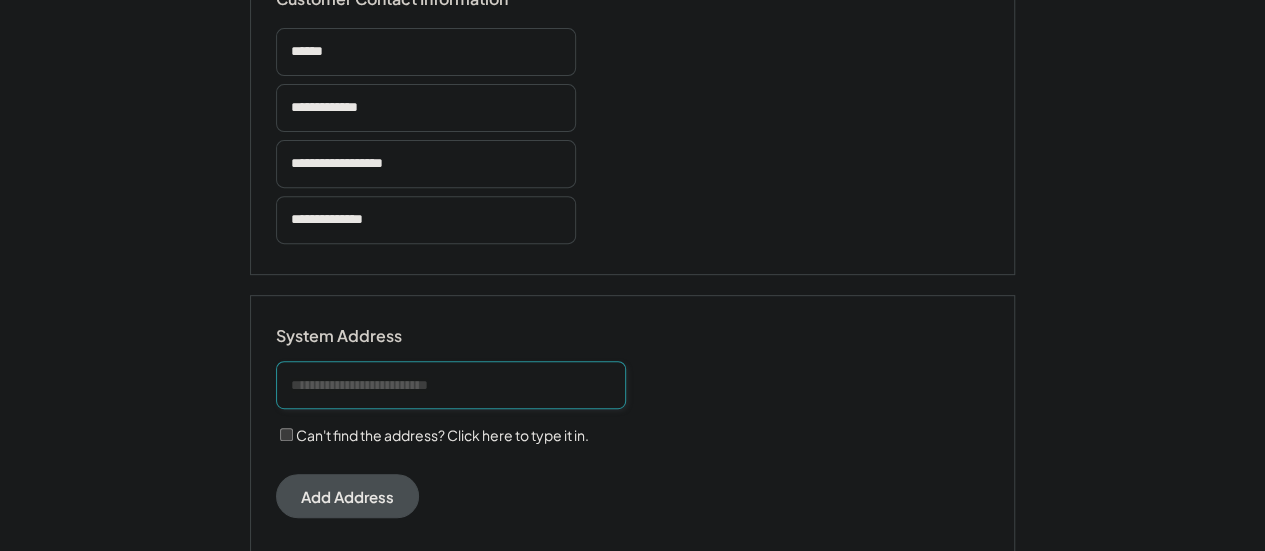 type 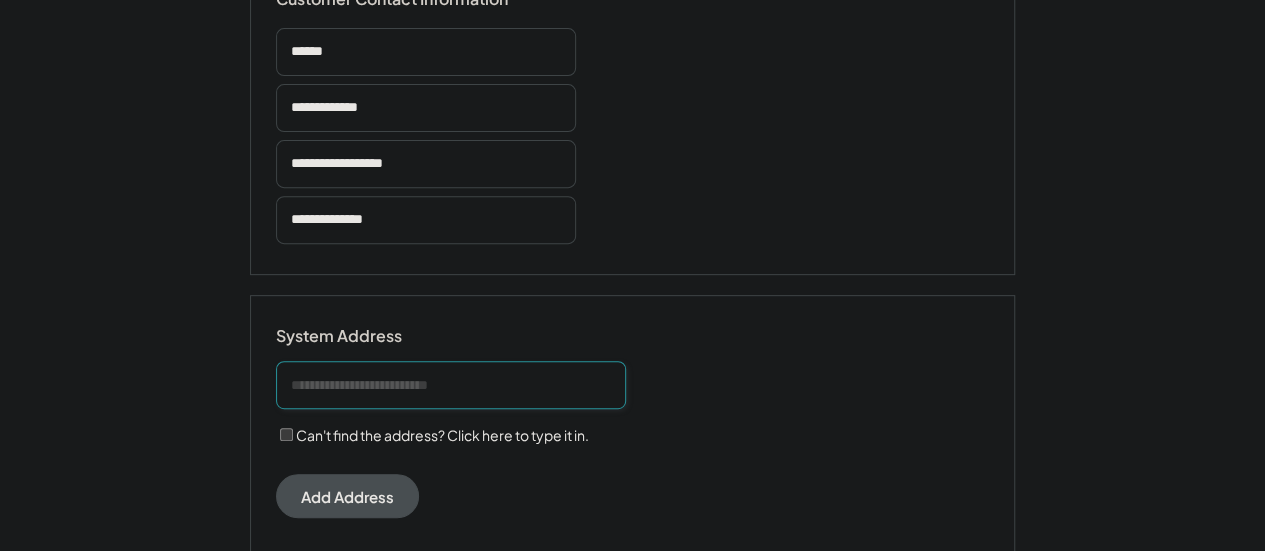 type 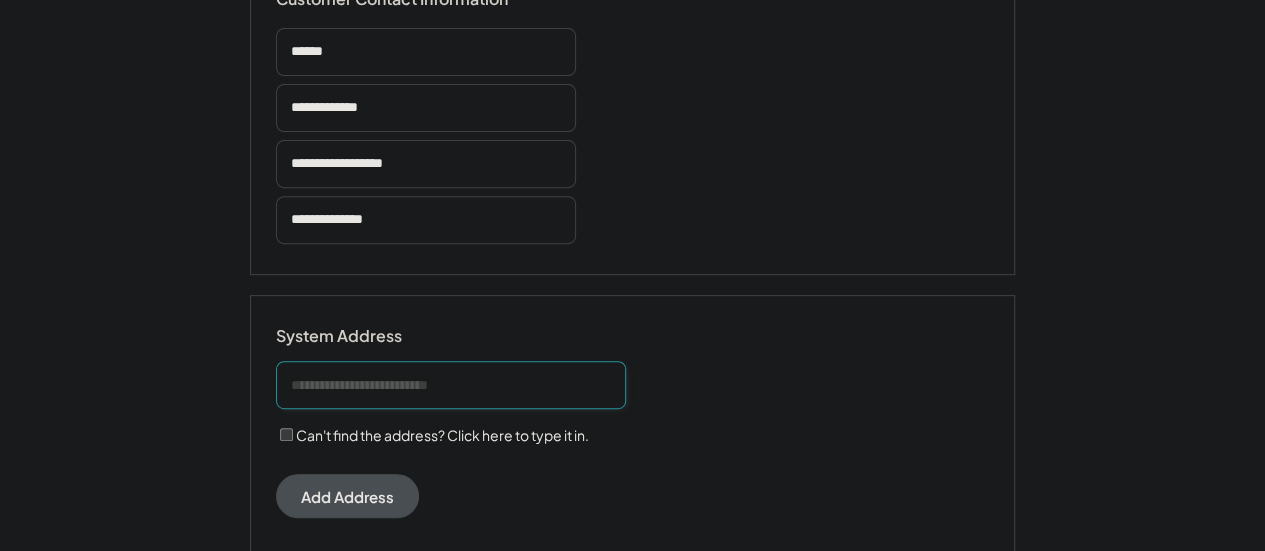 type 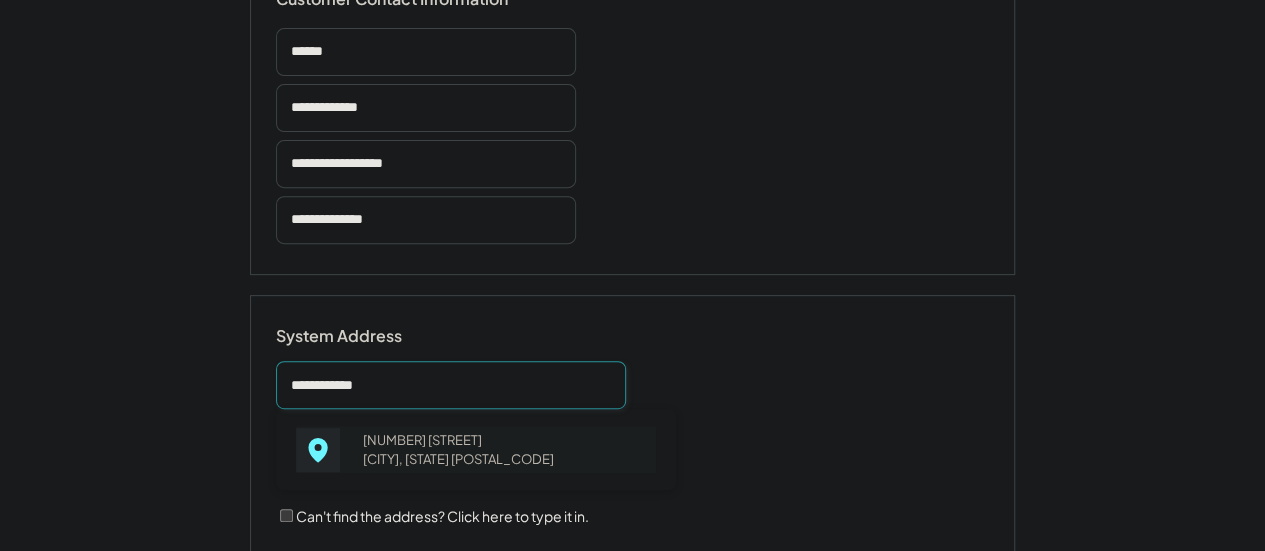 click on "1620 Hungary Rd
Henrico, VA 23228" at bounding box center [503, 449] 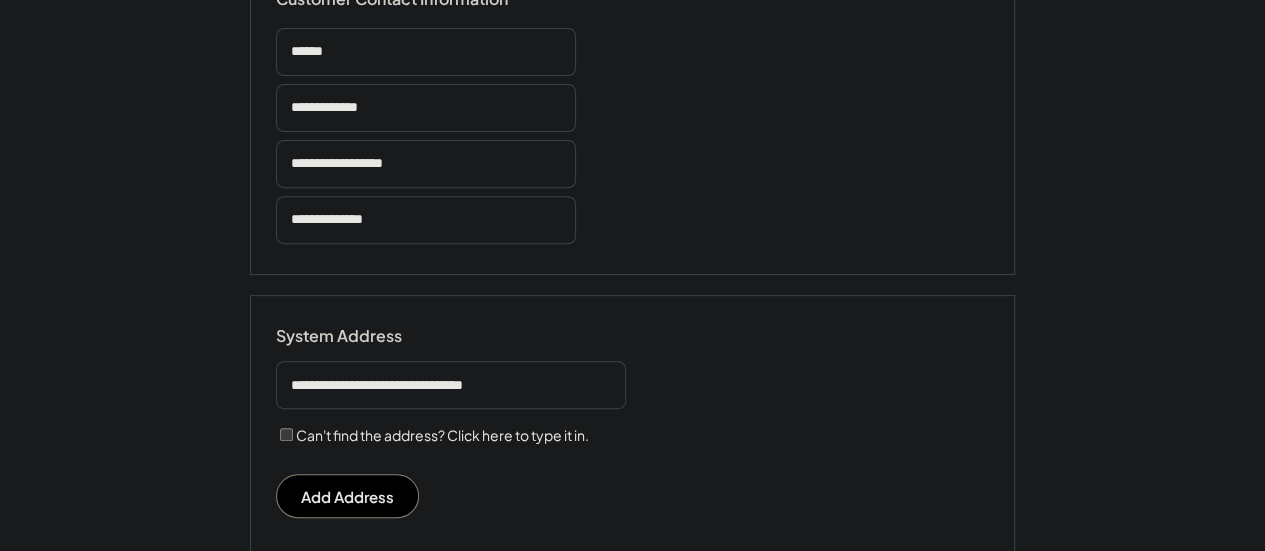 click at bounding box center [451, 385] 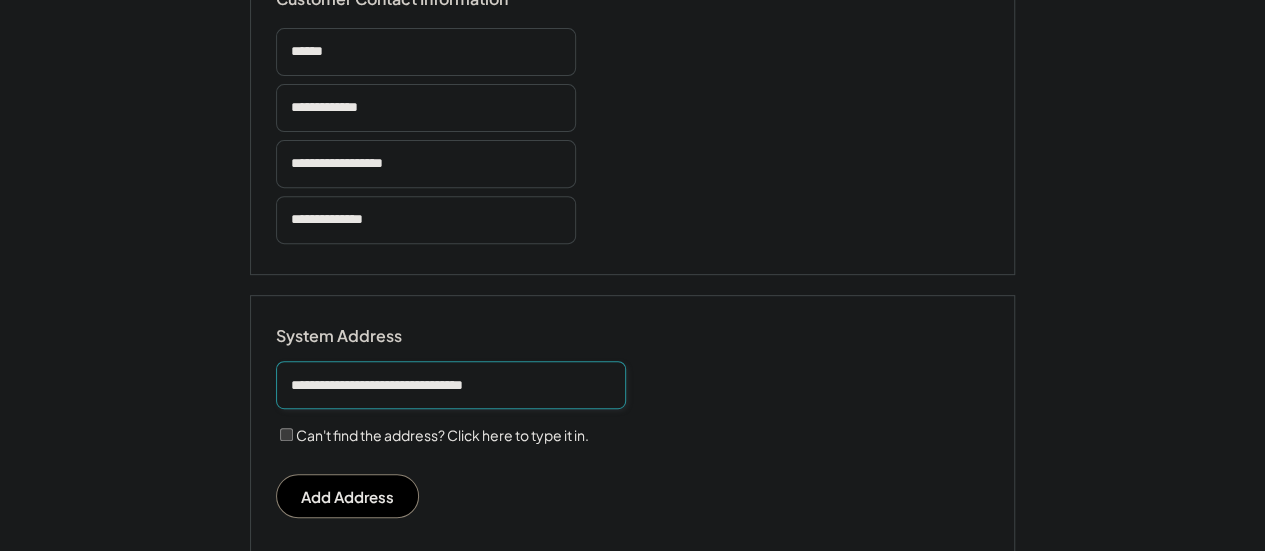 drag, startPoint x: 458, startPoint y: 391, endPoint x: 410, endPoint y: 389, distance: 48.04165 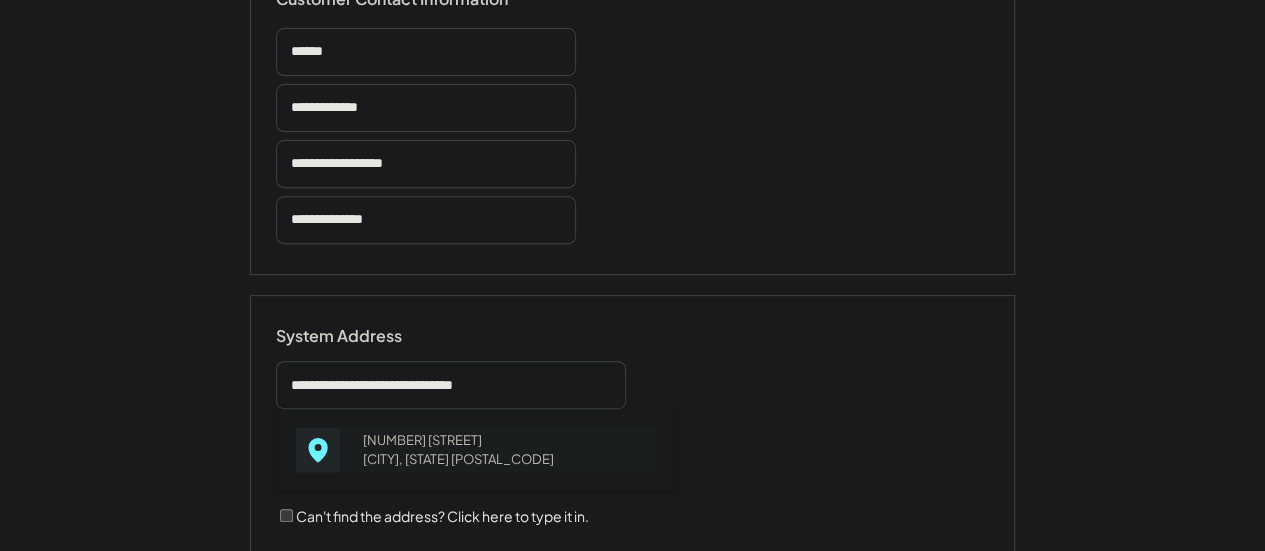 click on "1620 Hungary Rd
Richmond, VA 23228" at bounding box center (503, 449) 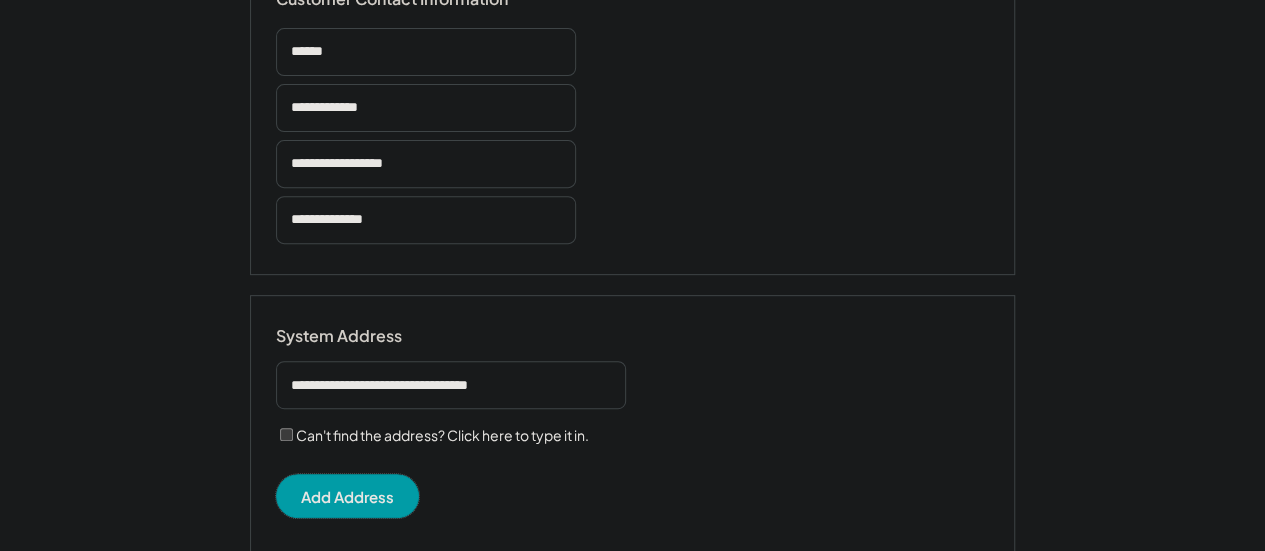 click on "Add Address" at bounding box center (347, 496) 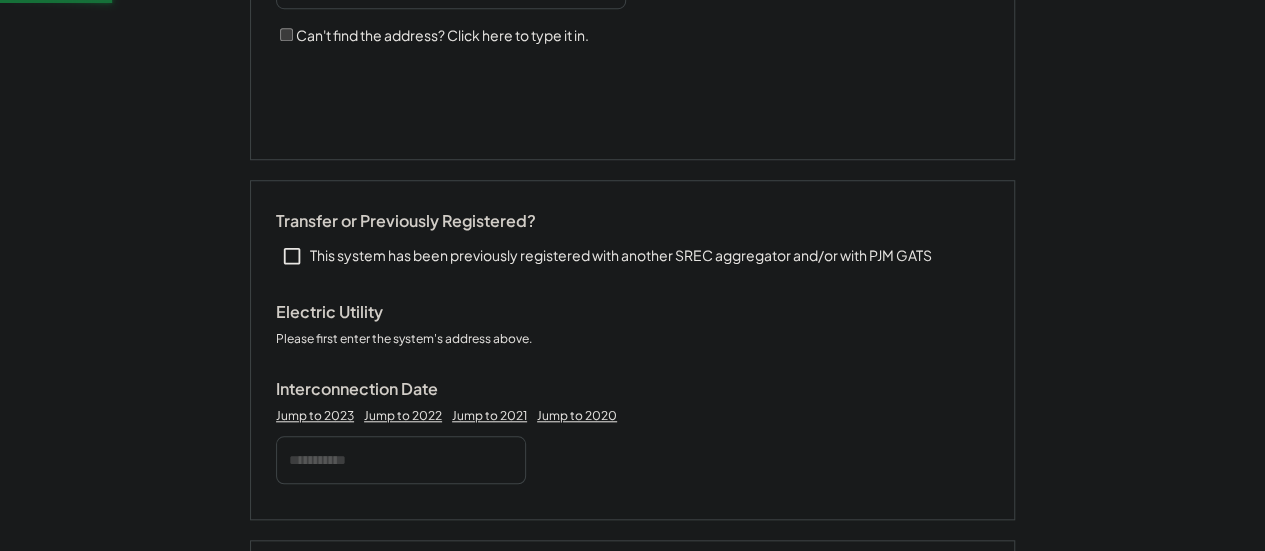 type 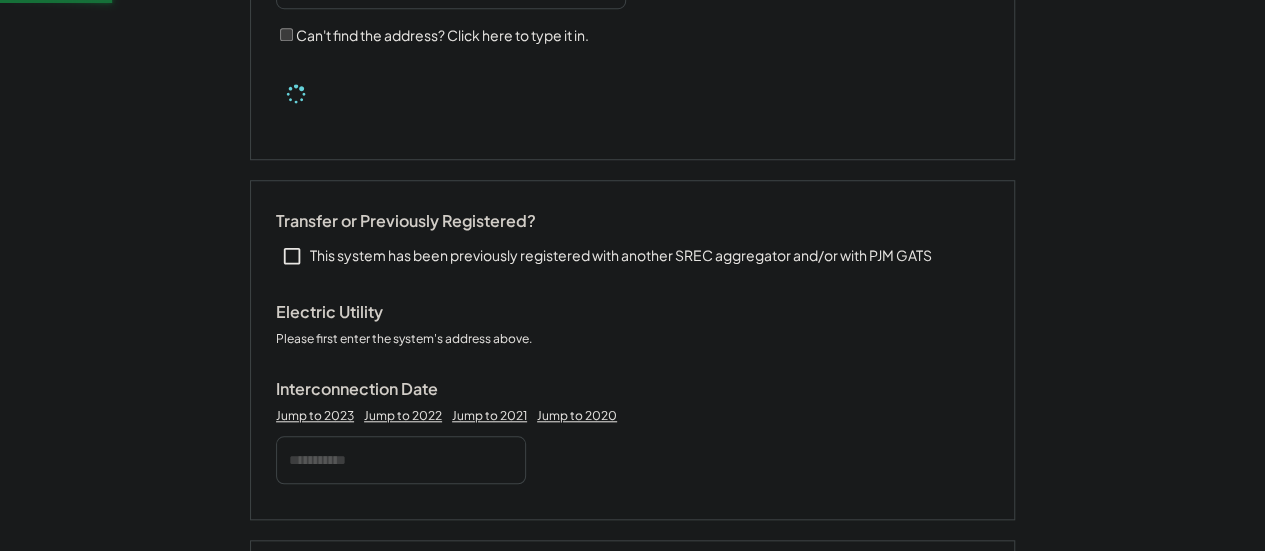 type 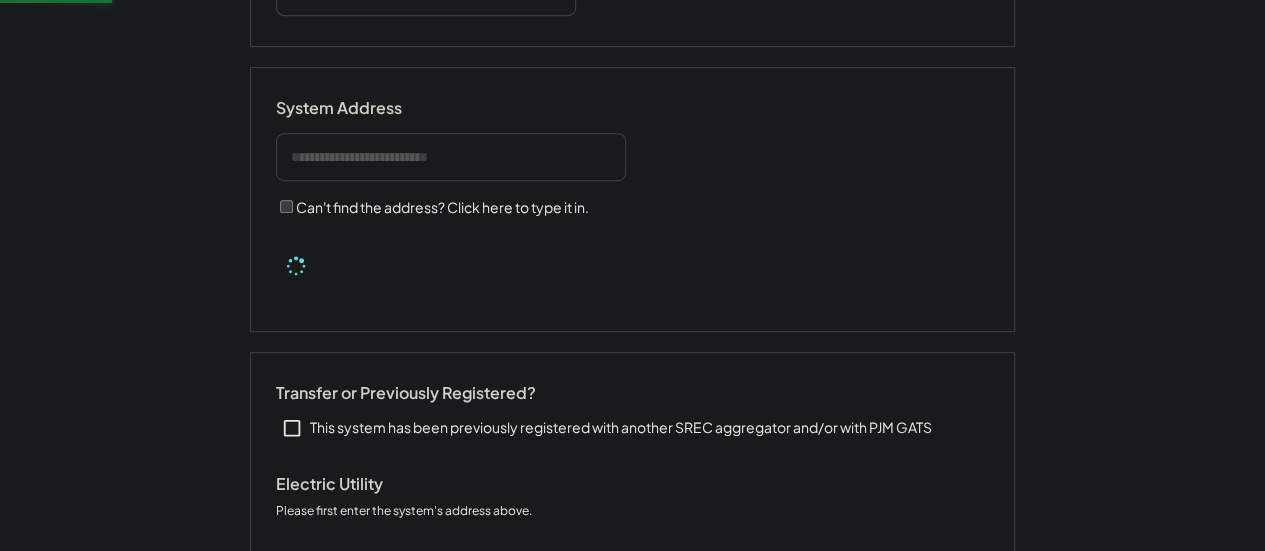 select on "**********" 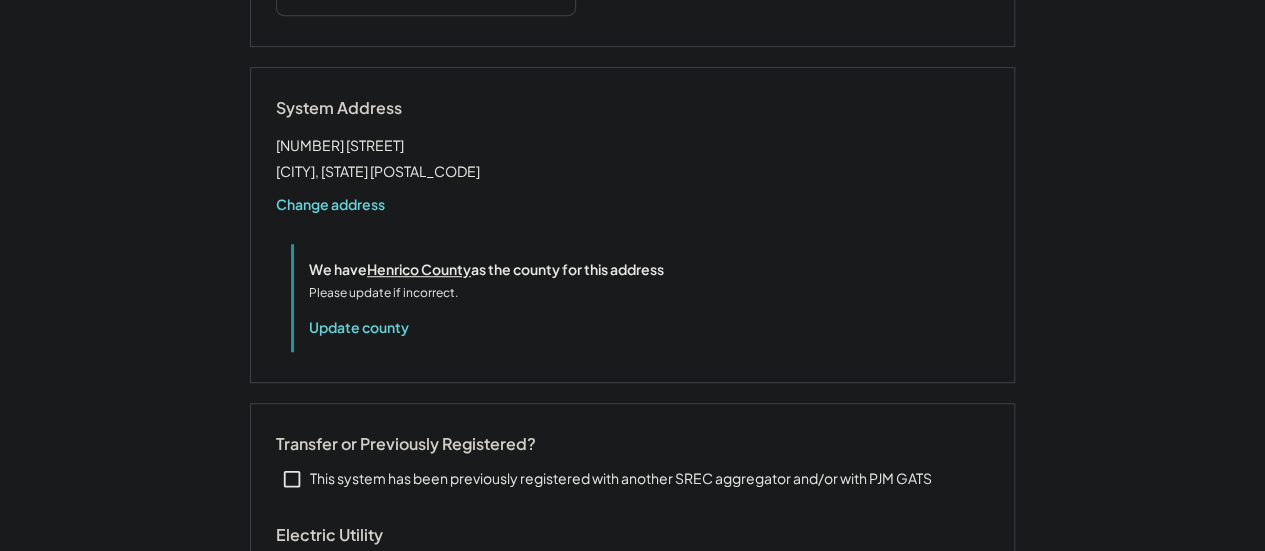 type 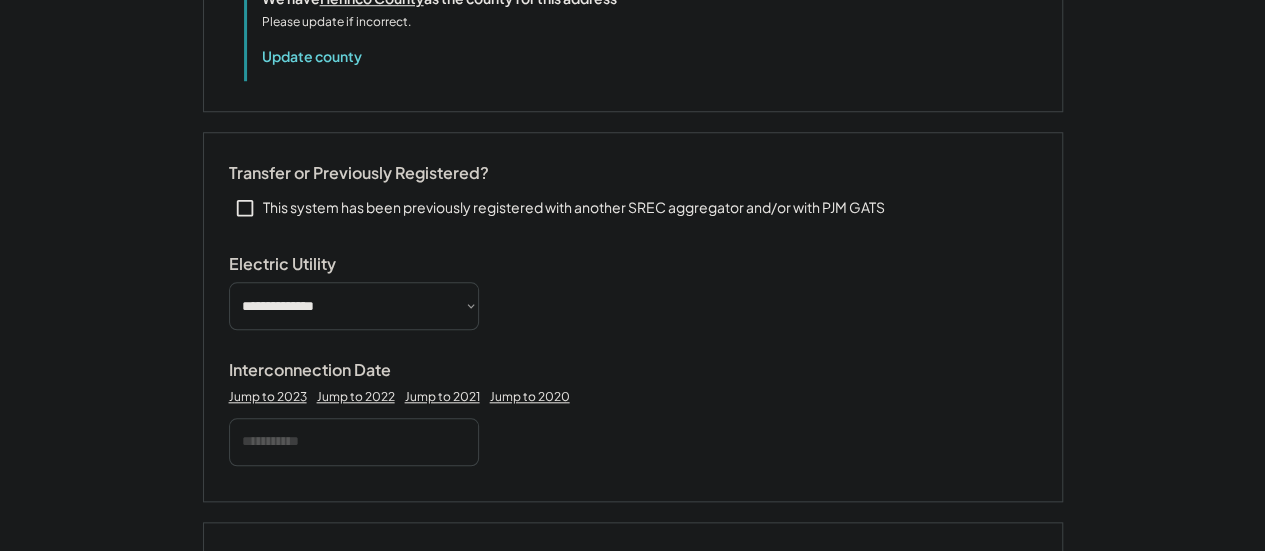 scroll, scrollTop: 828, scrollLeft: 0, axis: vertical 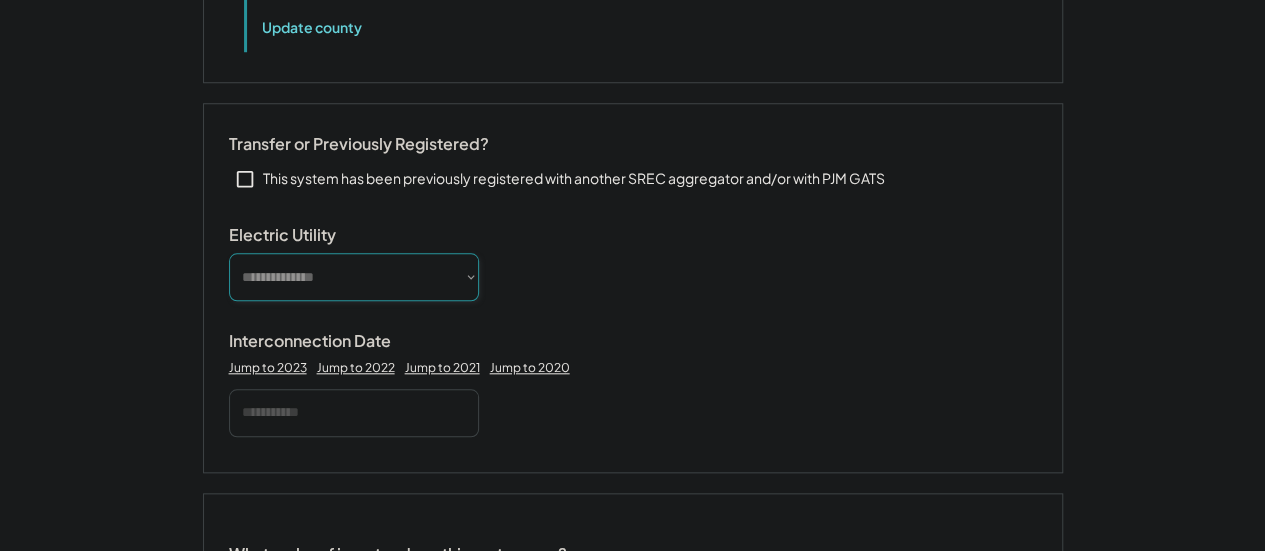 click on "**********" at bounding box center [354, 277] 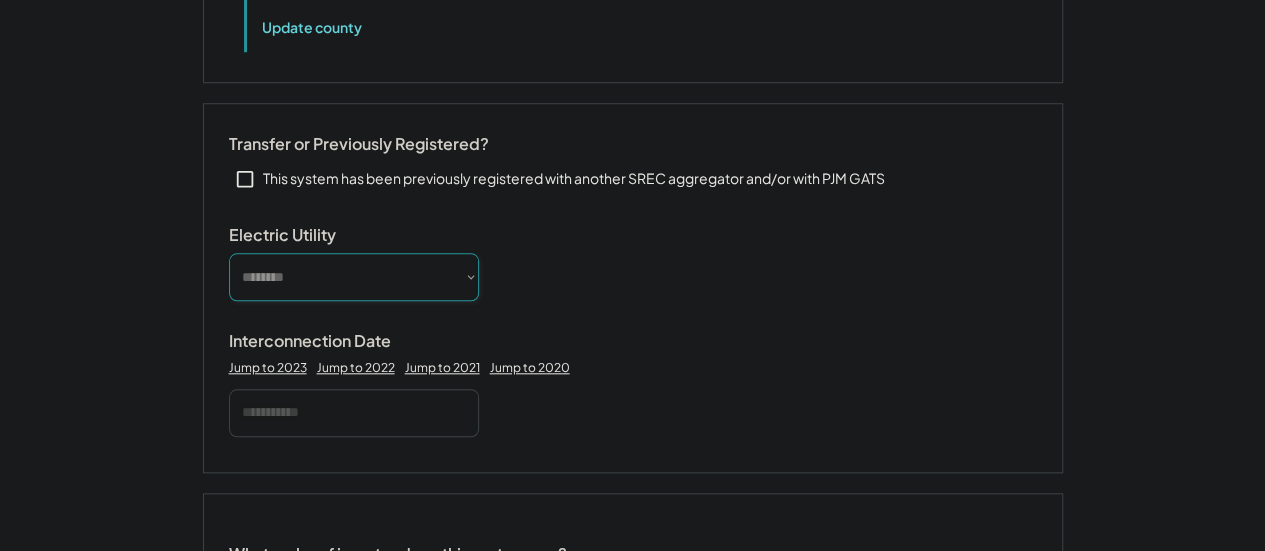 click on "**********" at bounding box center (354, 277) 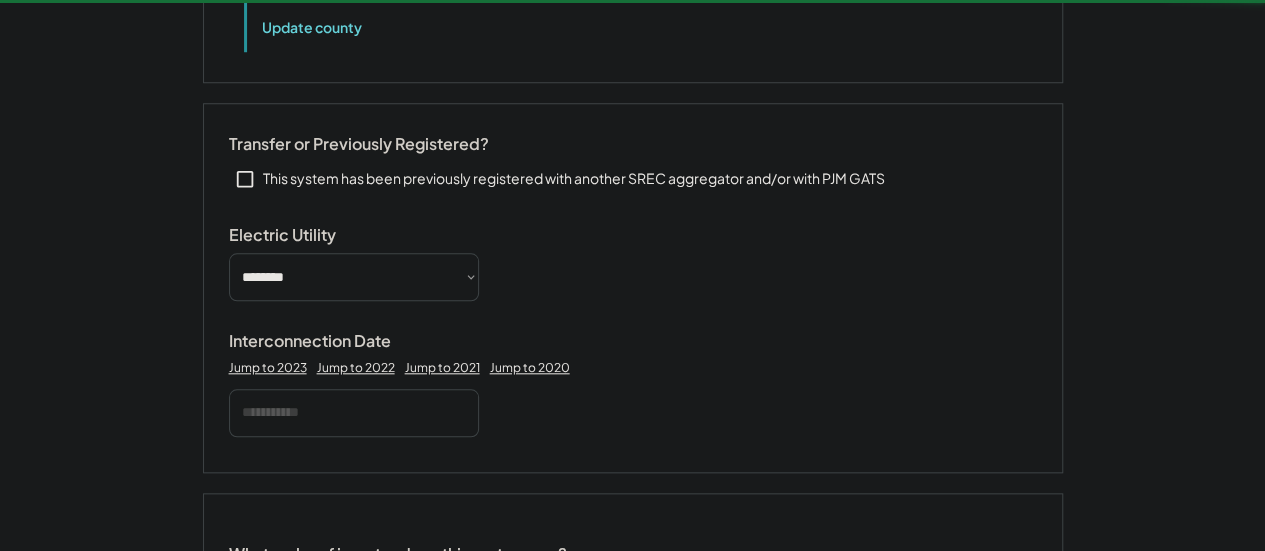 type 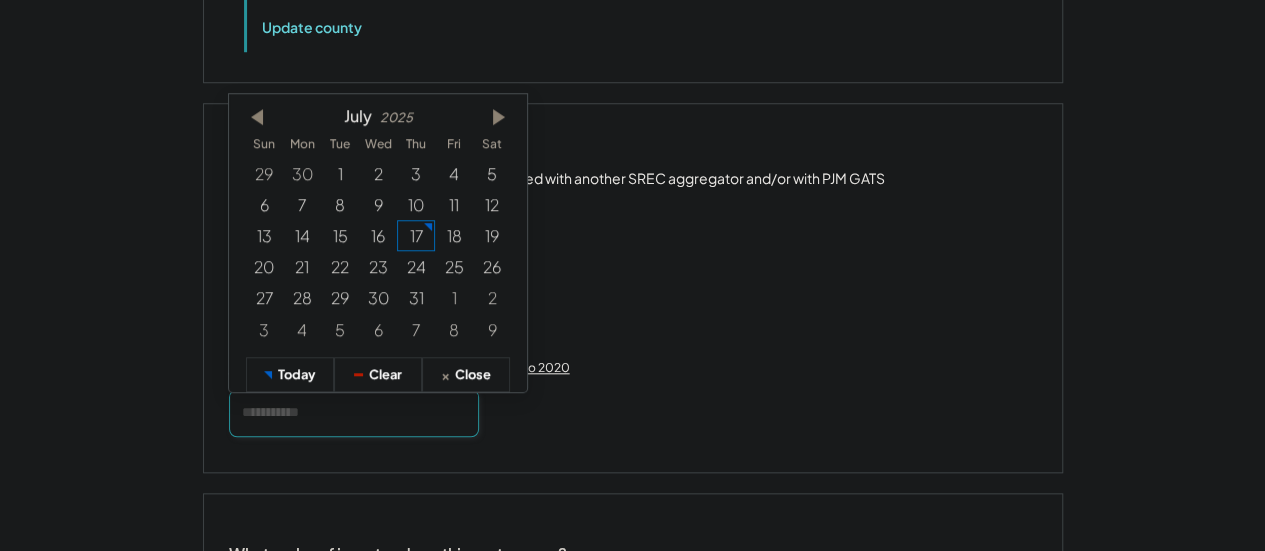 click at bounding box center [354, 413] 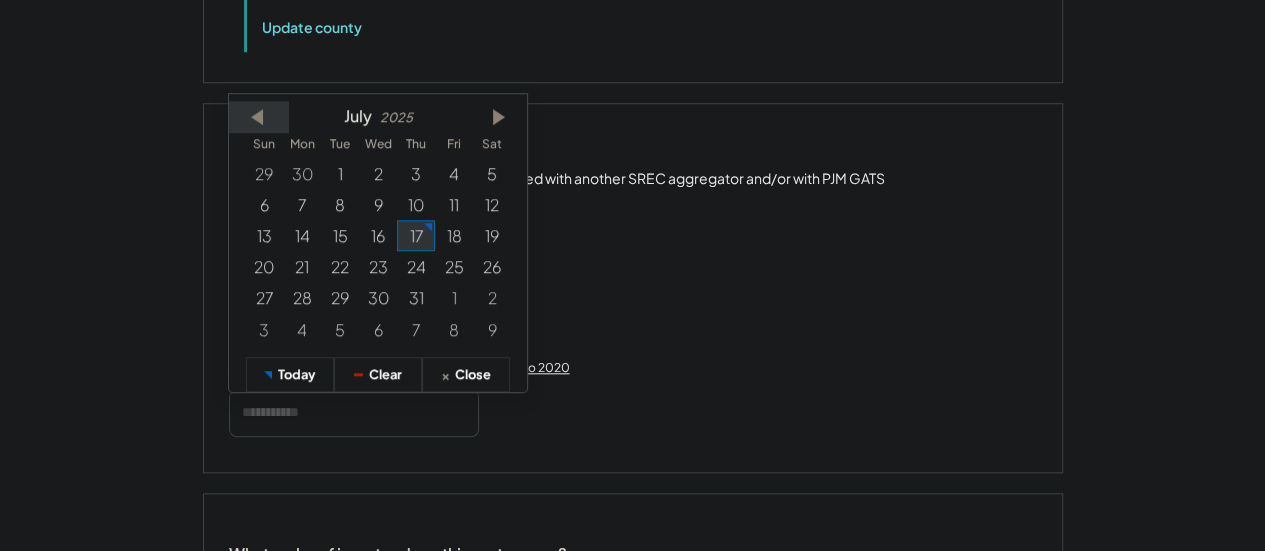 click at bounding box center (259, 116) 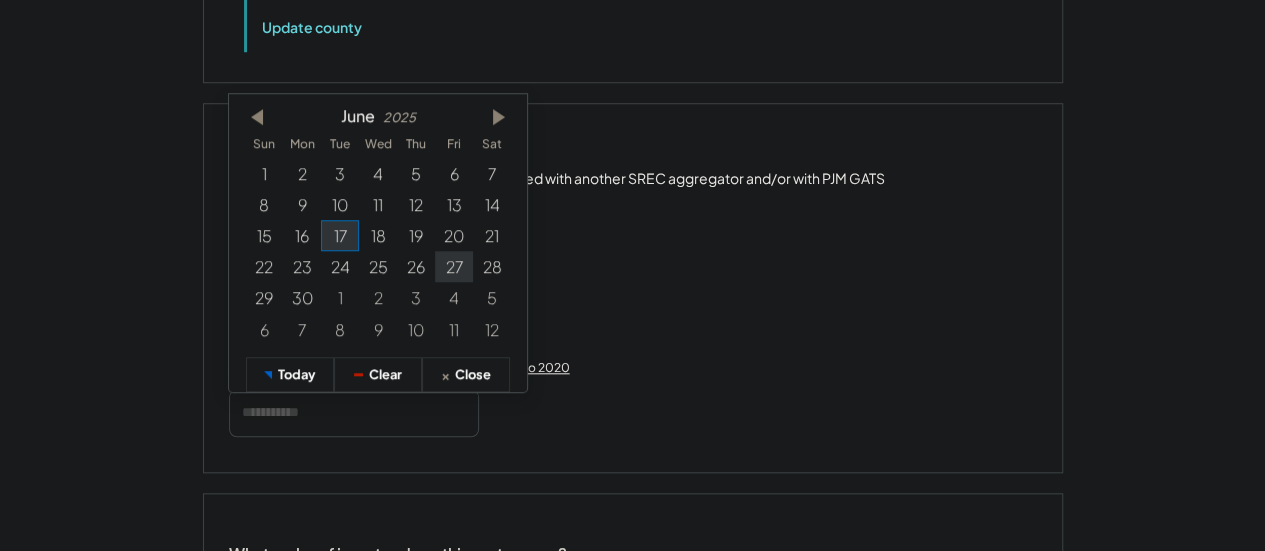 click on "27" at bounding box center (454, 266) 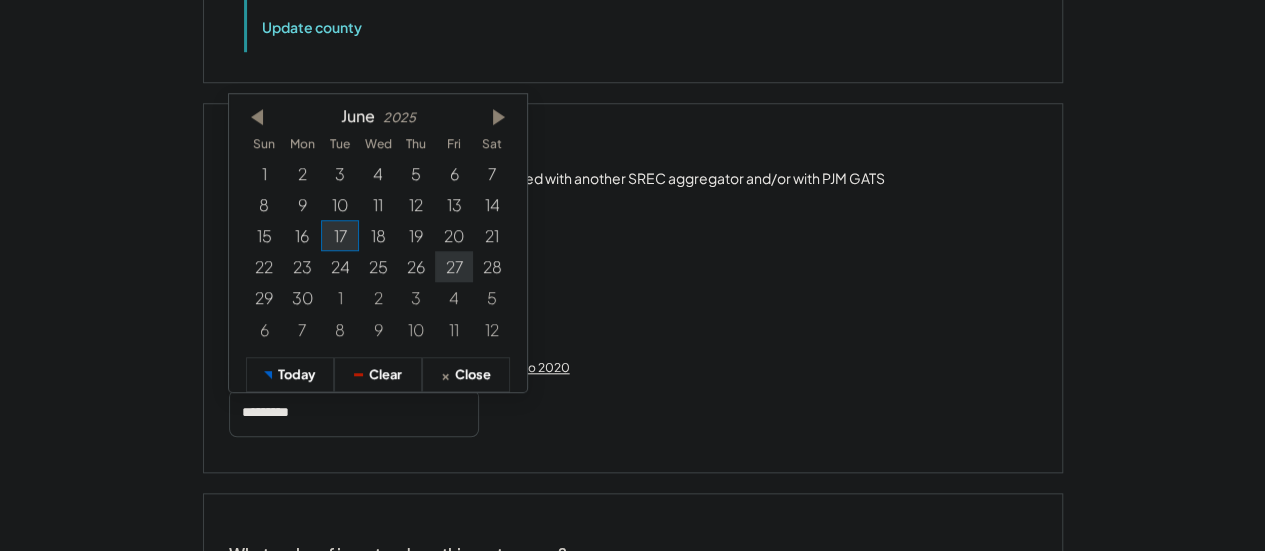 type 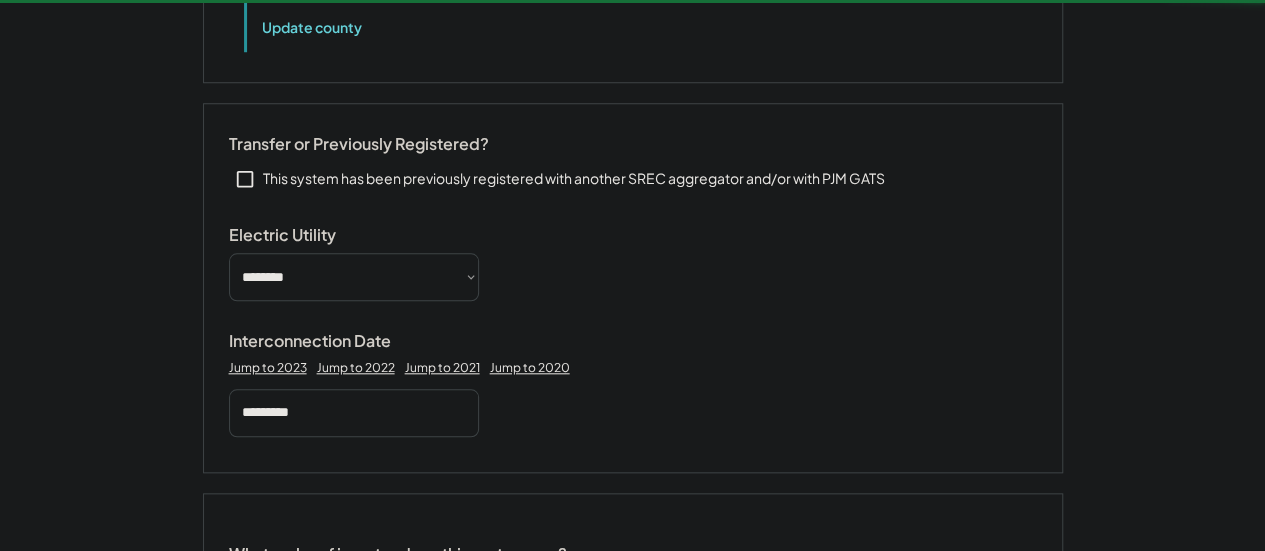 type 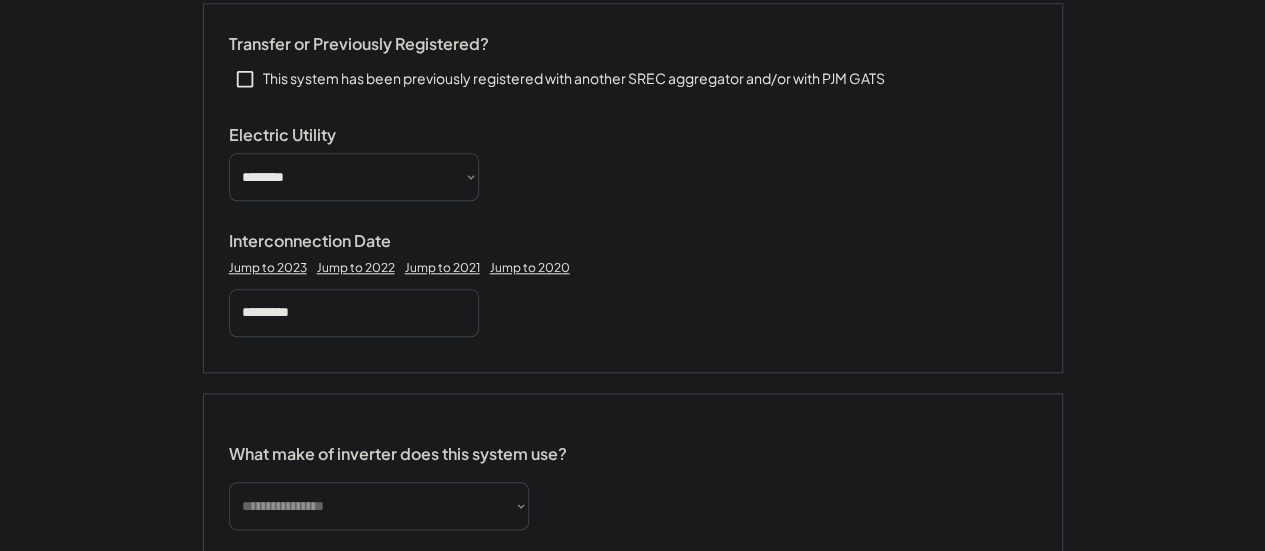 scroll, scrollTop: 1028, scrollLeft: 0, axis: vertical 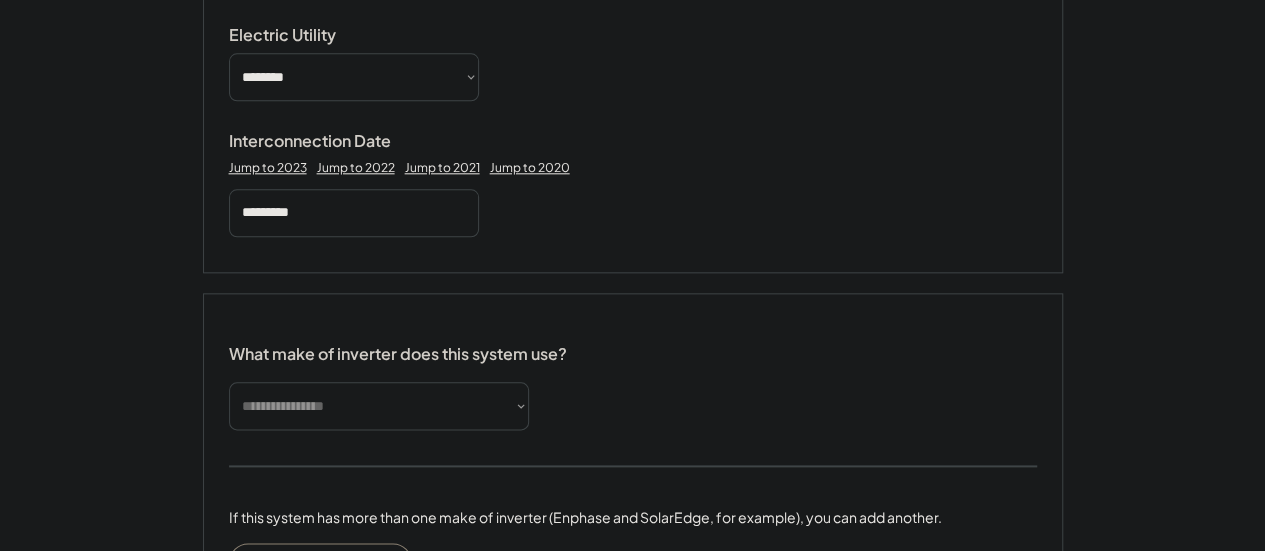 click on "**********" at bounding box center [379, 406] 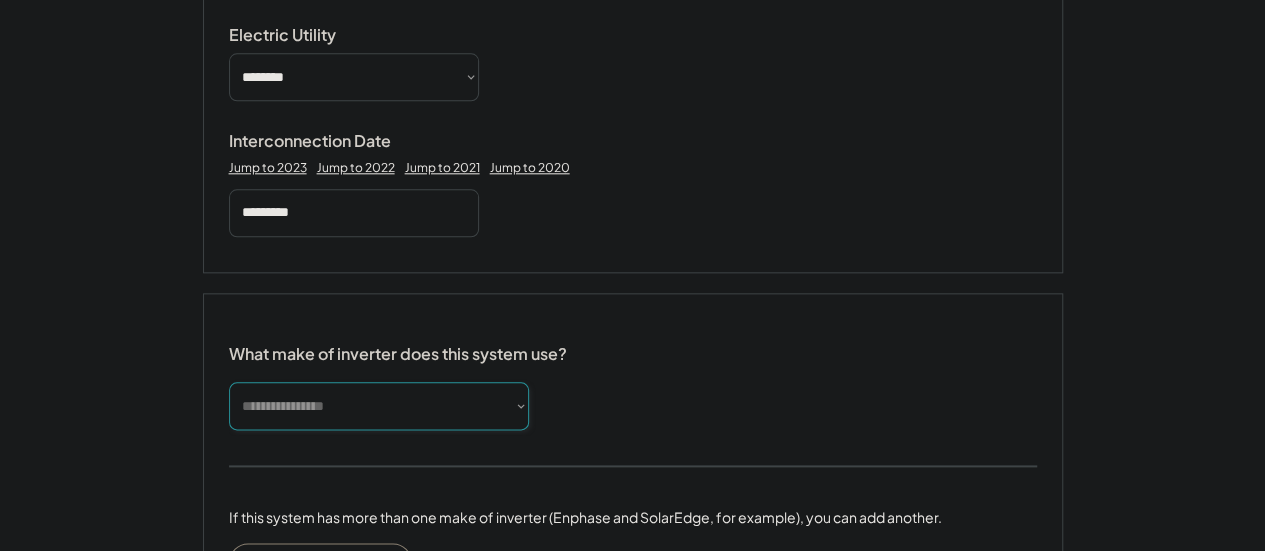 select on "**********" 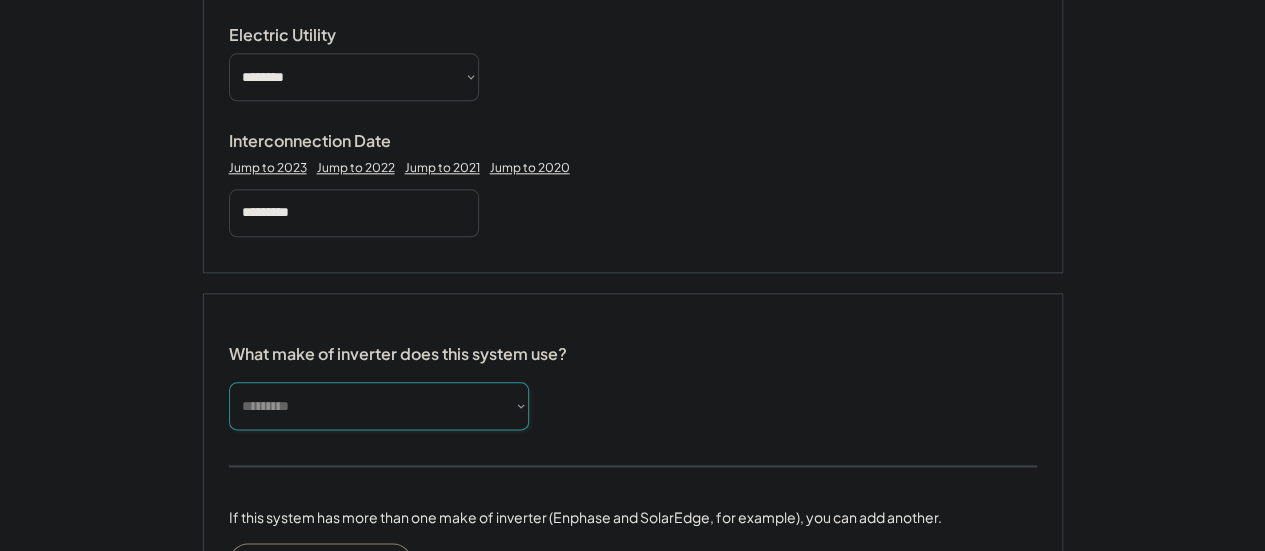 click on "**********" at bounding box center [379, 406] 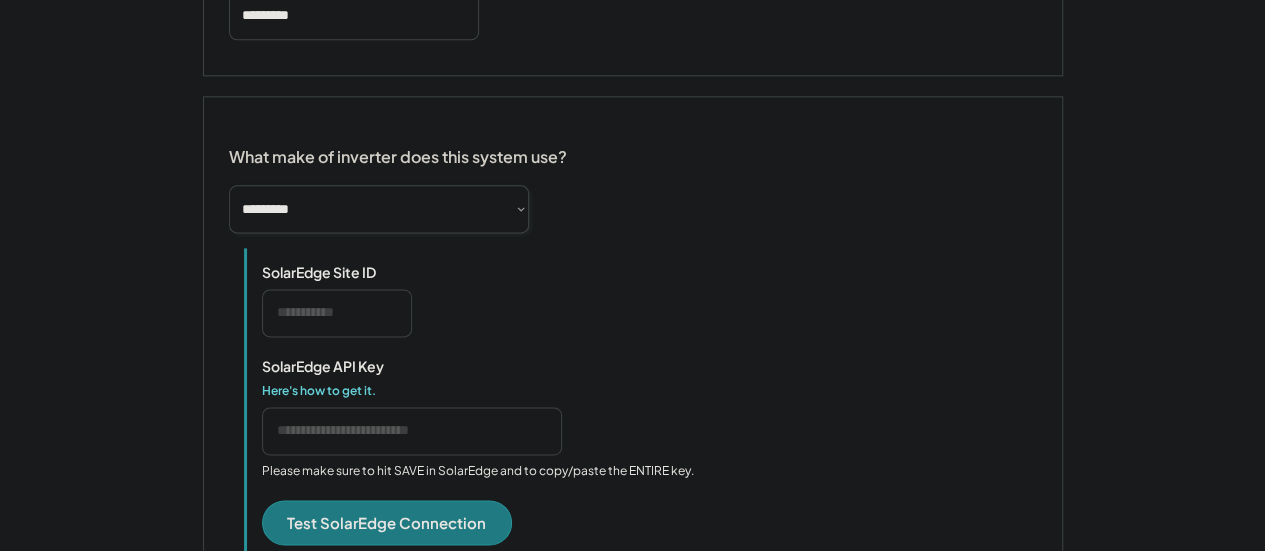 scroll, scrollTop: 1228, scrollLeft: 0, axis: vertical 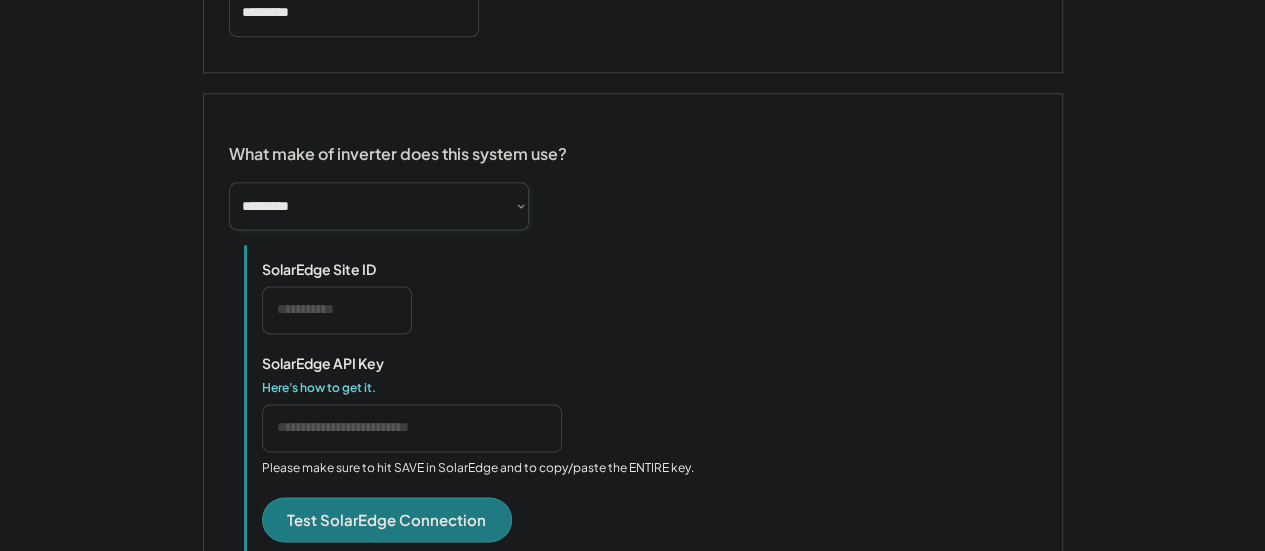 click at bounding box center [337, 310] 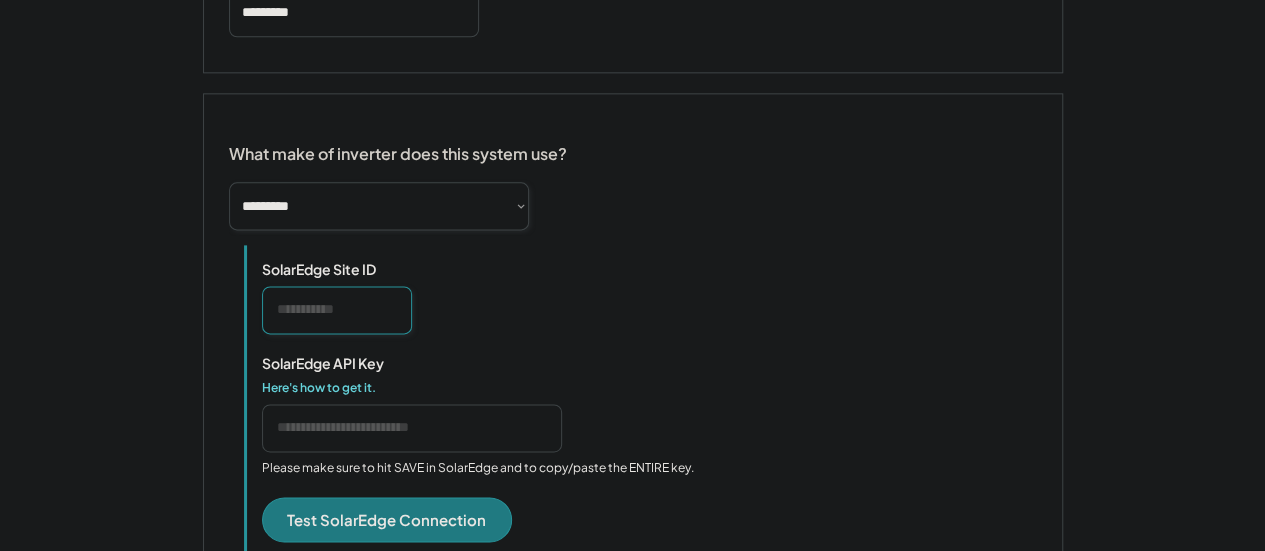 paste on "*******" 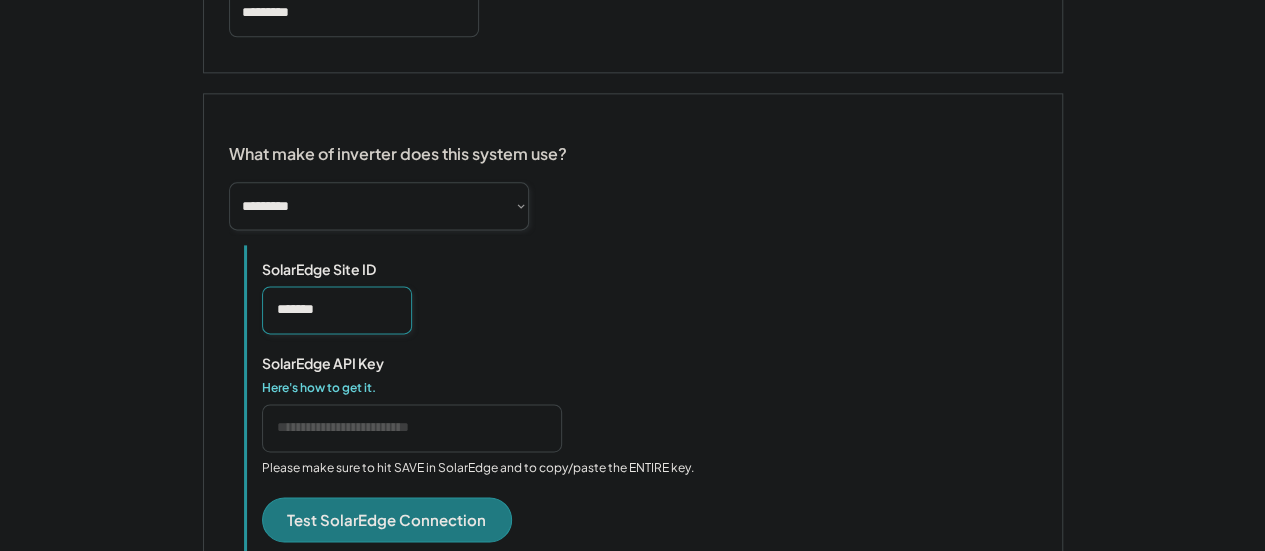 type on "*******" 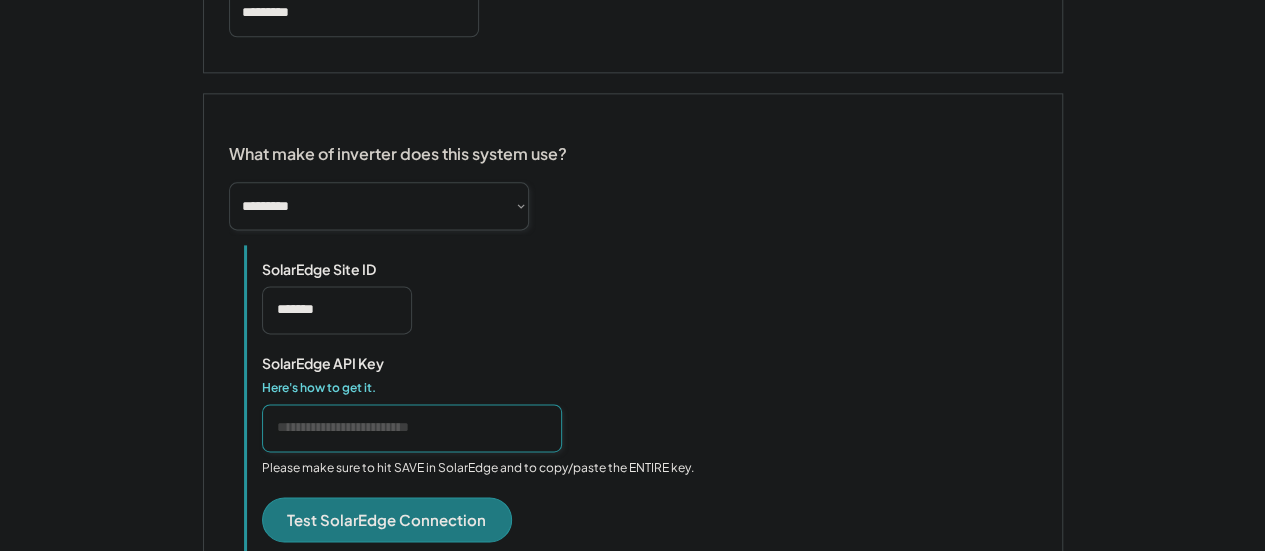 click at bounding box center (412, 428) 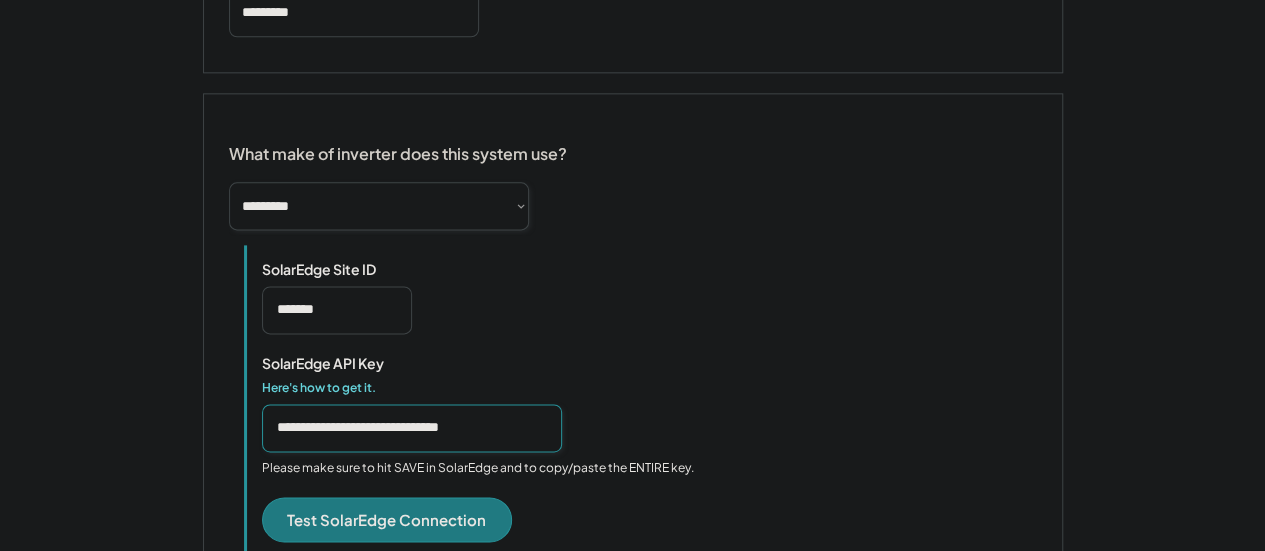 scroll, scrollTop: 0, scrollLeft: 4, axis: horizontal 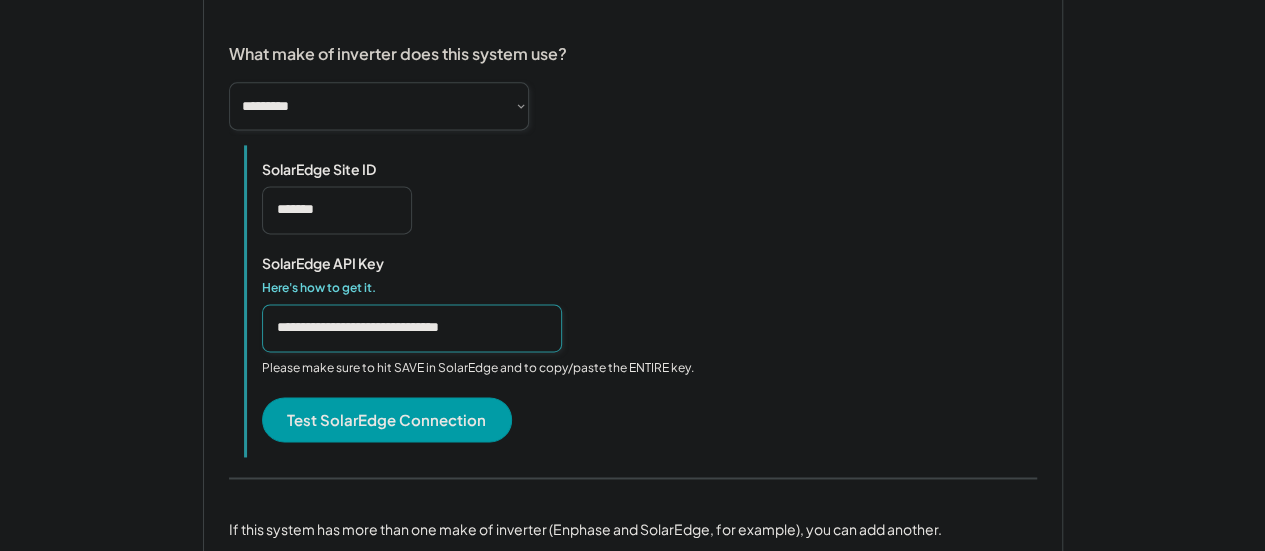 type on "**********" 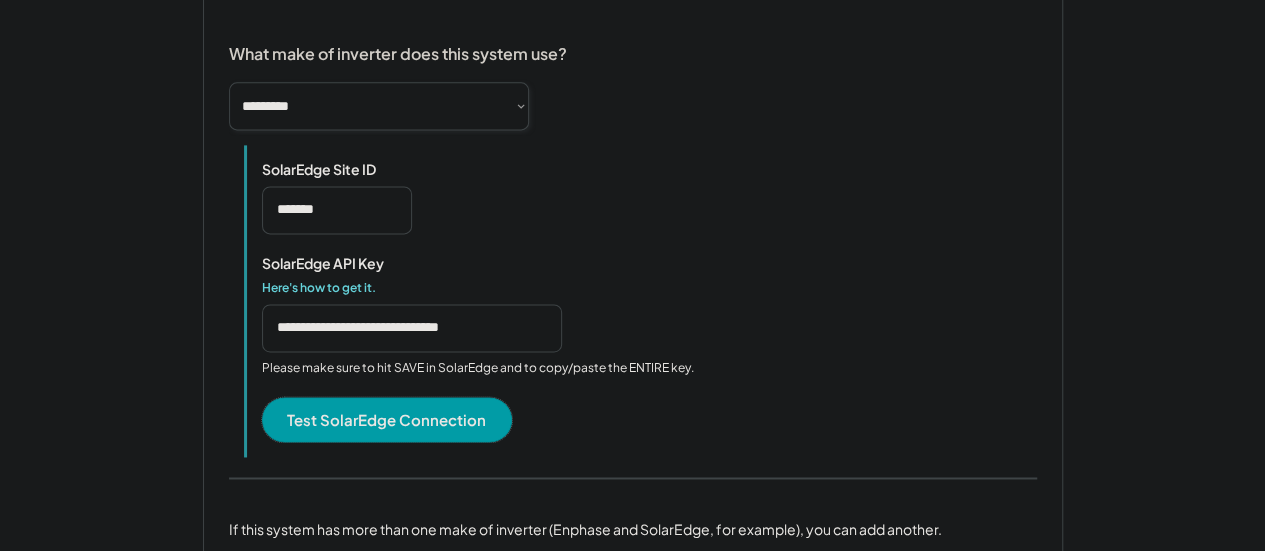 scroll, scrollTop: 0, scrollLeft: 0, axis: both 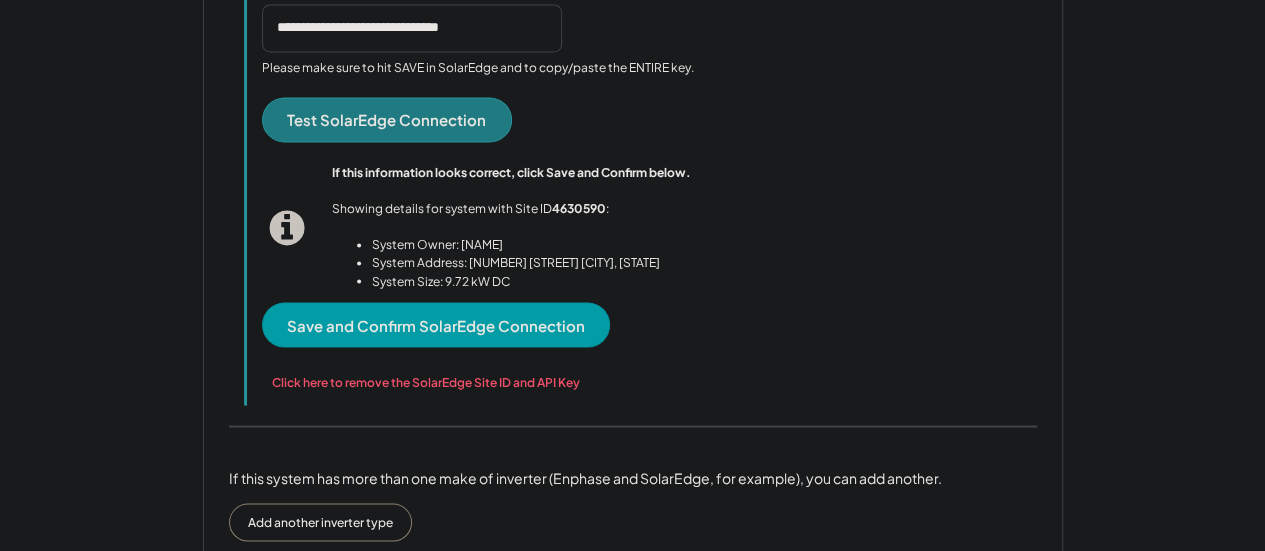 click on "Save and Confirm SolarEdge Connection" at bounding box center [436, 324] 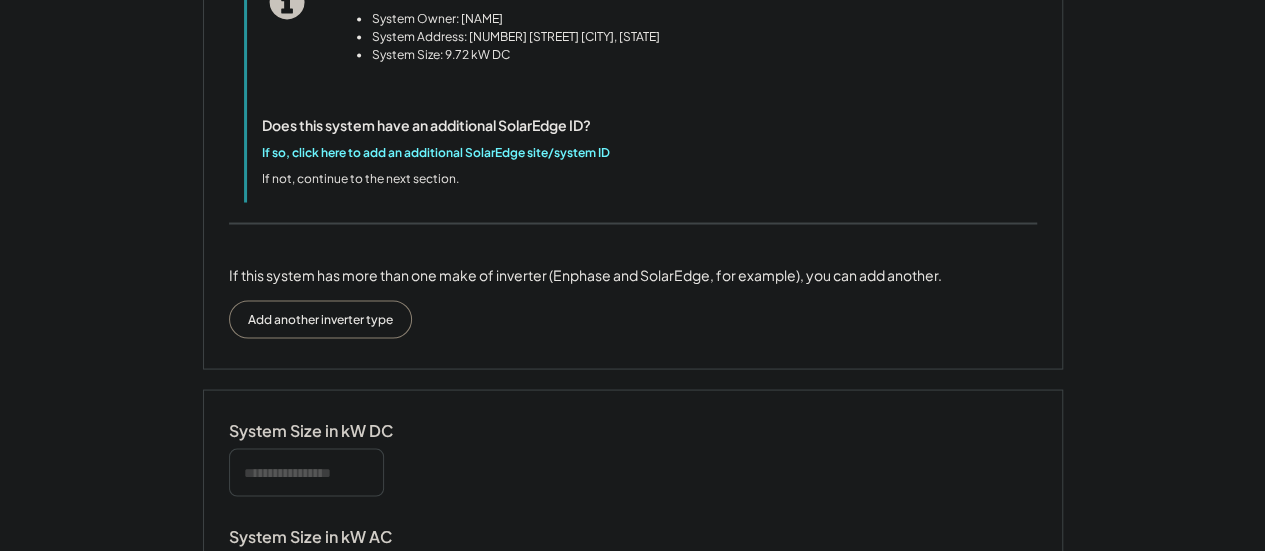 scroll, scrollTop: 1828, scrollLeft: 0, axis: vertical 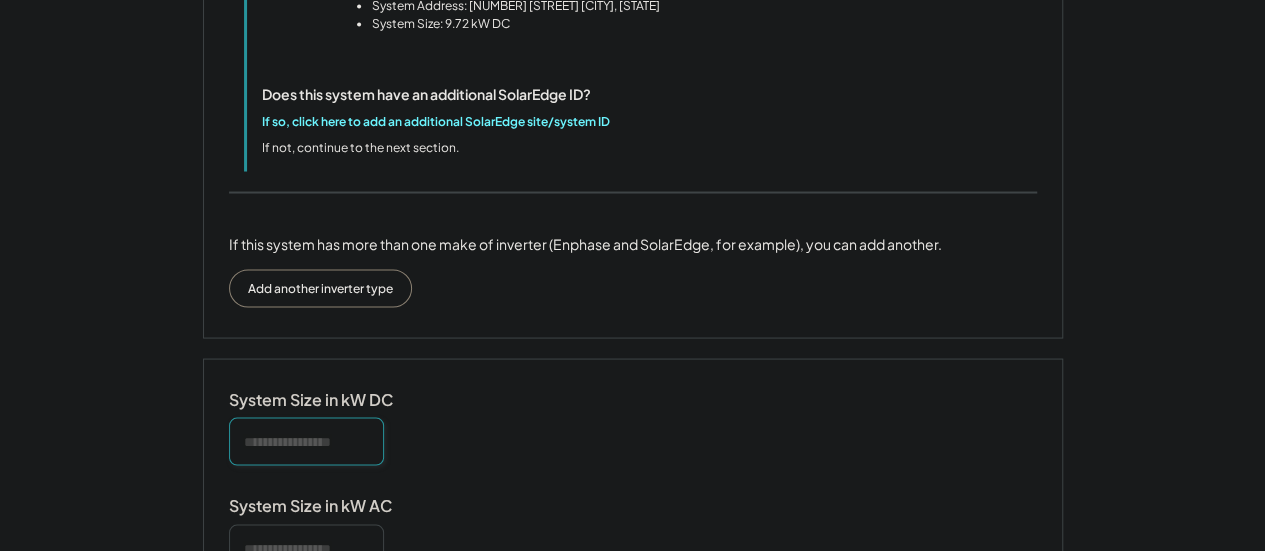click at bounding box center [306, 441] 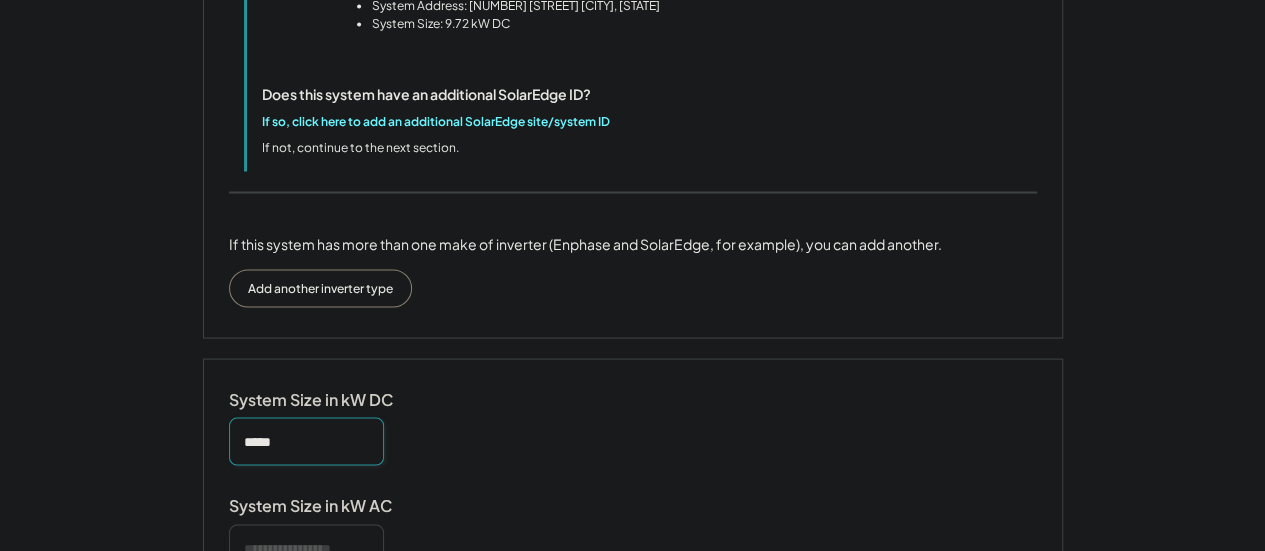 type on "*****" 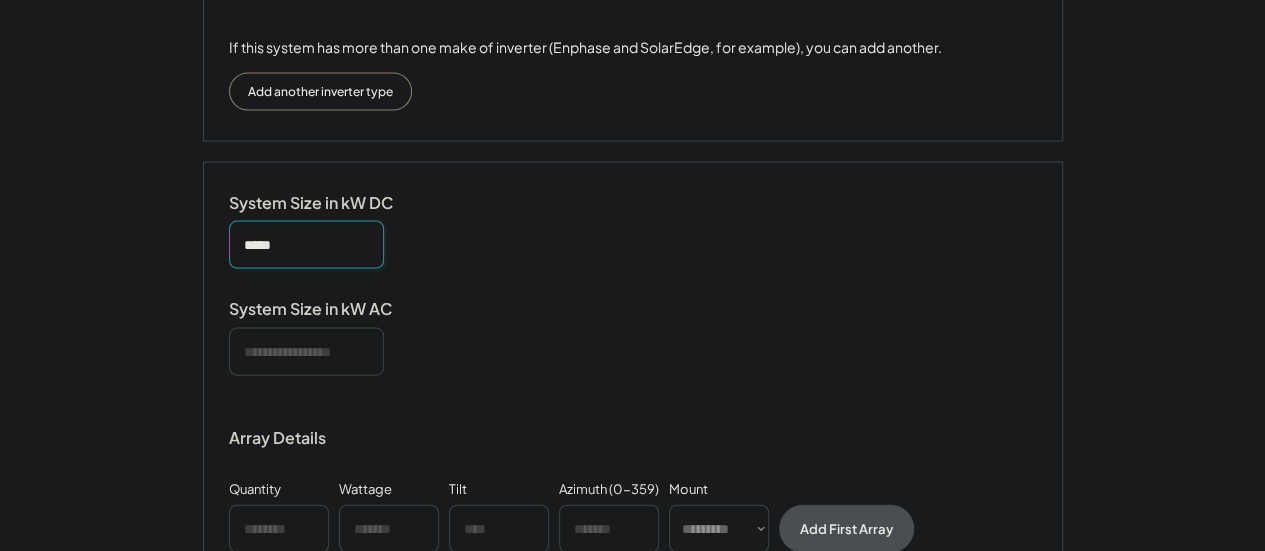 scroll, scrollTop: 2028, scrollLeft: 0, axis: vertical 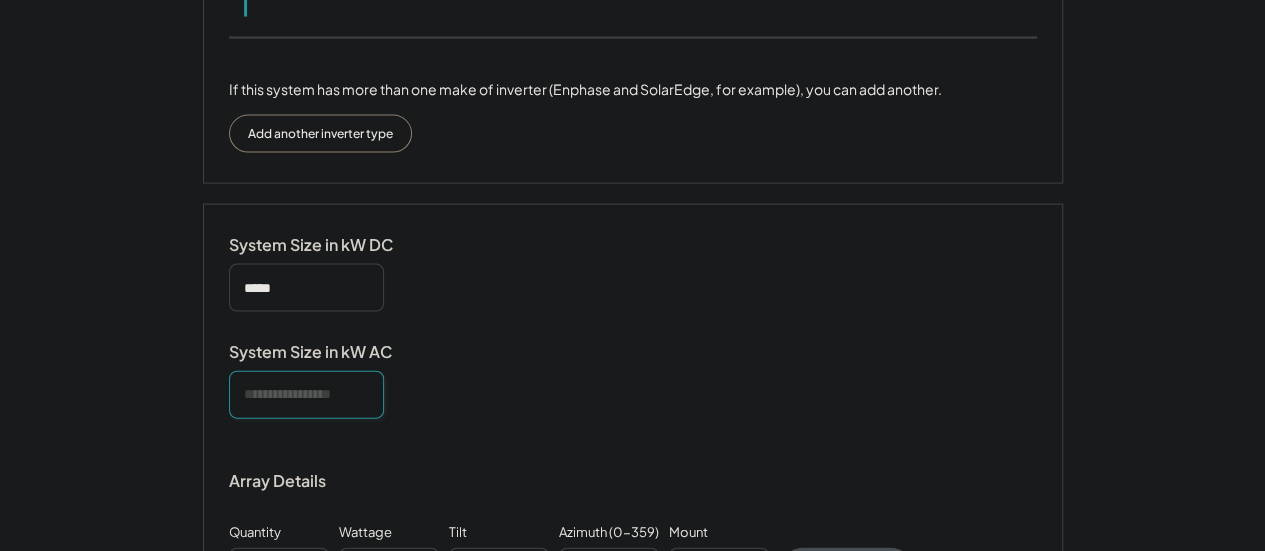 click at bounding box center (306, 395) 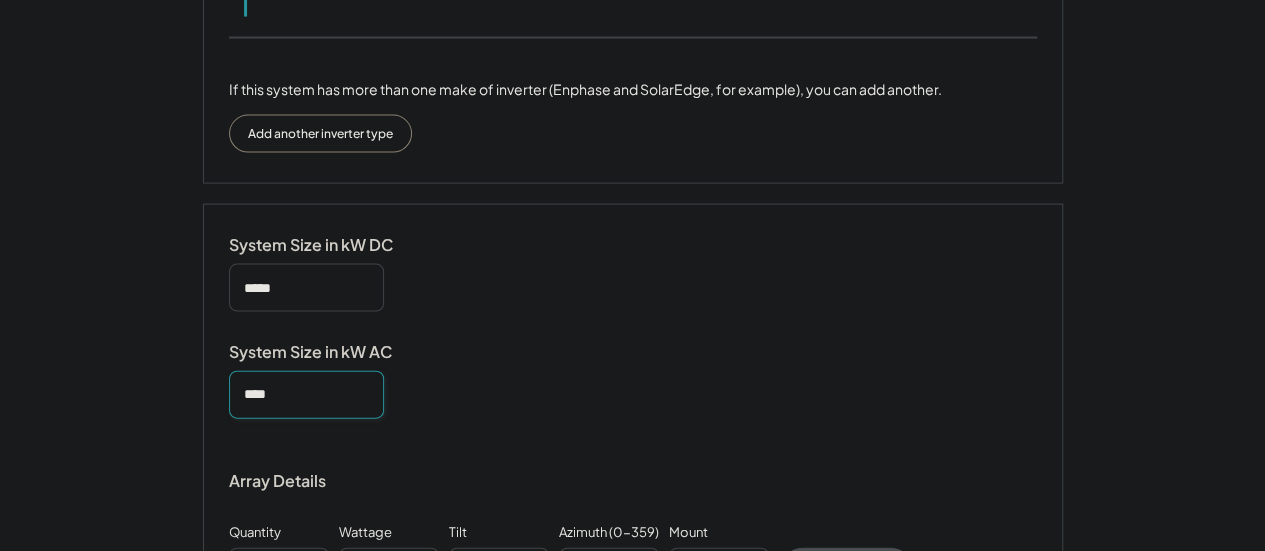 type on "****" 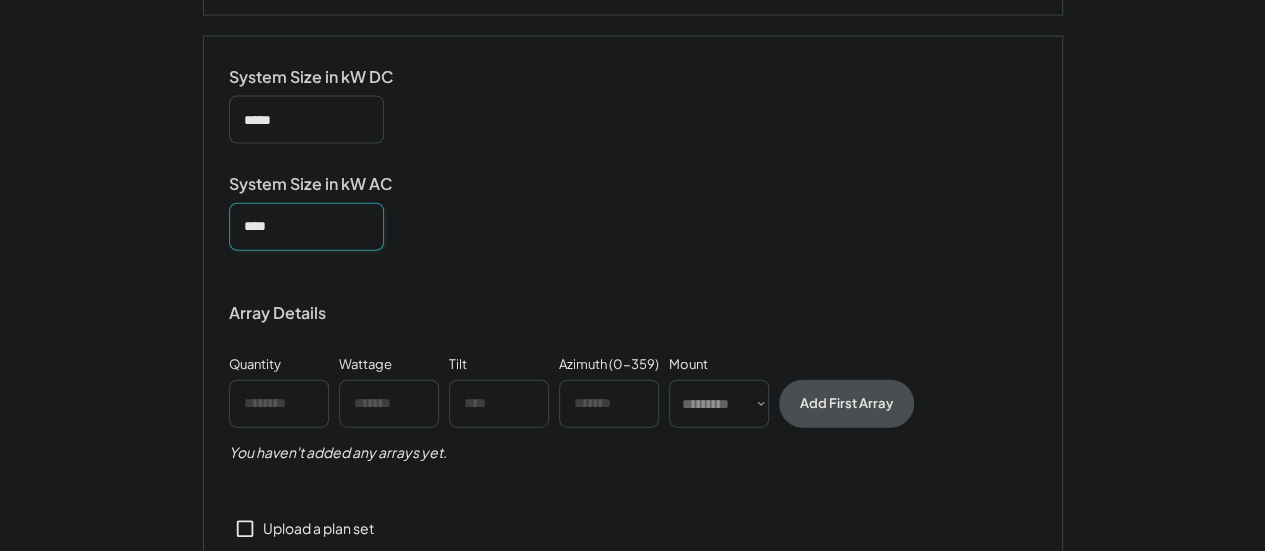 scroll, scrollTop: 2228, scrollLeft: 0, axis: vertical 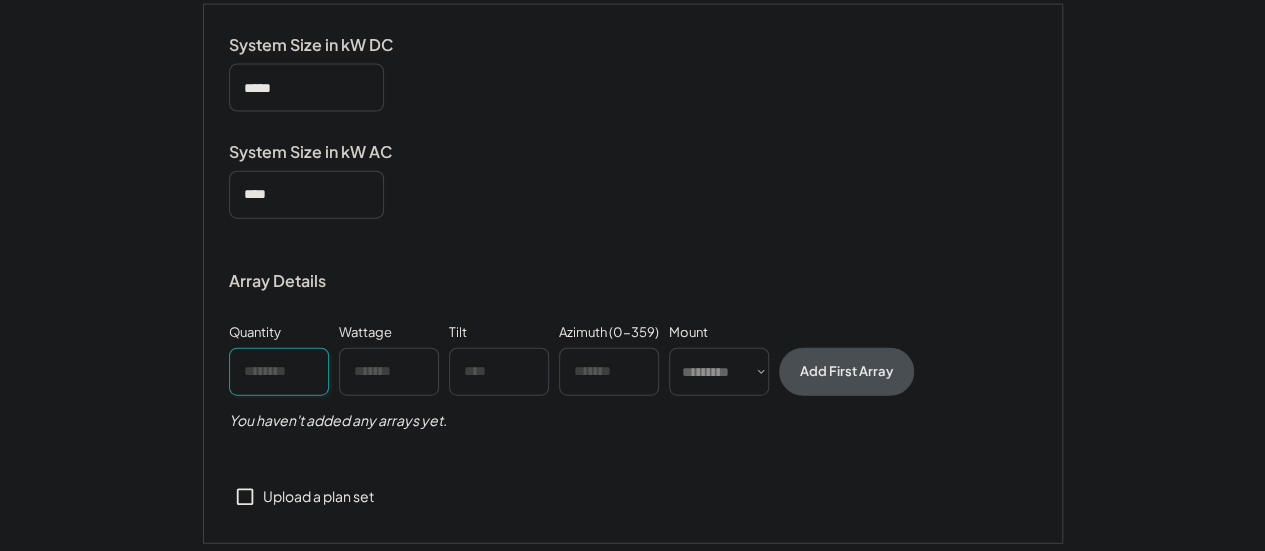click at bounding box center (279, 372) 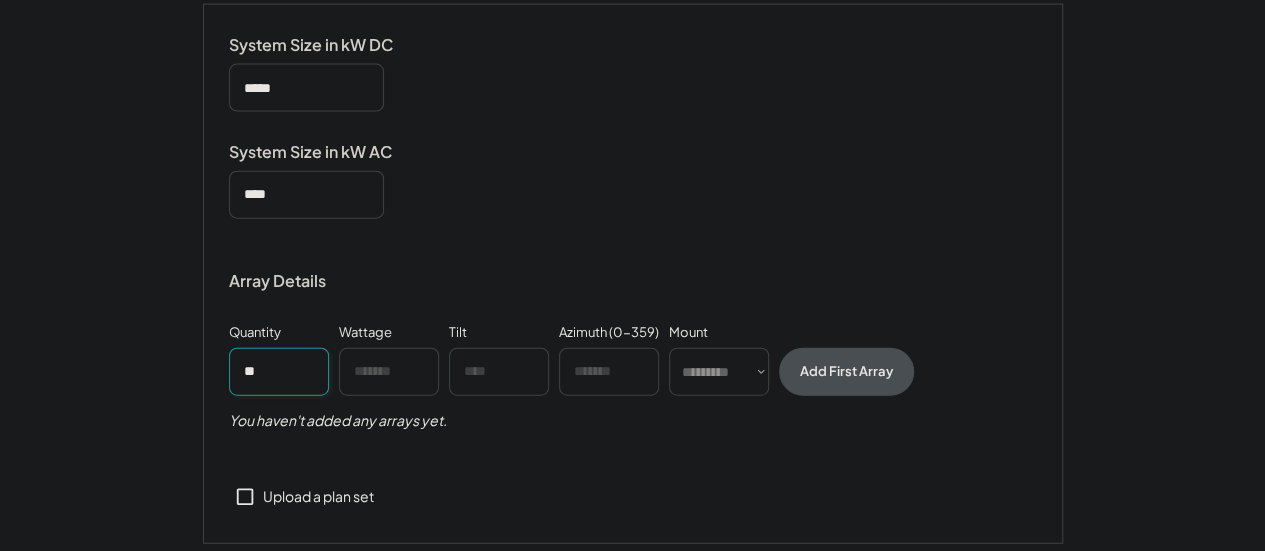 type on "**" 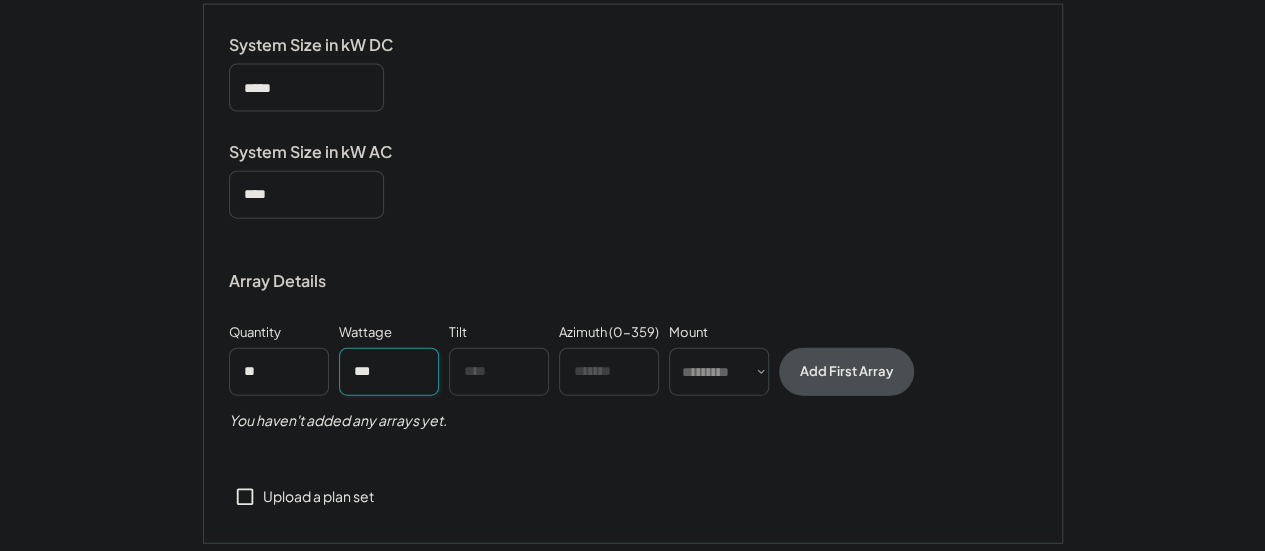 type on "***" 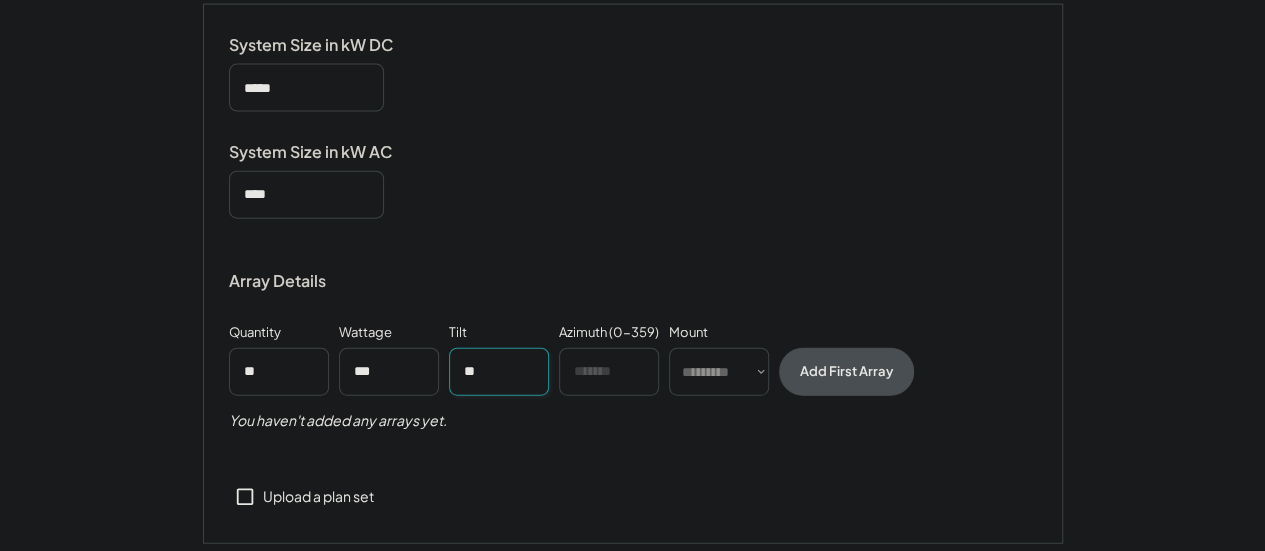 type on "**" 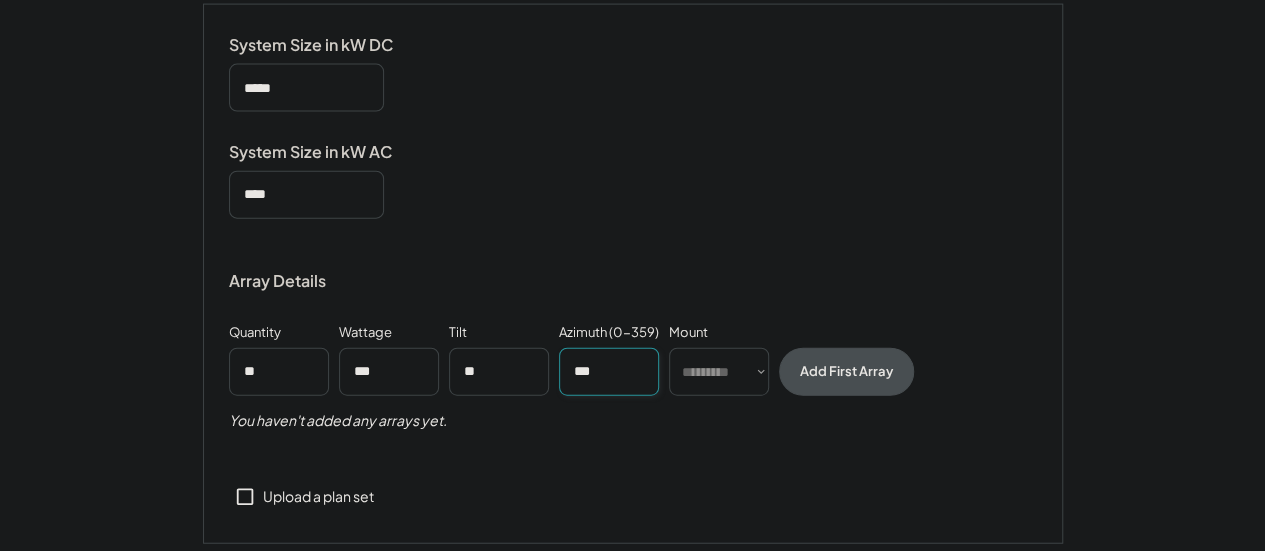 type on "***" 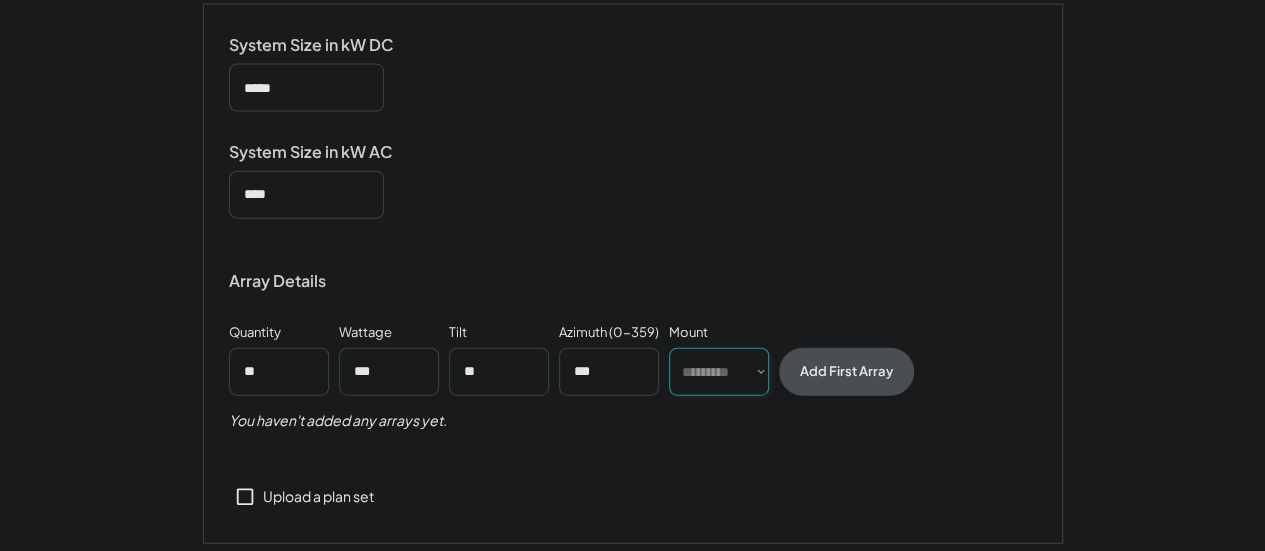 click on "********* **** ******" at bounding box center [719, 372] 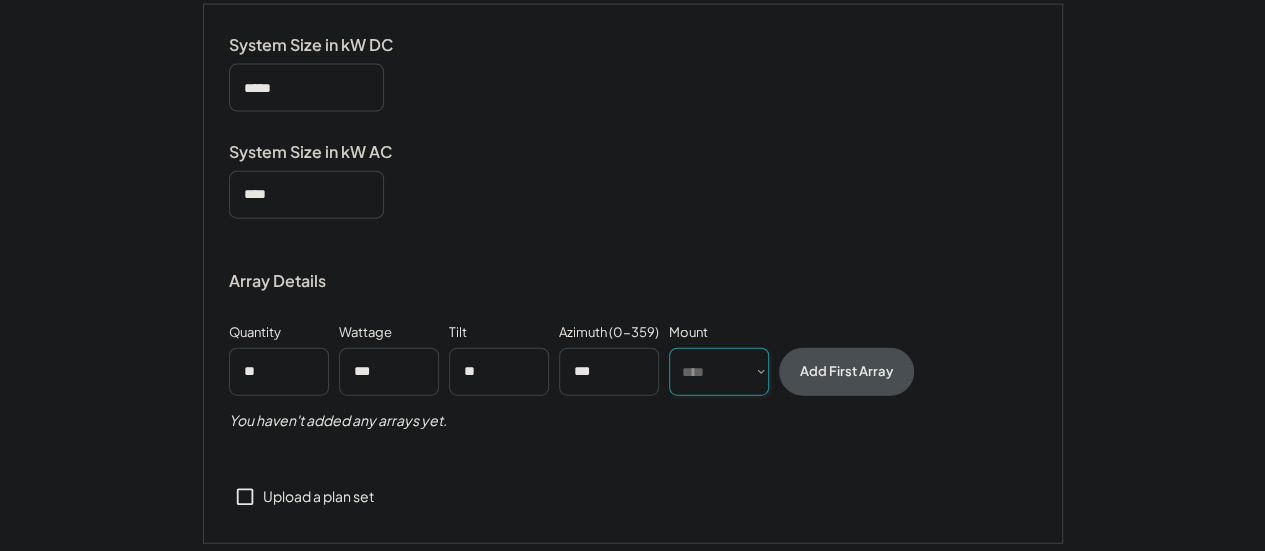 click on "********* **** ******" at bounding box center [719, 372] 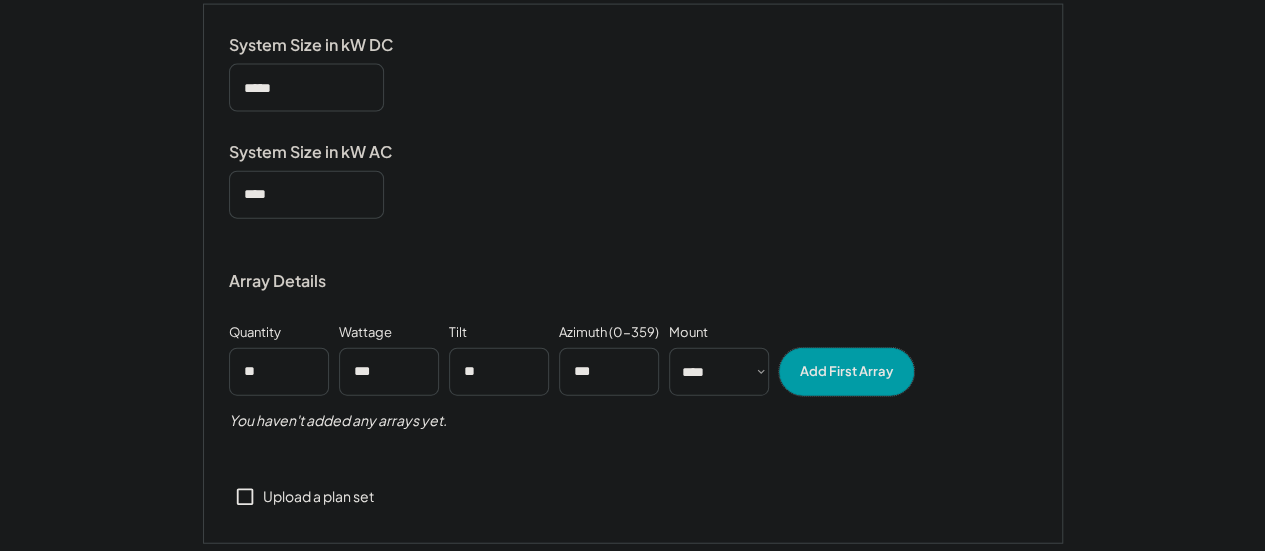 click on "Add First Array" at bounding box center (846, 372) 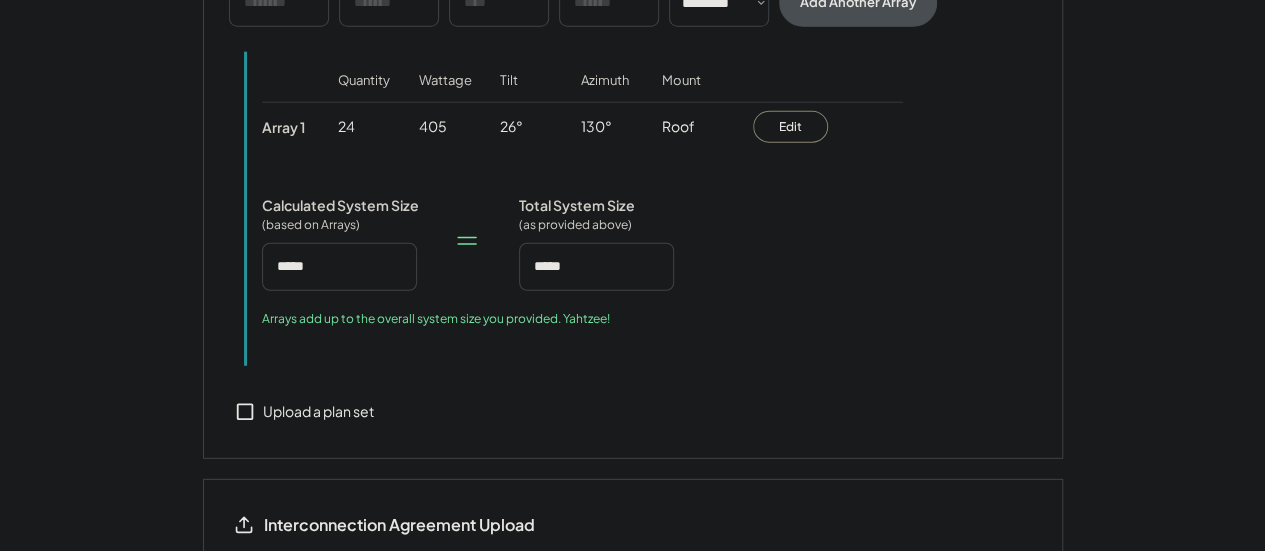 scroll, scrollTop: 2628, scrollLeft: 0, axis: vertical 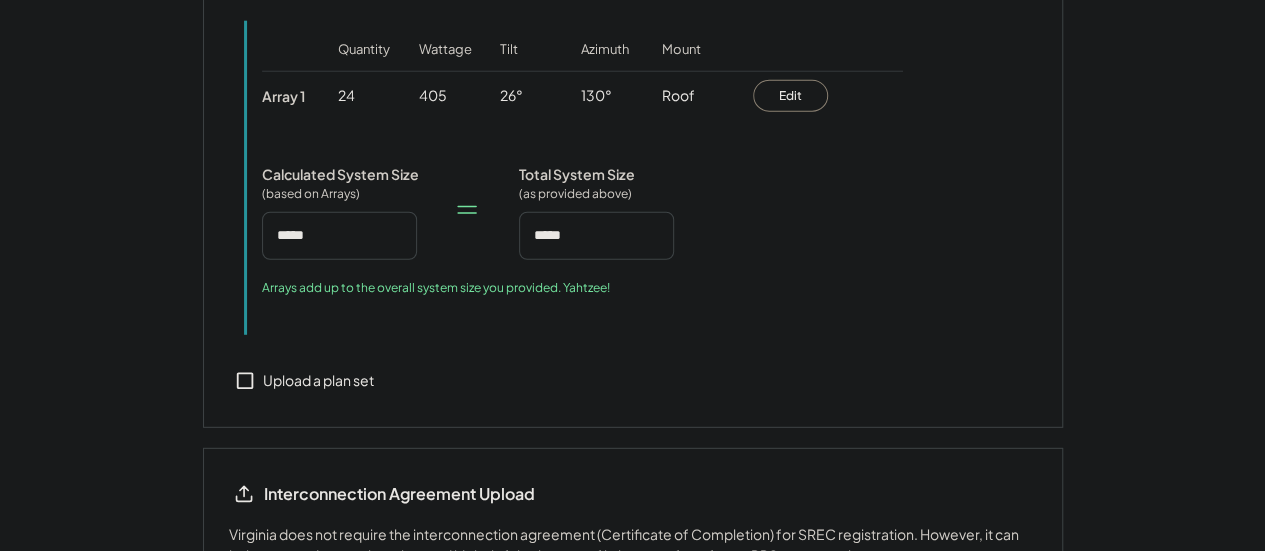 click 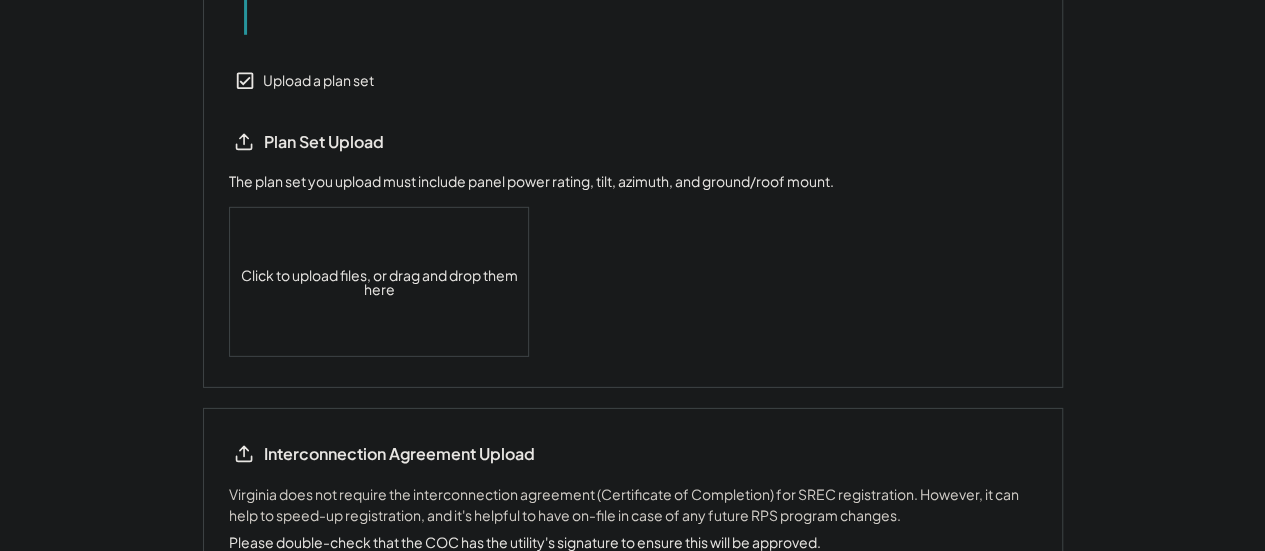 scroll, scrollTop: 3128, scrollLeft: 0, axis: vertical 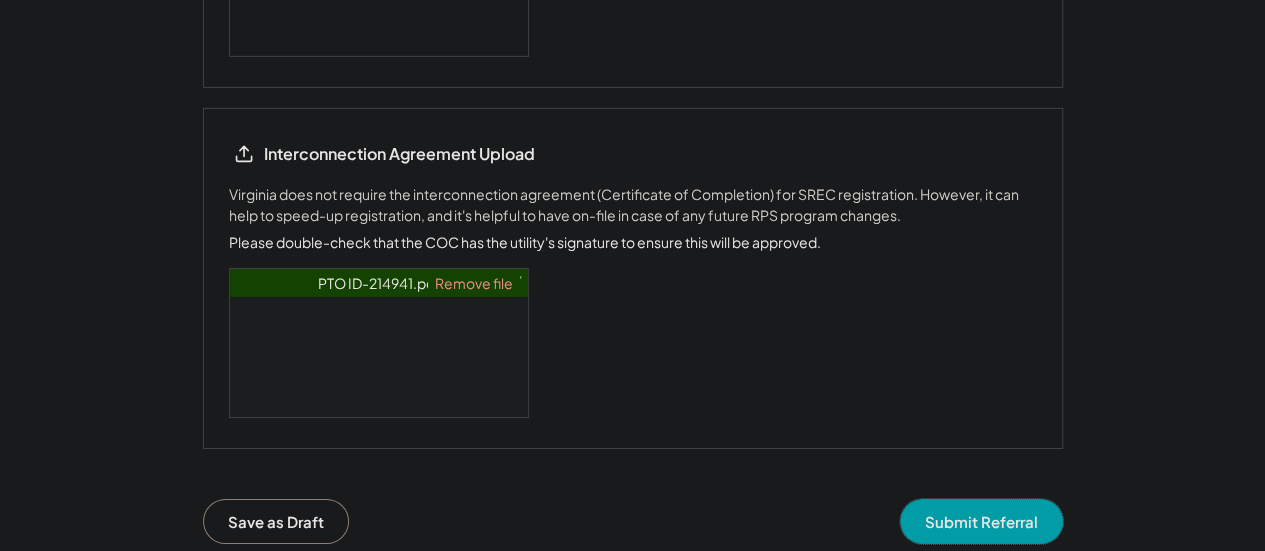 click on "Submit Referral" at bounding box center (981, 521) 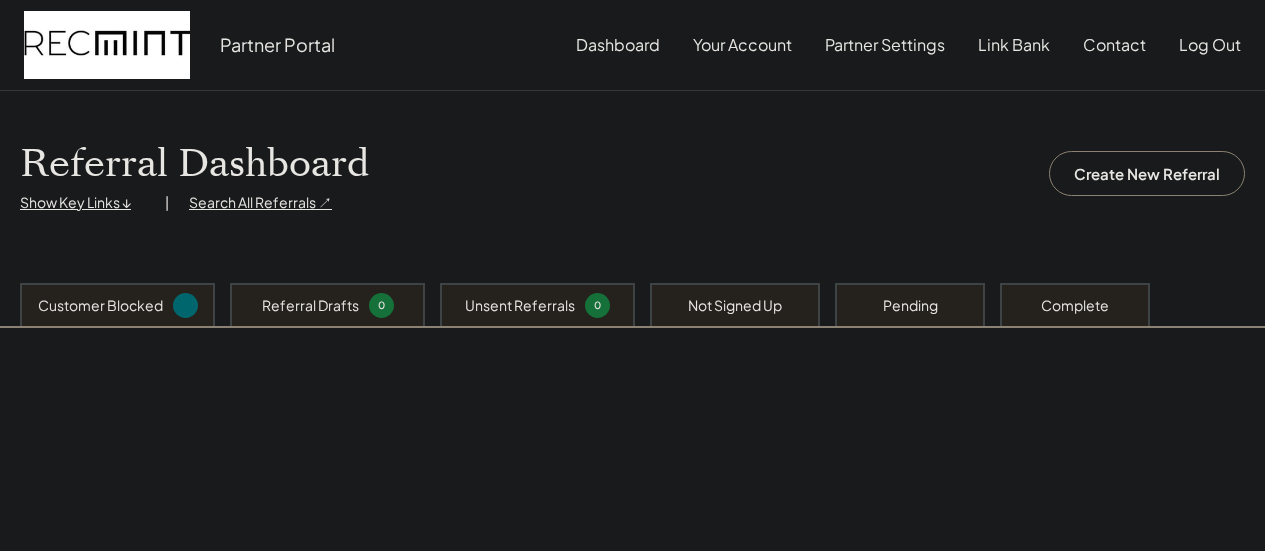 scroll, scrollTop: 0, scrollLeft: 0, axis: both 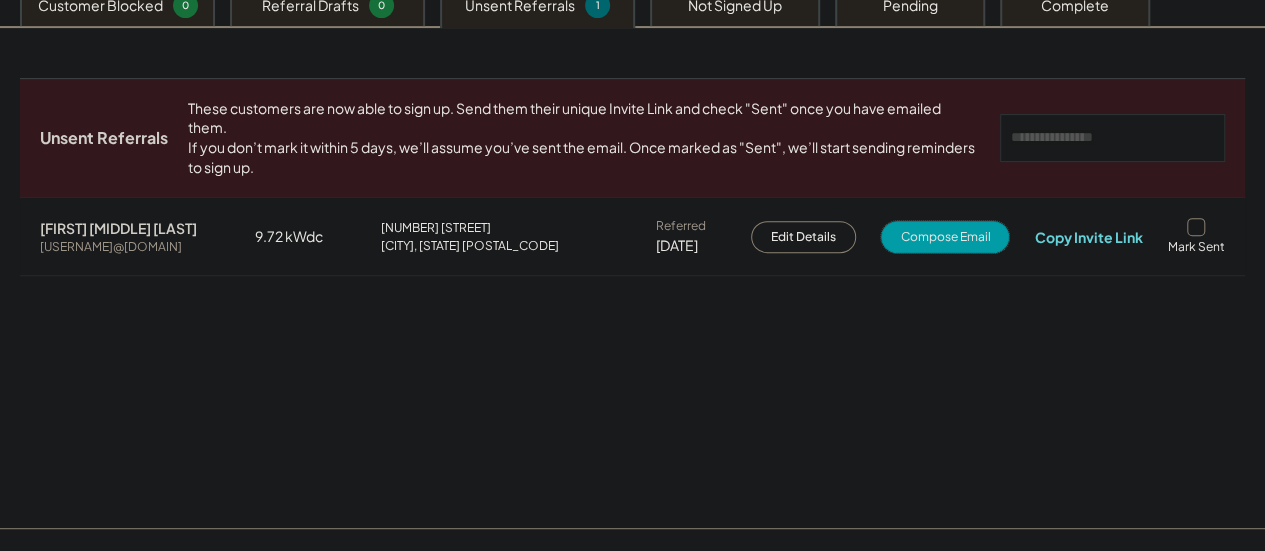 click on "Compose Email" at bounding box center (945, 237) 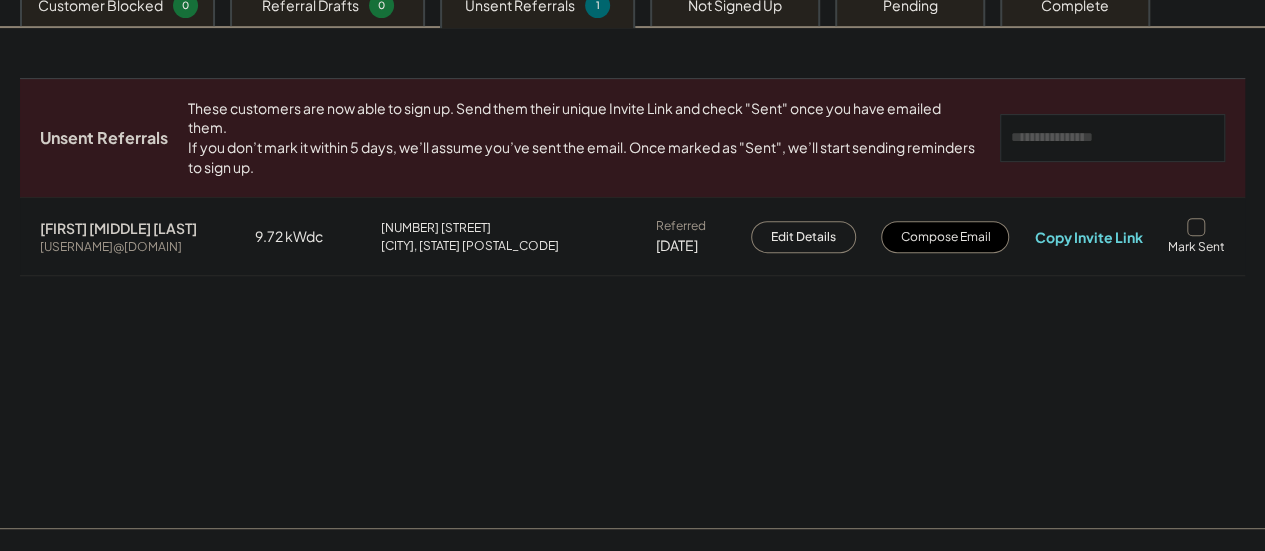 click at bounding box center (1196, 227) 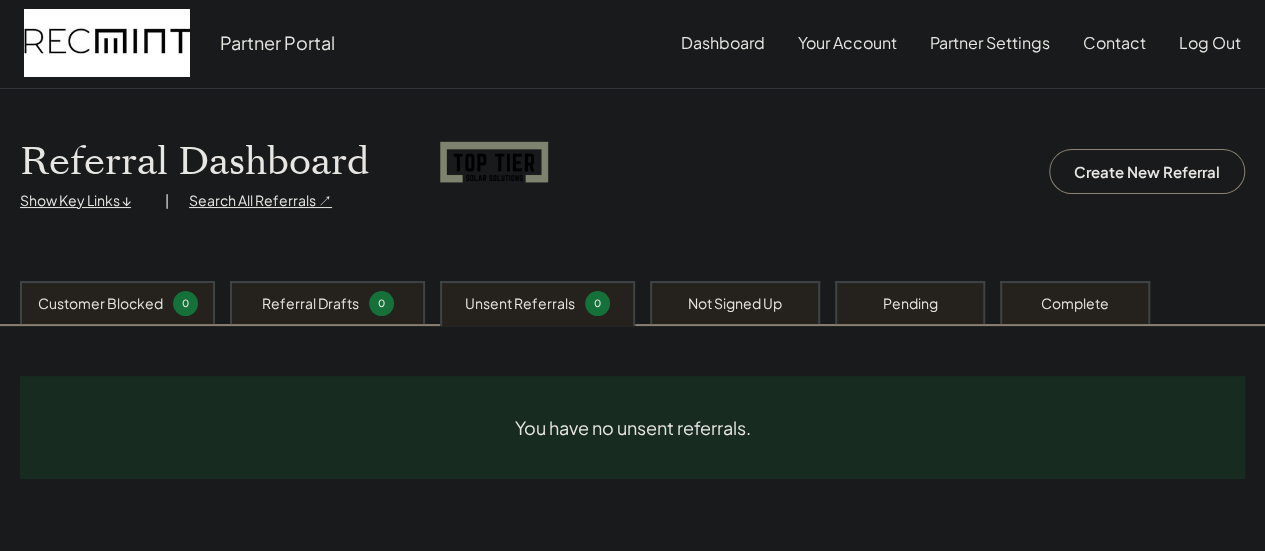 scroll, scrollTop: 0, scrollLeft: 0, axis: both 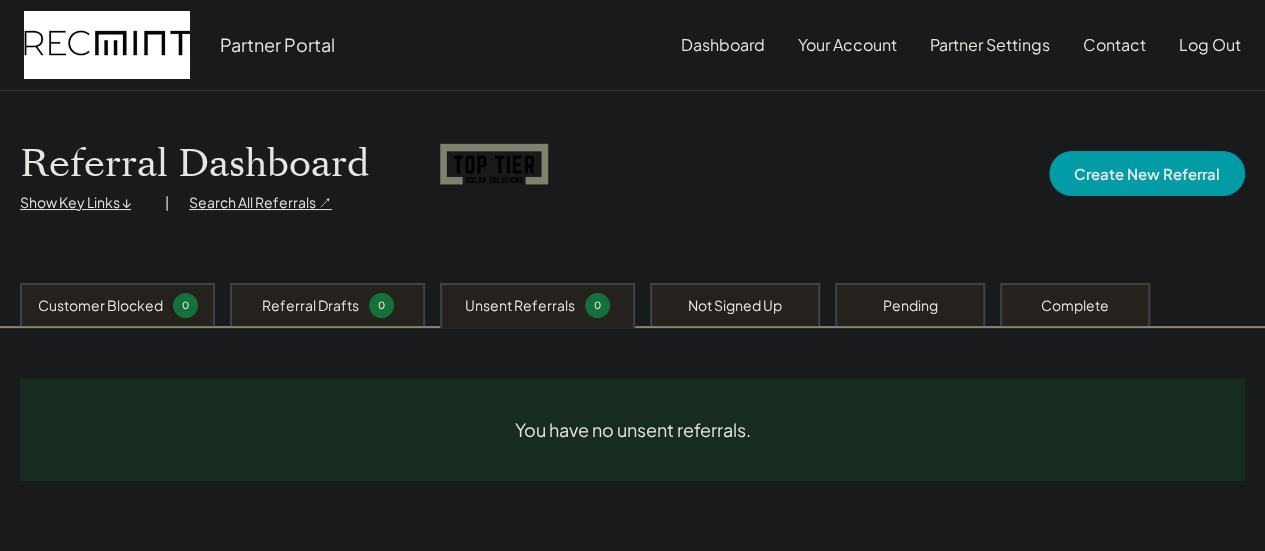 click on "Create New Referral" at bounding box center (1147, 173) 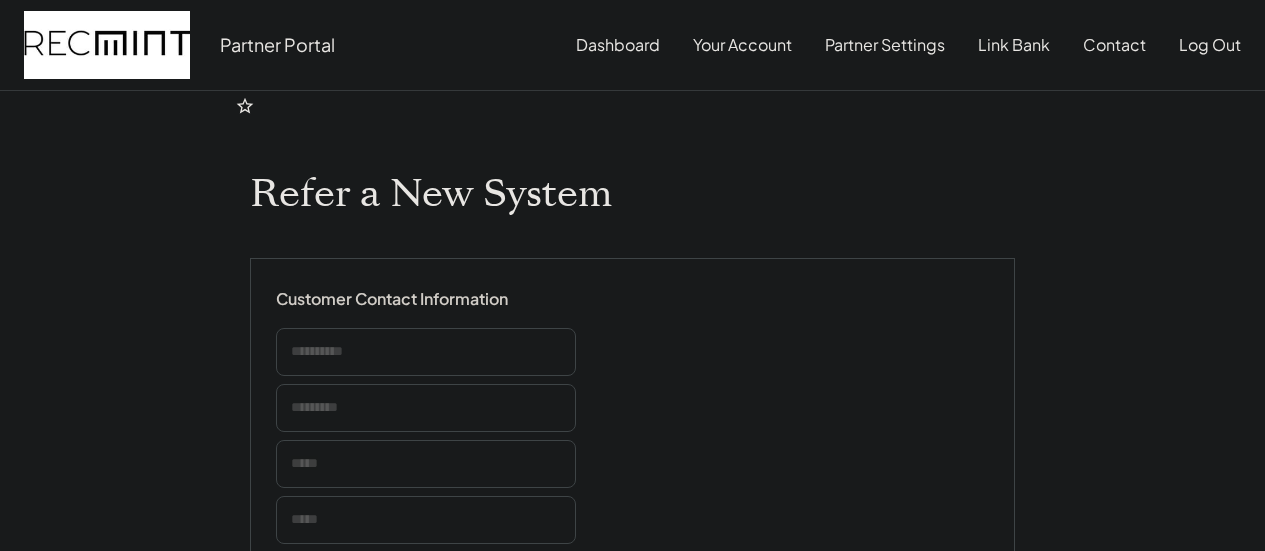 scroll, scrollTop: 0, scrollLeft: 0, axis: both 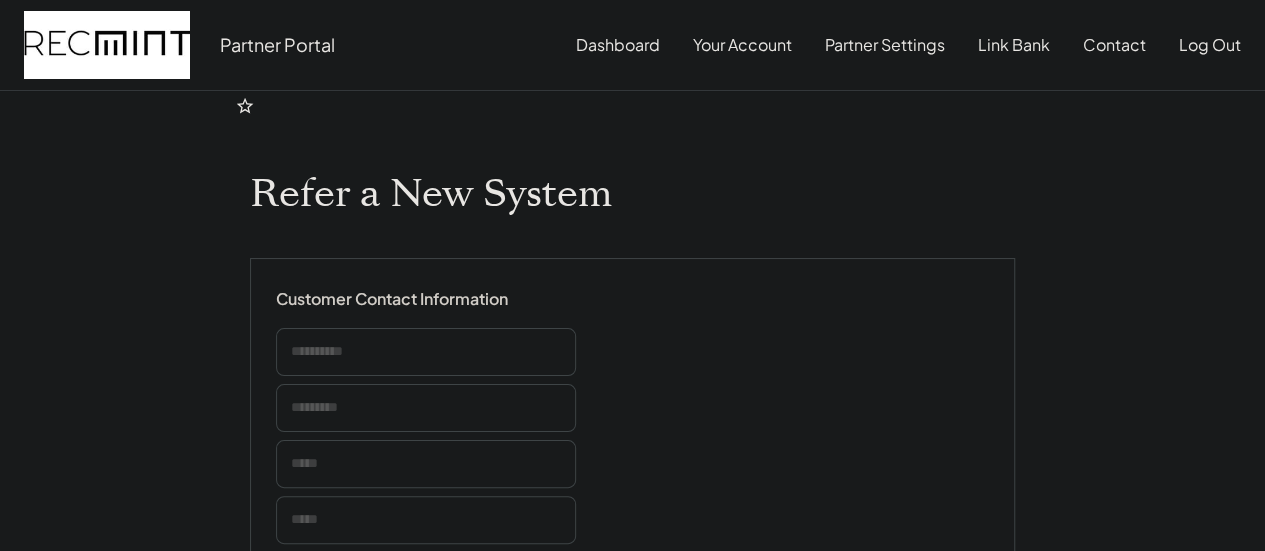 select on "**********" 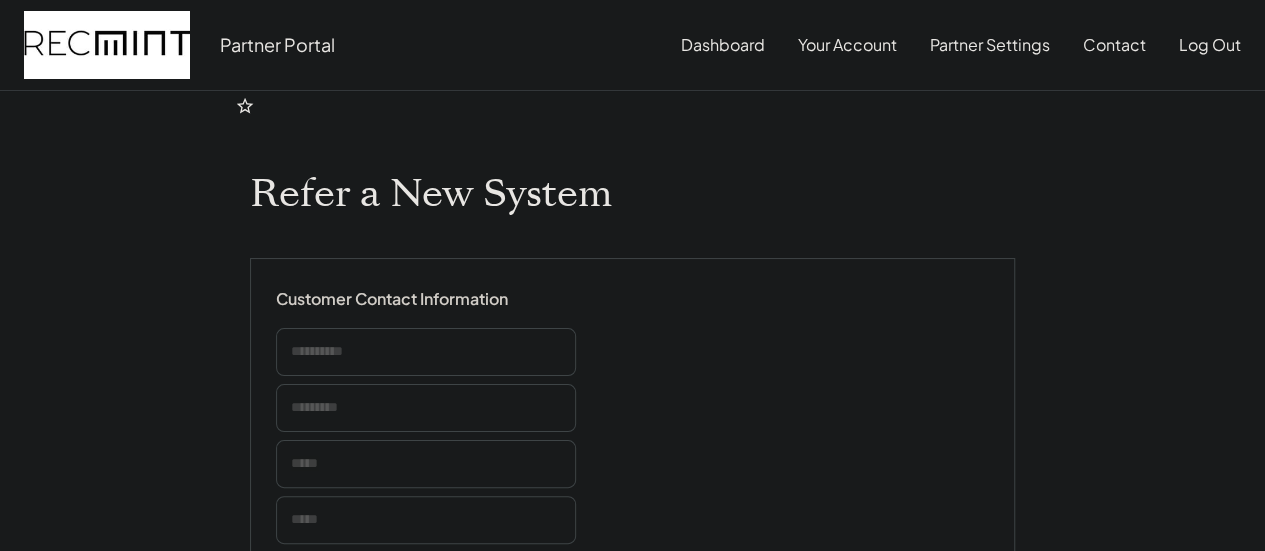 click at bounding box center (426, 352) 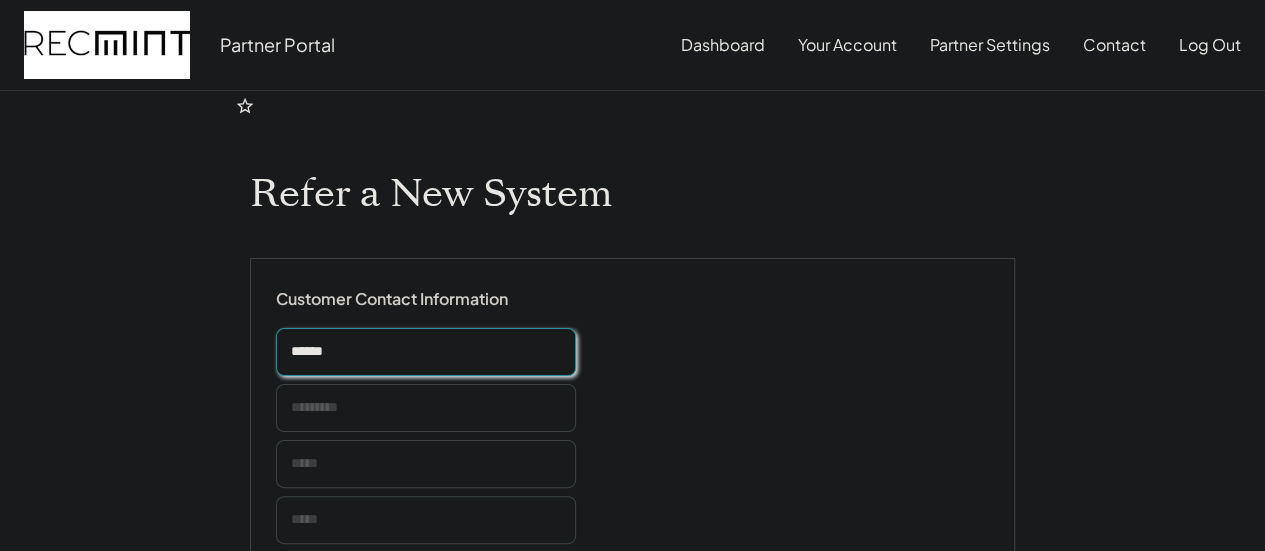 type on "******" 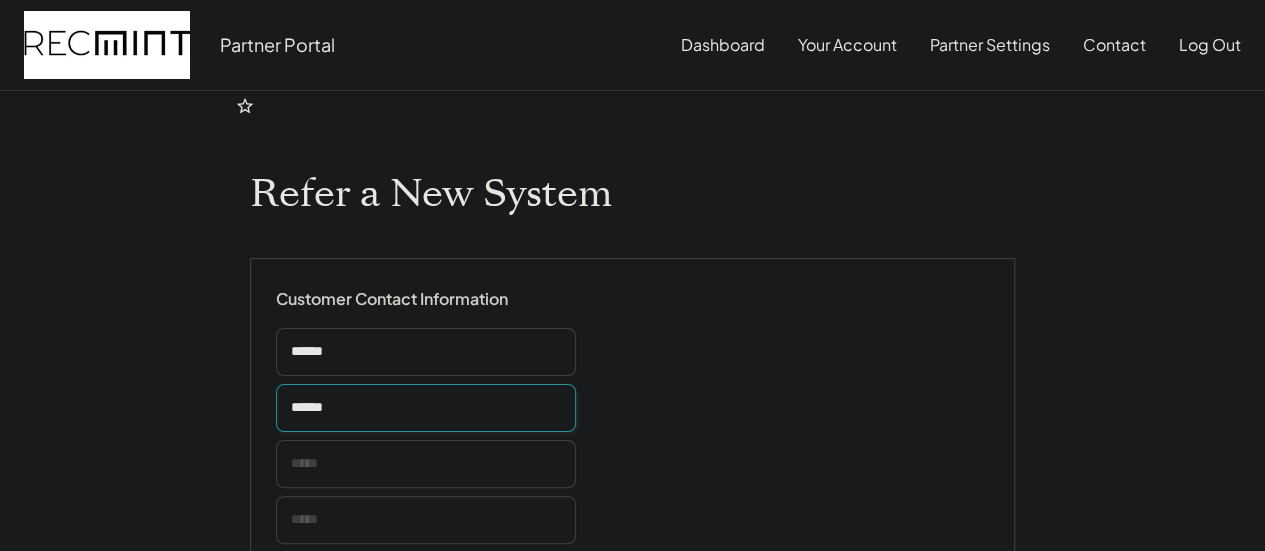 type on "******" 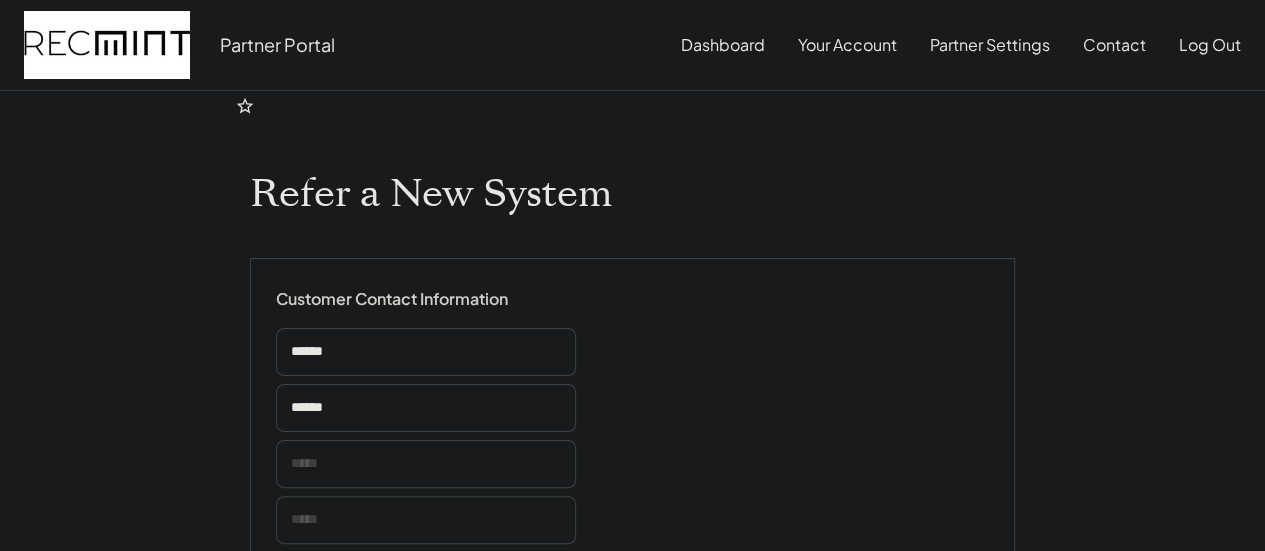 click at bounding box center [426, 464] 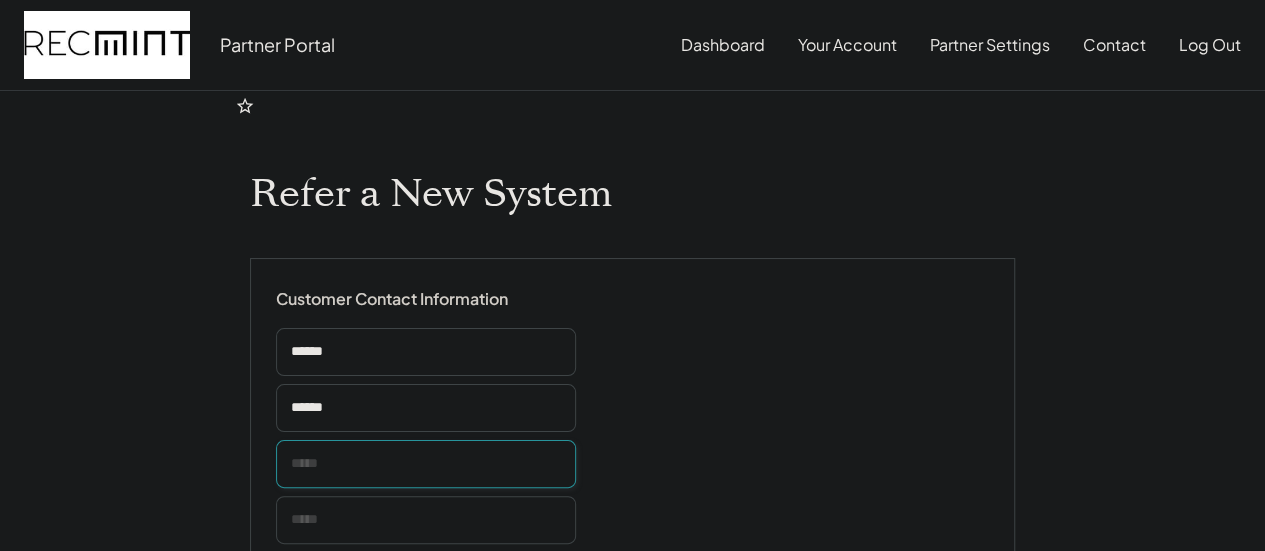 paste on "**********" 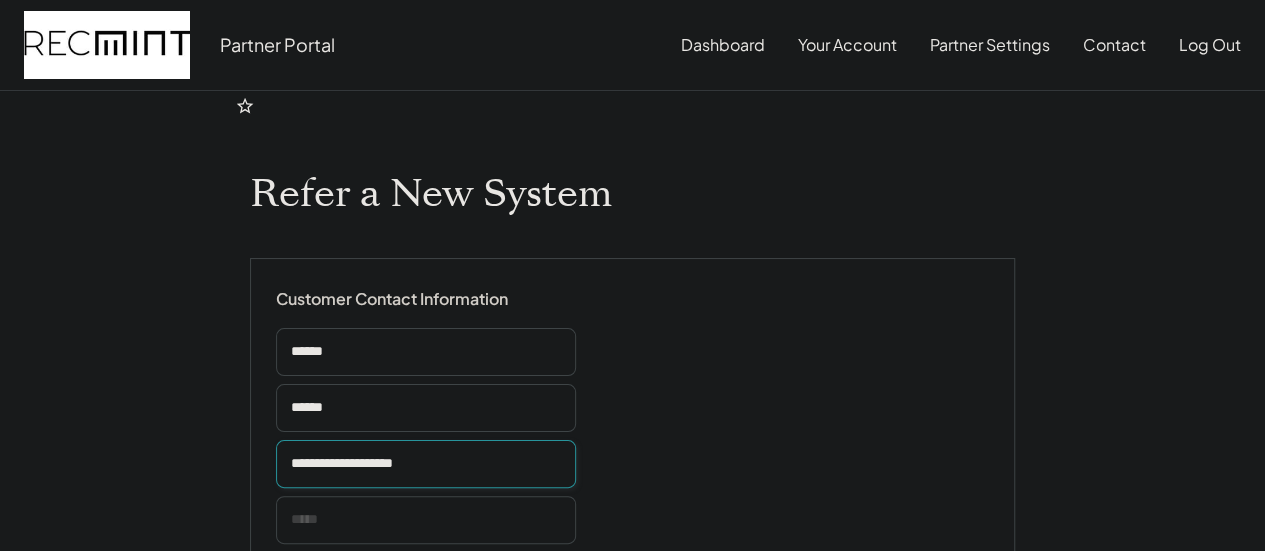 type on "**********" 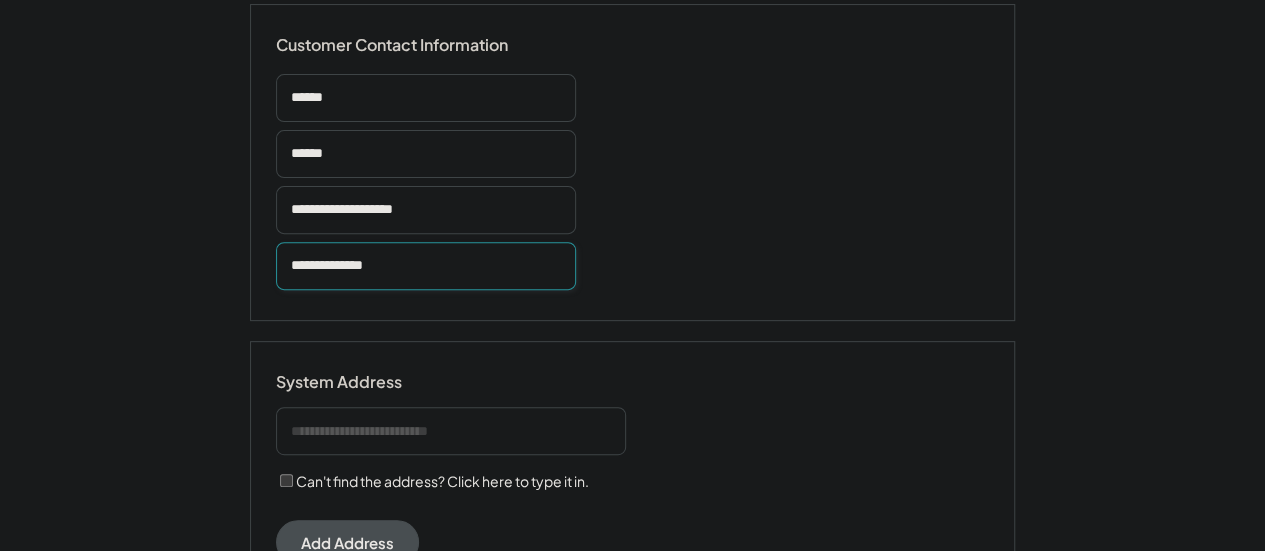 scroll, scrollTop: 300, scrollLeft: 0, axis: vertical 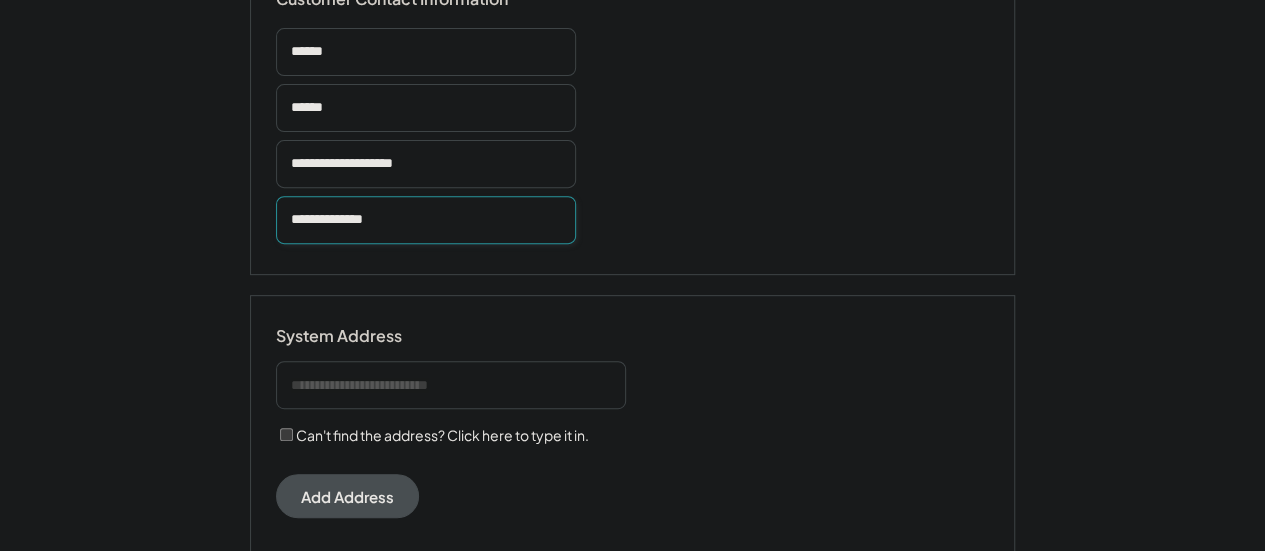 type on "**********" 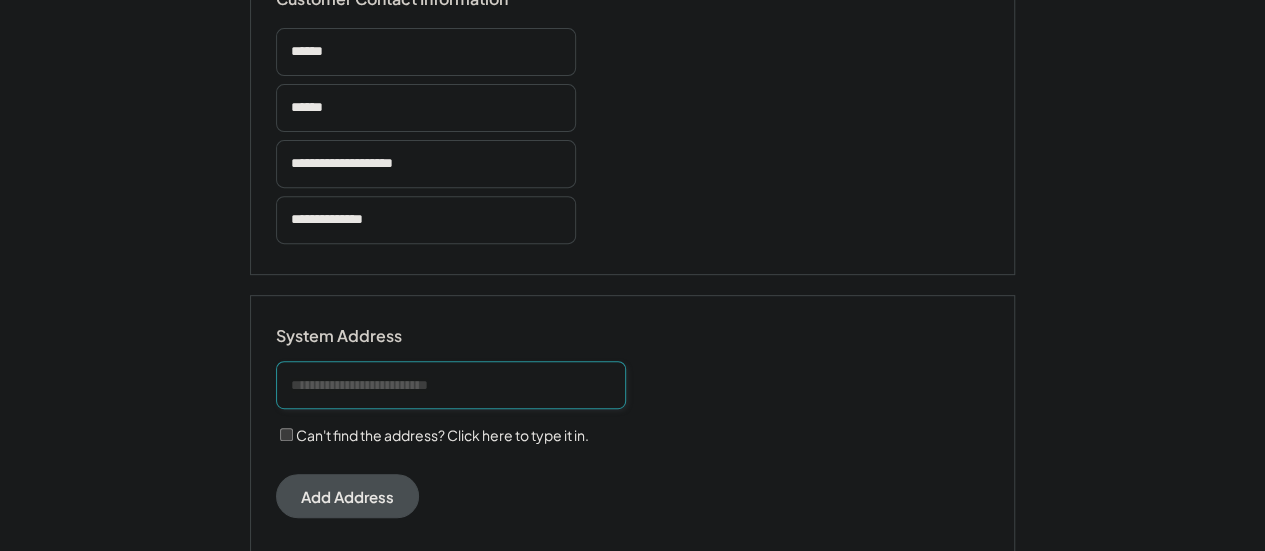 click at bounding box center [451, 385] 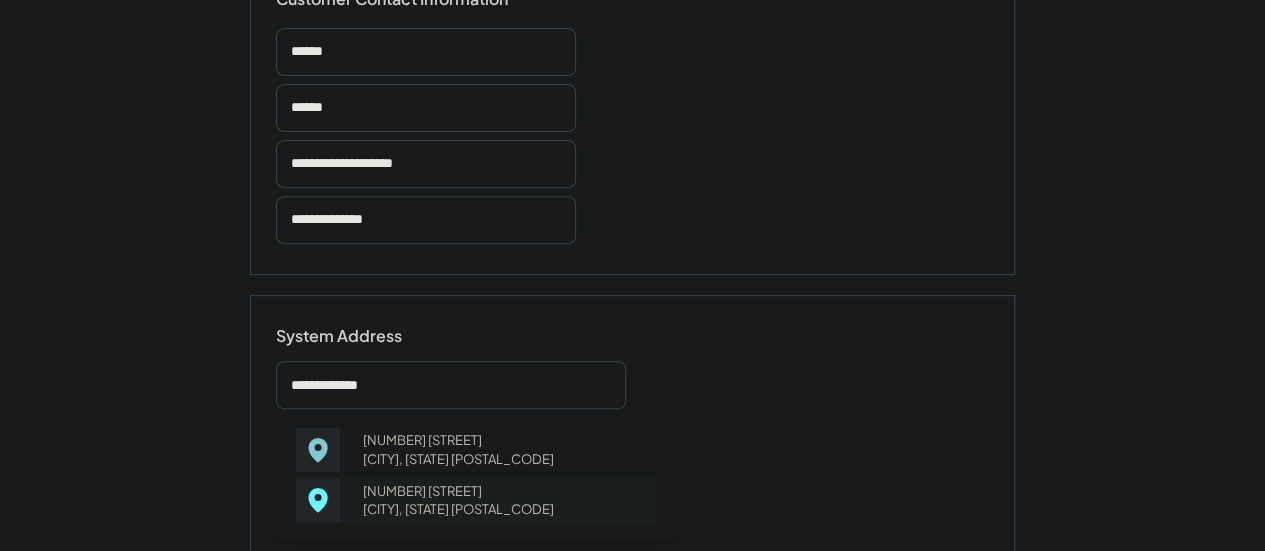 click on "[NUMBER] [STREET]
[CITY], [STATE] [POSTAL_CODE]" at bounding box center [503, 500] 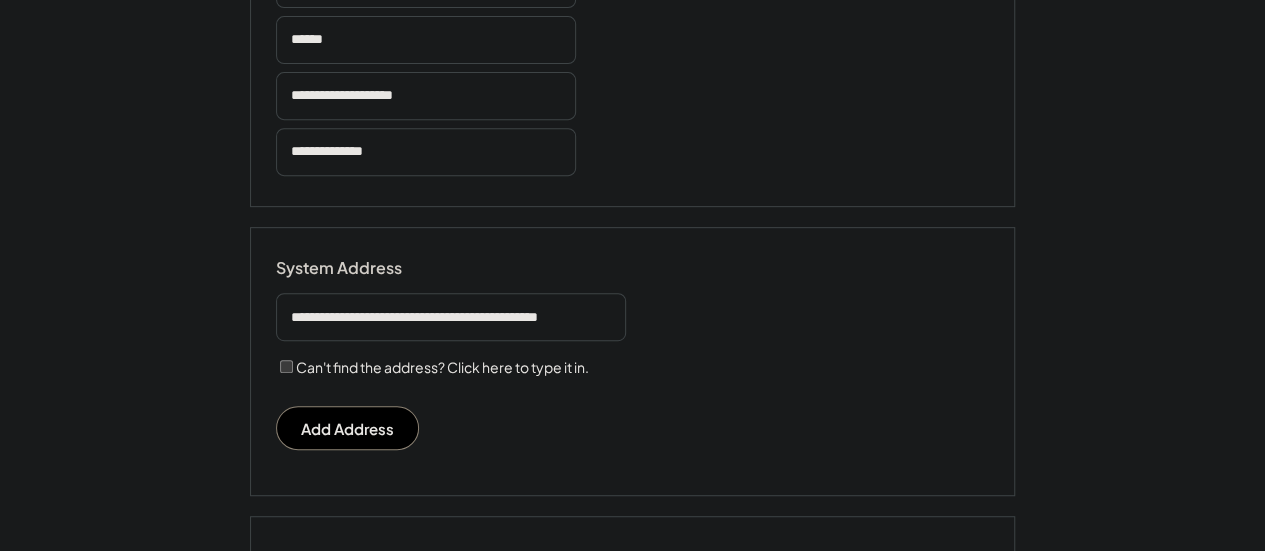 scroll, scrollTop: 400, scrollLeft: 0, axis: vertical 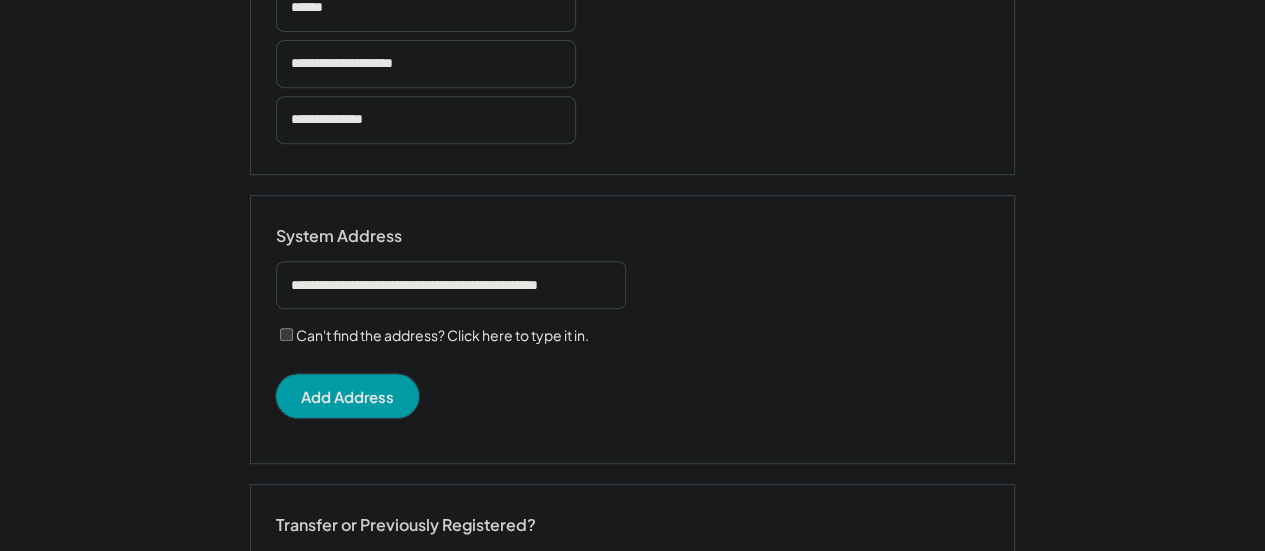 click on "Add Address" at bounding box center [347, 396] 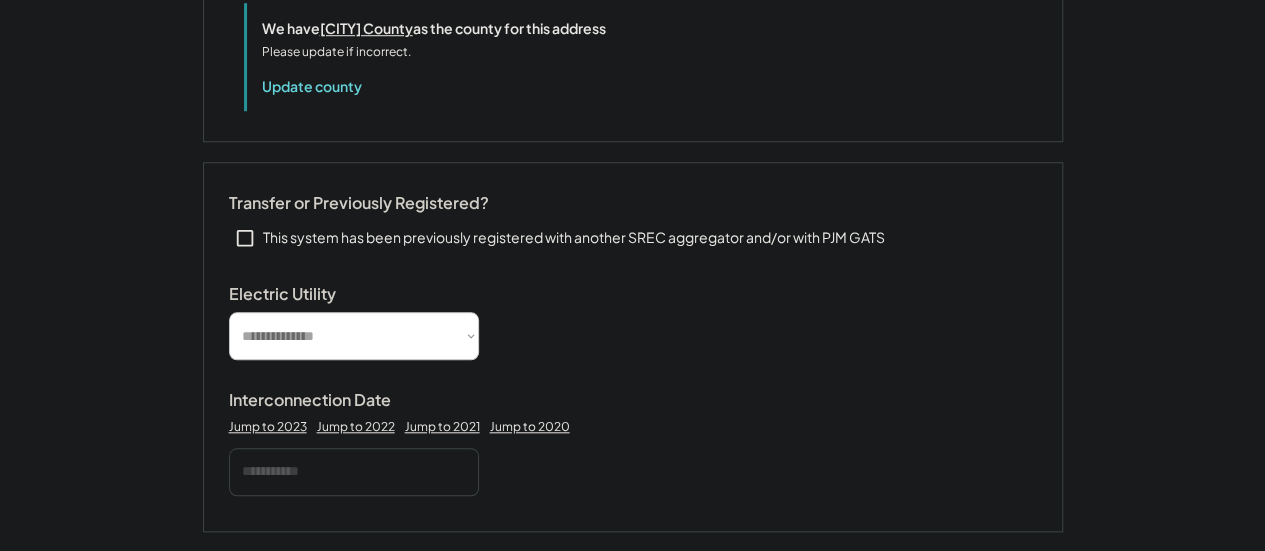 scroll, scrollTop: 800, scrollLeft: 0, axis: vertical 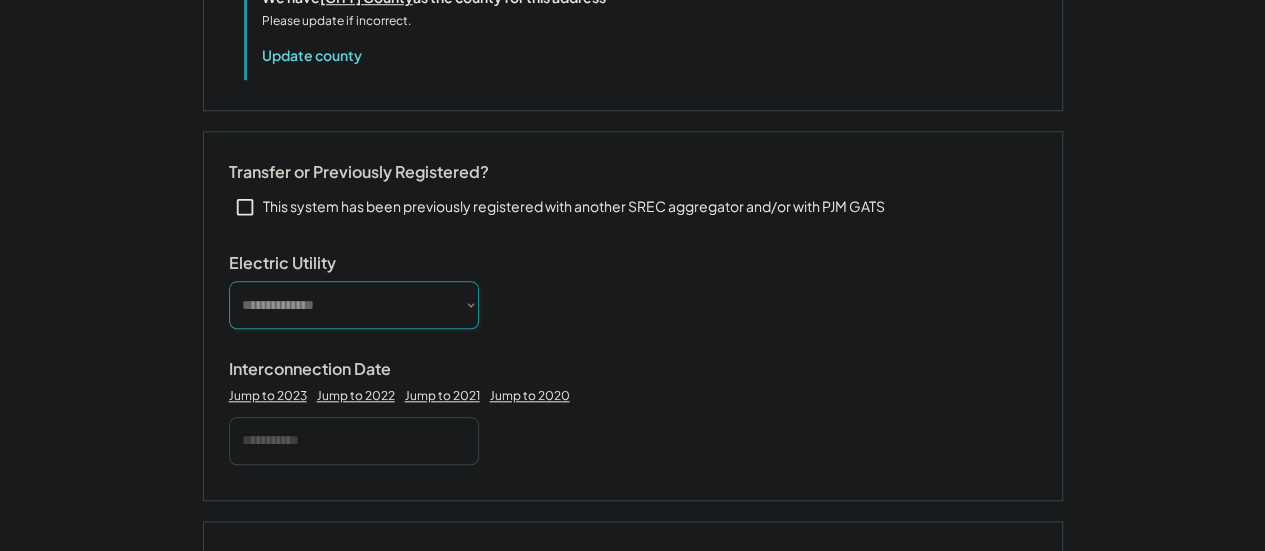 click on "**********" at bounding box center [354, 305] 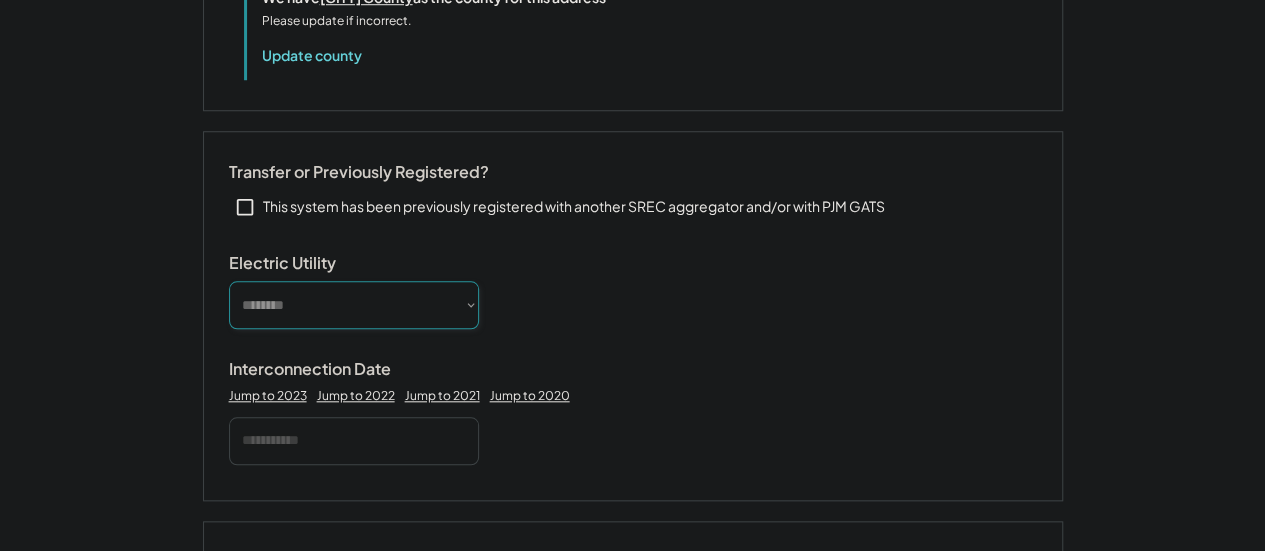 click on "**********" at bounding box center (354, 305) 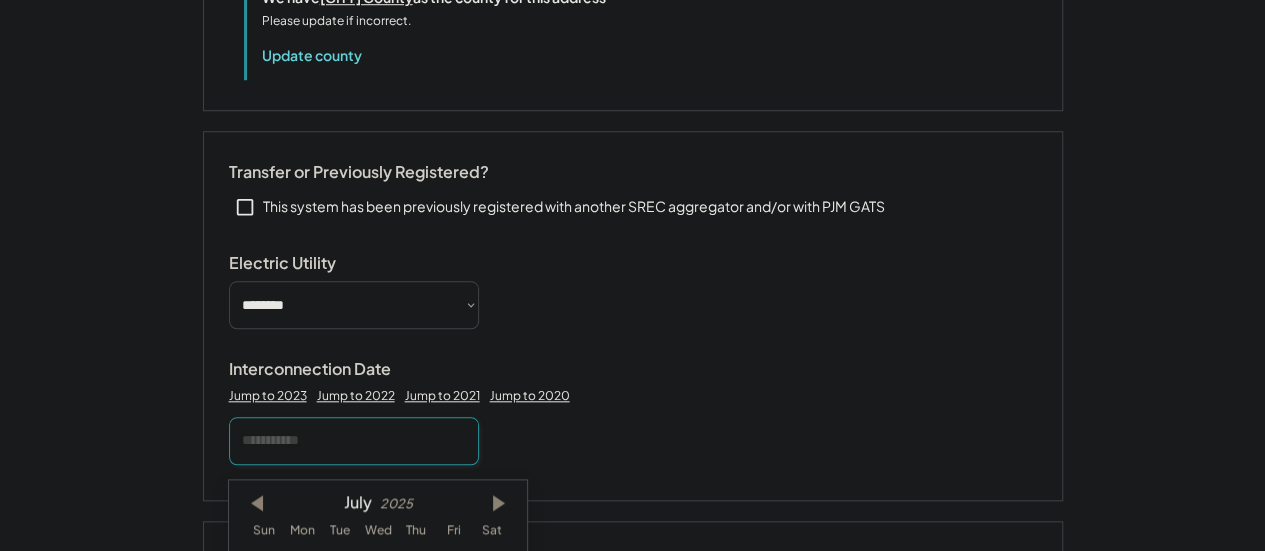 click on "**********" at bounding box center (632, -525) 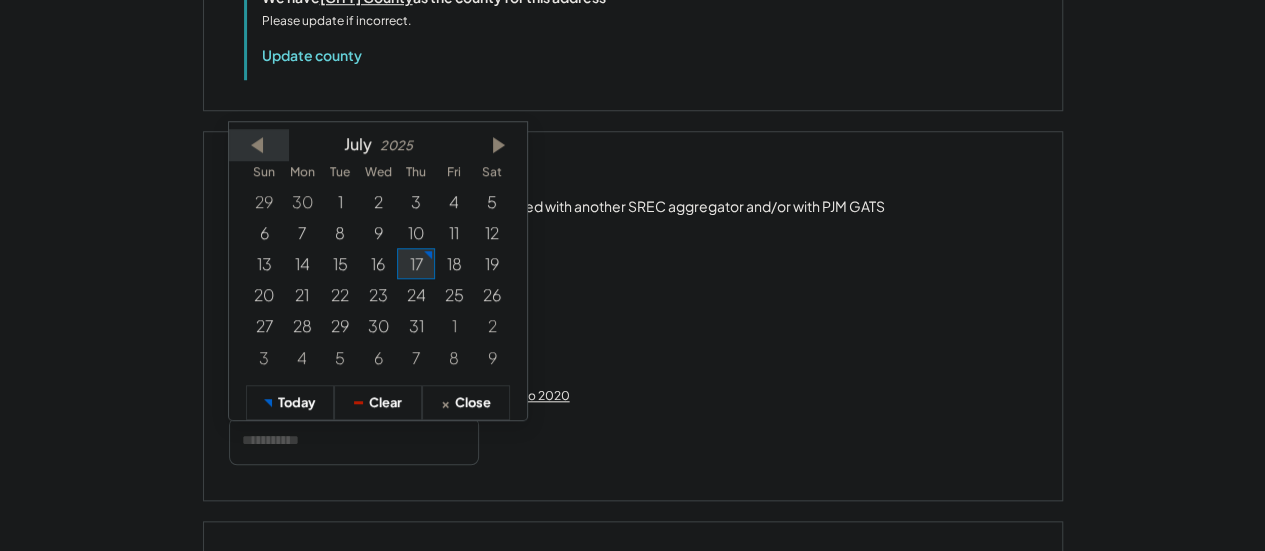click at bounding box center [259, 144] 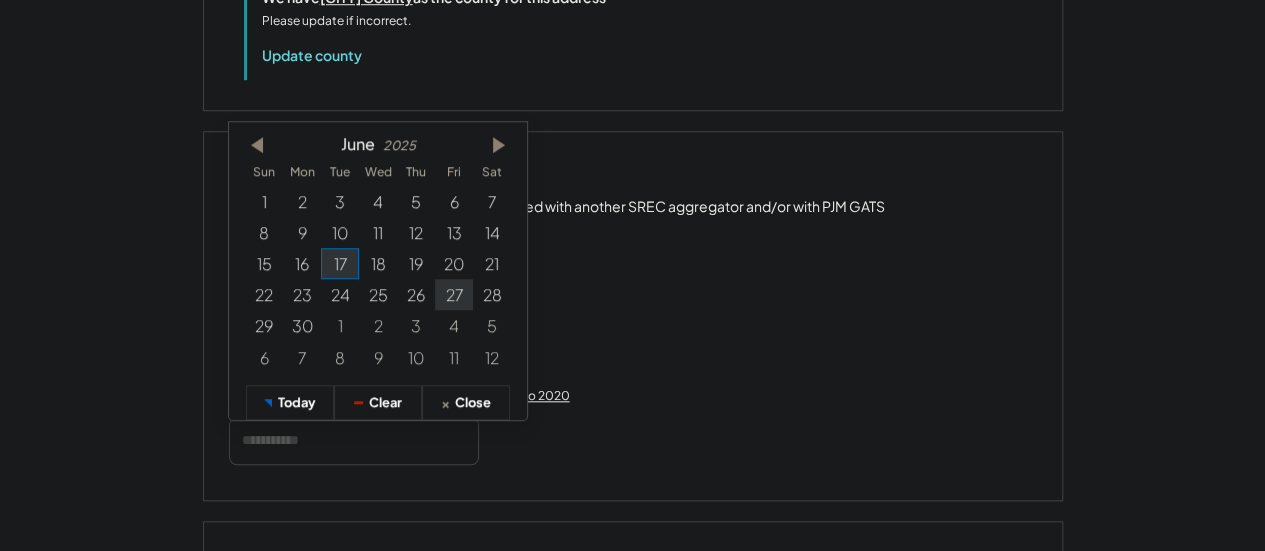 click on "27" at bounding box center (454, 294) 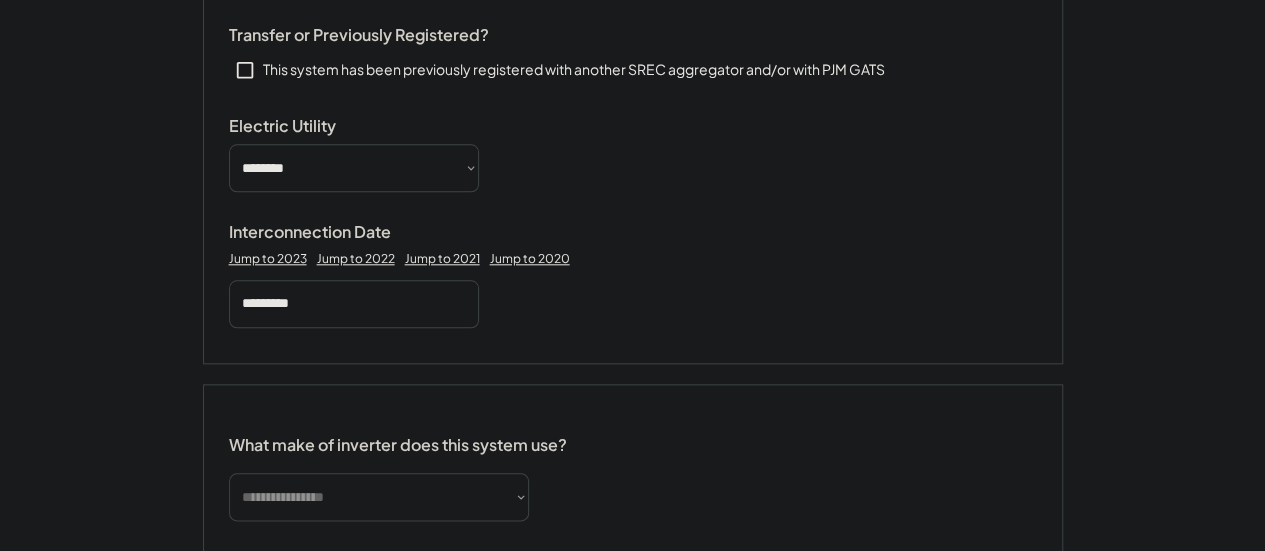 scroll, scrollTop: 1100, scrollLeft: 0, axis: vertical 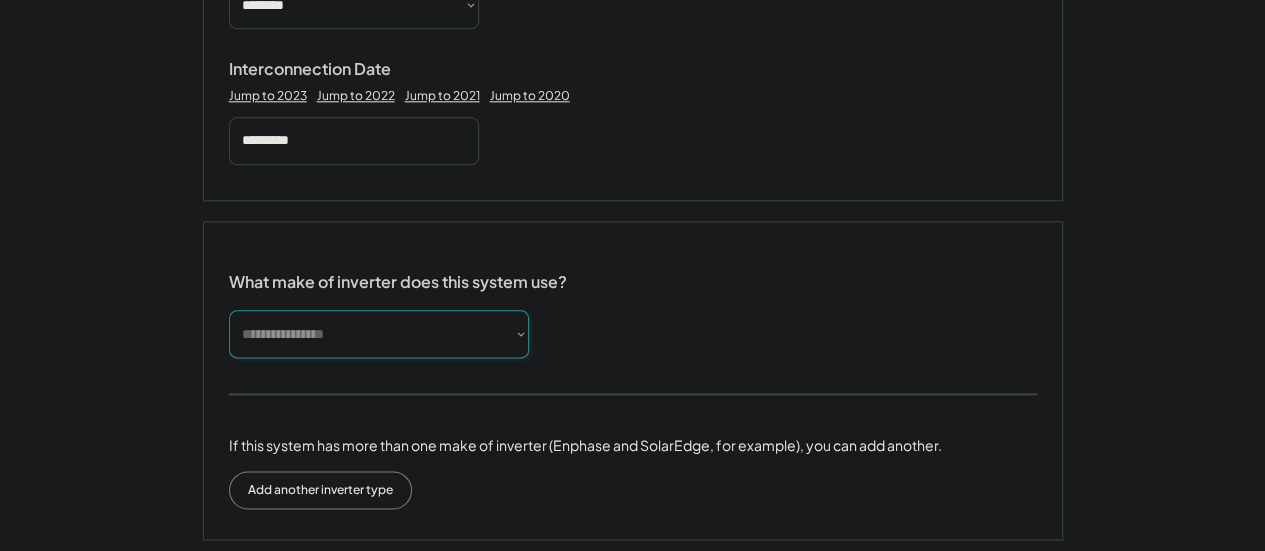 click on "**********" at bounding box center [379, 334] 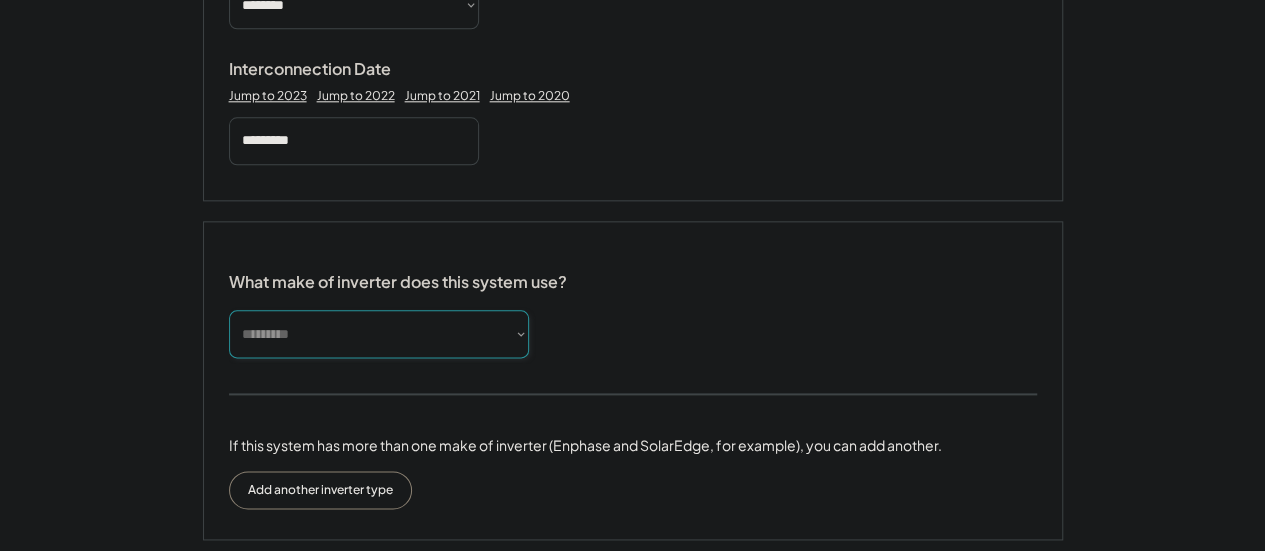 click on "**********" at bounding box center (379, 334) 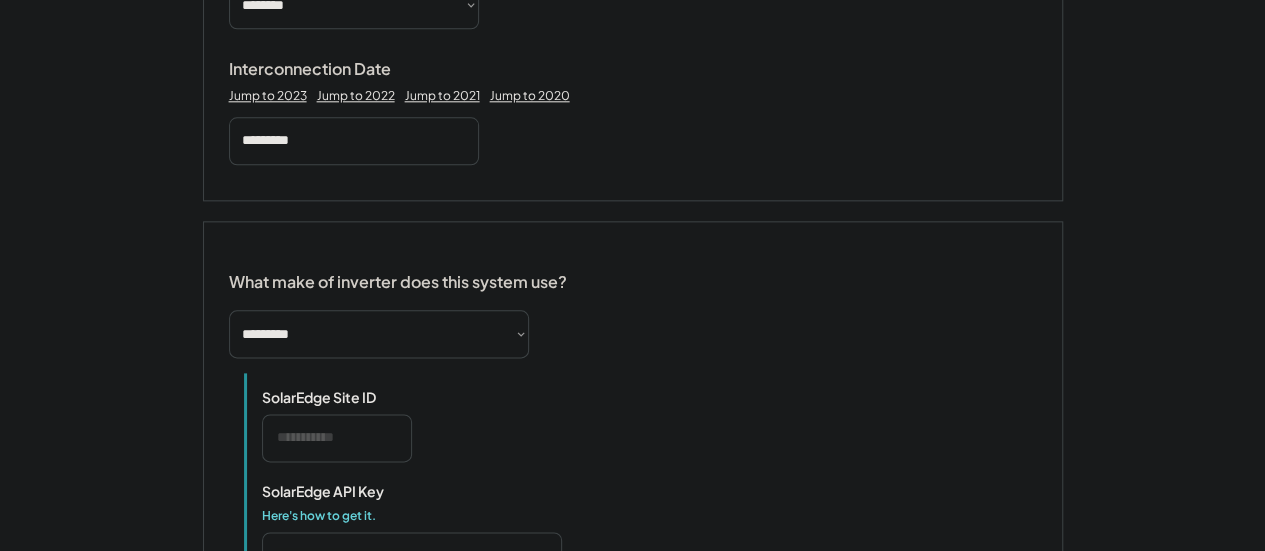 click at bounding box center [337, 438] 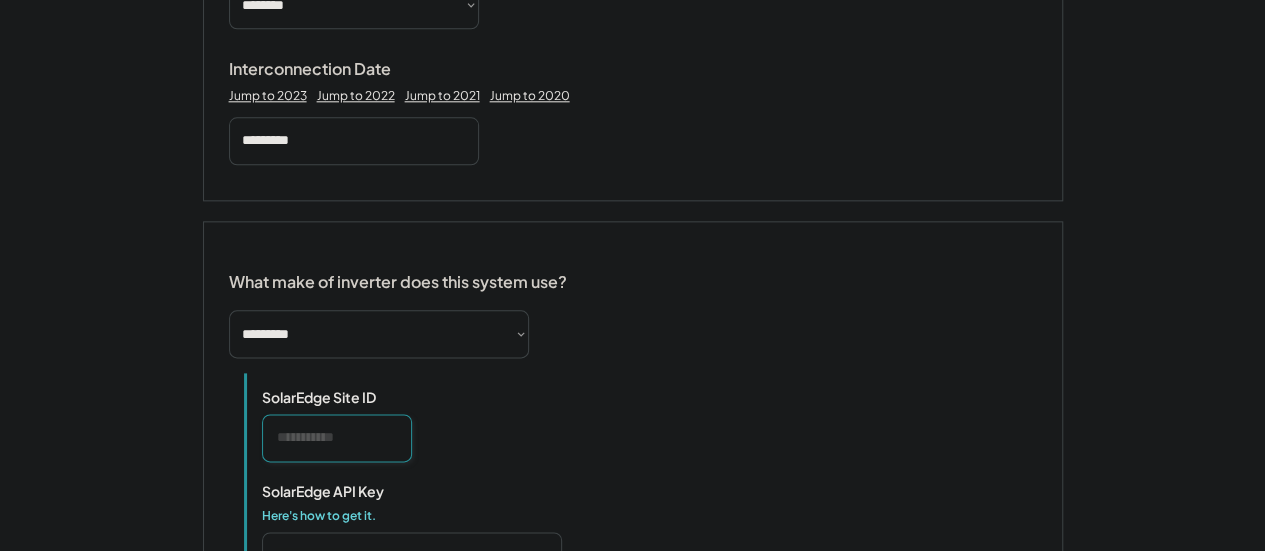 paste on "*******" 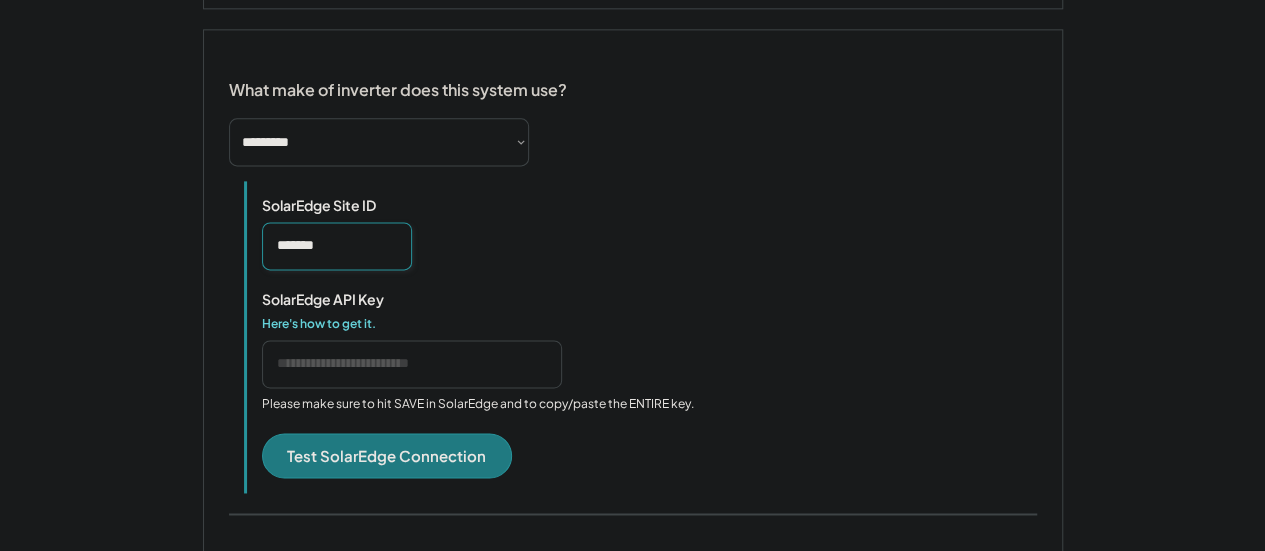 scroll, scrollTop: 1300, scrollLeft: 0, axis: vertical 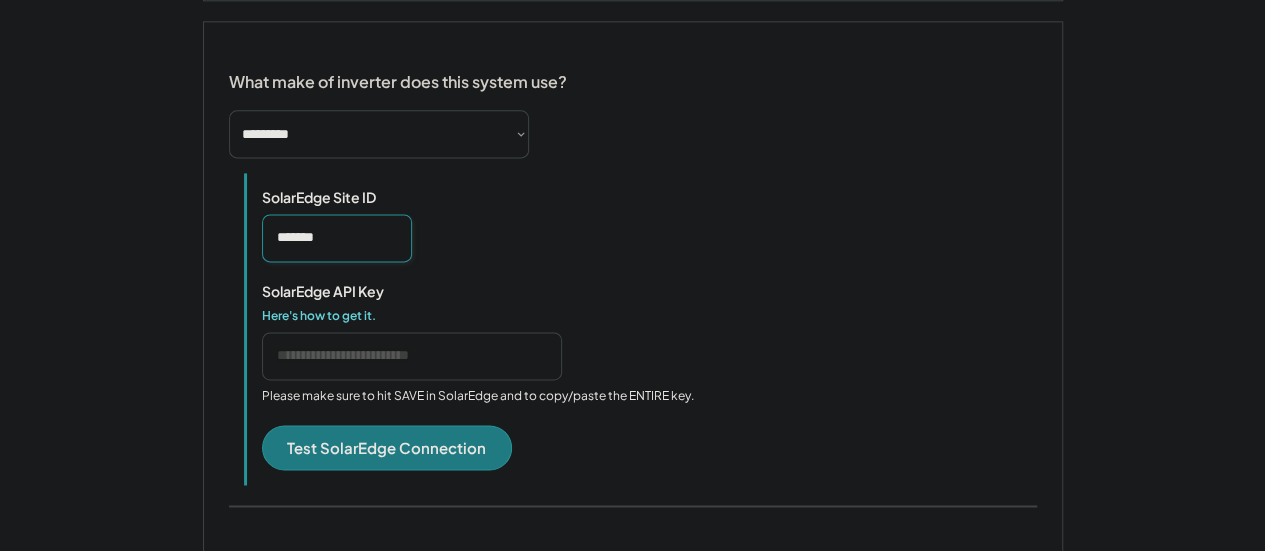 type on "*******" 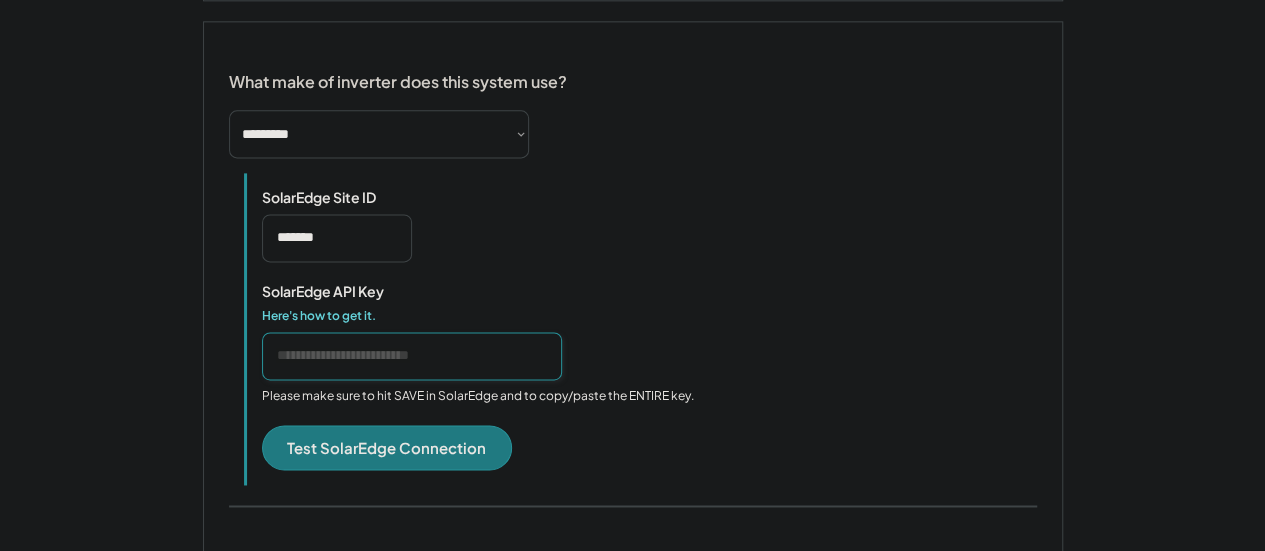 click at bounding box center [412, 356] 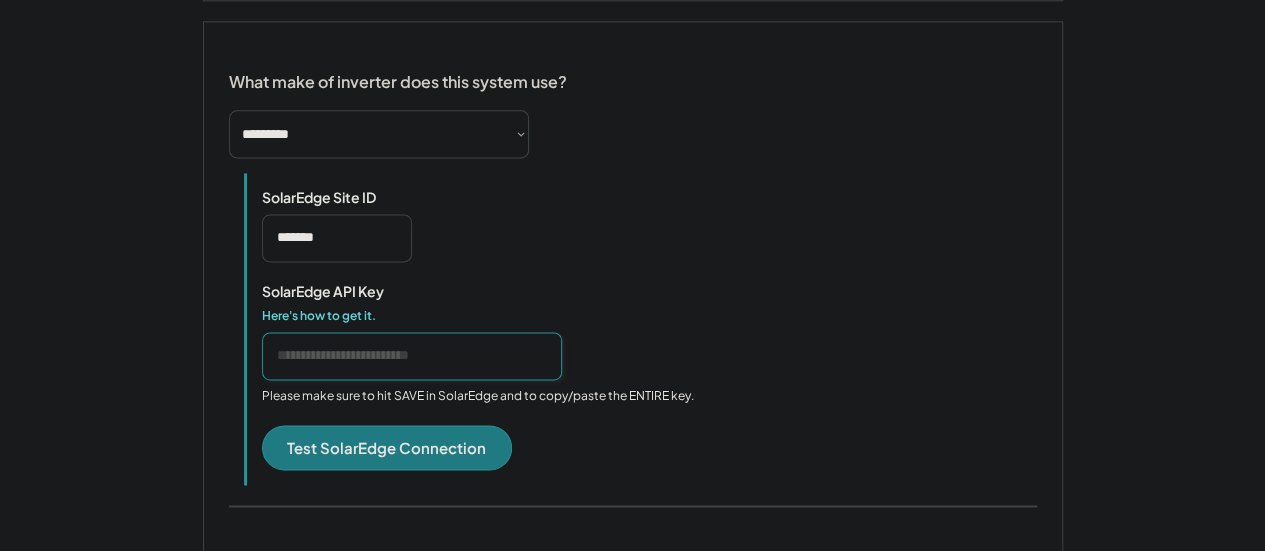 paste on "**********" 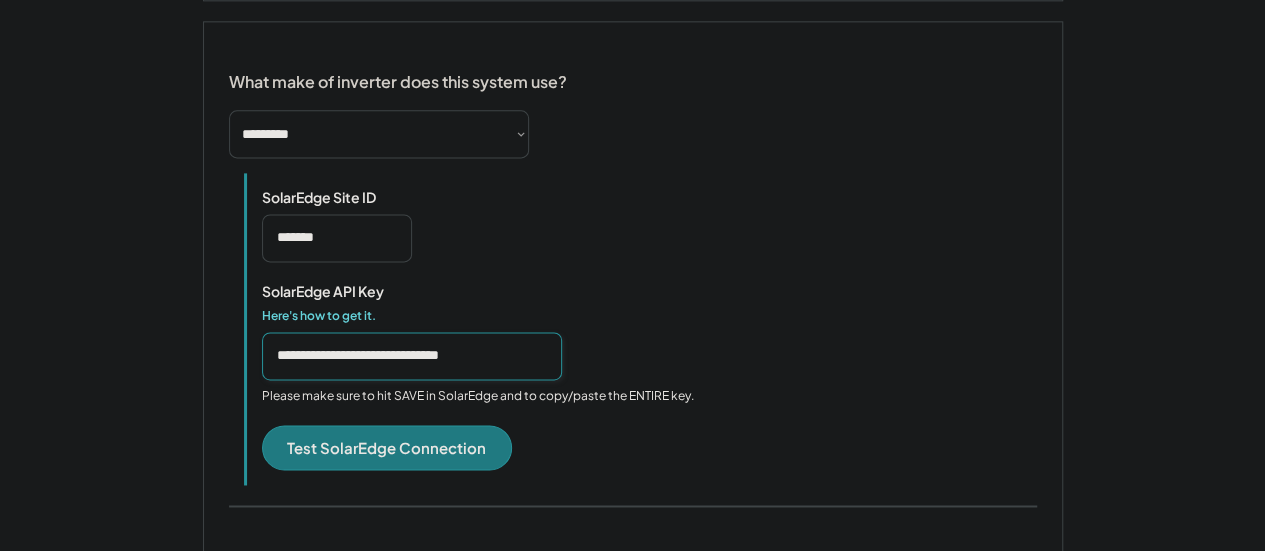 scroll, scrollTop: 0, scrollLeft: 17, axis: horizontal 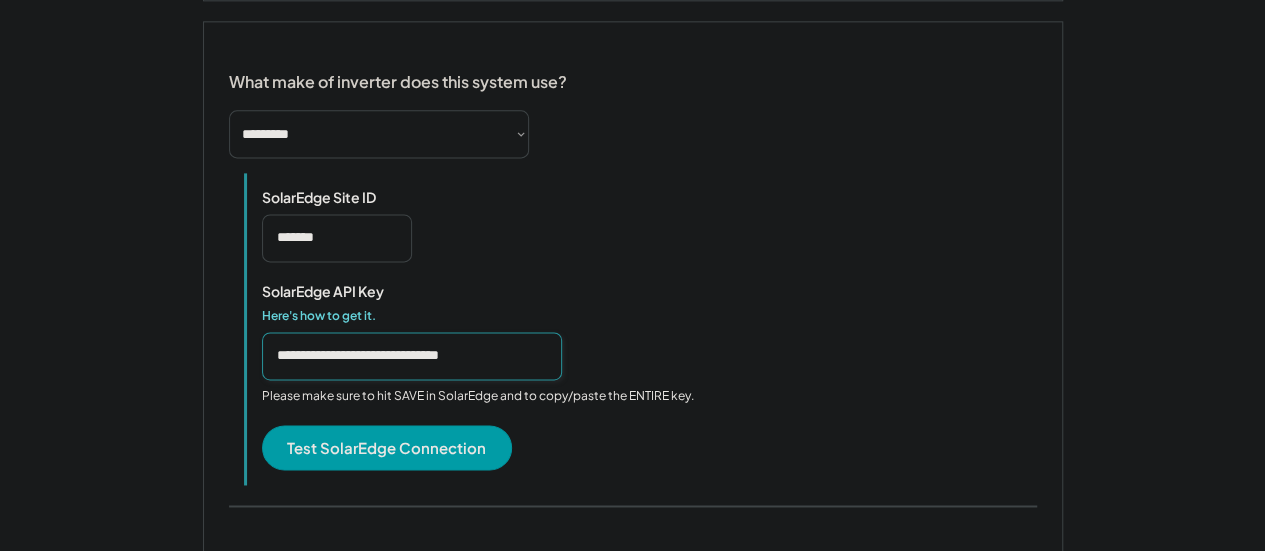 type on "**********" 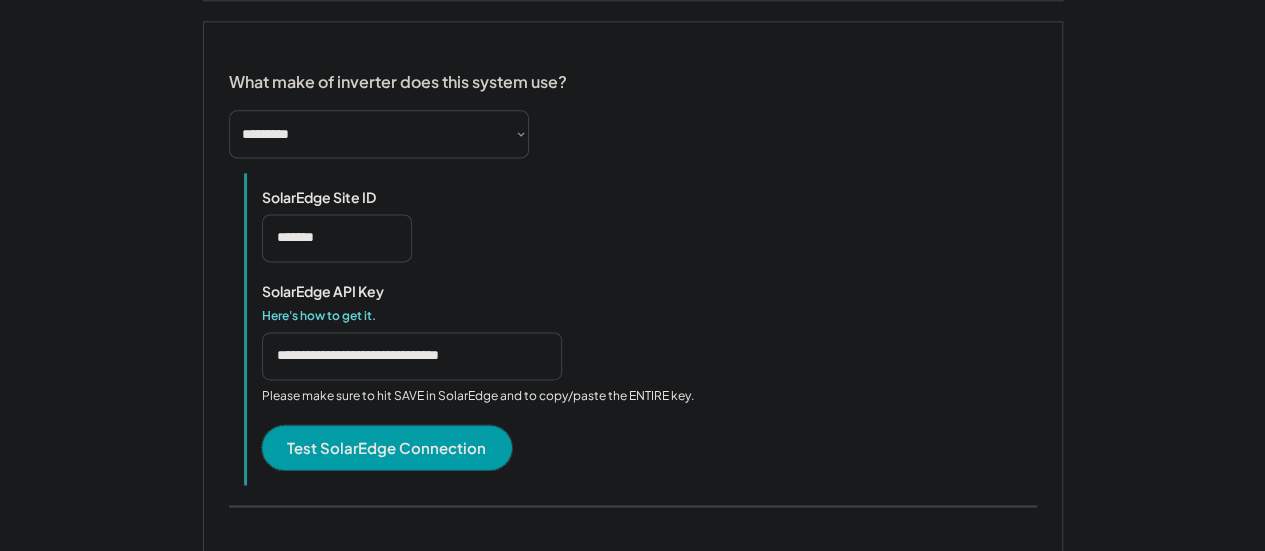 scroll, scrollTop: 0, scrollLeft: 0, axis: both 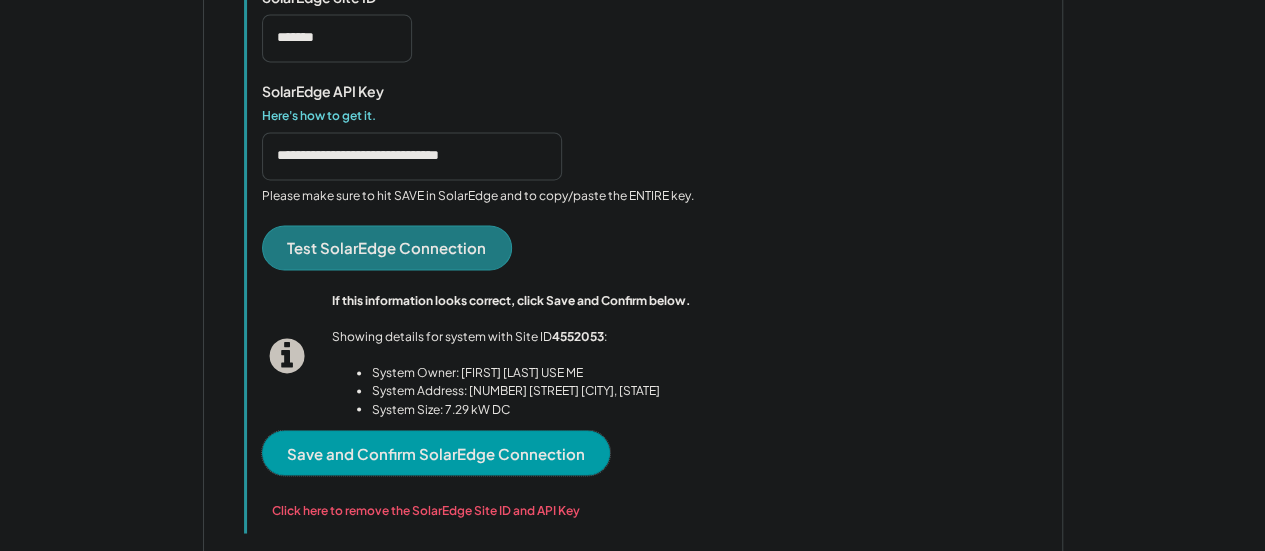 click on "Save and Confirm SolarEdge Connection" at bounding box center (436, 452) 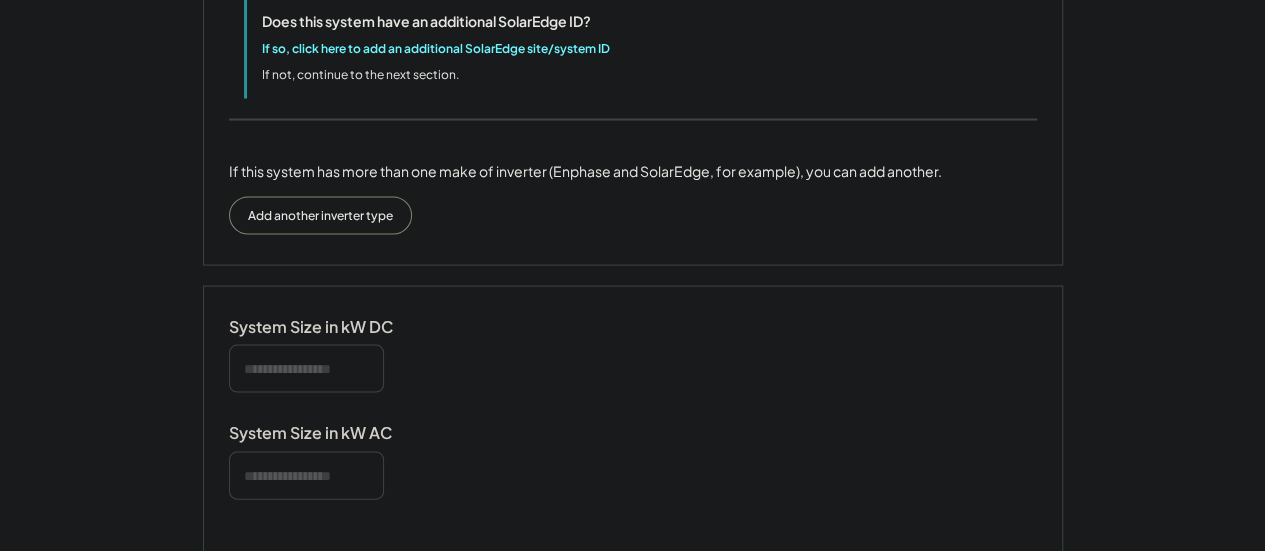 scroll, scrollTop: 2000, scrollLeft: 0, axis: vertical 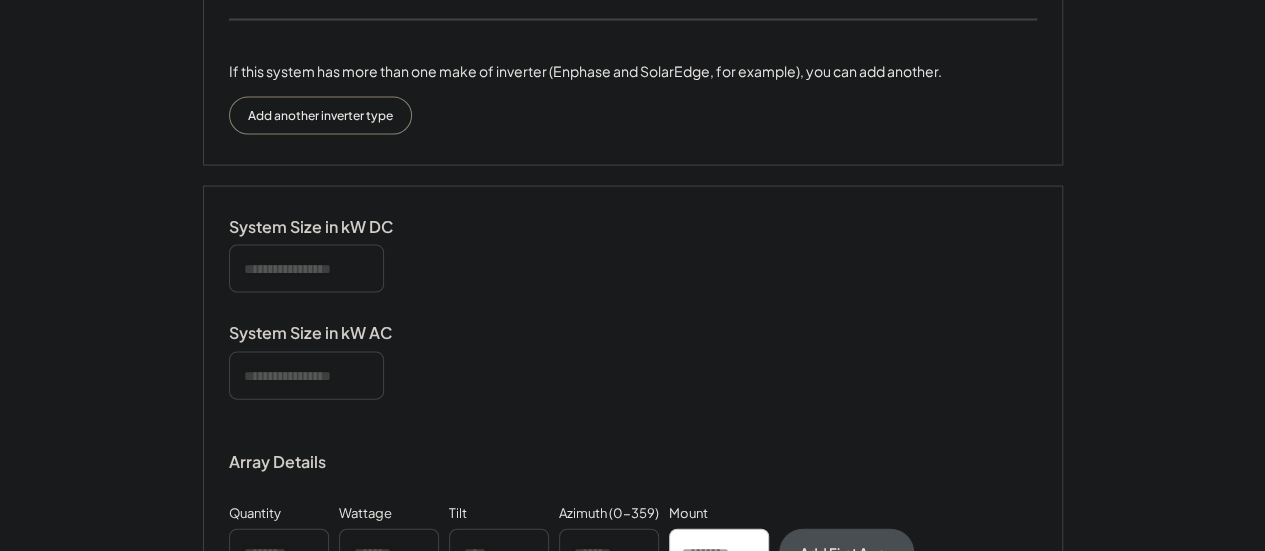 click at bounding box center (306, 269) 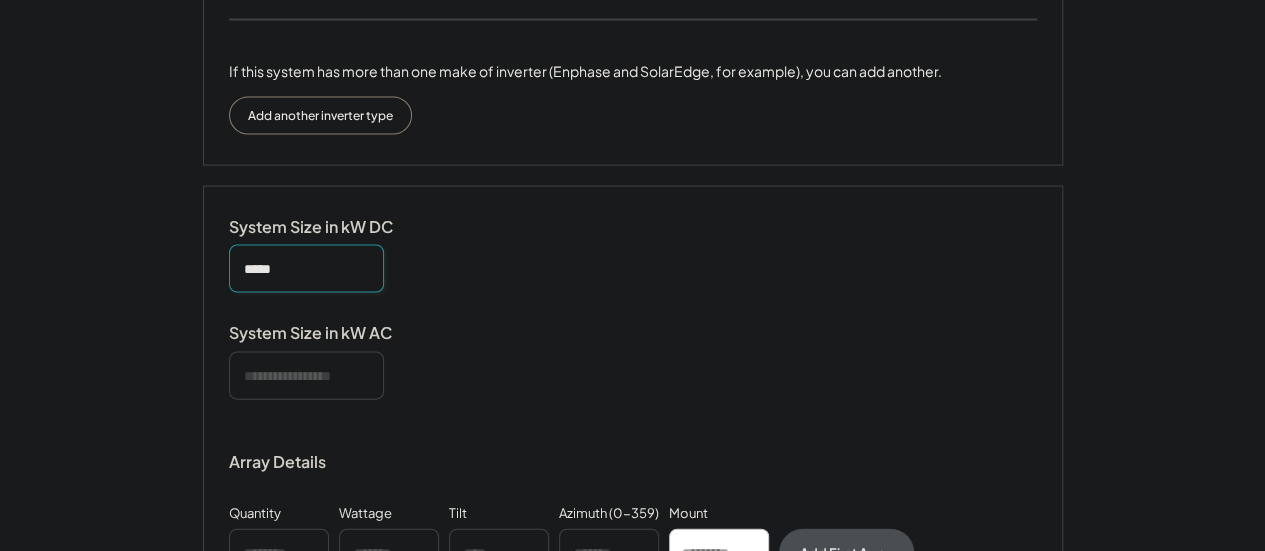 type on "*****" 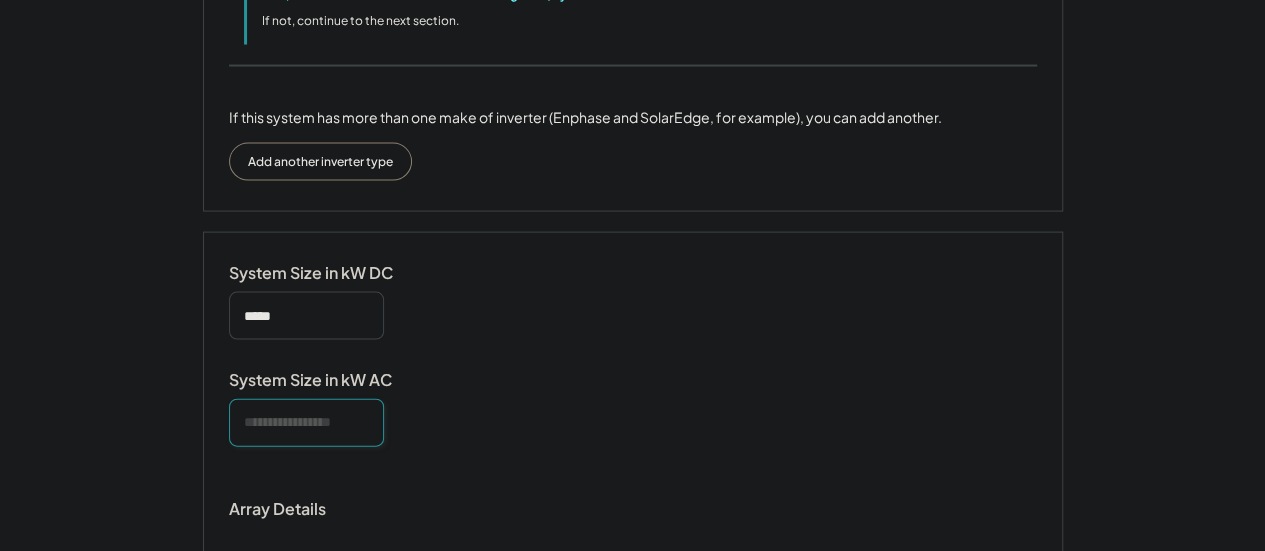 scroll, scrollTop: 2046, scrollLeft: 0, axis: vertical 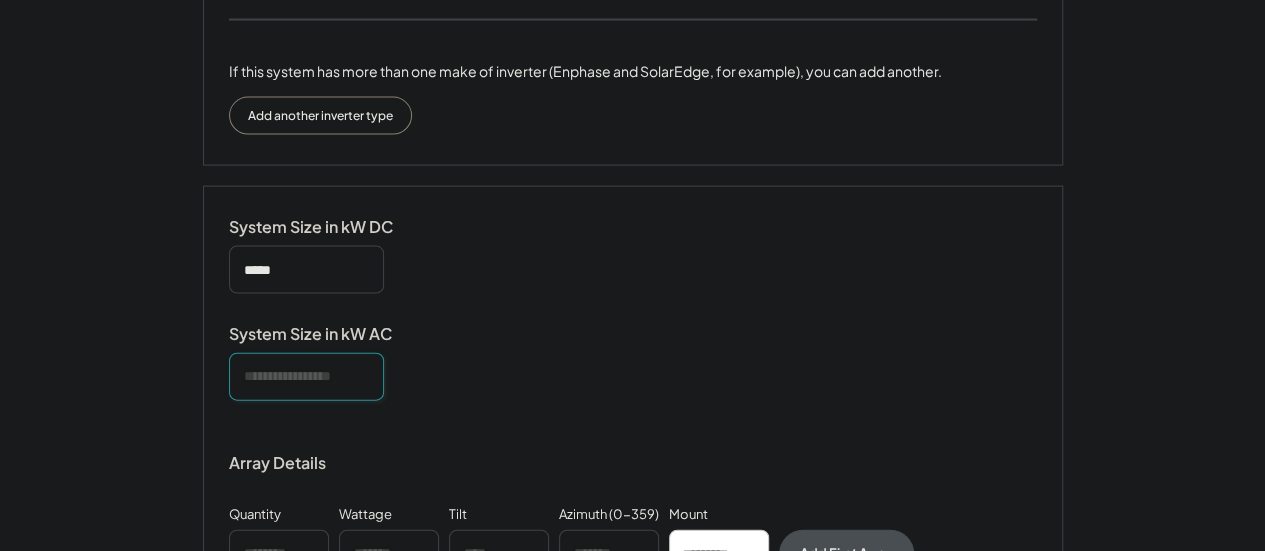 click at bounding box center [306, 377] 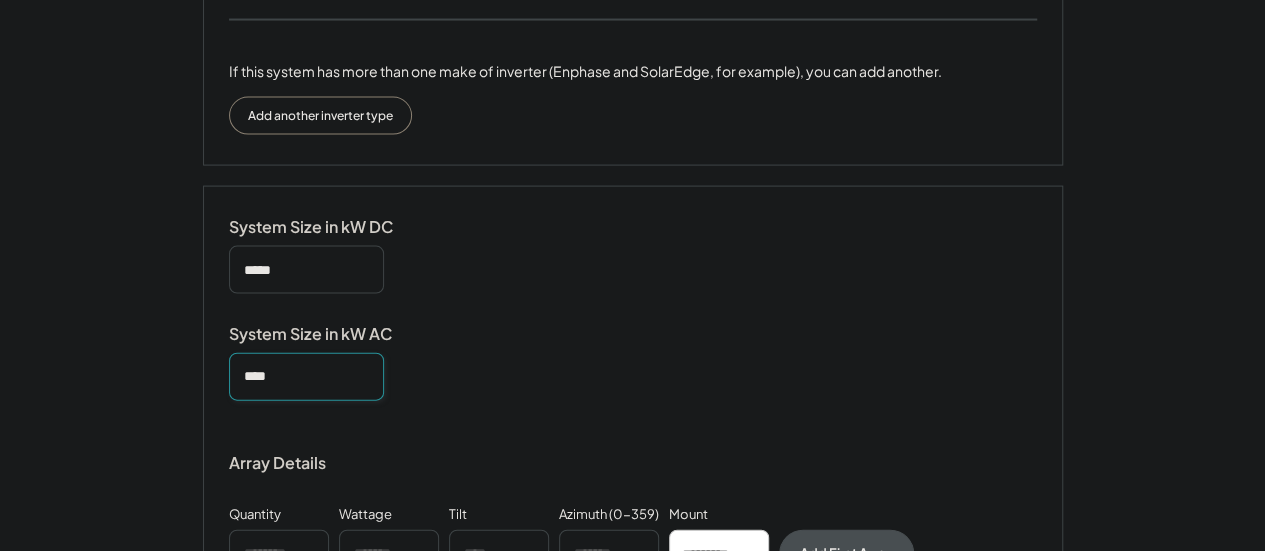 type on "****" 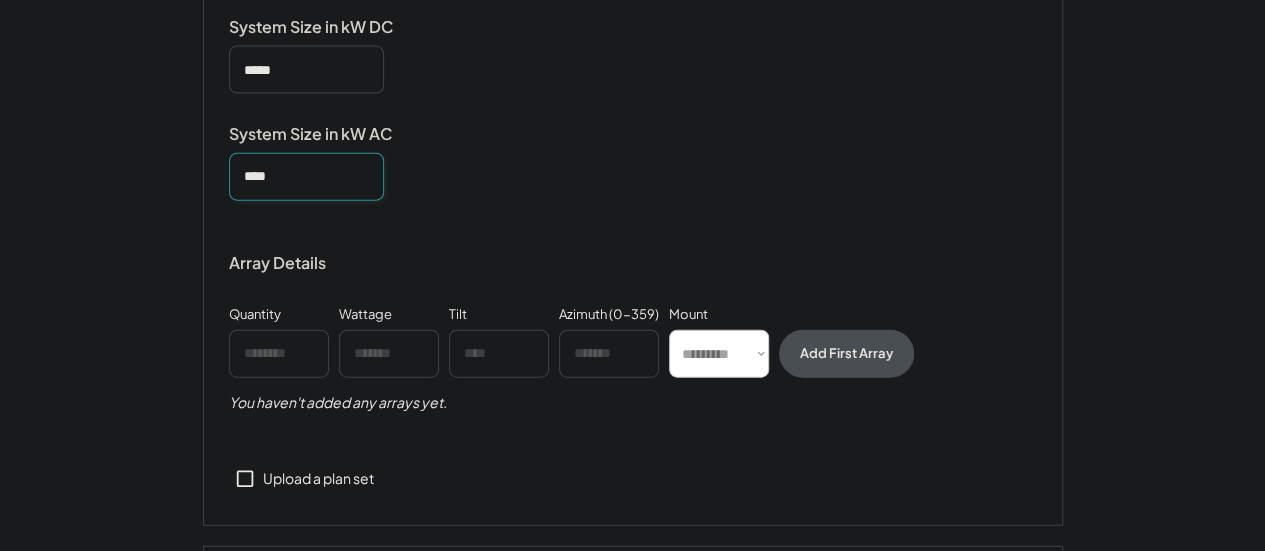 scroll, scrollTop: 2246, scrollLeft: 0, axis: vertical 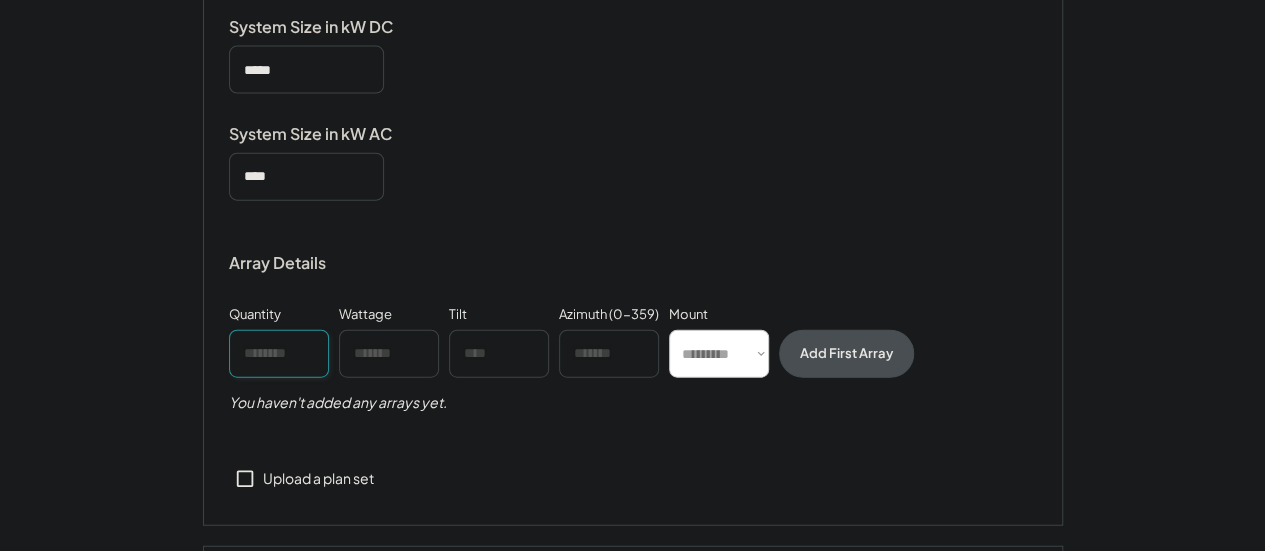 click at bounding box center [279, 354] 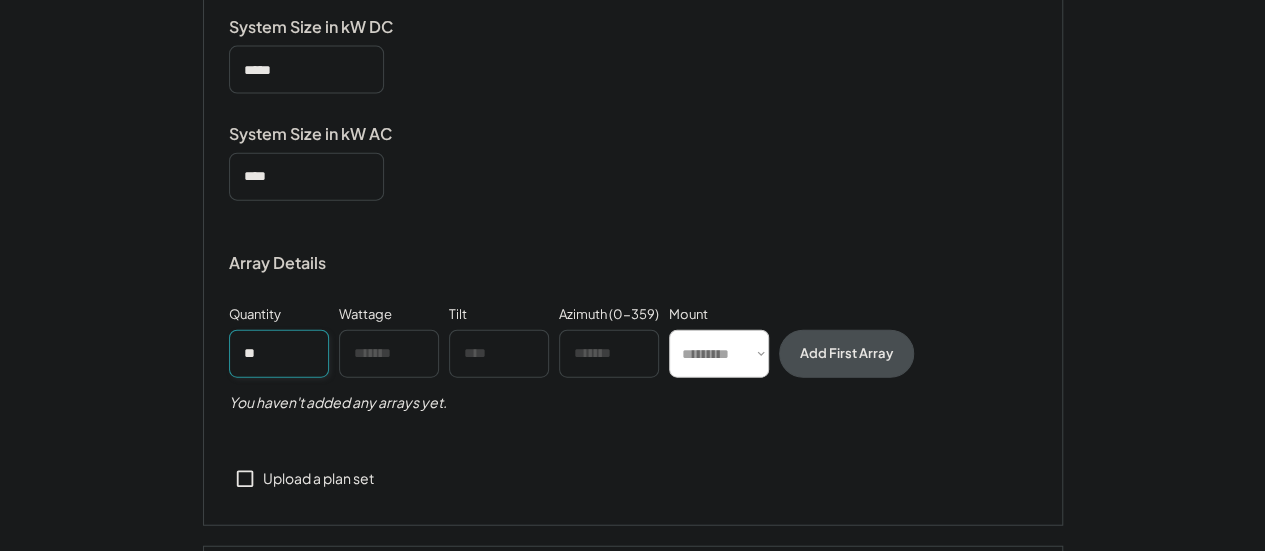 type on "**" 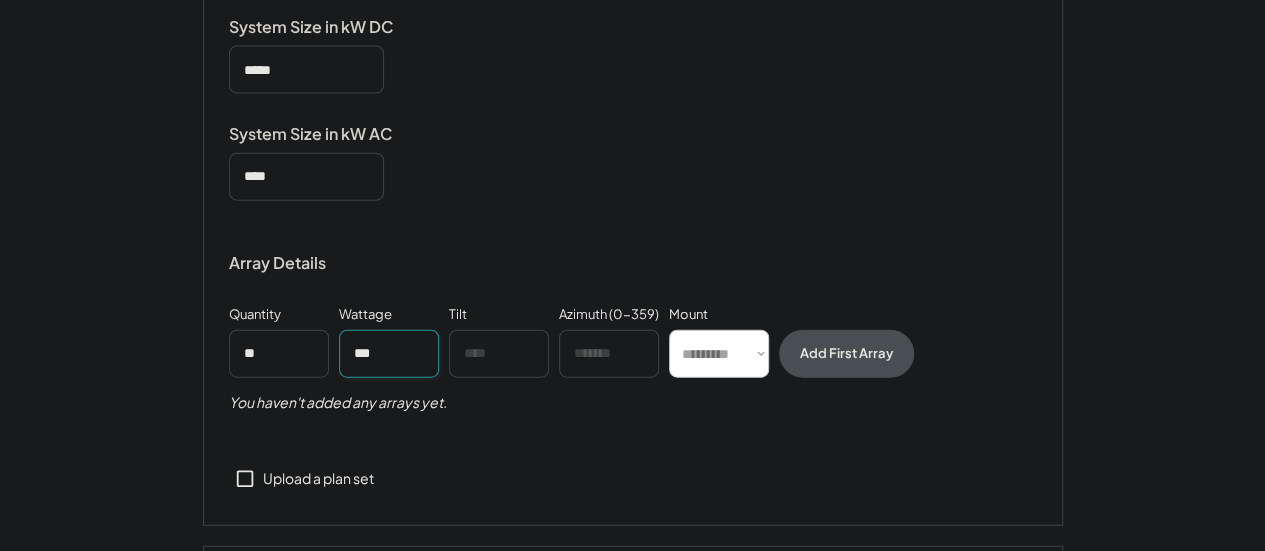 type on "***" 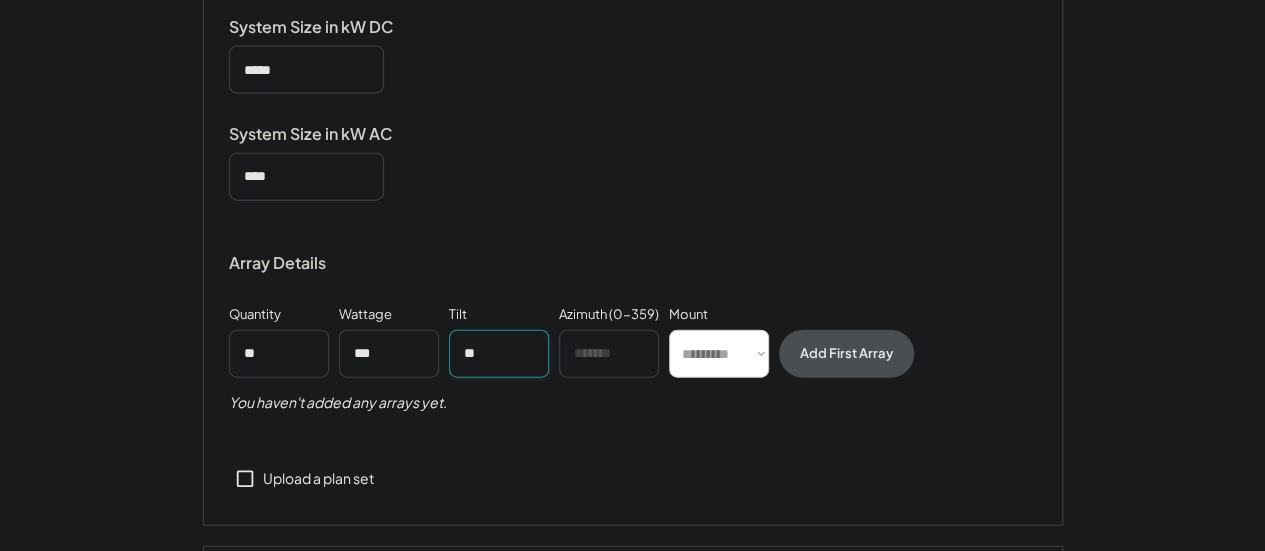 type on "**" 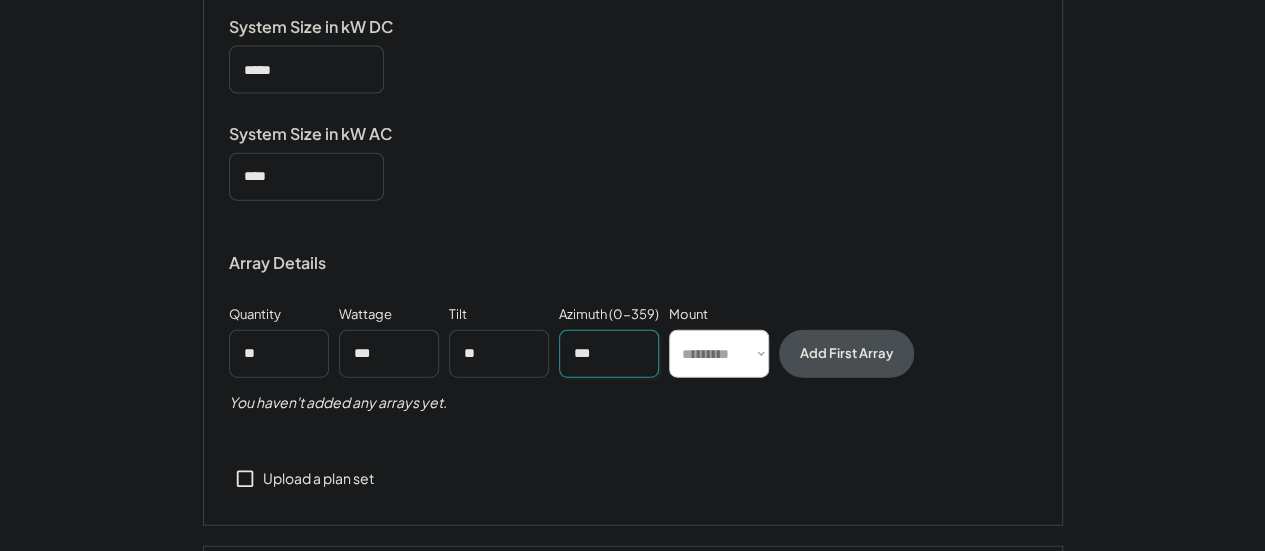 type on "***" 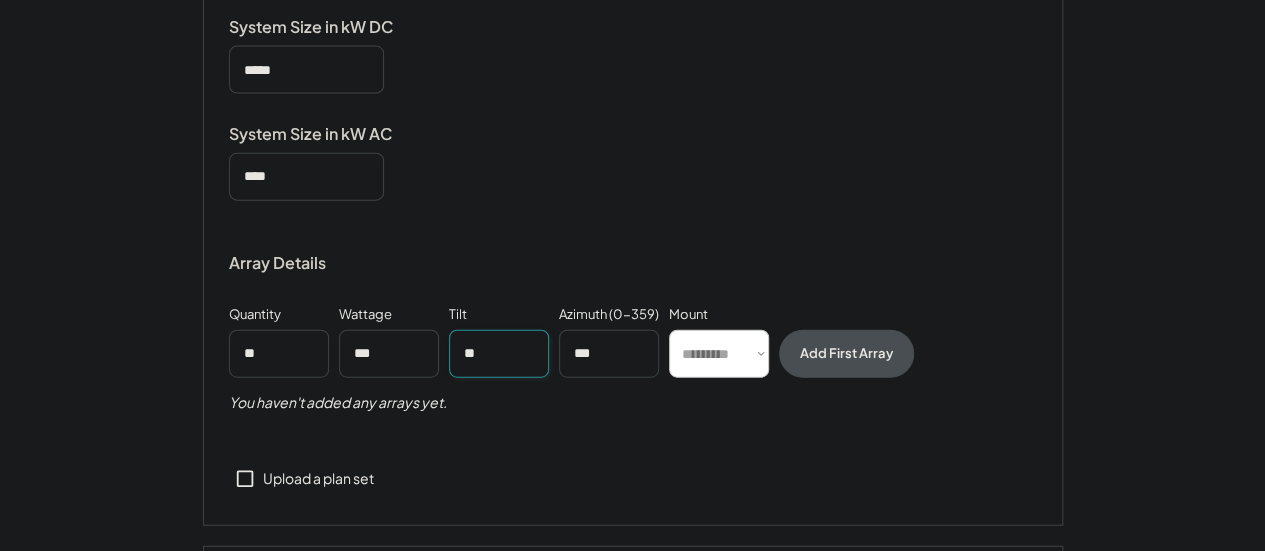 click at bounding box center (499, 354) 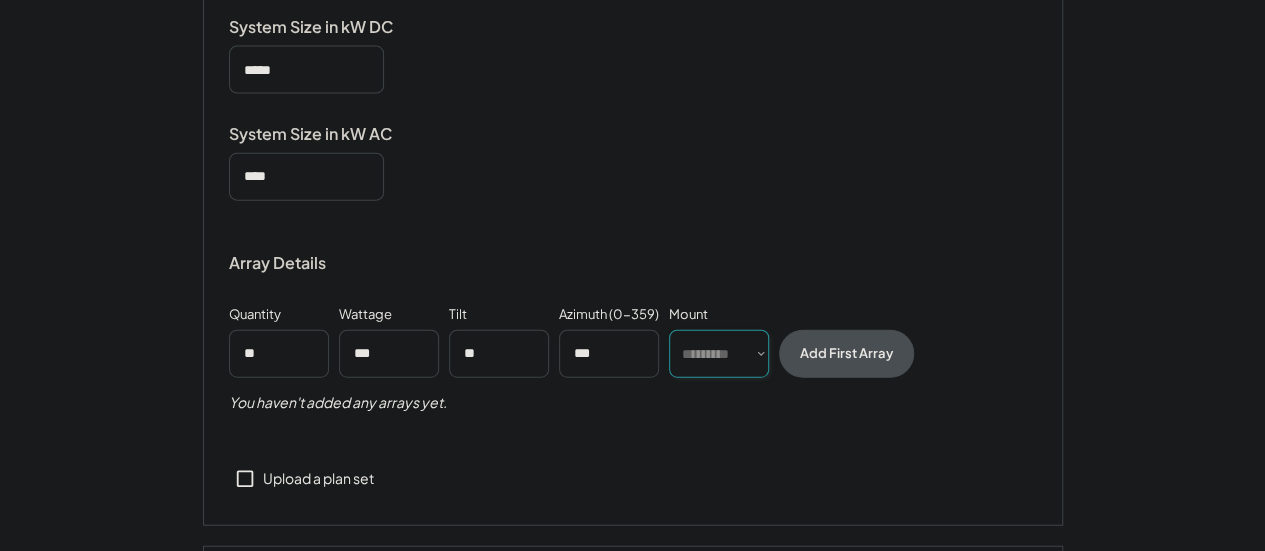 select on "******" 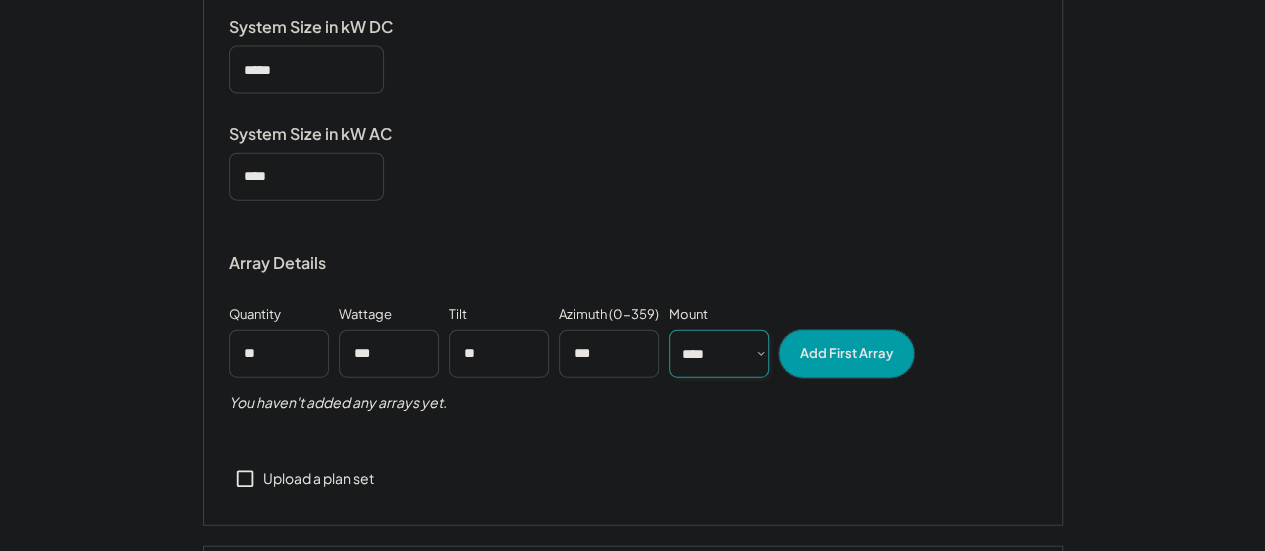 drag, startPoint x: 888, startPoint y: 351, endPoint x: 854, endPoint y: 353, distance: 34.058773 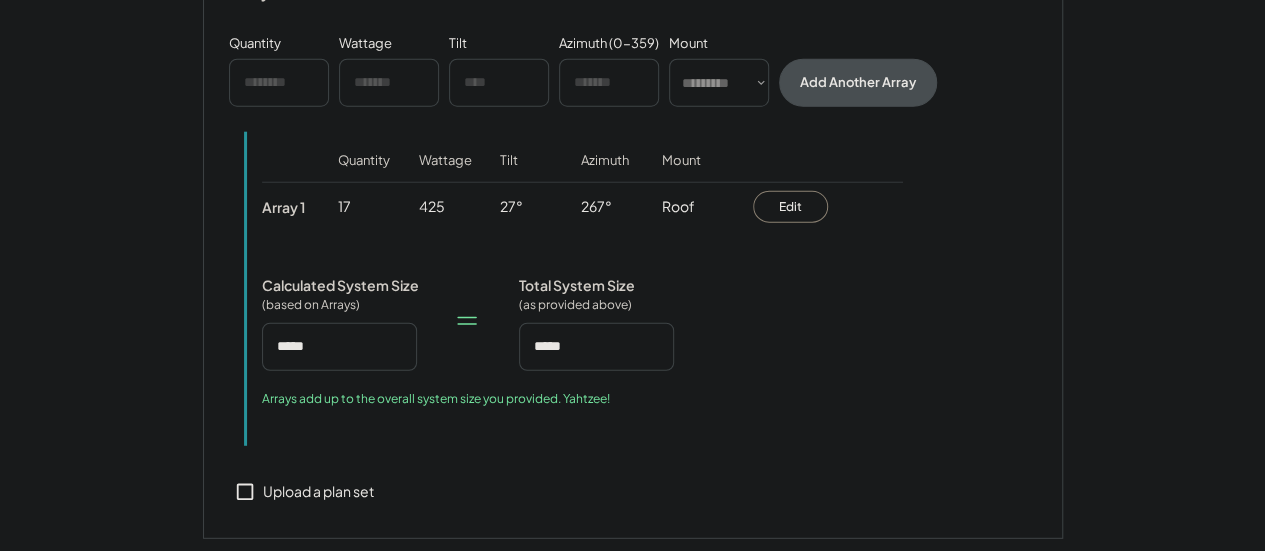 scroll, scrollTop: 2746, scrollLeft: 0, axis: vertical 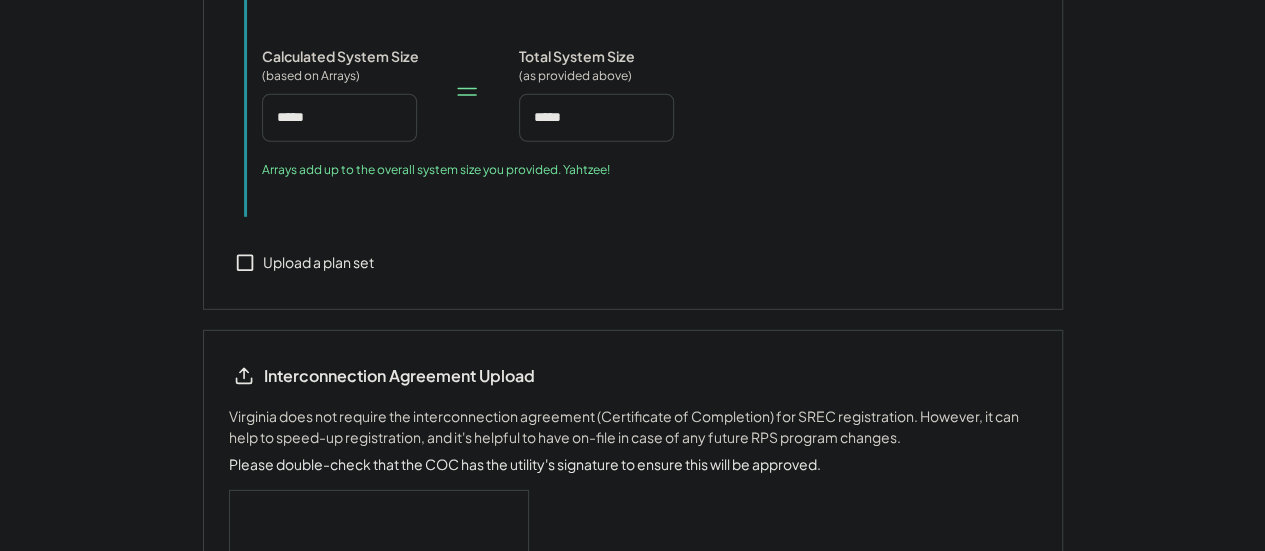 click 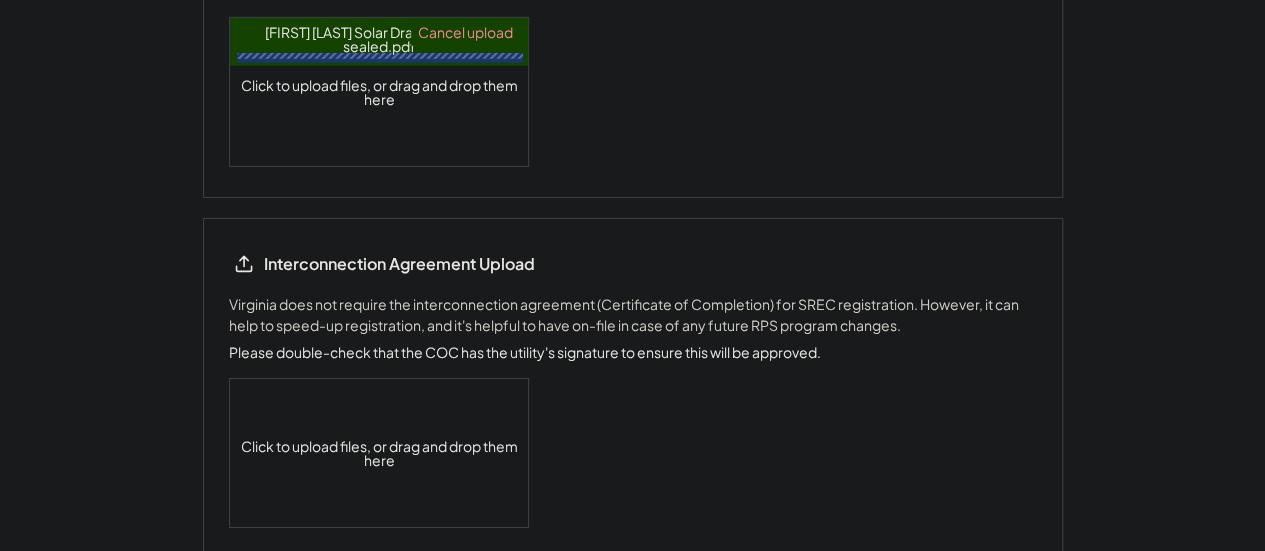 scroll, scrollTop: 3146, scrollLeft: 0, axis: vertical 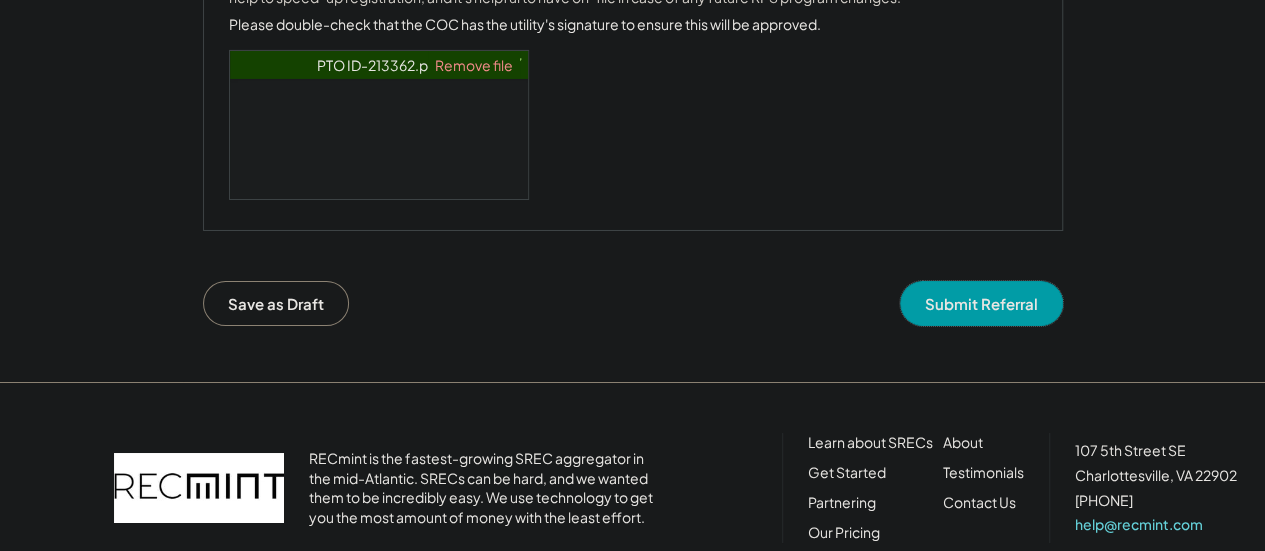 click on "Submit Referral" at bounding box center (981, 303) 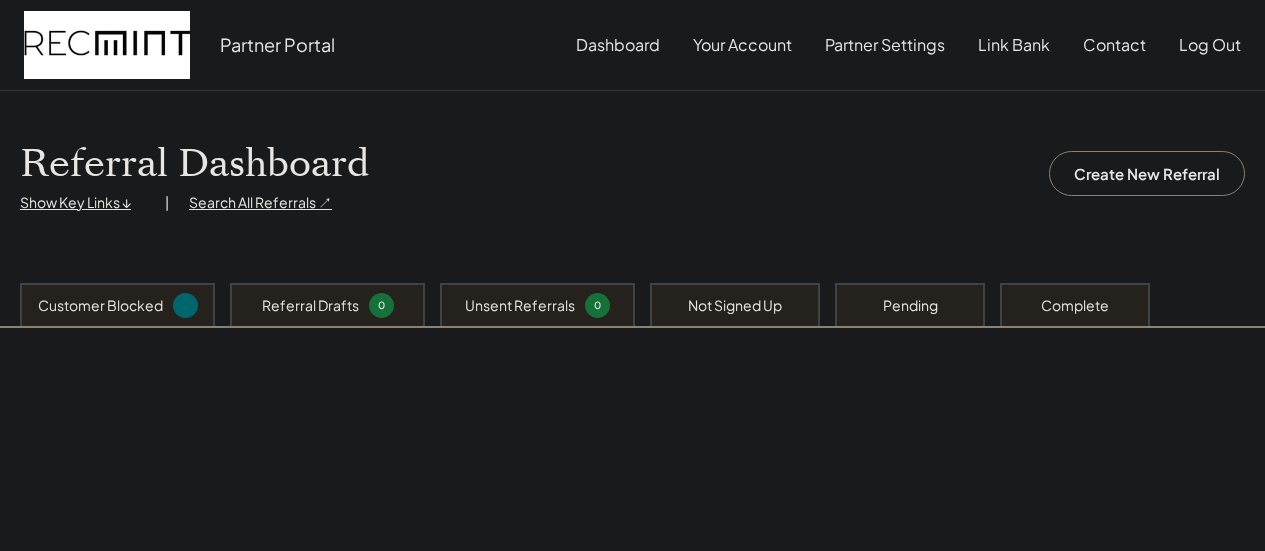 scroll, scrollTop: 0, scrollLeft: 0, axis: both 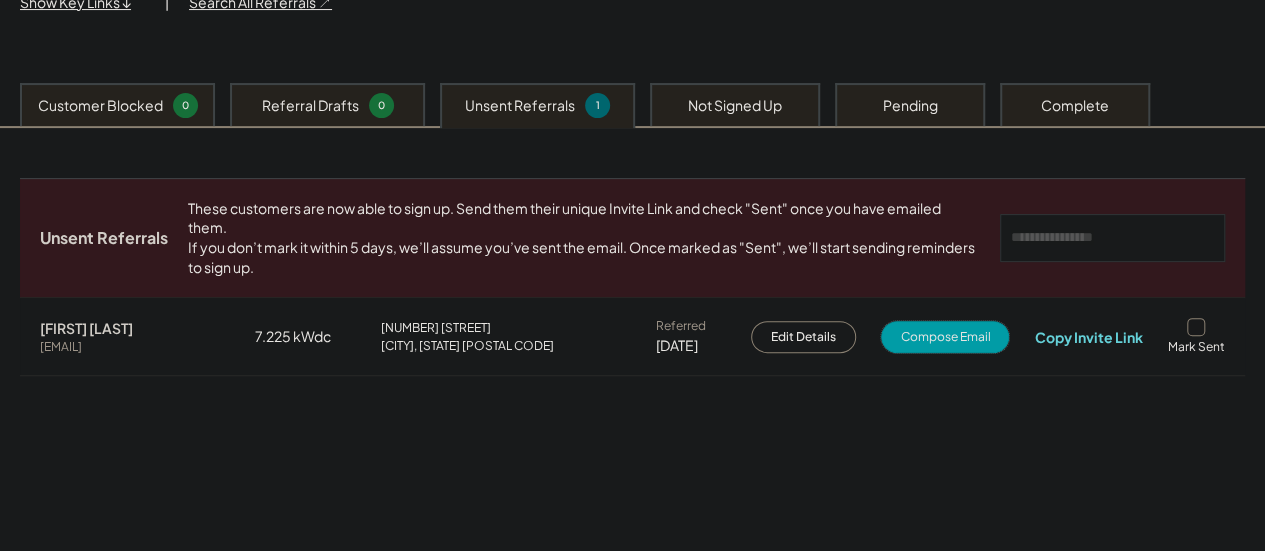 click on "Compose Email" at bounding box center (945, 337) 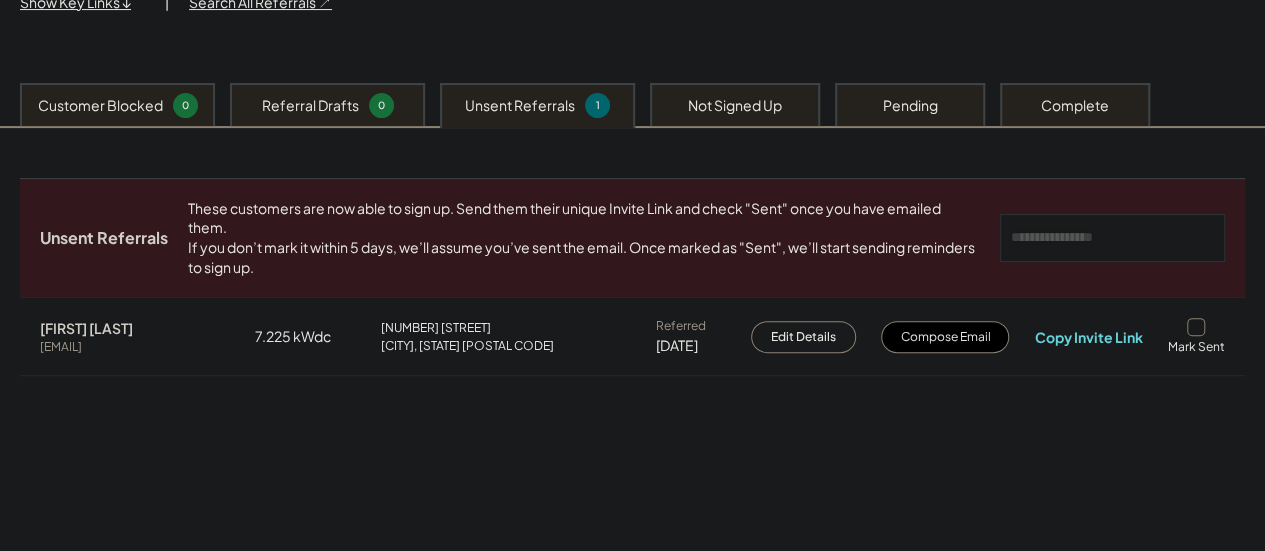 click at bounding box center (1196, 327) 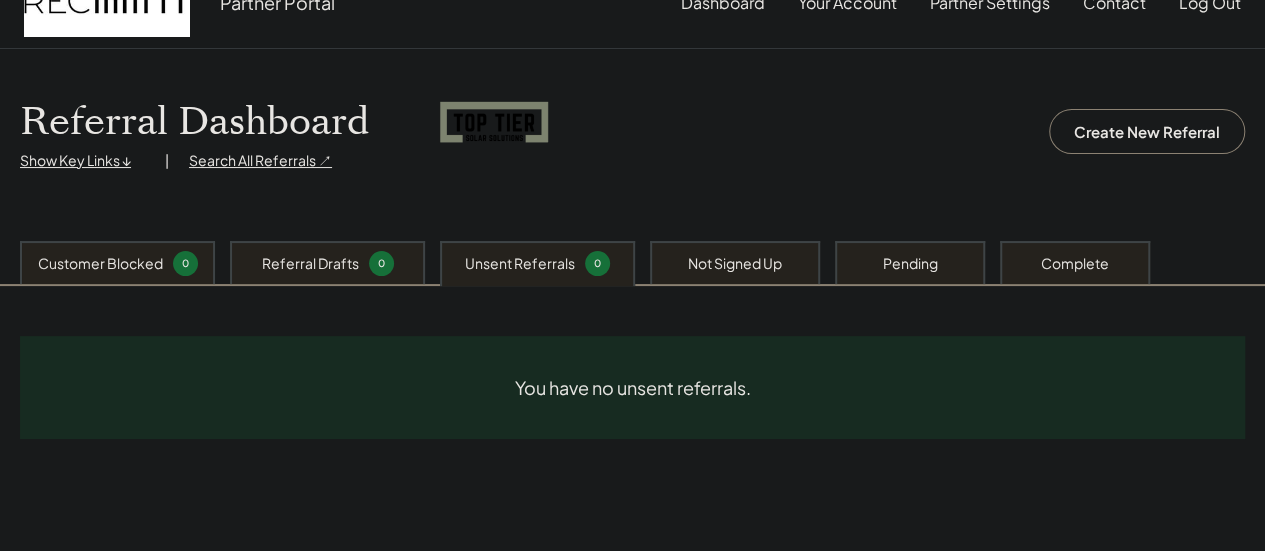 scroll, scrollTop: 0, scrollLeft: 0, axis: both 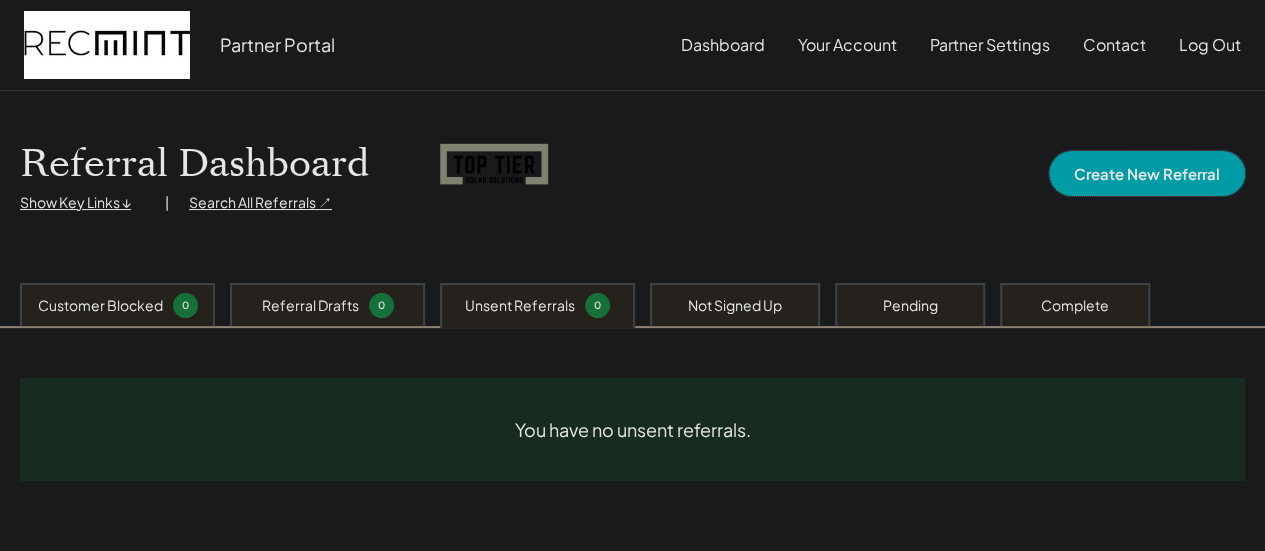 click on "Create New Referral" at bounding box center (1147, 173) 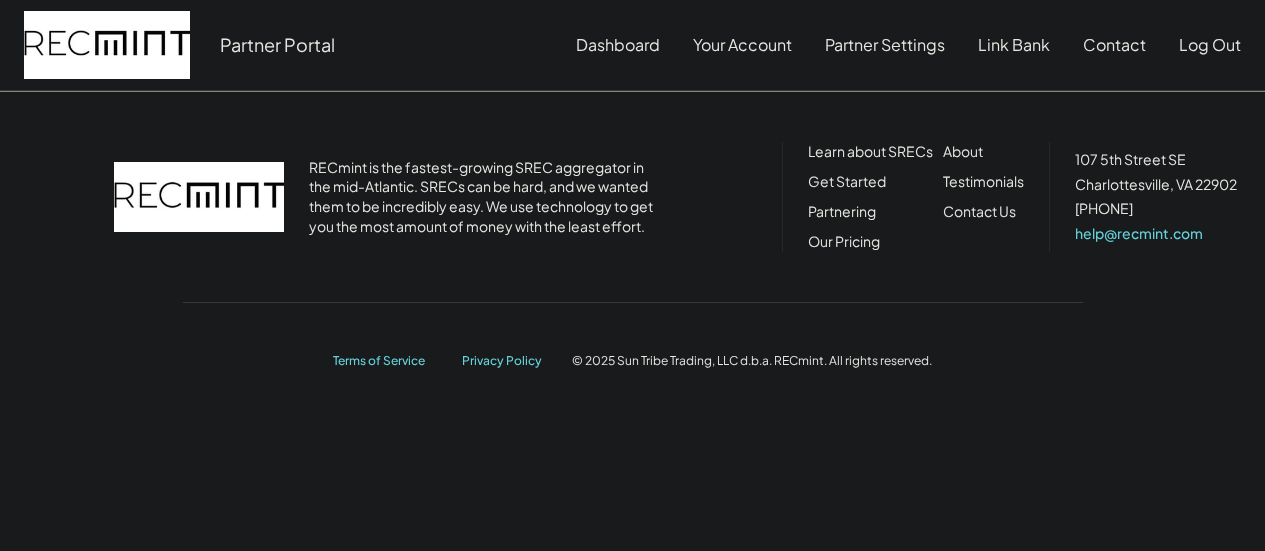 scroll, scrollTop: 0, scrollLeft: 0, axis: both 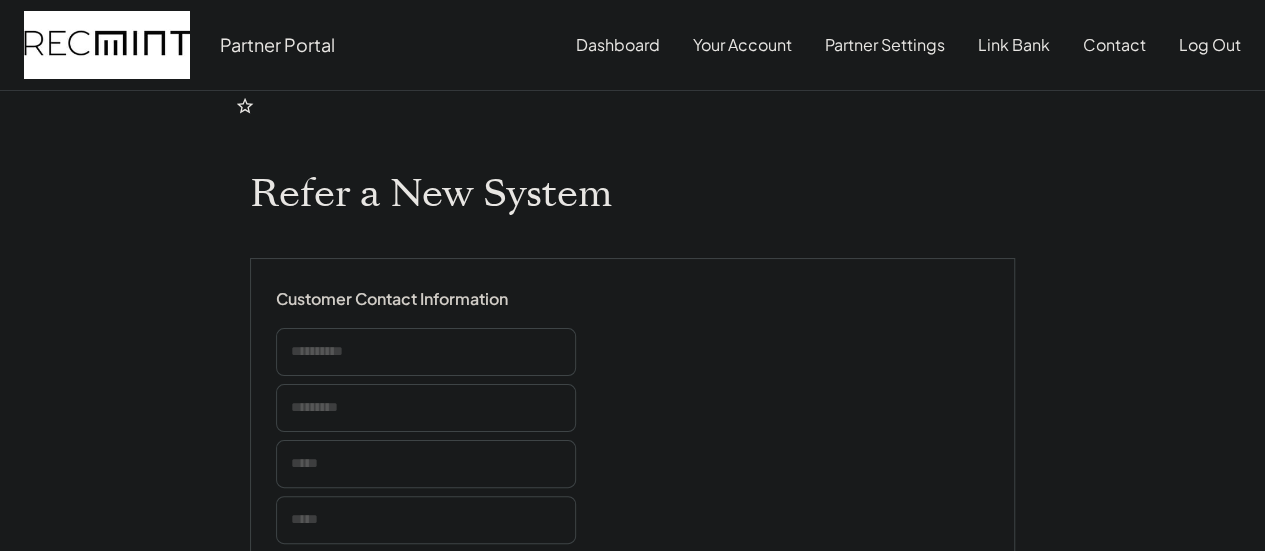 type 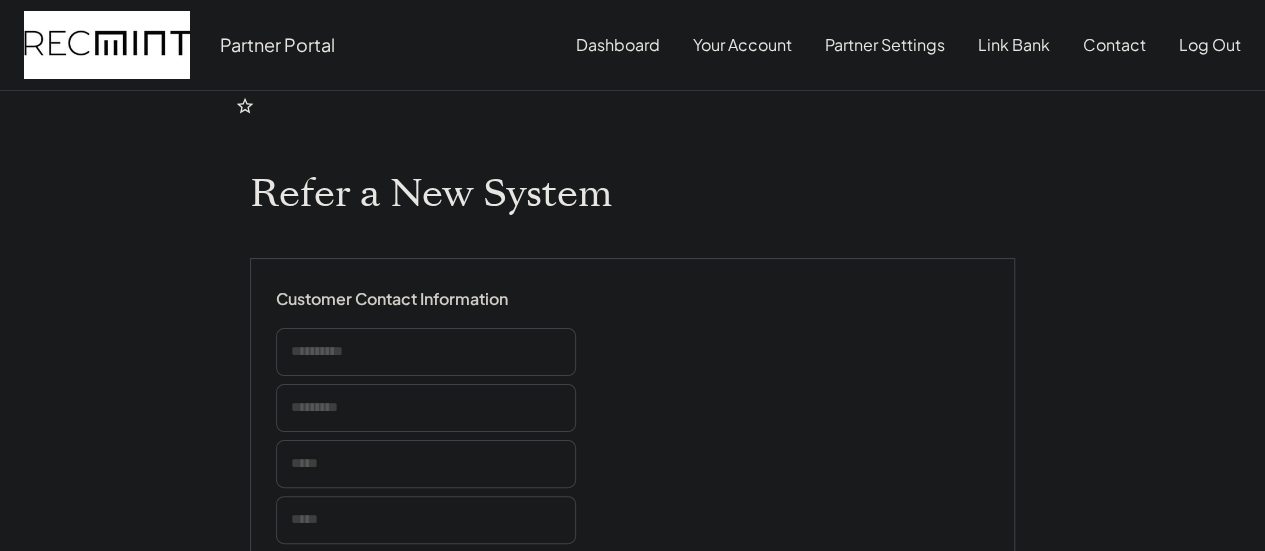 type 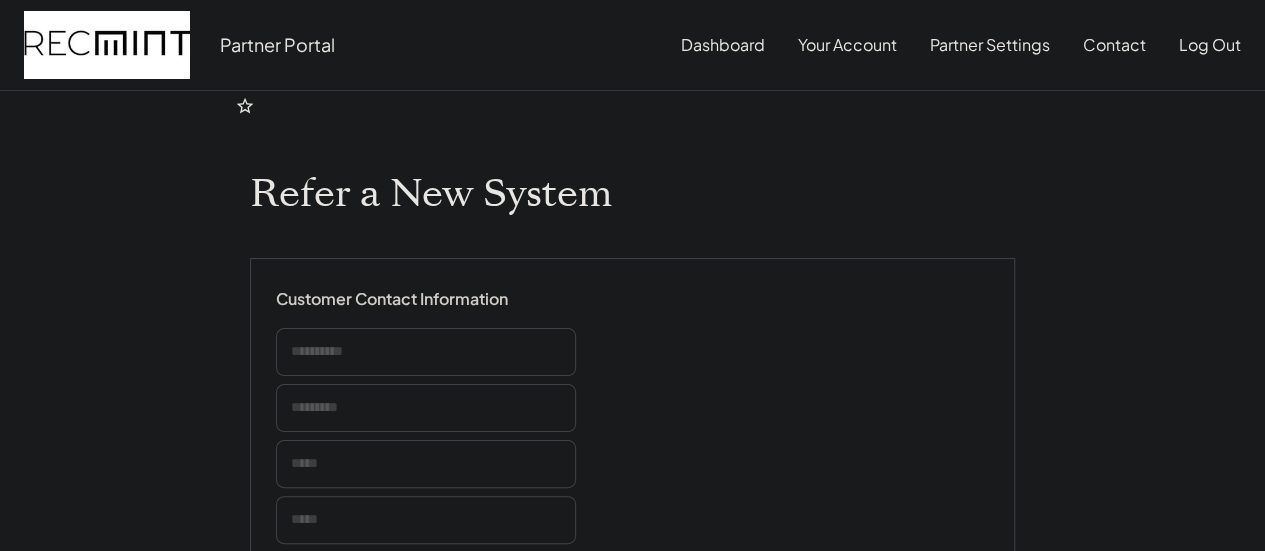 select on "**********" 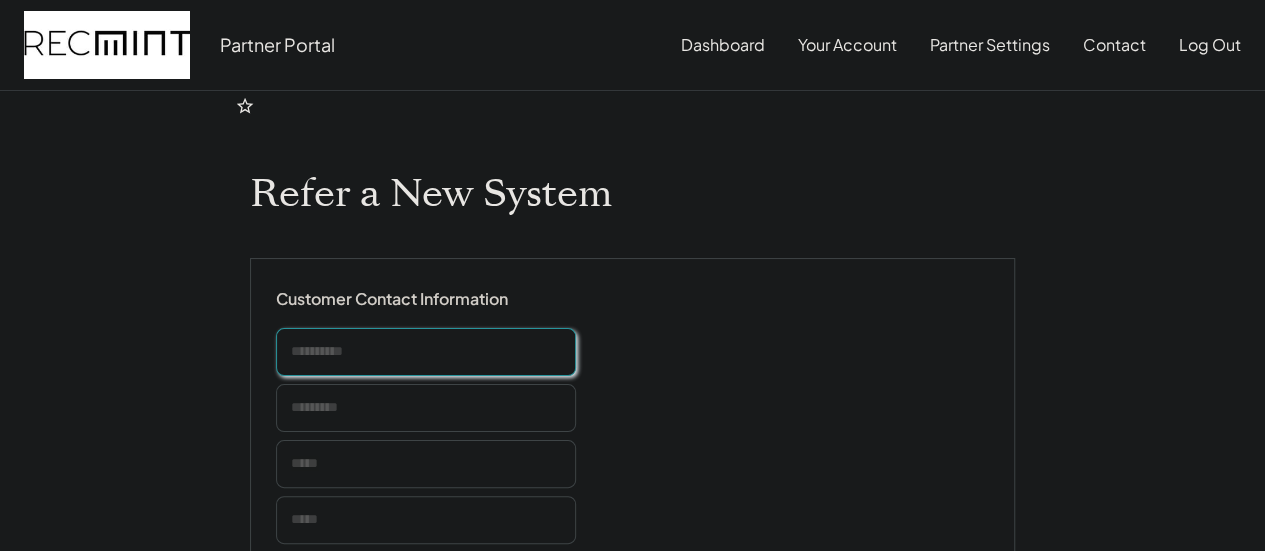 click at bounding box center [426, 352] 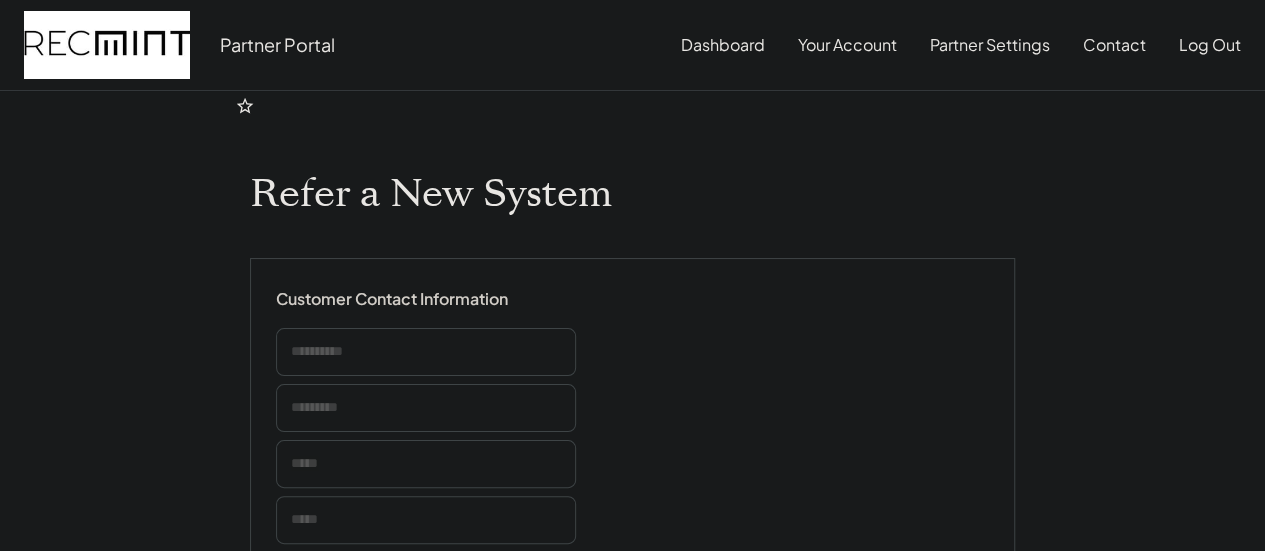 click at bounding box center [426, 352] 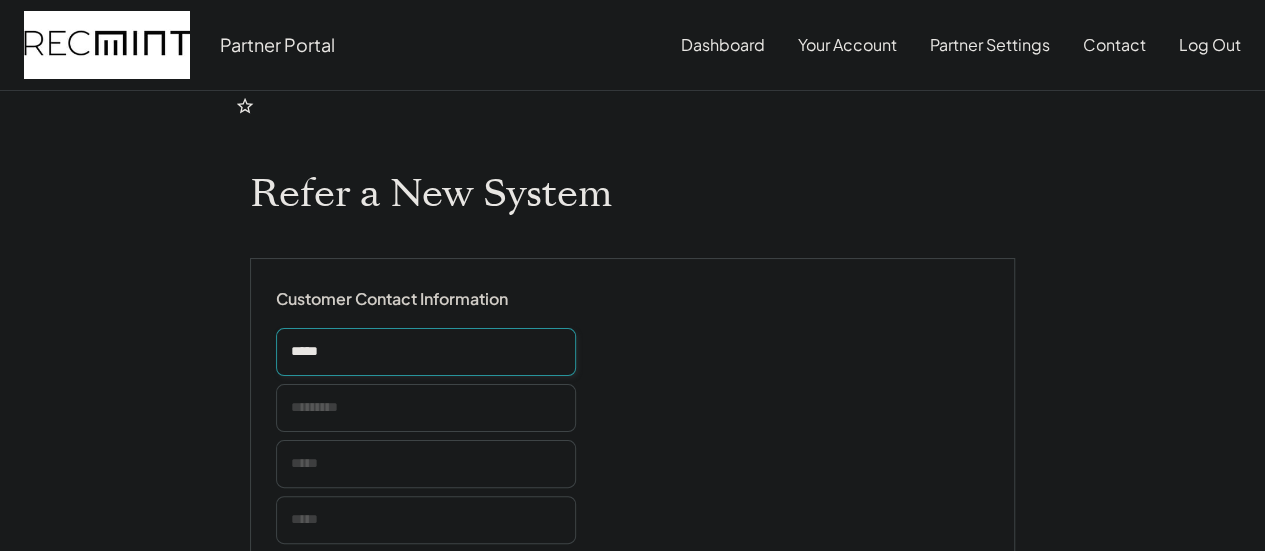 type on "*****" 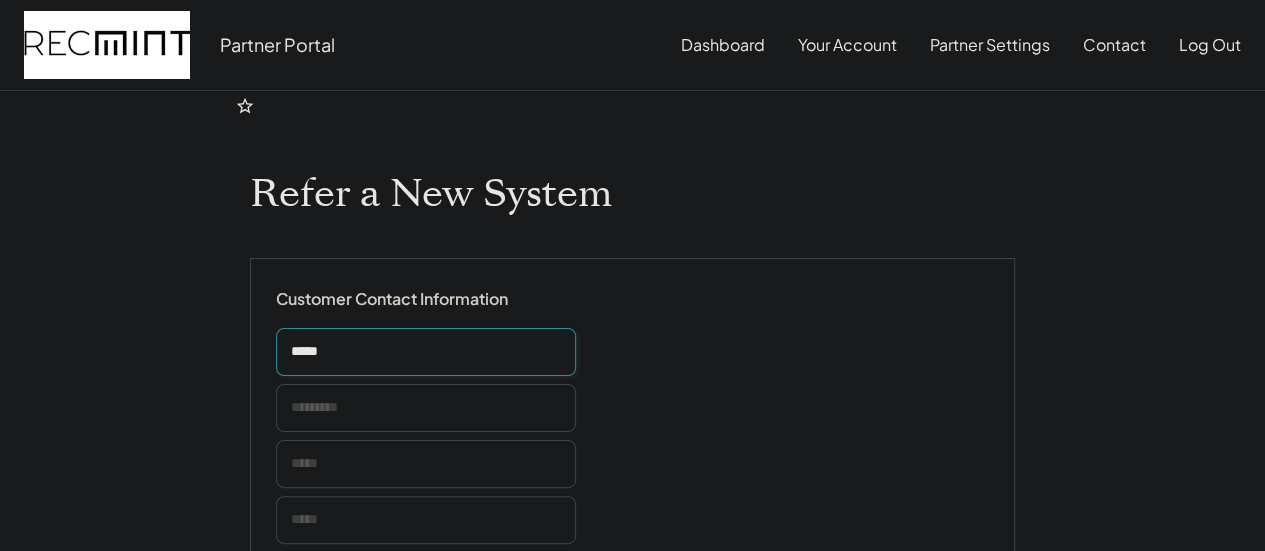 type 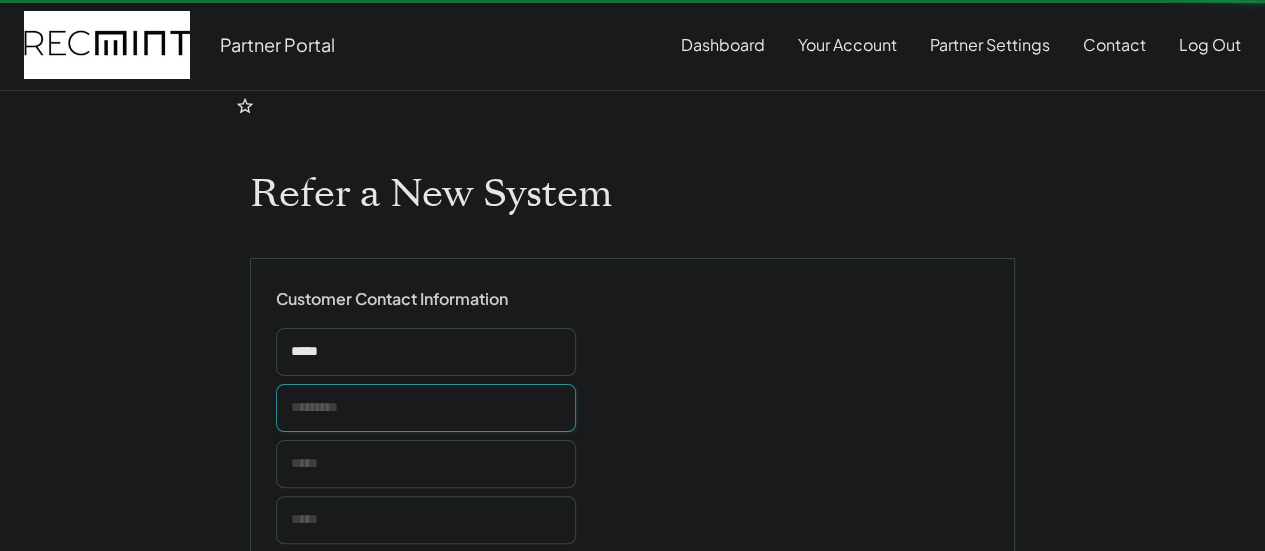 type 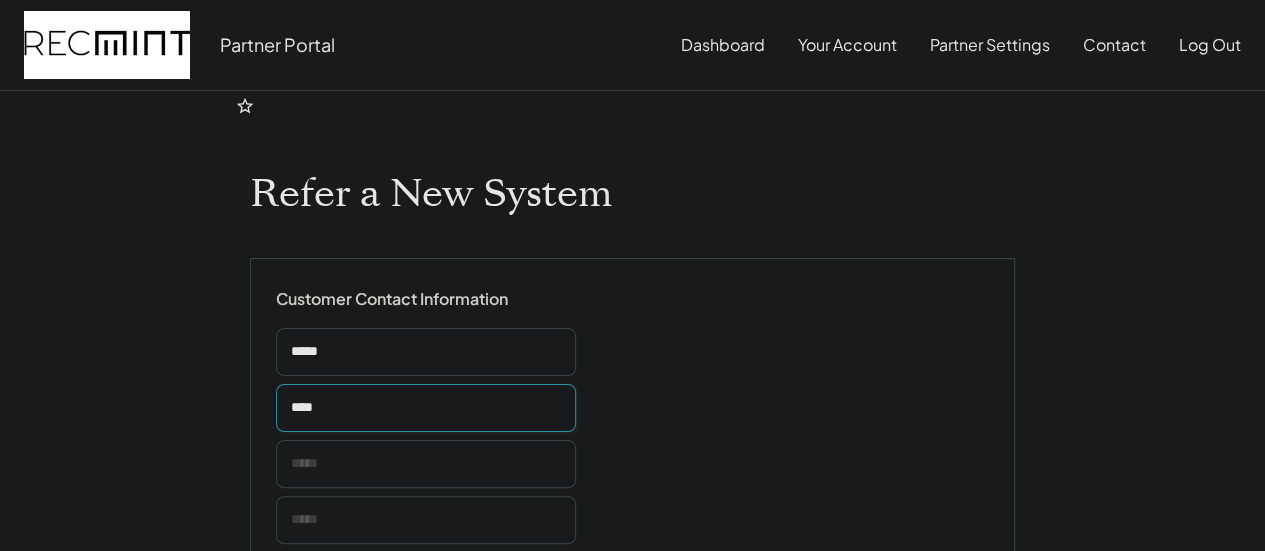 type on "****" 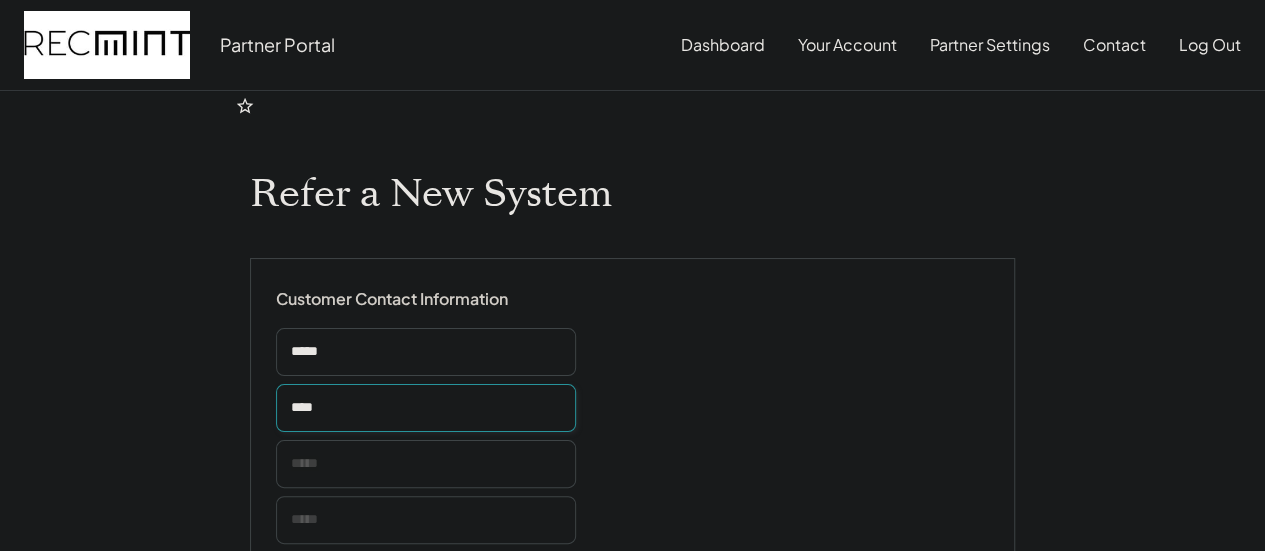 type 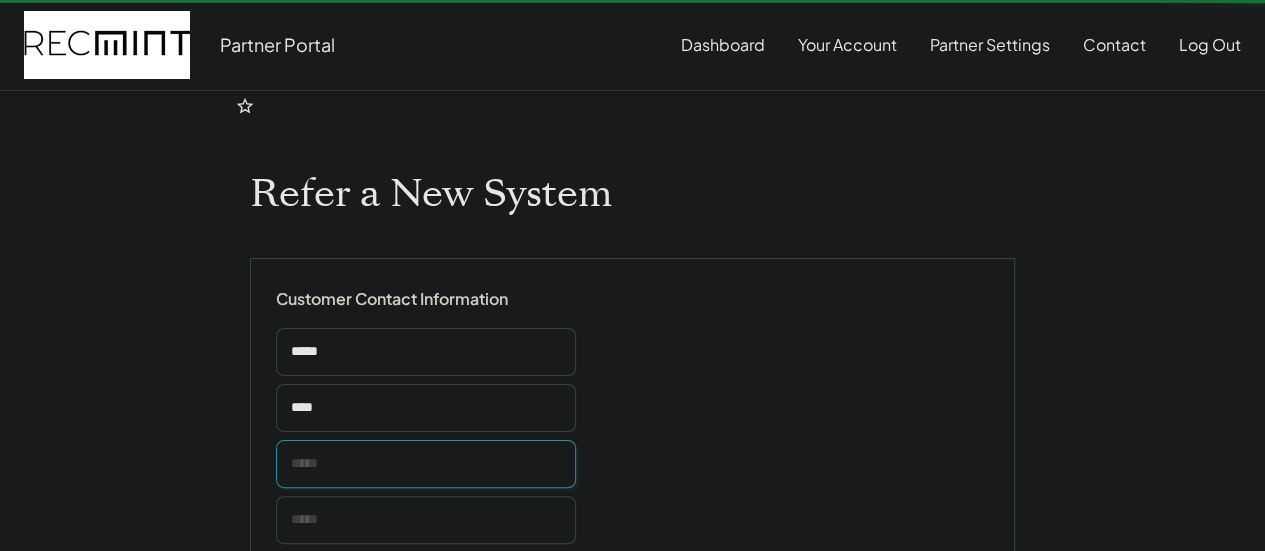 type 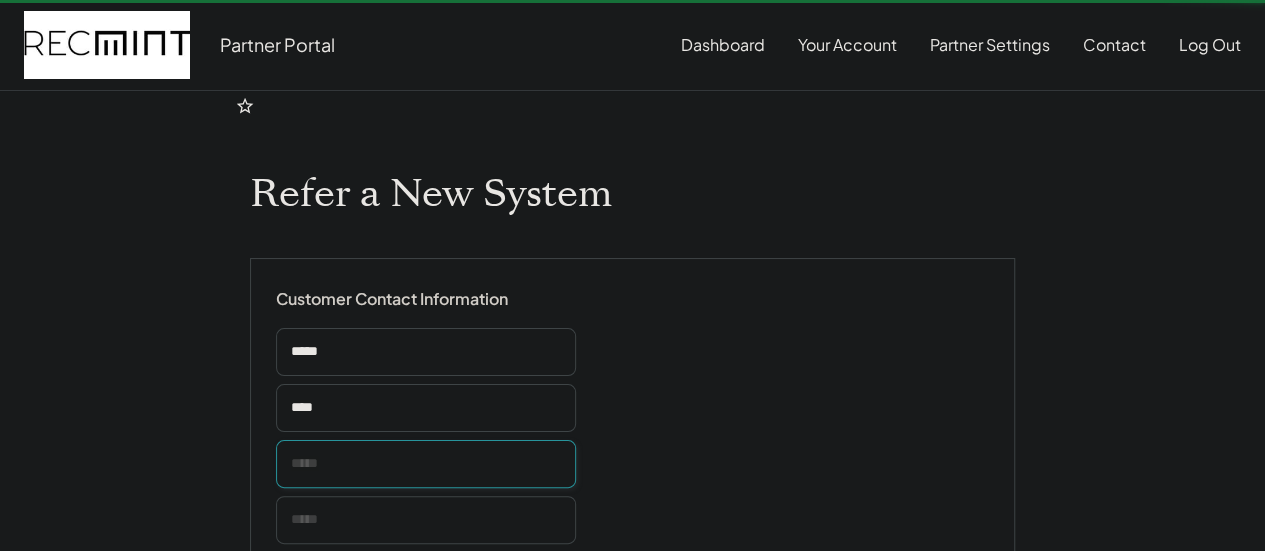 type 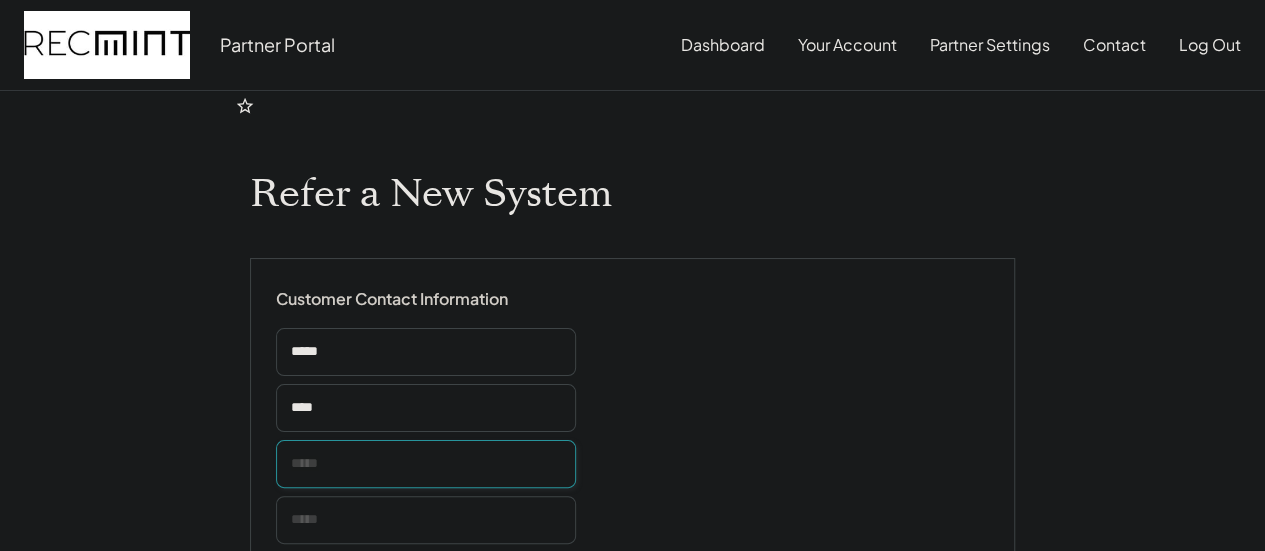 paste on "**********" 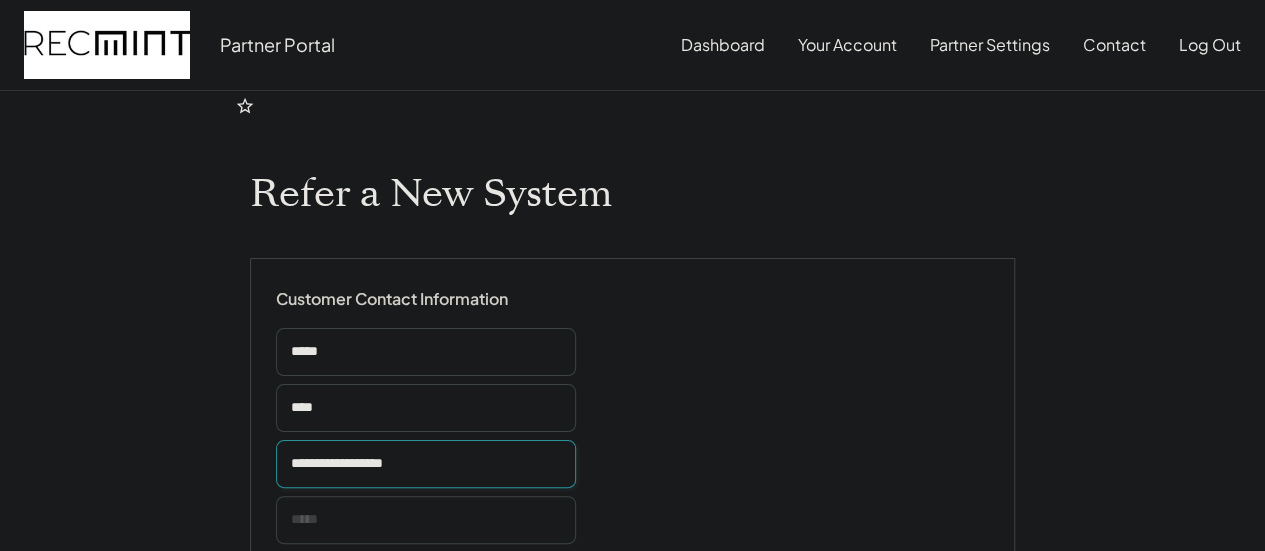 type on "**********" 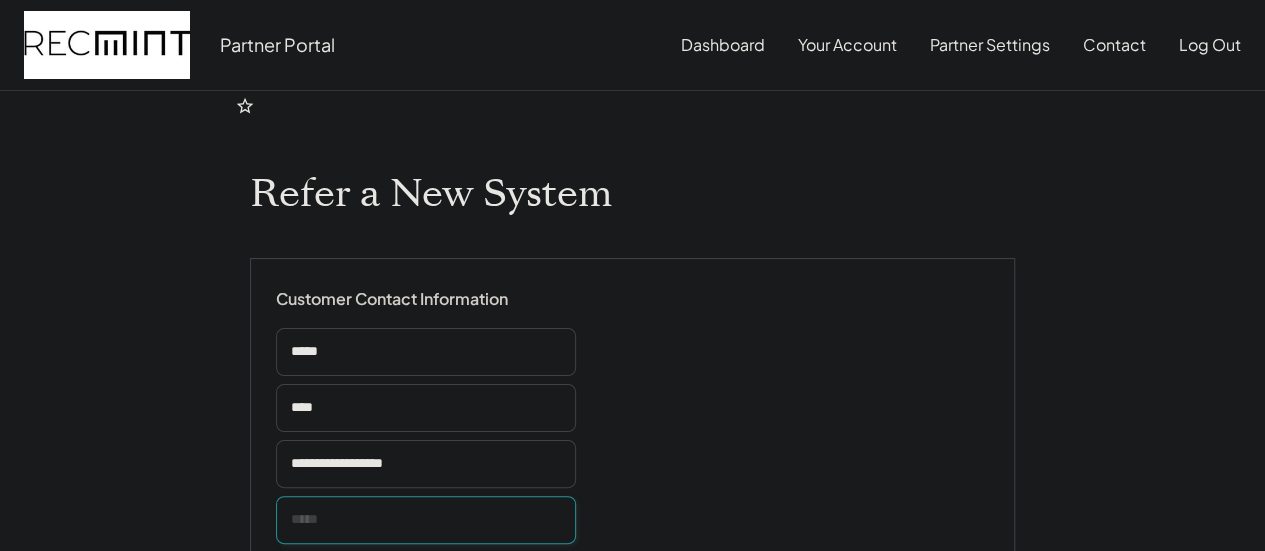 type 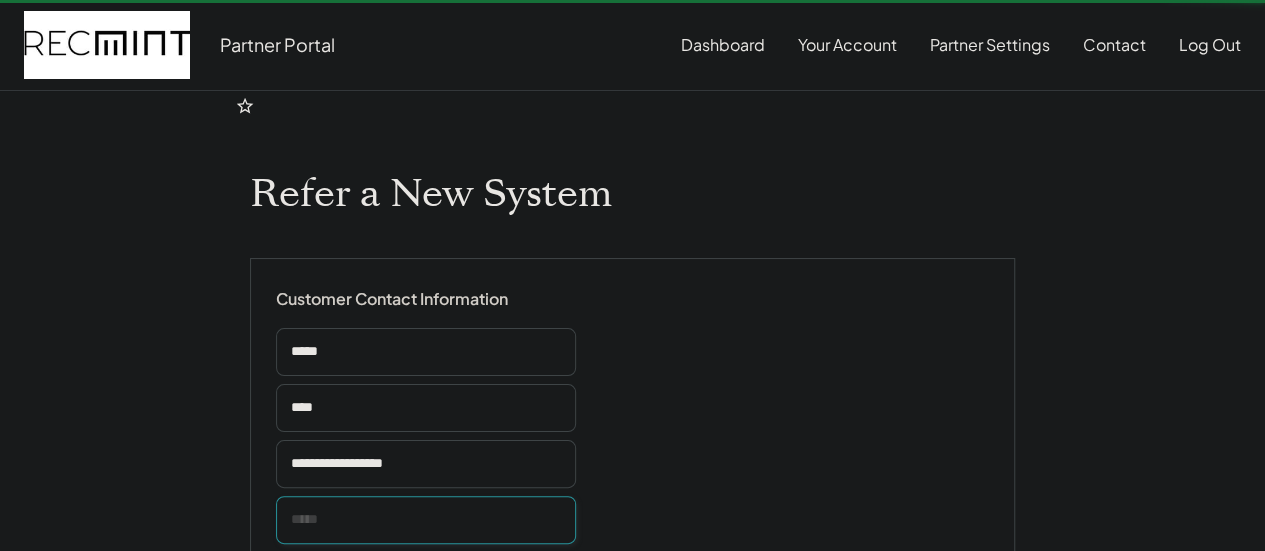 type 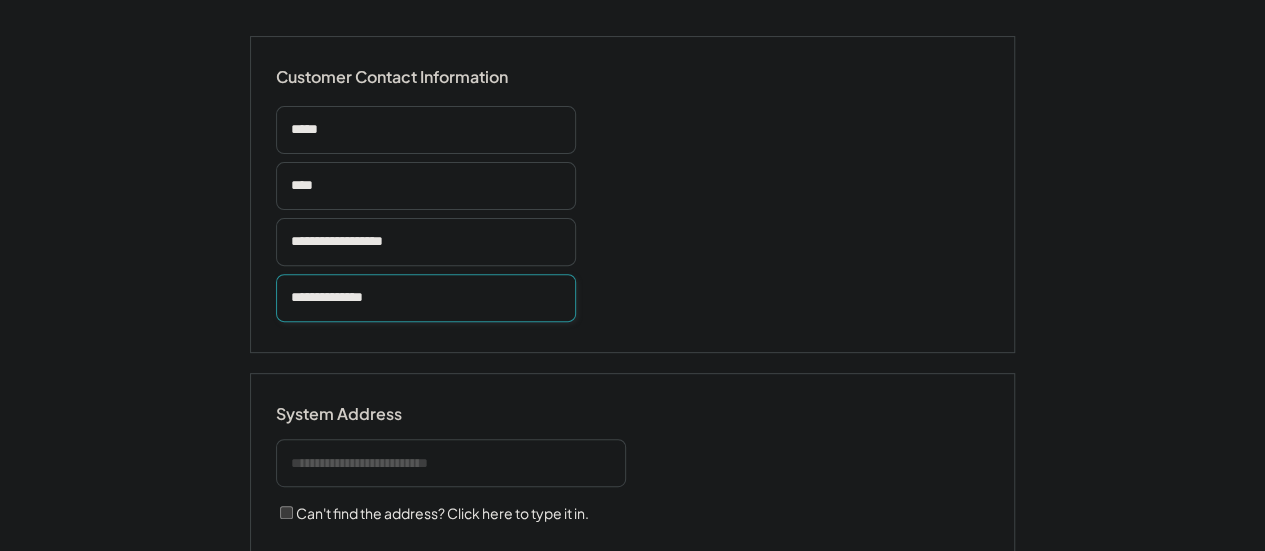 scroll, scrollTop: 400, scrollLeft: 0, axis: vertical 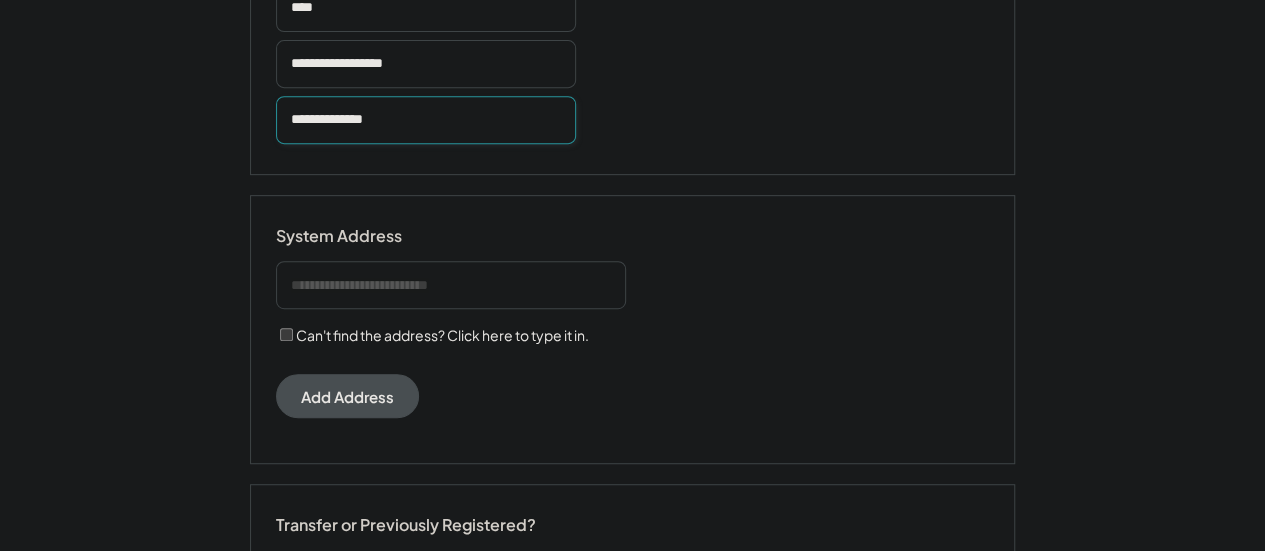 type on "**********" 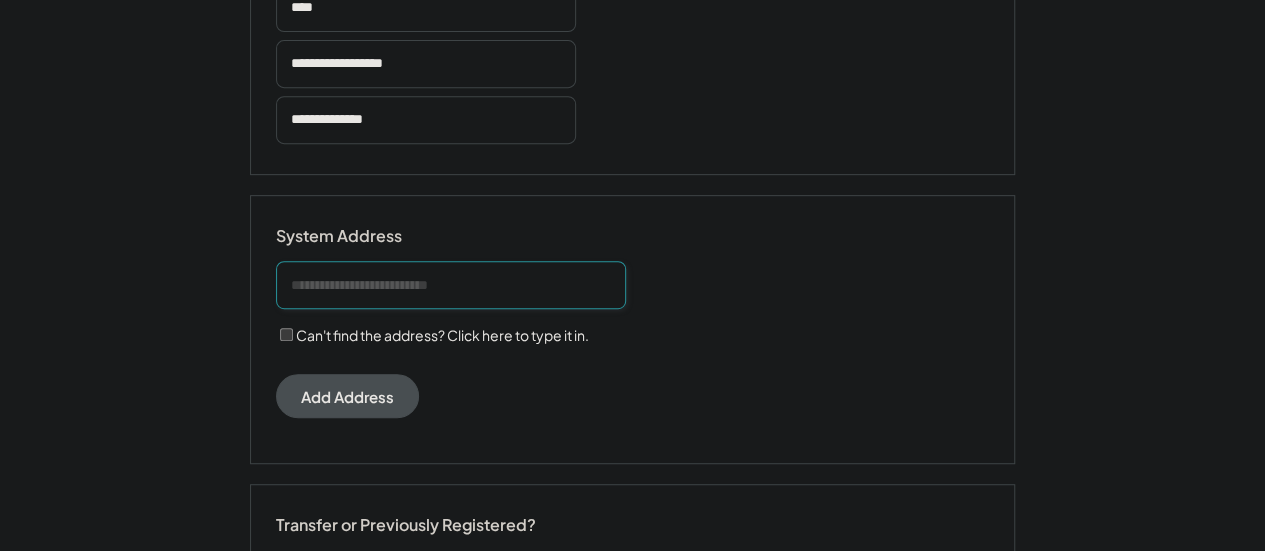 type 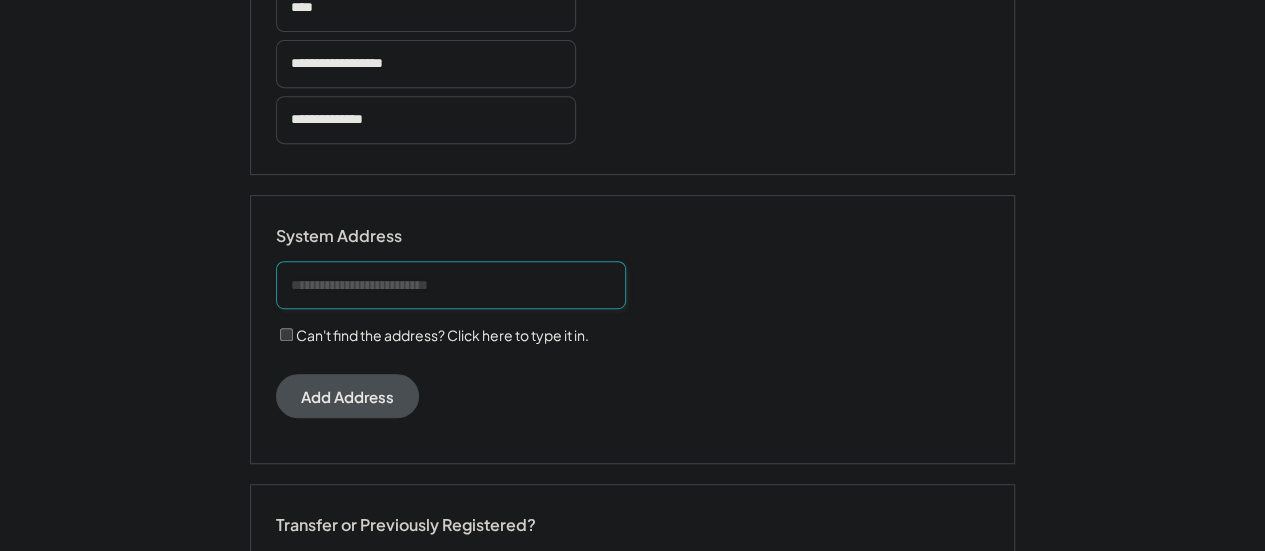 type 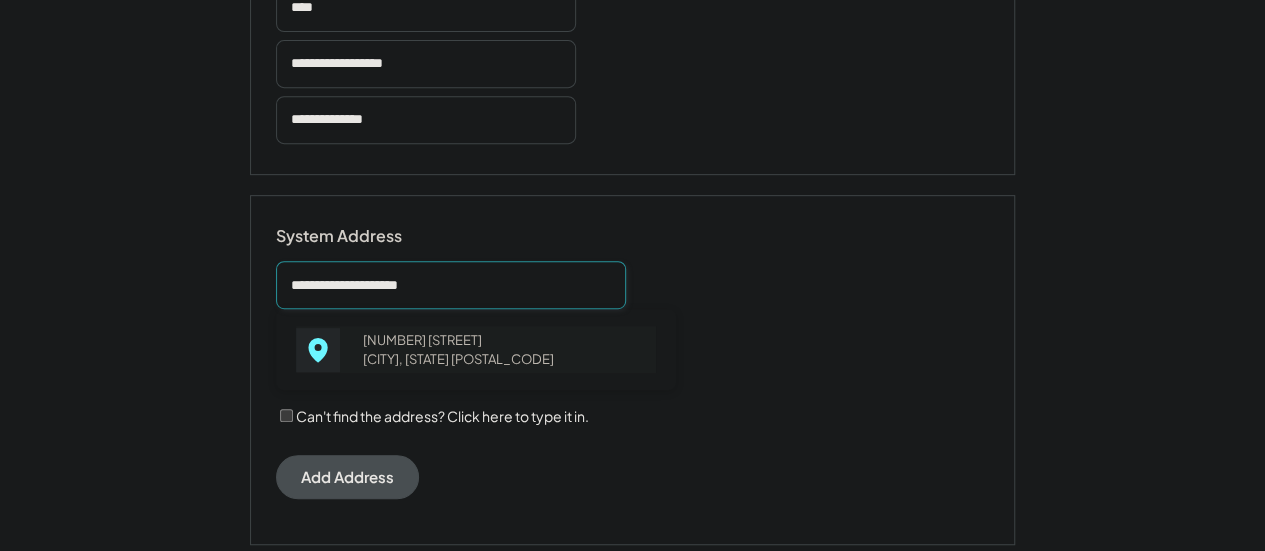 click on "[NUMBER] [STREET]
[CITY], [STATE] [POSTAL_CODE]" at bounding box center (503, 349) 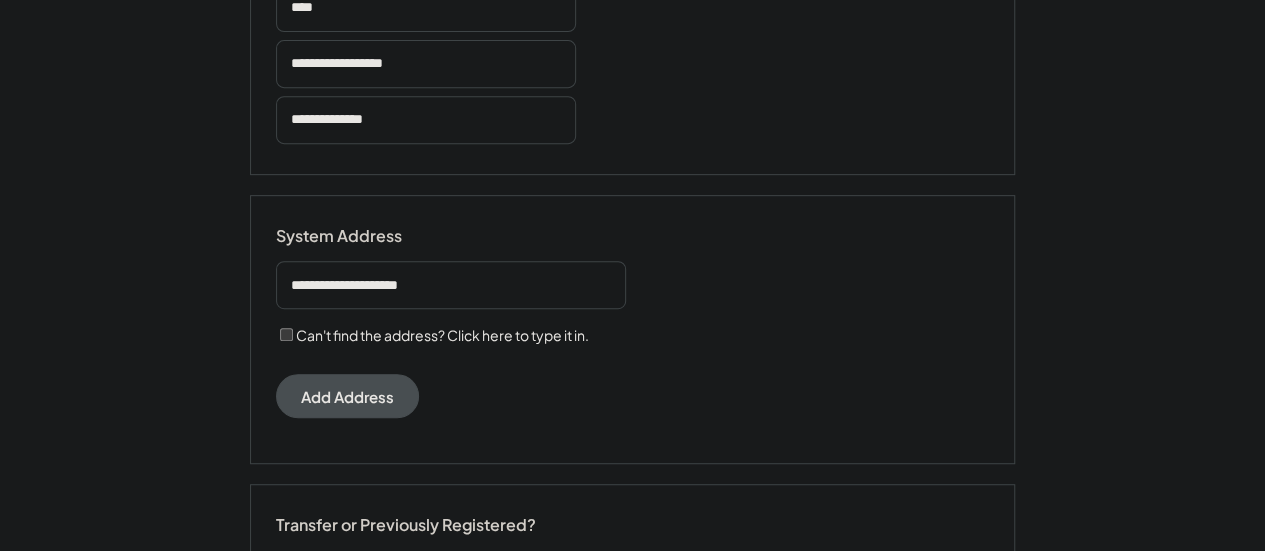 type on "**********" 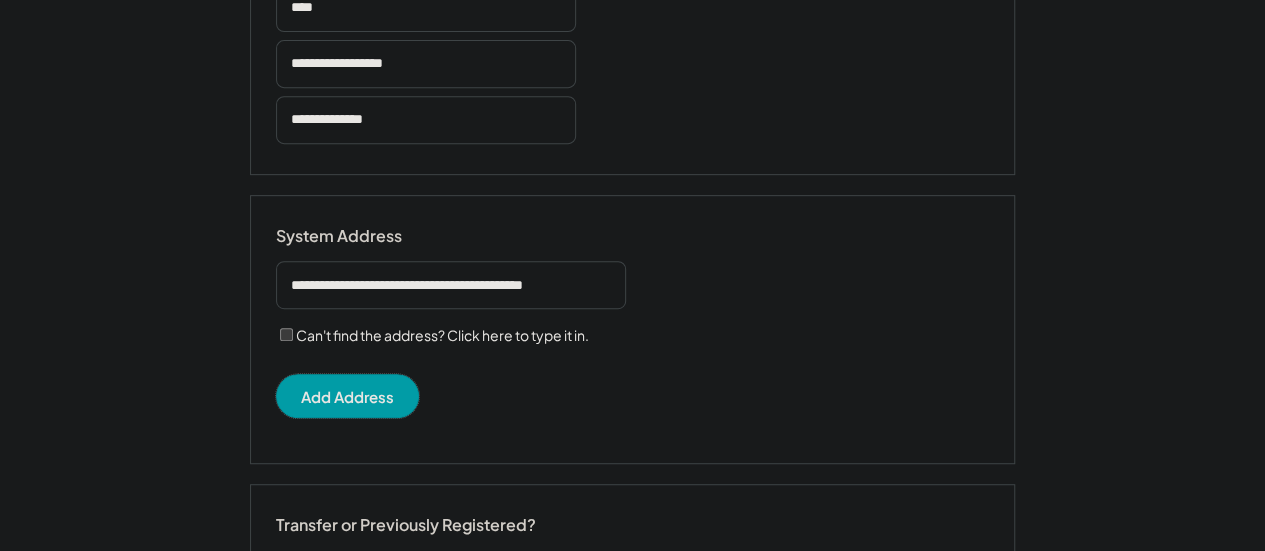click on "Add Address" at bounding box center (347, 396) 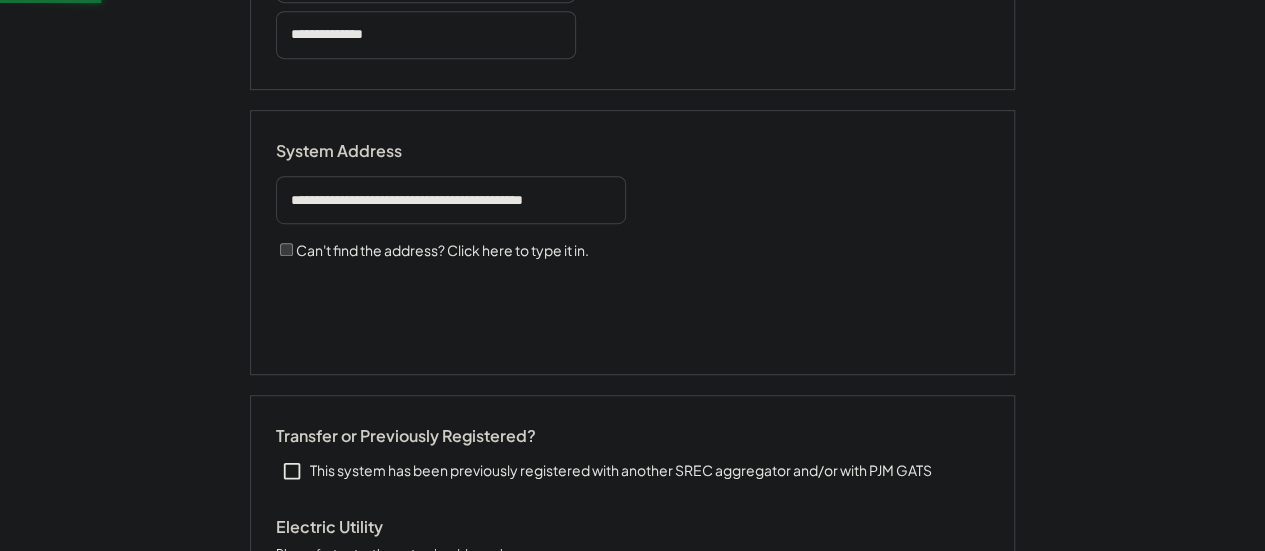 scroll, scrollTop: 600, scrollLeft: 0, axis: vertical 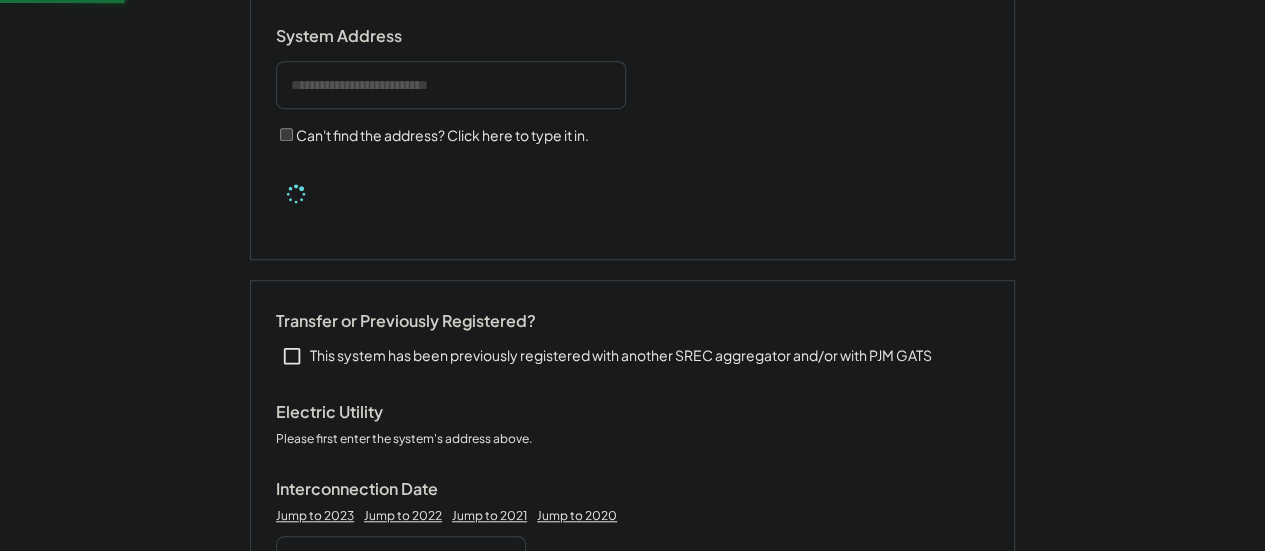type 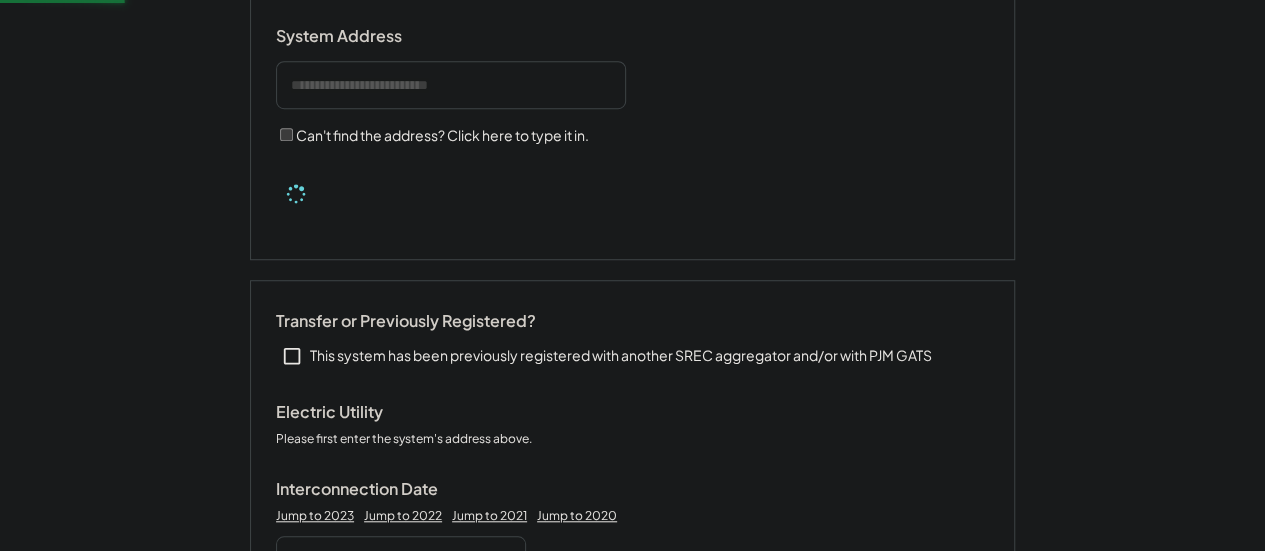 type 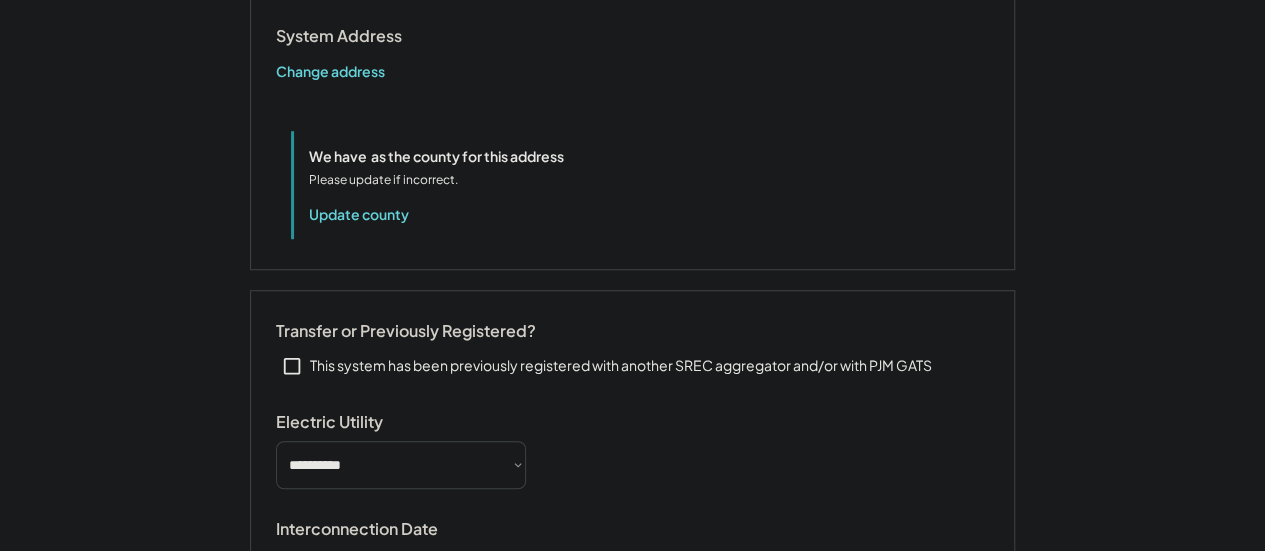 type 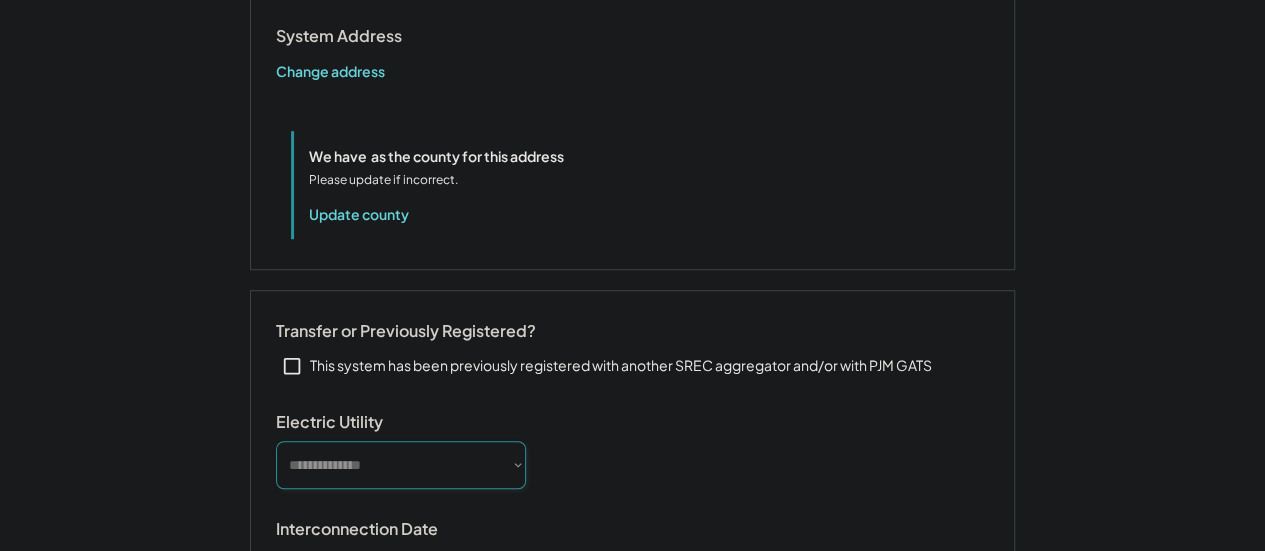 click on "**********" at bounding box center (401, 465) 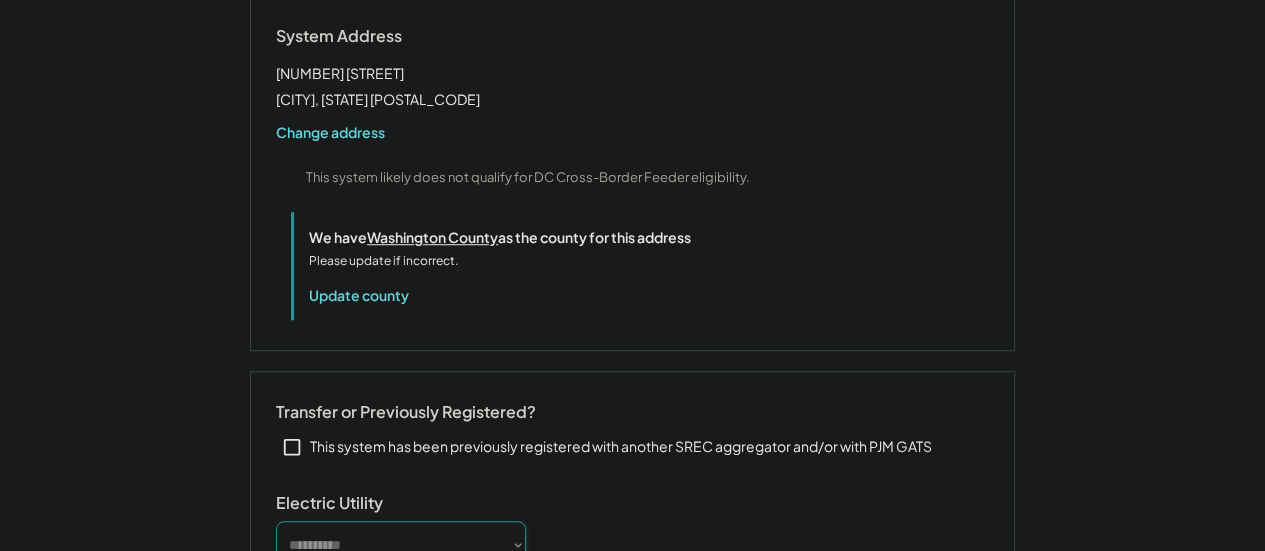 type 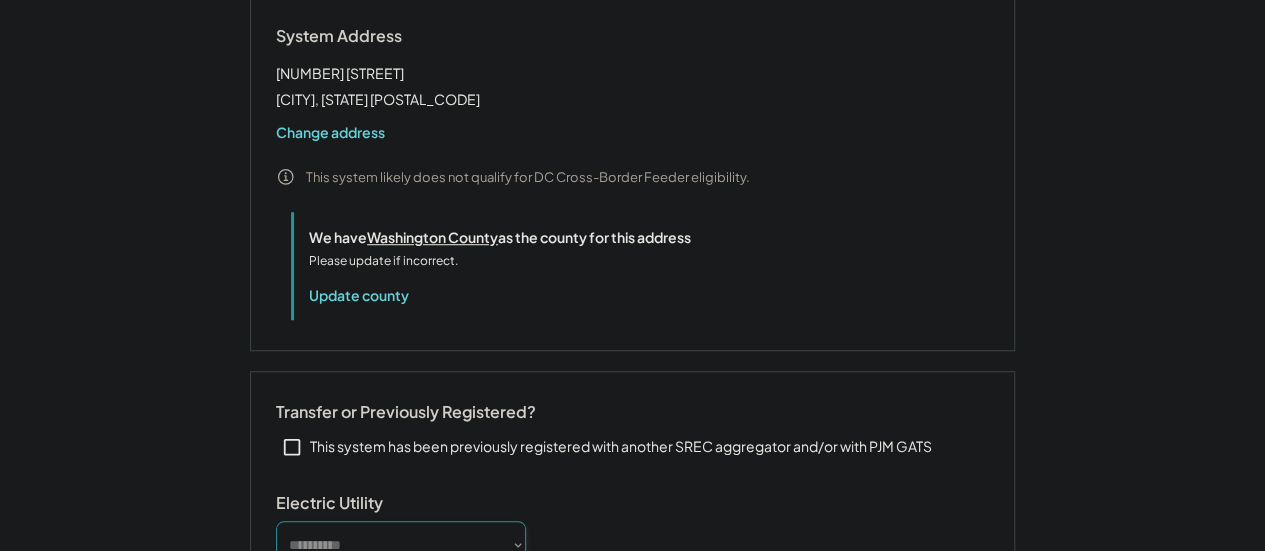 type 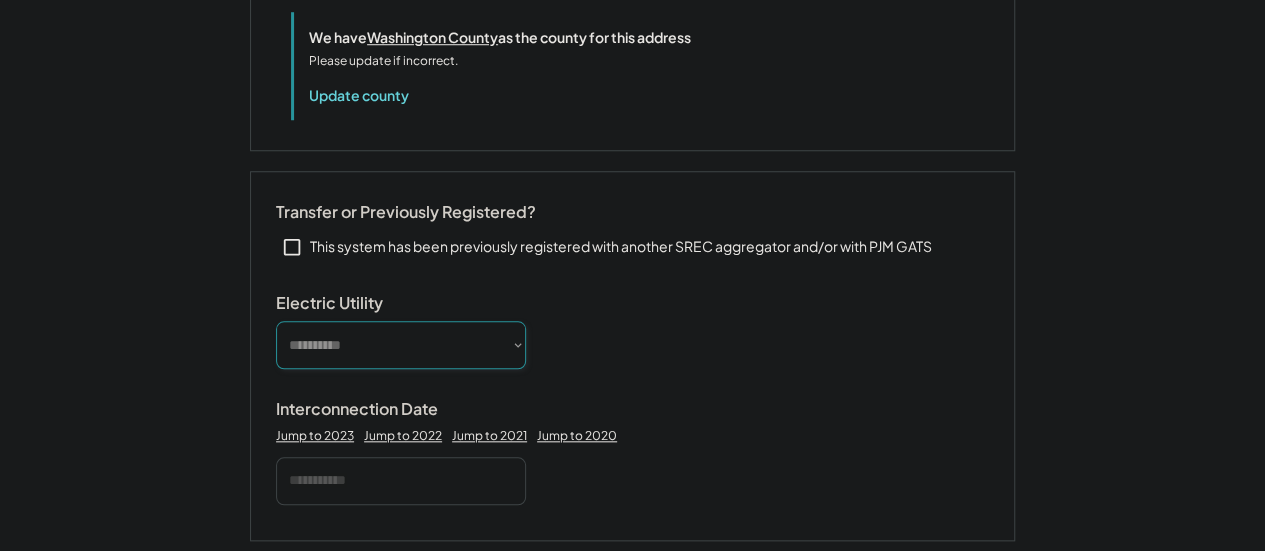 click on "**********" at bounding box center (401, 345) 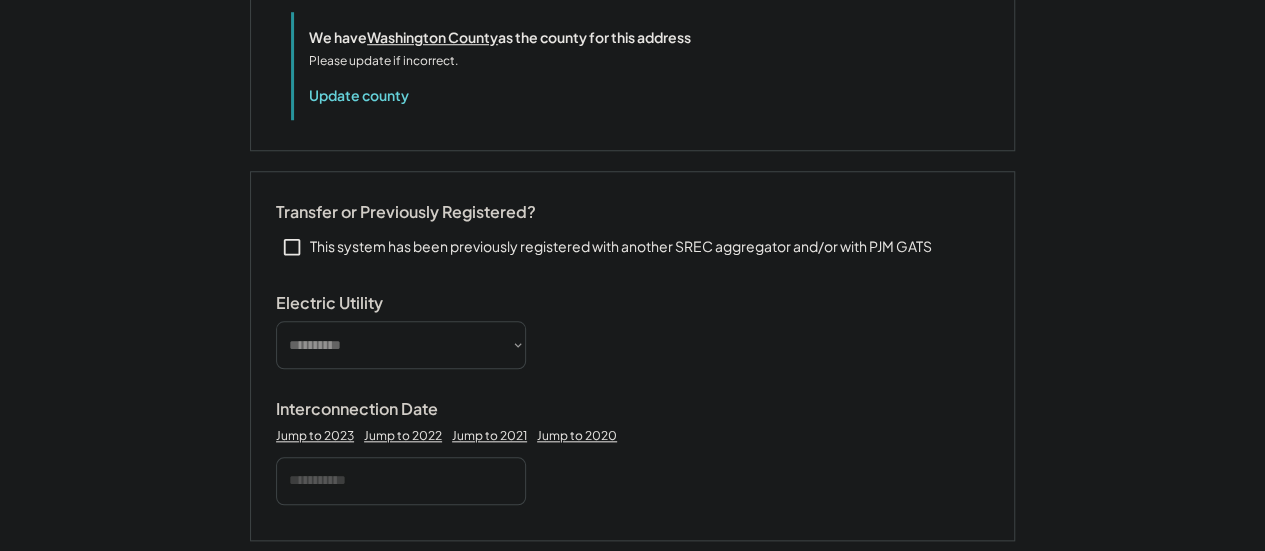 click on "**********" at bounding box center [632, 345] 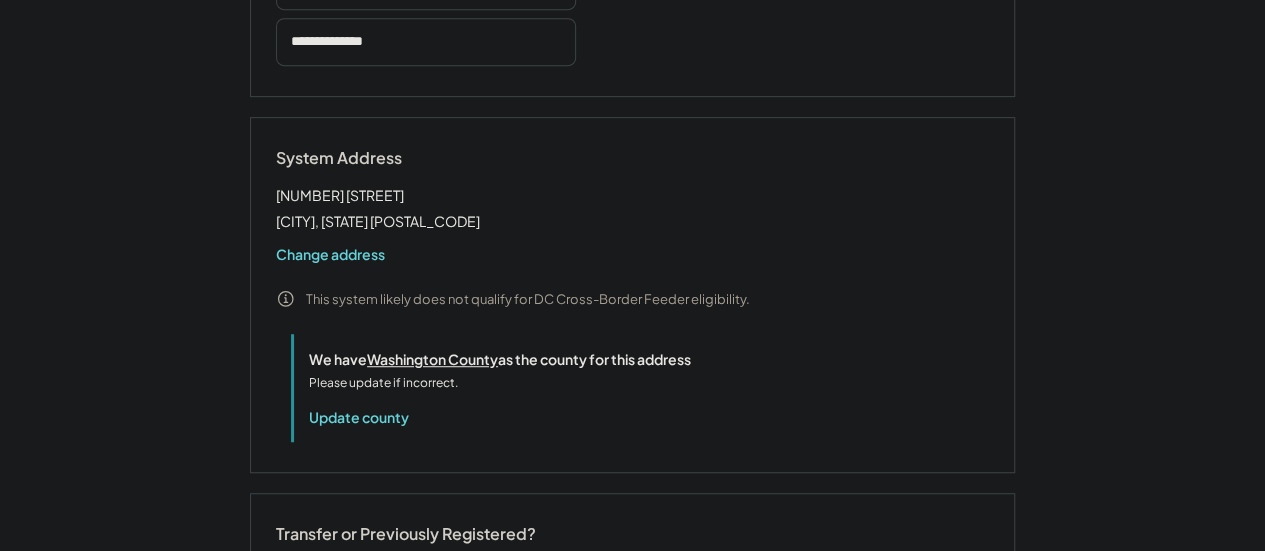 scroll, scrollTop: 500, scrollLeft: 0, axis: vertical 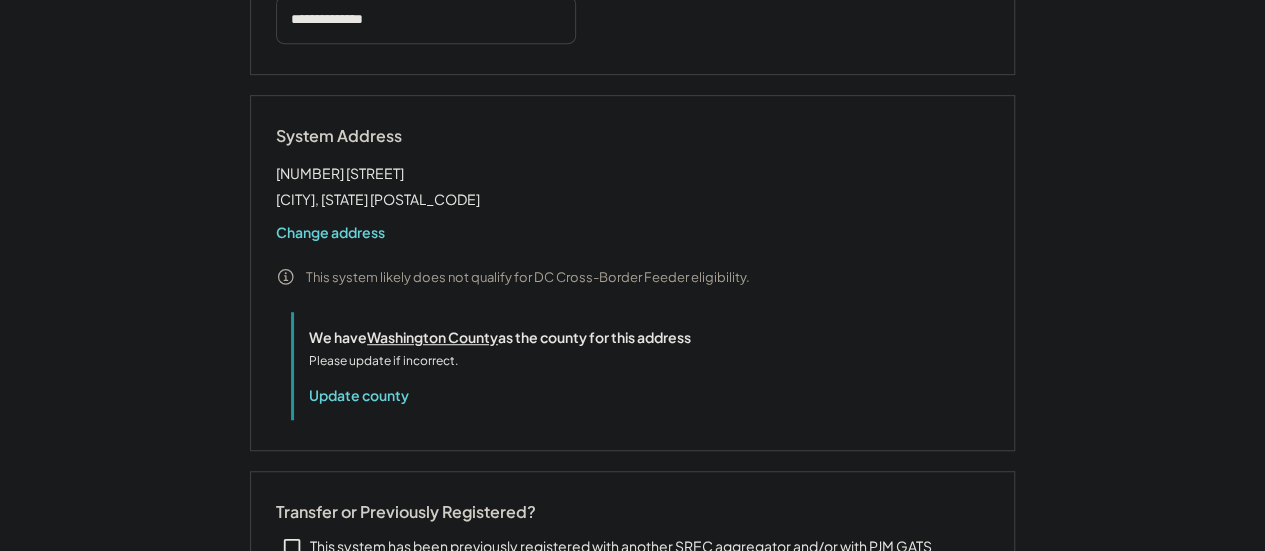 click on "[NUMBER] [STREET]
[CITY], [STATE] [POSTAL_CODE]" at bounding box center [378, 186] 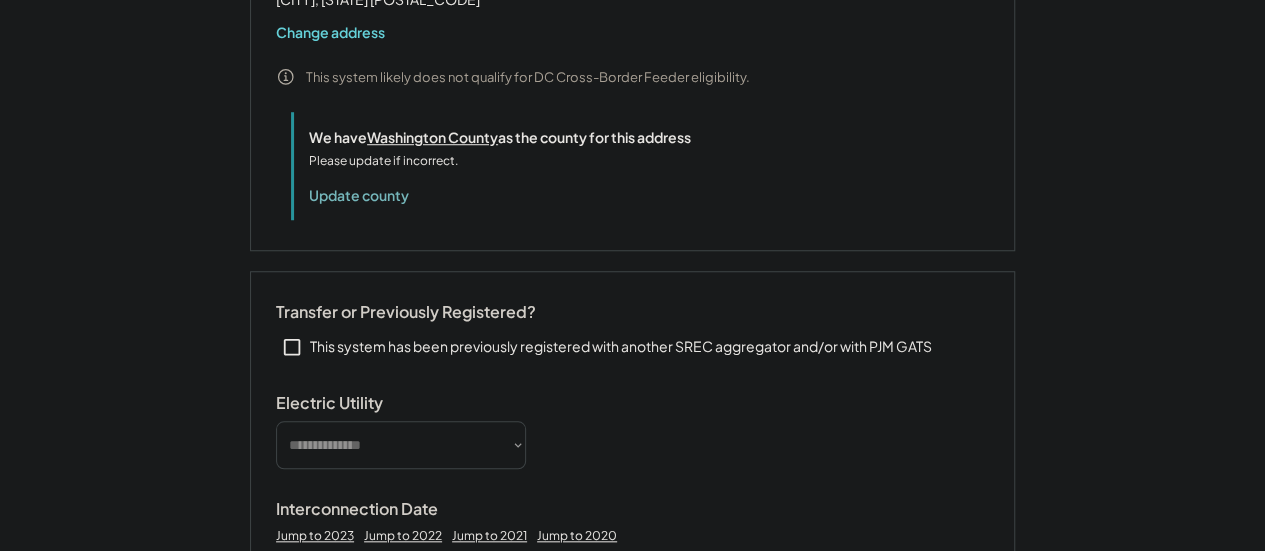 scroll, scrollTop: 800, scrollLeft: 0, axis: vertical 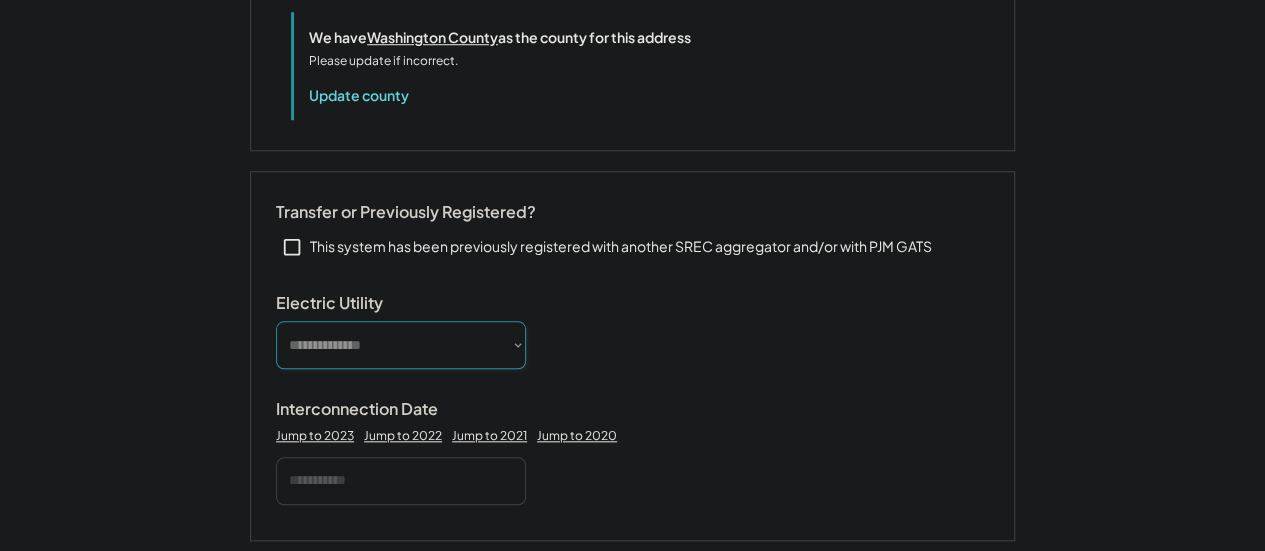 click on "**********" at bounding box center (401, 345) 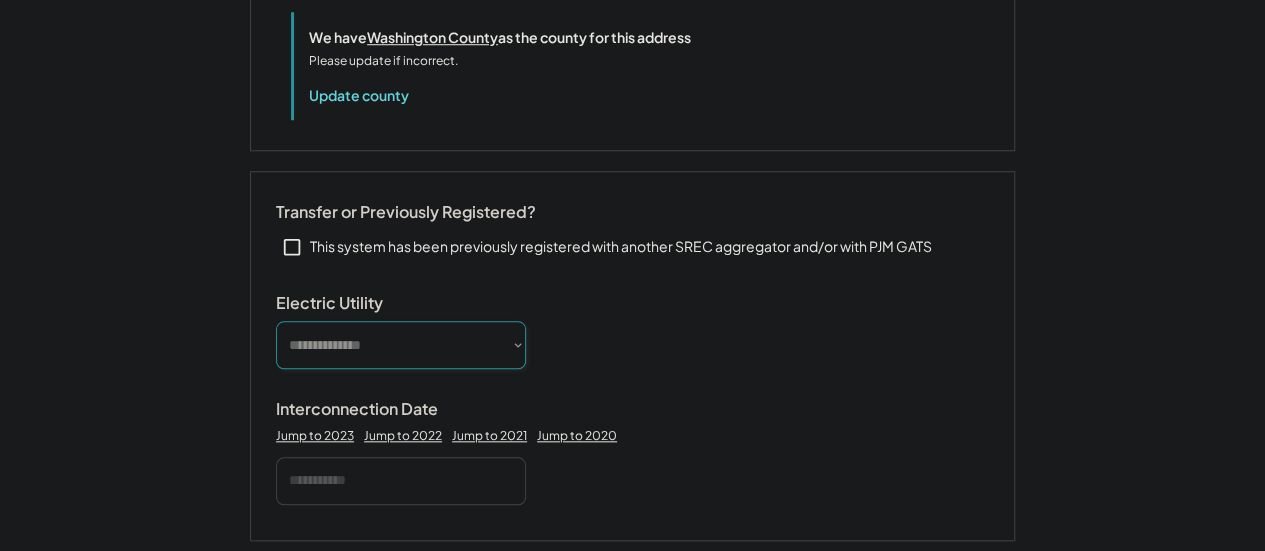 select on "**********" 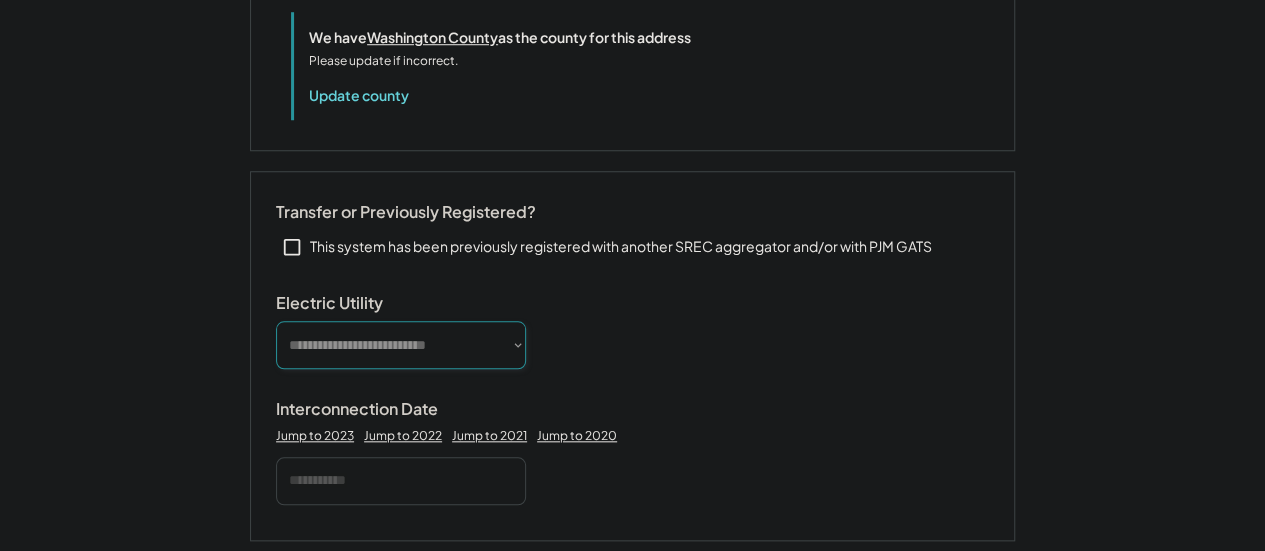 click on "**********" at bounding box center (401, 345) 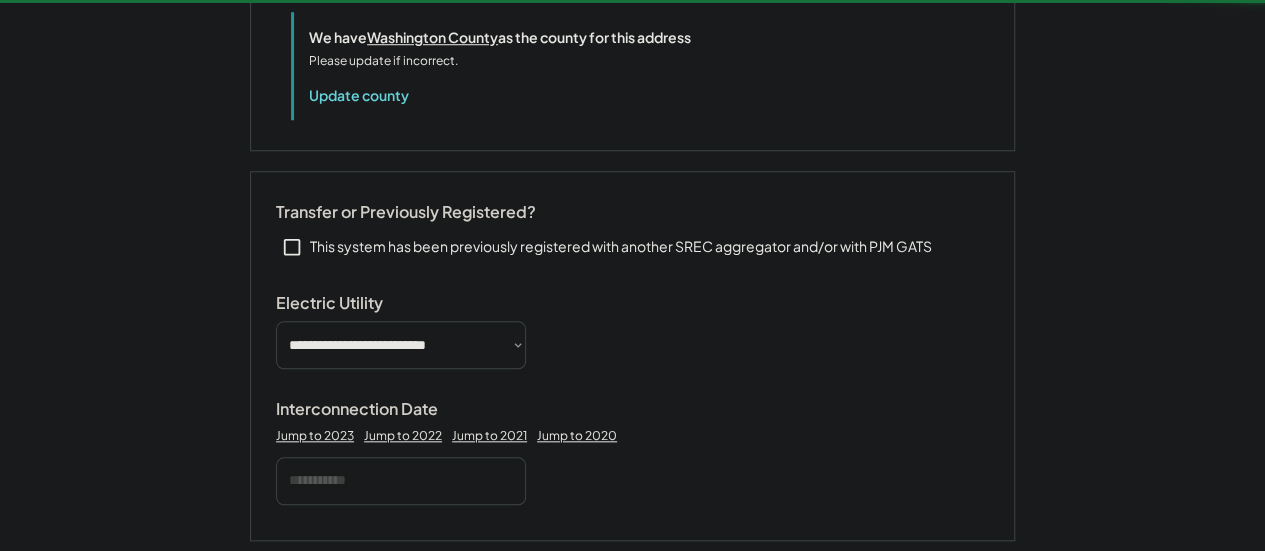type 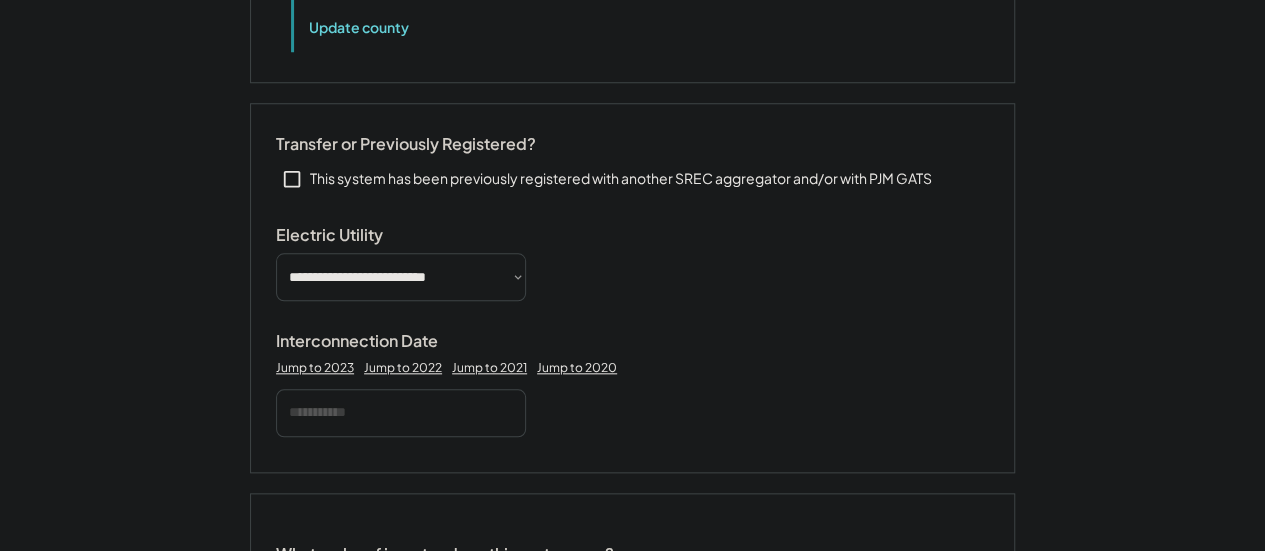 scroll, scrollTop: 900, scrollLeft: 0, axis: vertical 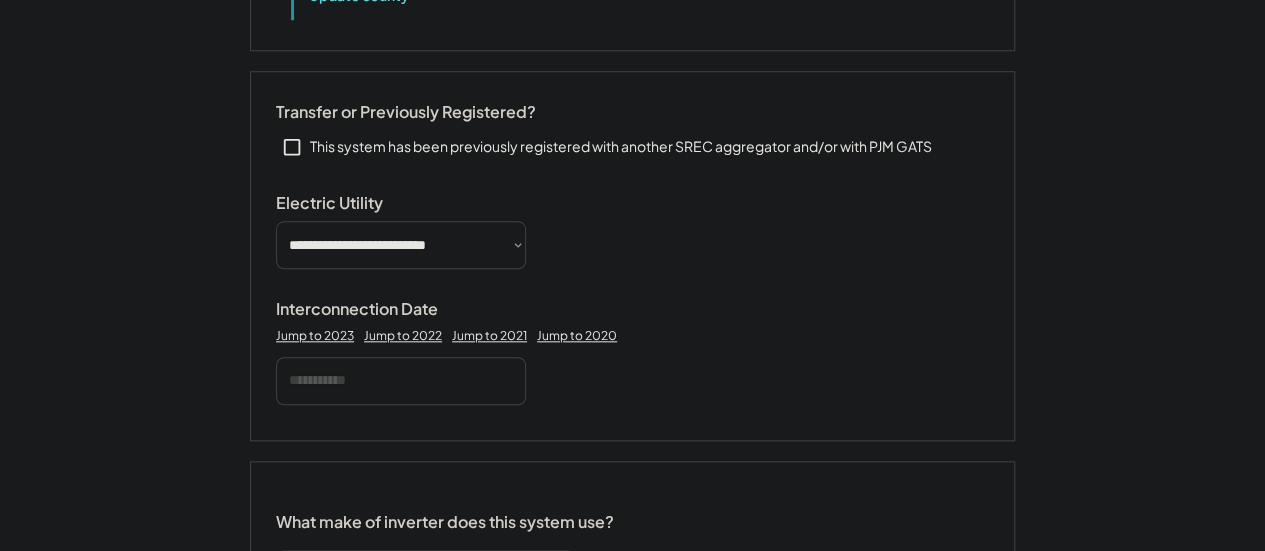 click at bounding box center [401, 381] 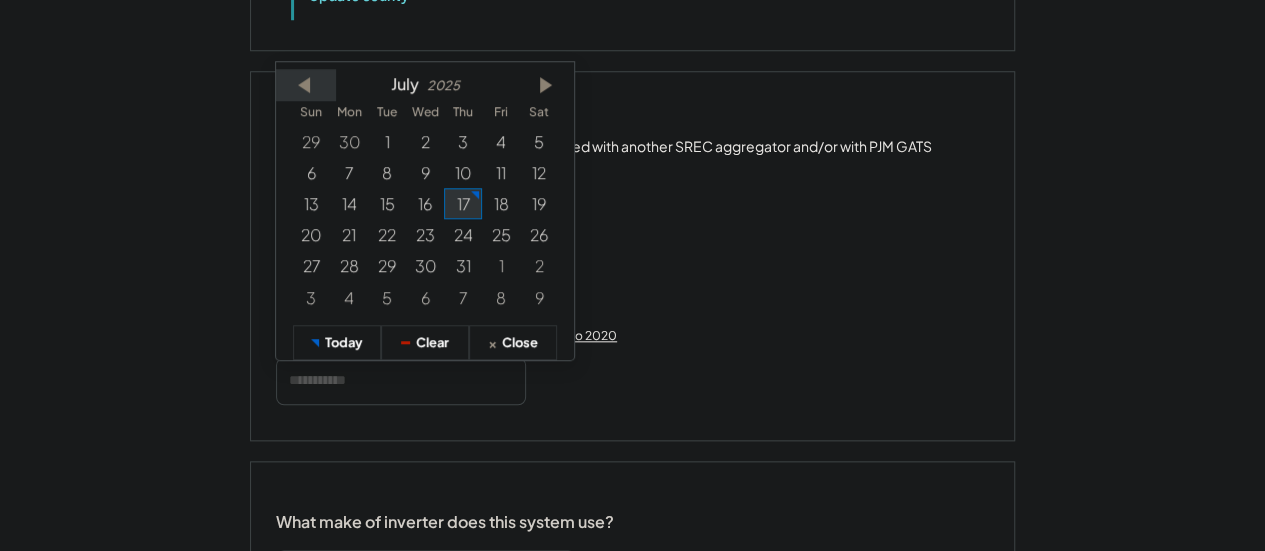 click at bounding box center [306, 84] 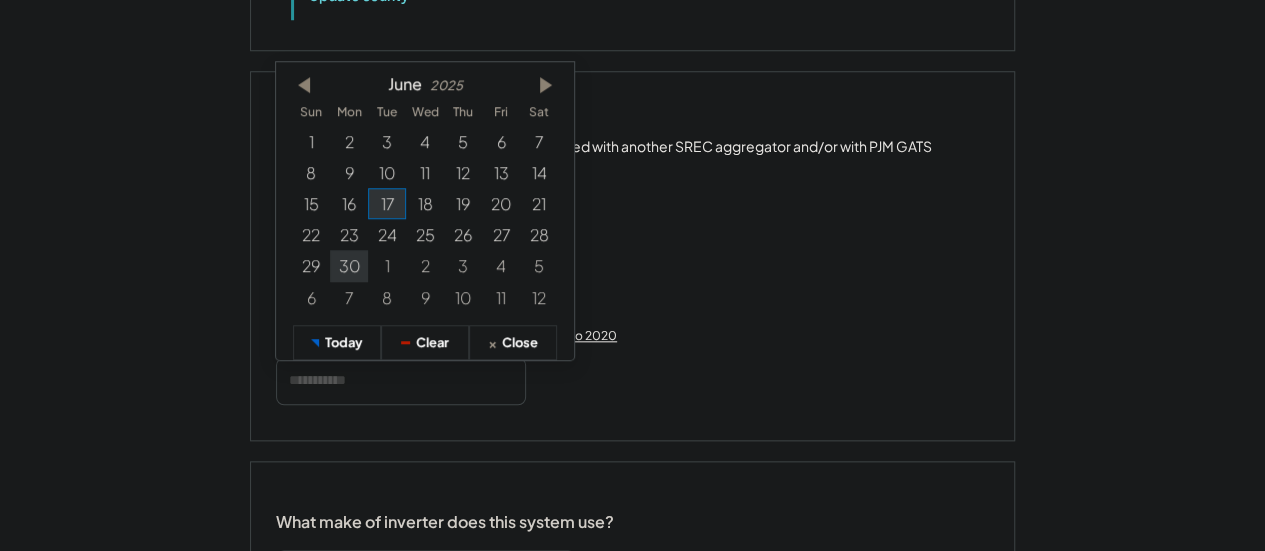 click on "30" at bounding box center (349, 265) 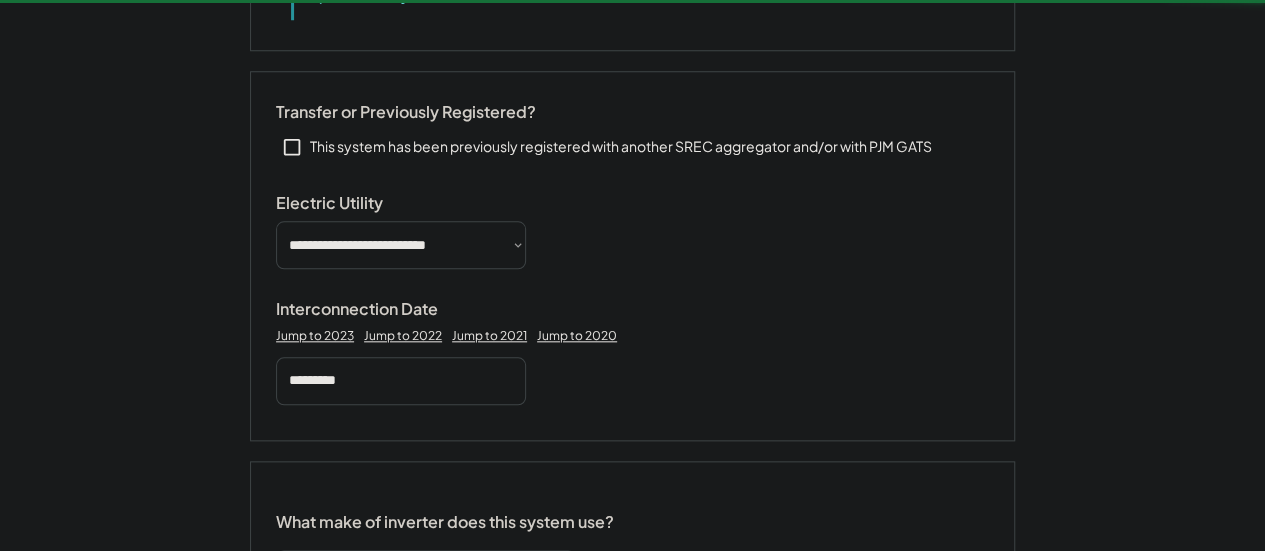 type 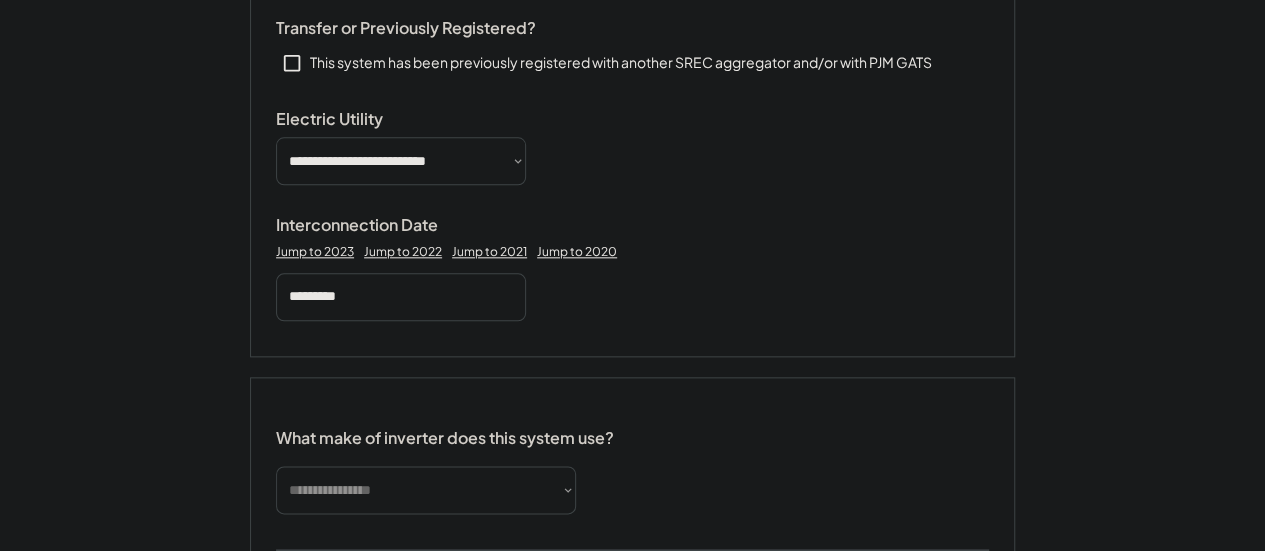 scroll, scrollTop: 1100, scrollLeft: 0, axis: vertical 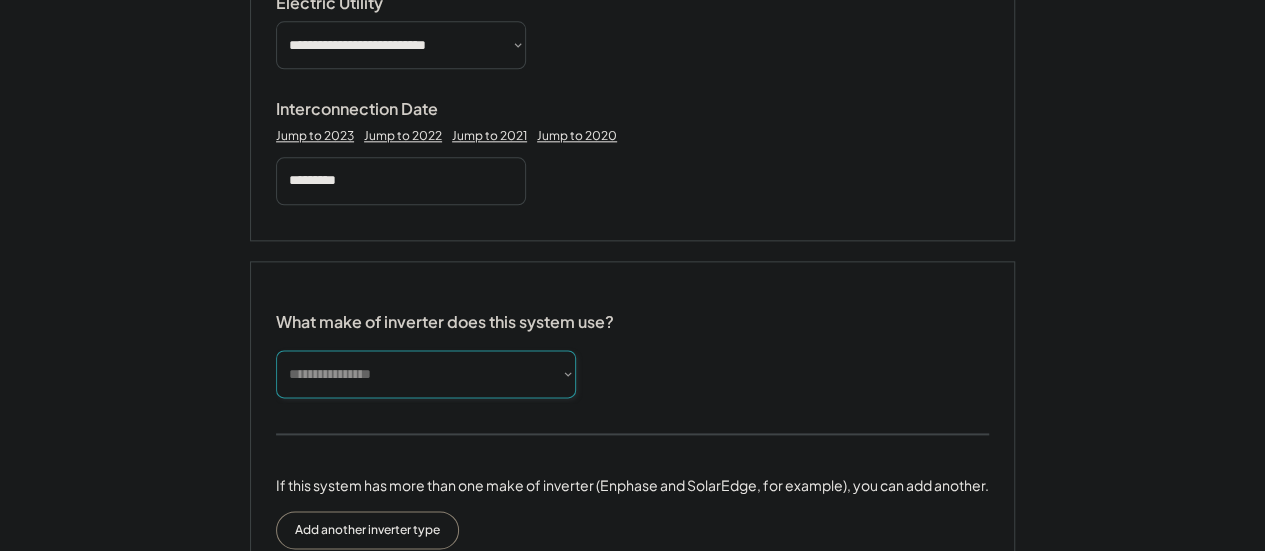 click on "**********" at bounding box center [426, 374] 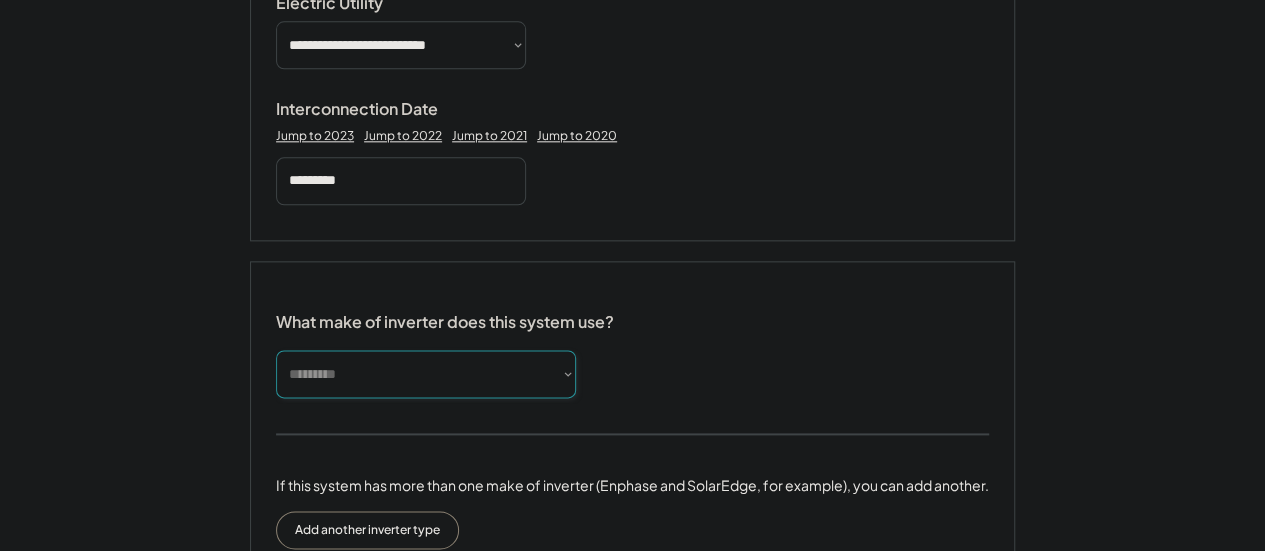 click on "**********" at bounding box center [426, 374] 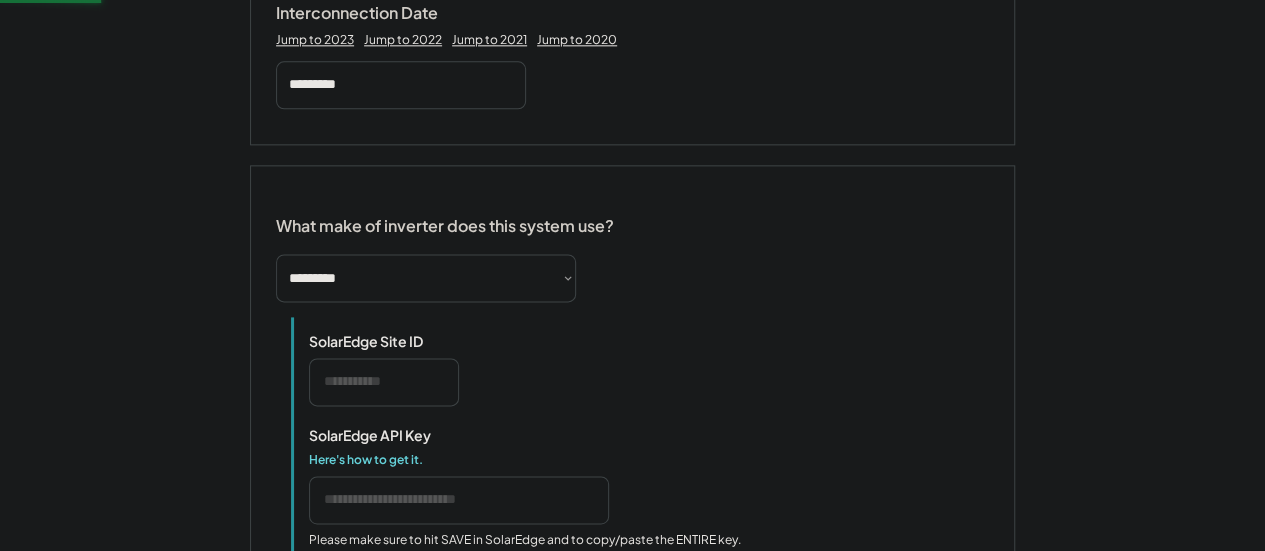 scroll, scrollTop: 1200, scrollLeft: 0, axis: vertical 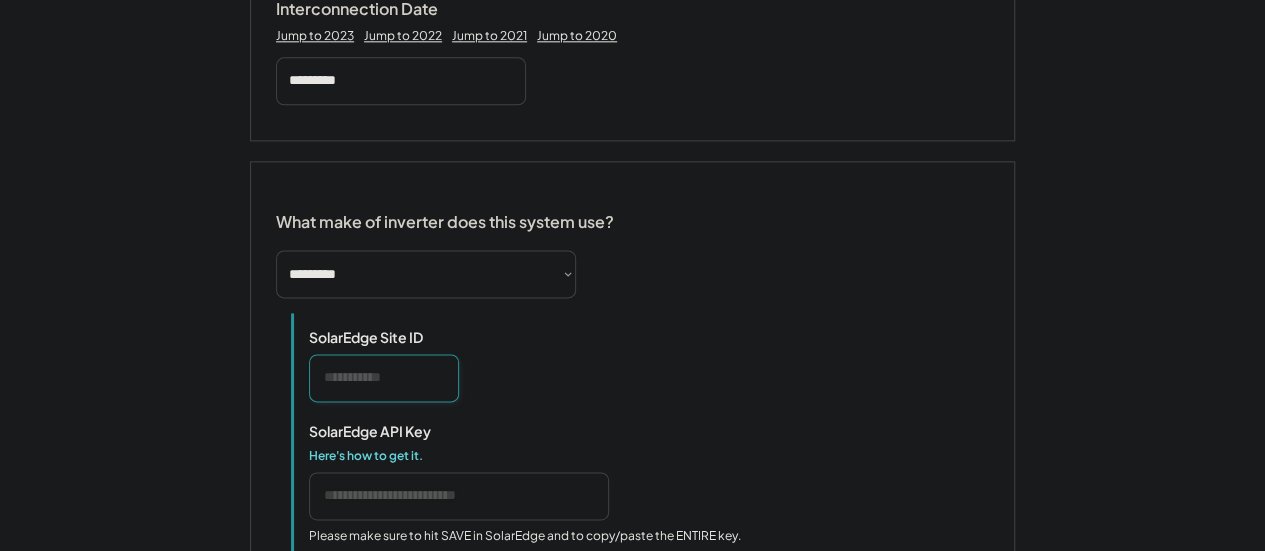 click at bounding box center (384, 378) 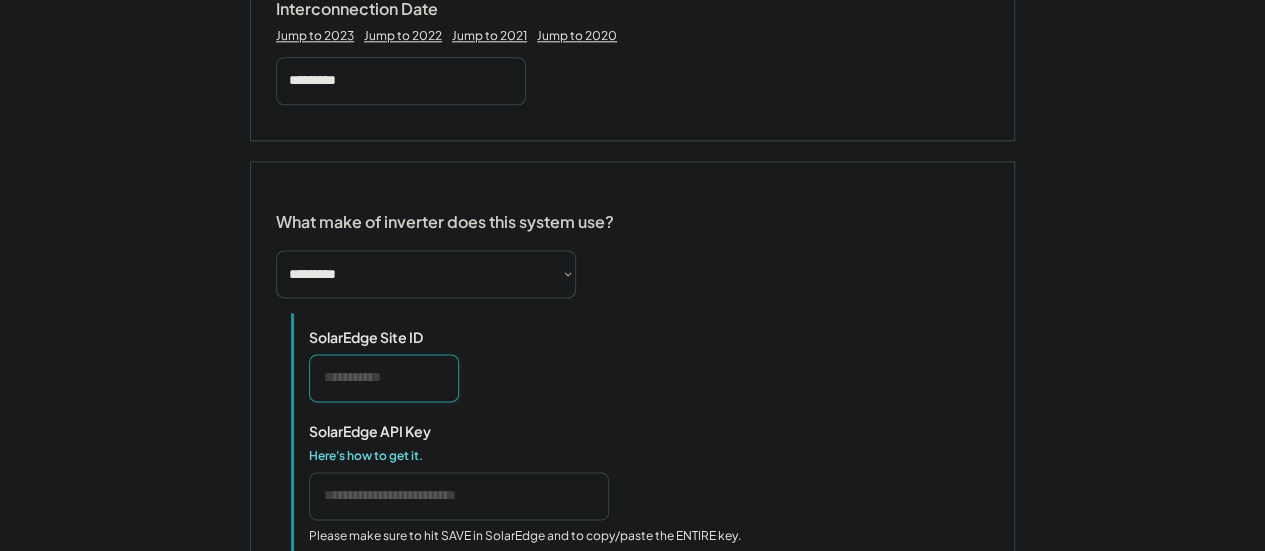 paste on "*******" 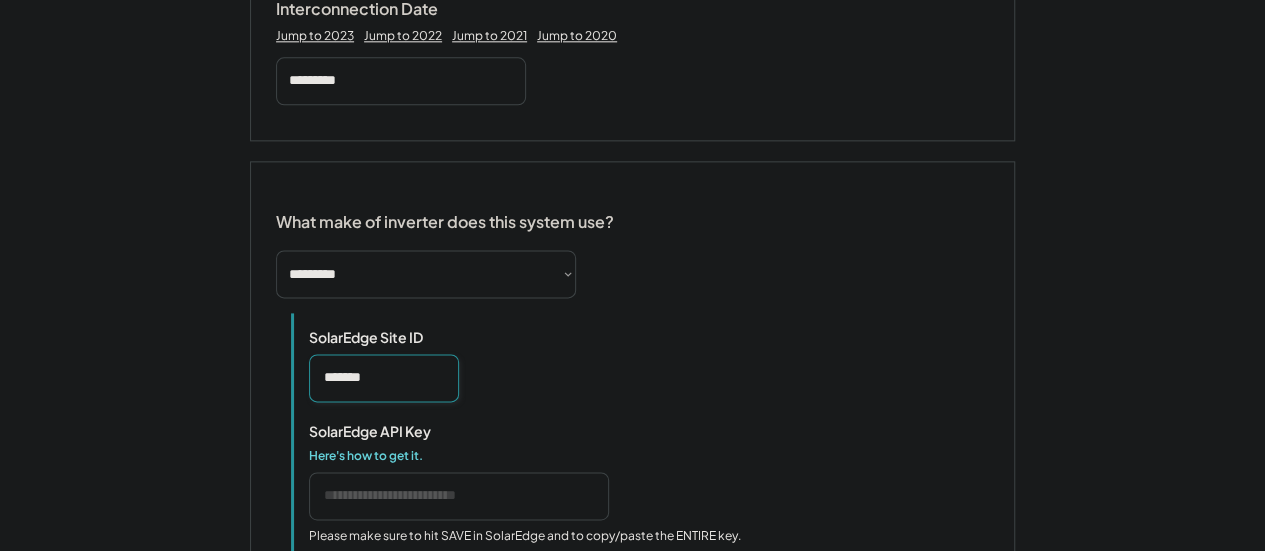 type on "*******" 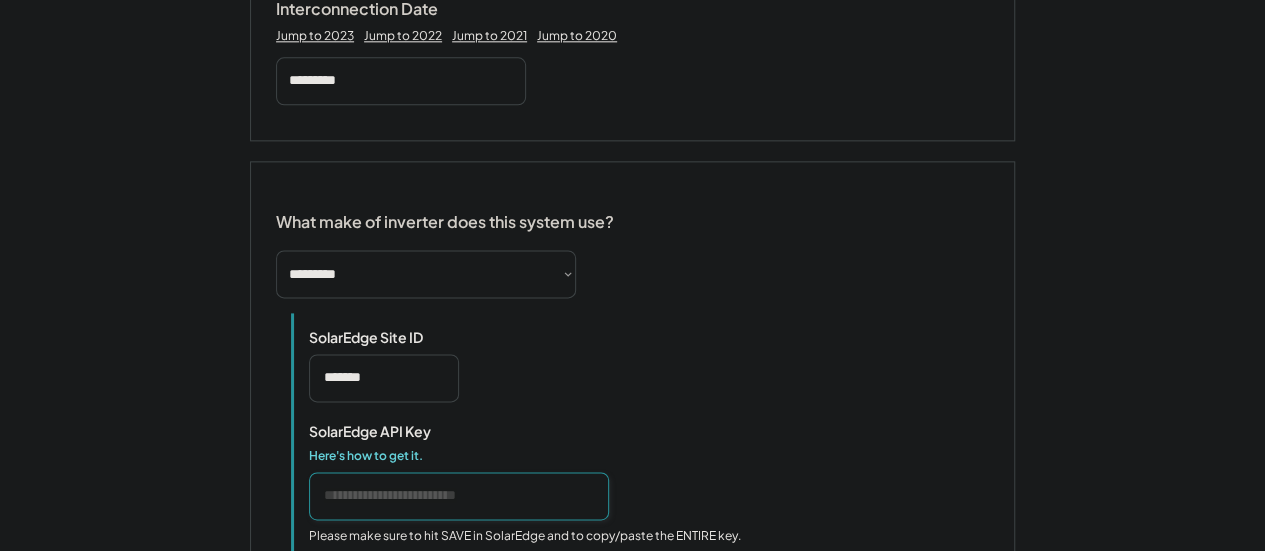 click at bounding box center [459, 496] 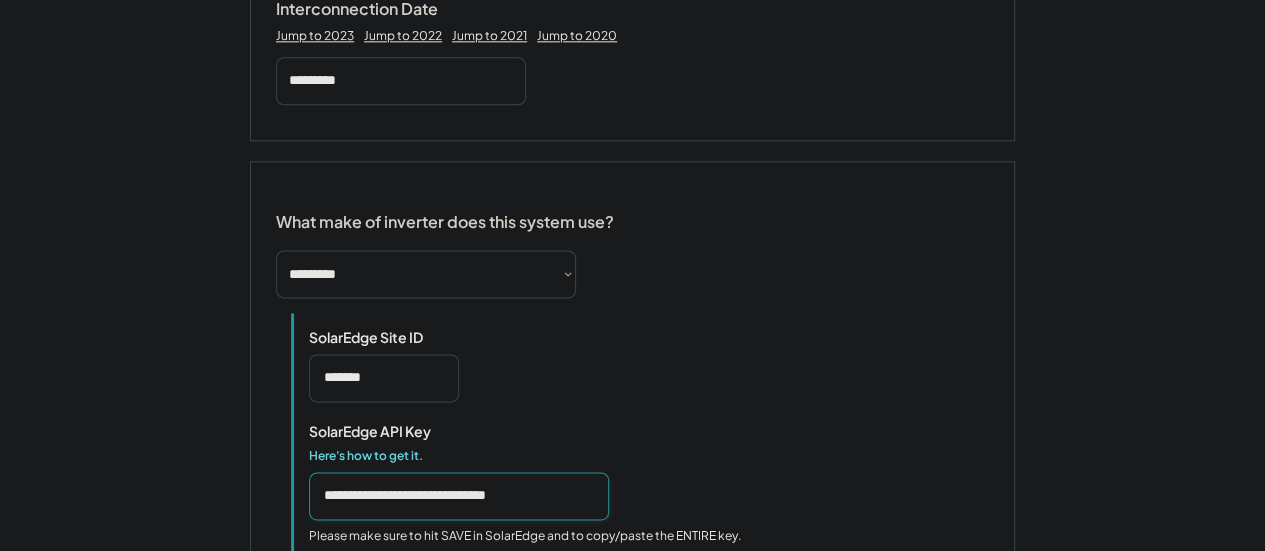 scroll, scrollTop: 0, scrollLeft: 7, axis: horizontal 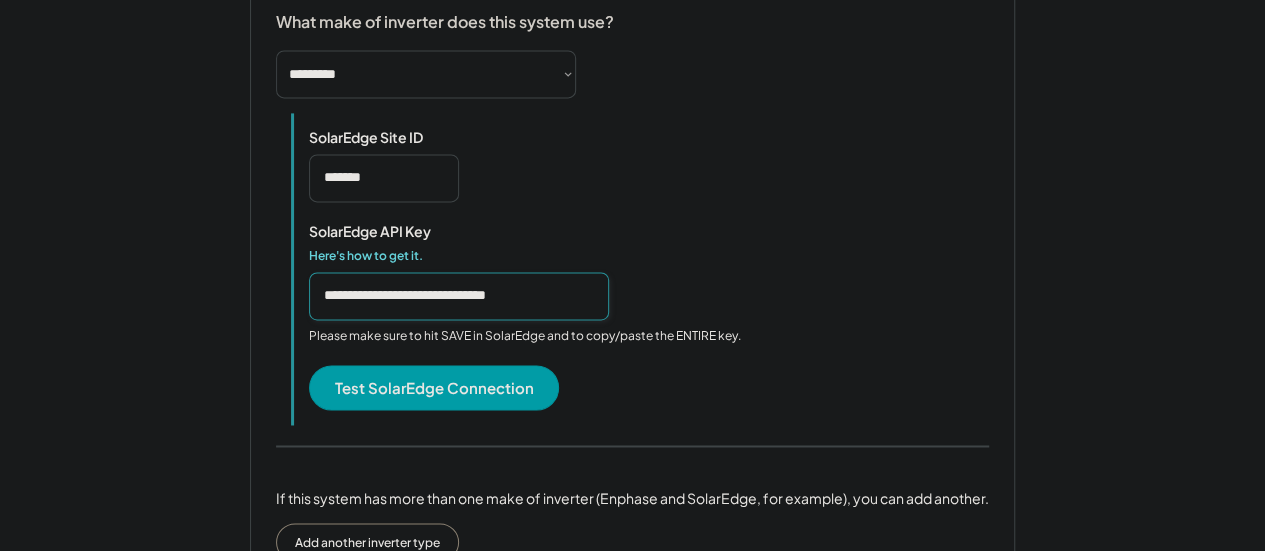 type on "**********" 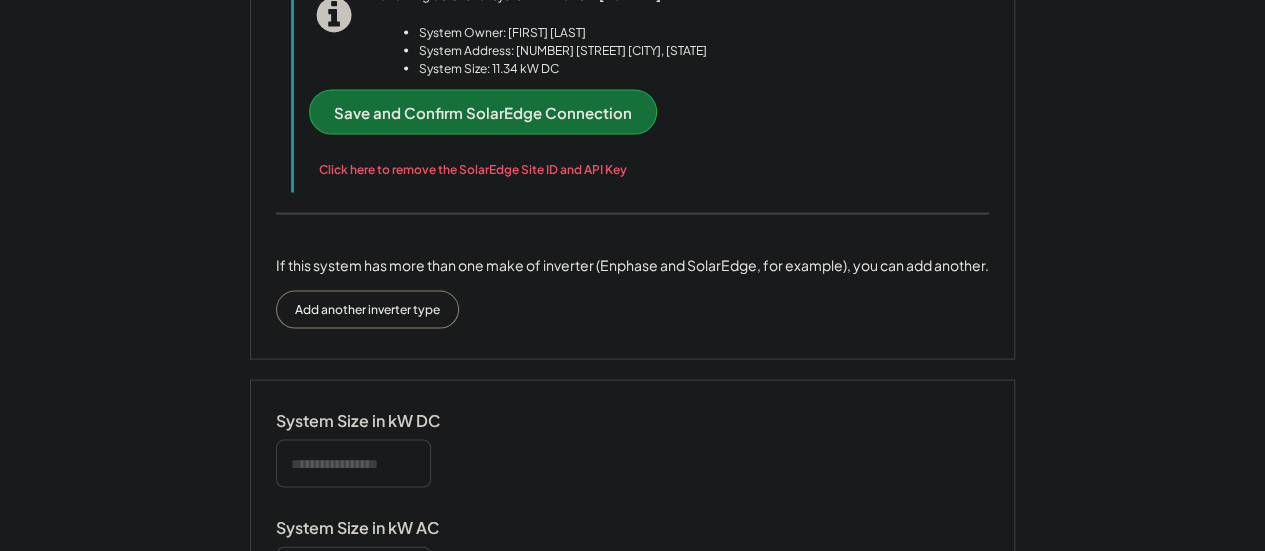 scroll, scrollTop: 1900, scrollLeft: 0, axis: vertical 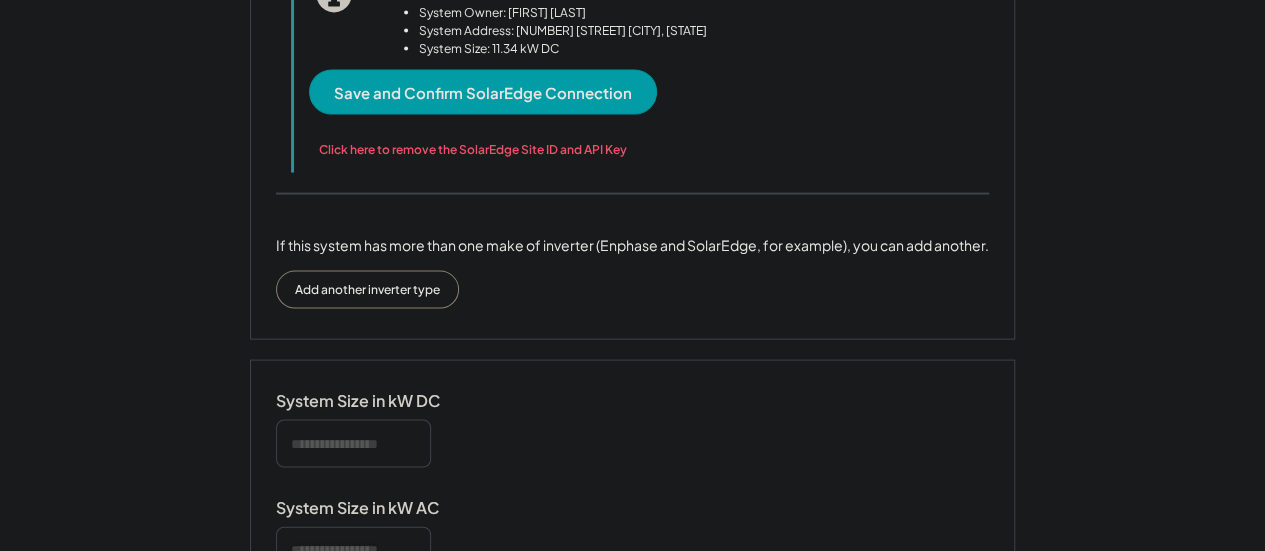click on "Save and Confirm SolarEdge Connection" at bounding box center (483, 92) 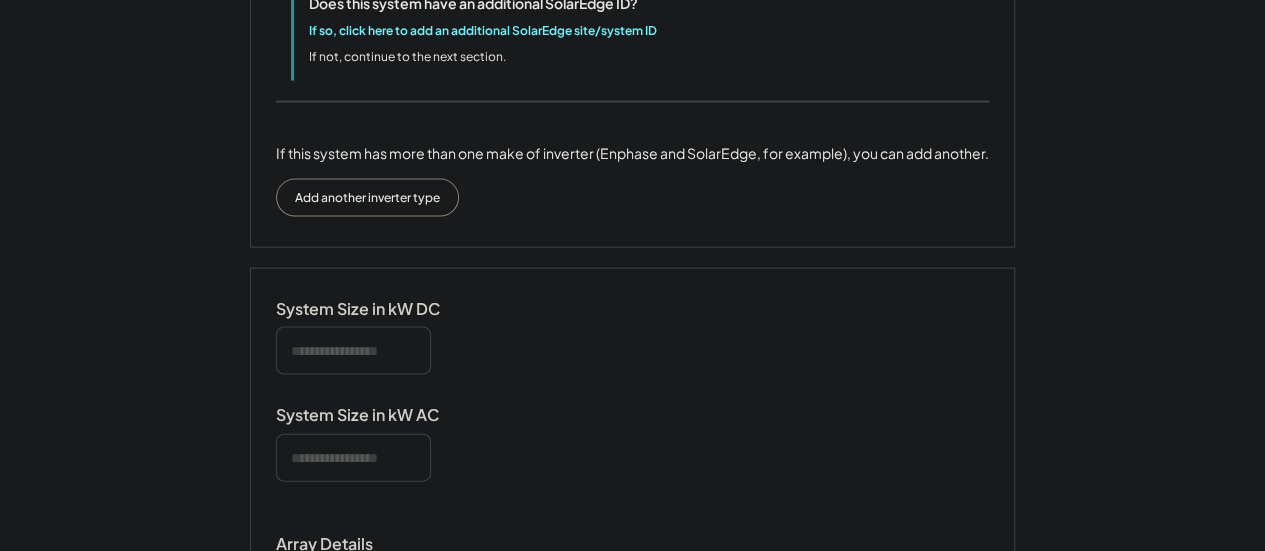 scroll, scrollTop: 2043, scrollLeft: 0, axis: vertical 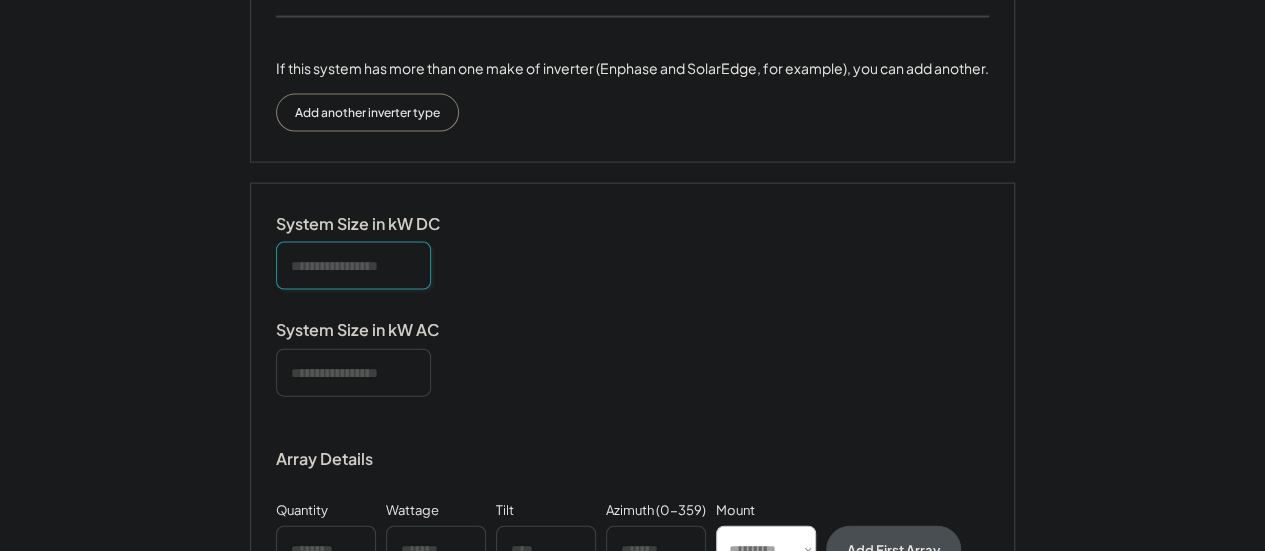 click at bounding box center [353, 266] 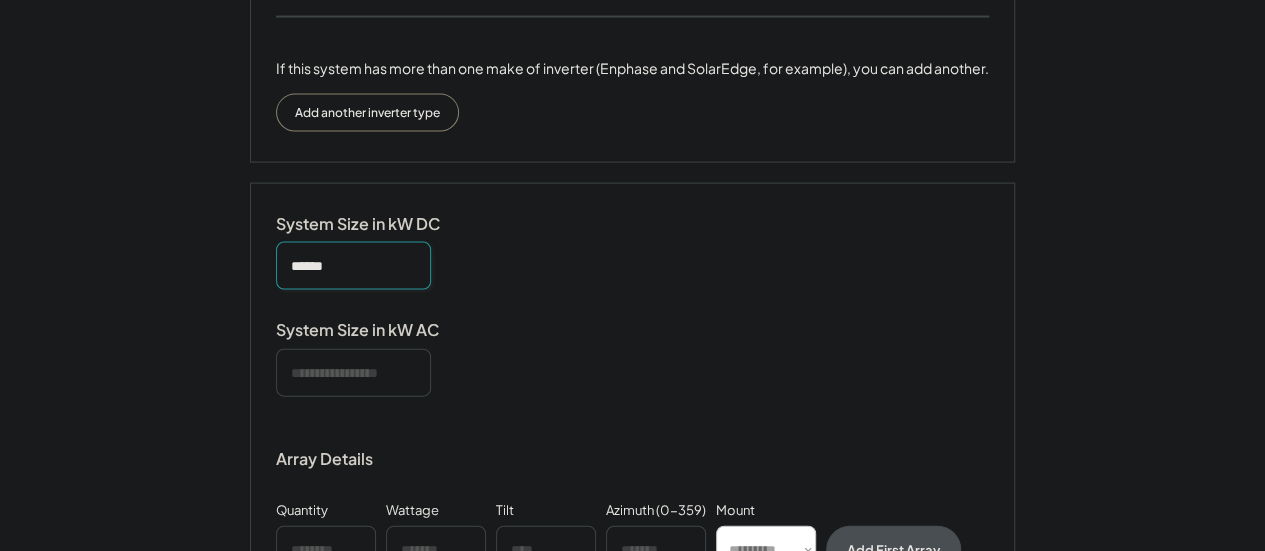 type on "******" 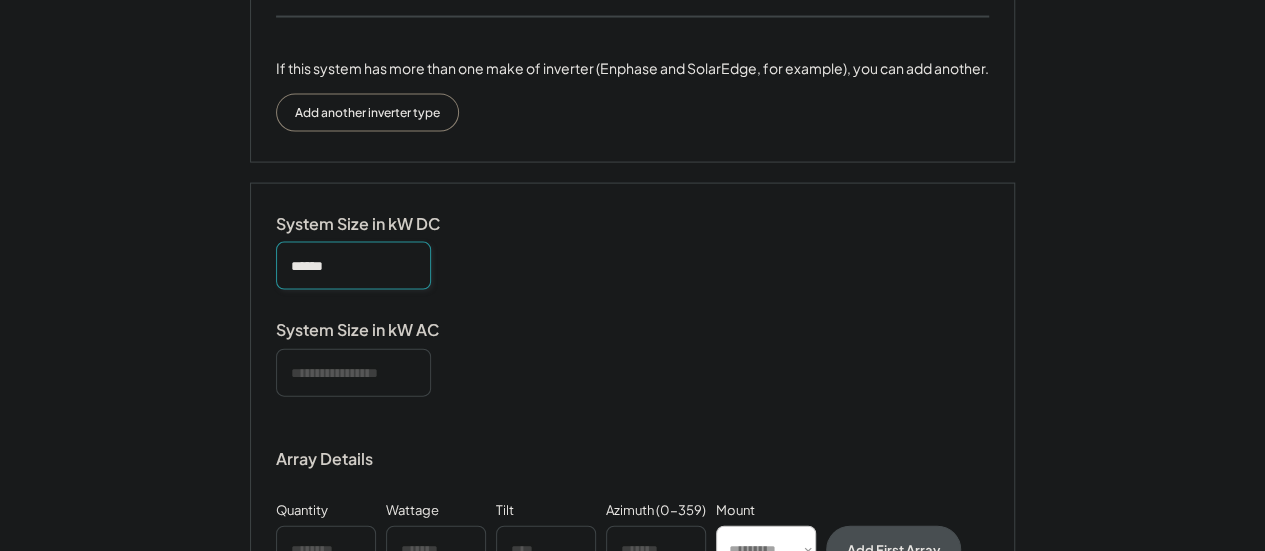 scroll, scrollTop: 2090, scrollLeft: 0, axis: vertical 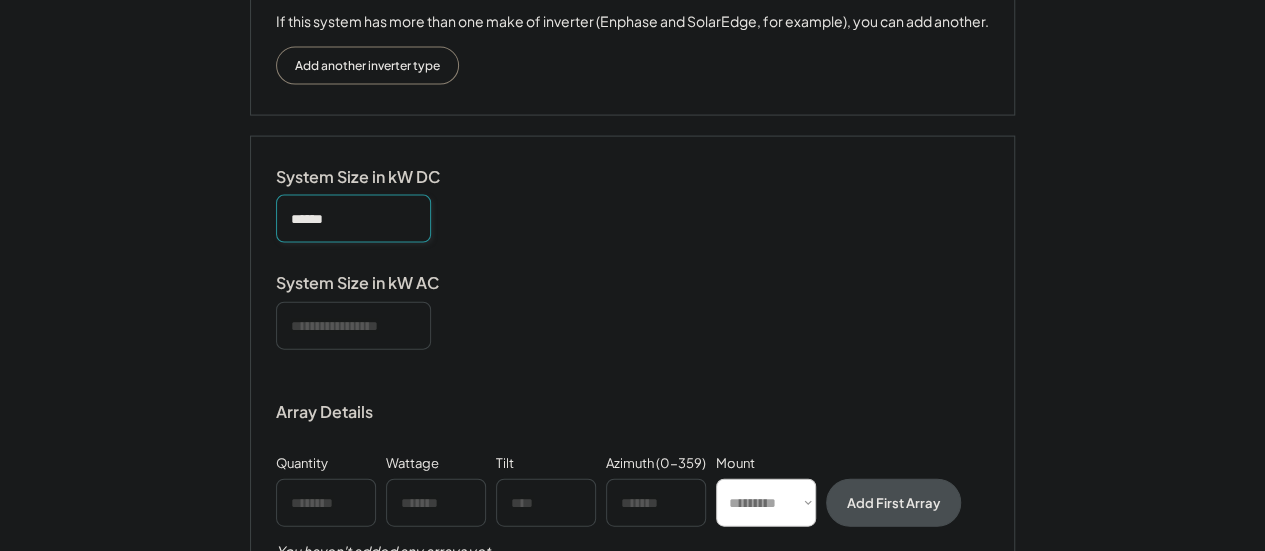 click at bounding box center [353, 326] 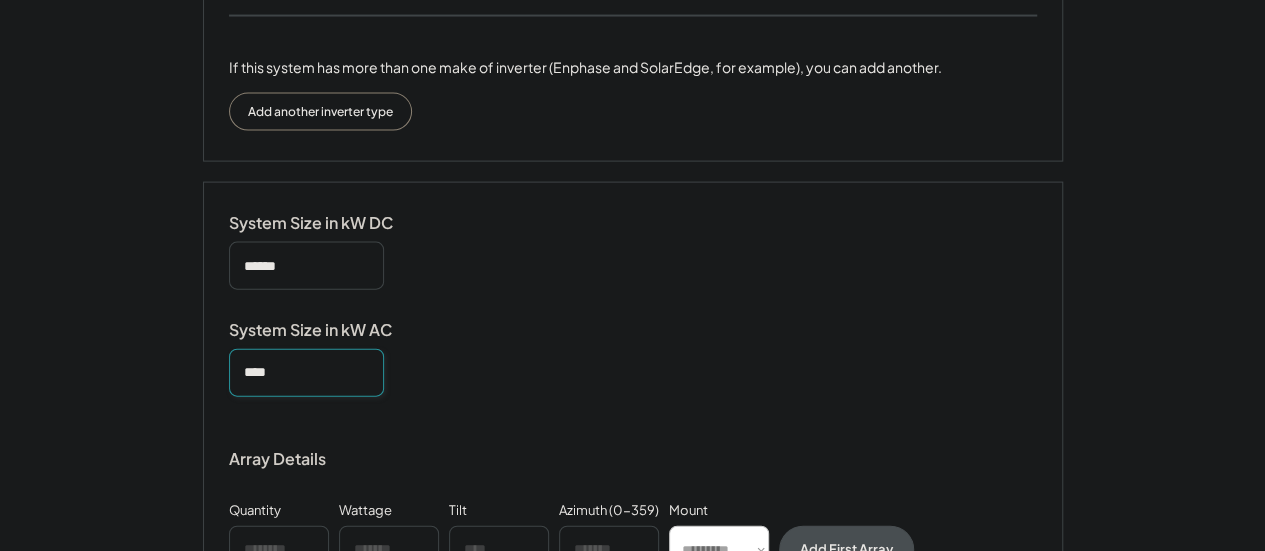 type on "*****" 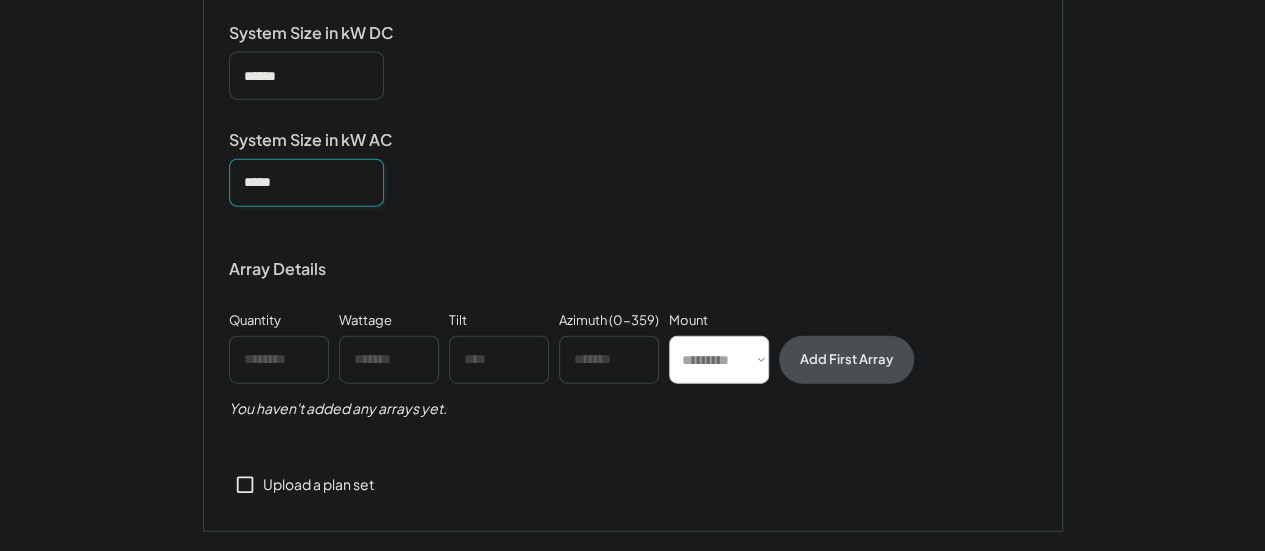 scroll, scrollTop: 2290, scrollLeft: 0, axis: vertical 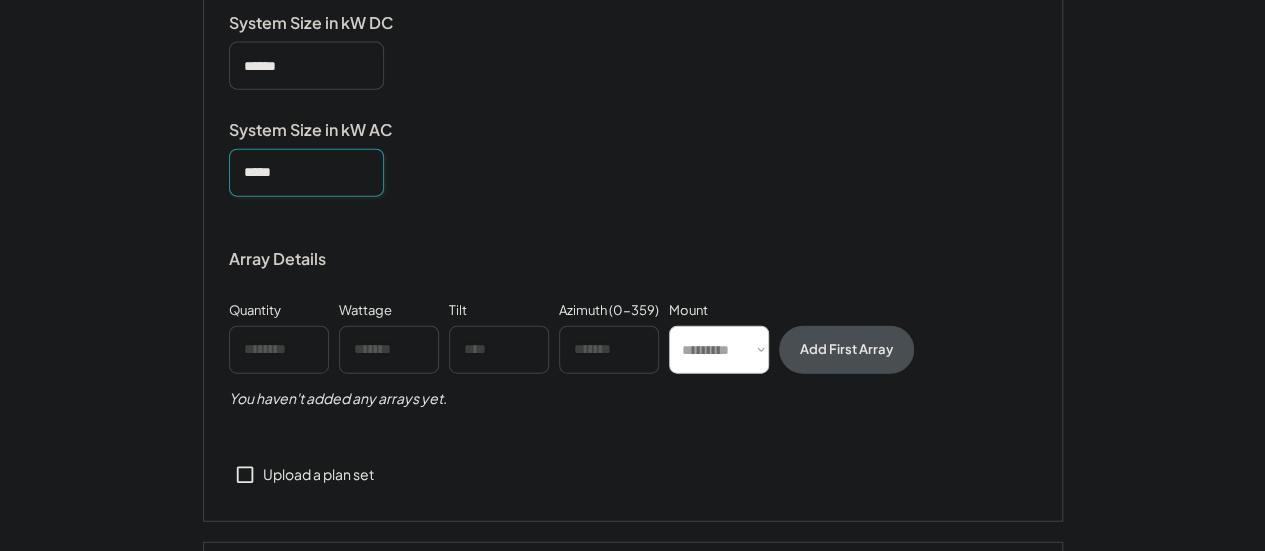 click at bounding box center [279, 350] 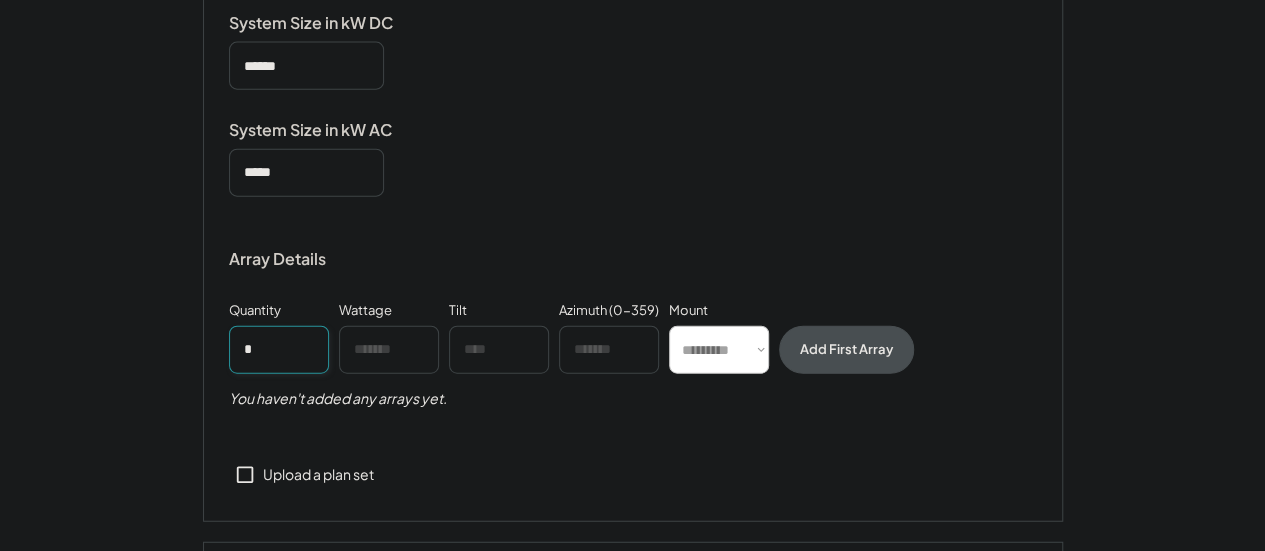 type on "*" 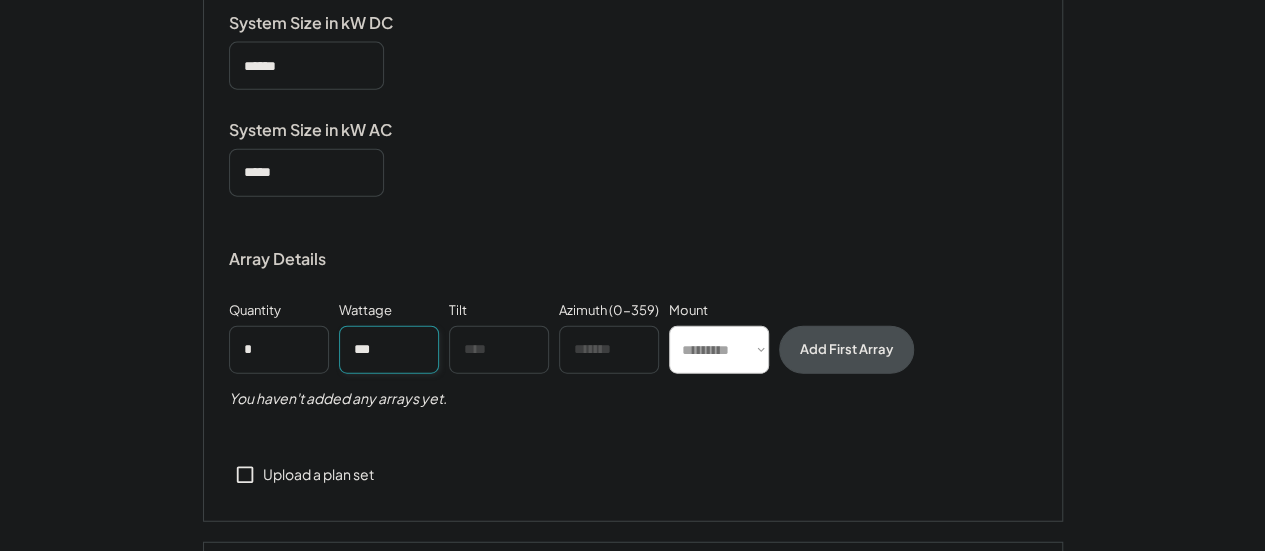 type on "***" 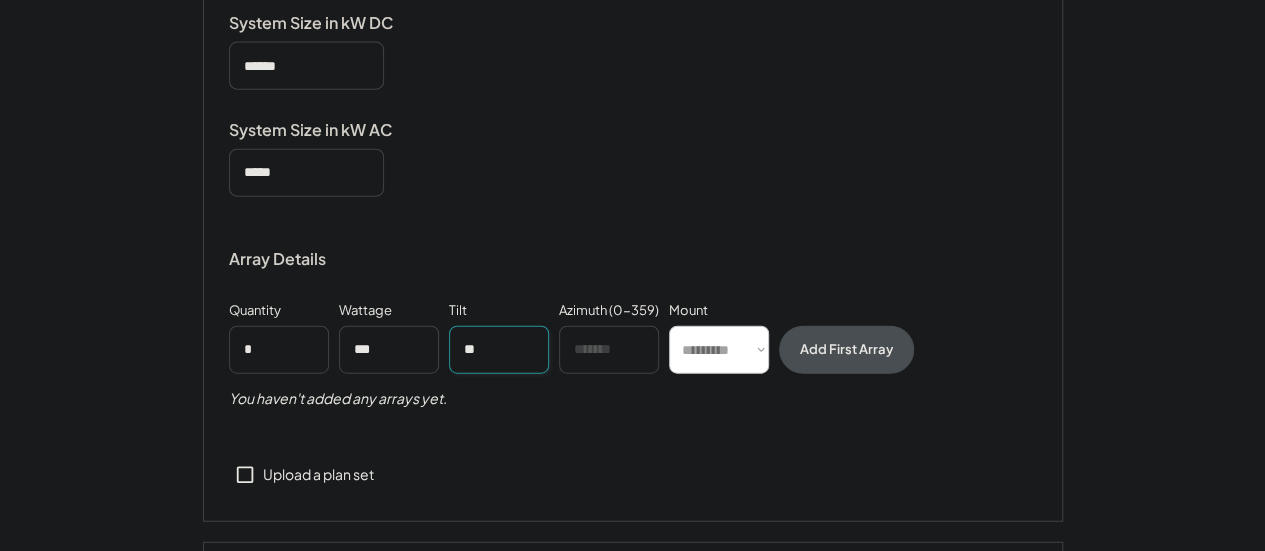 type on "**" 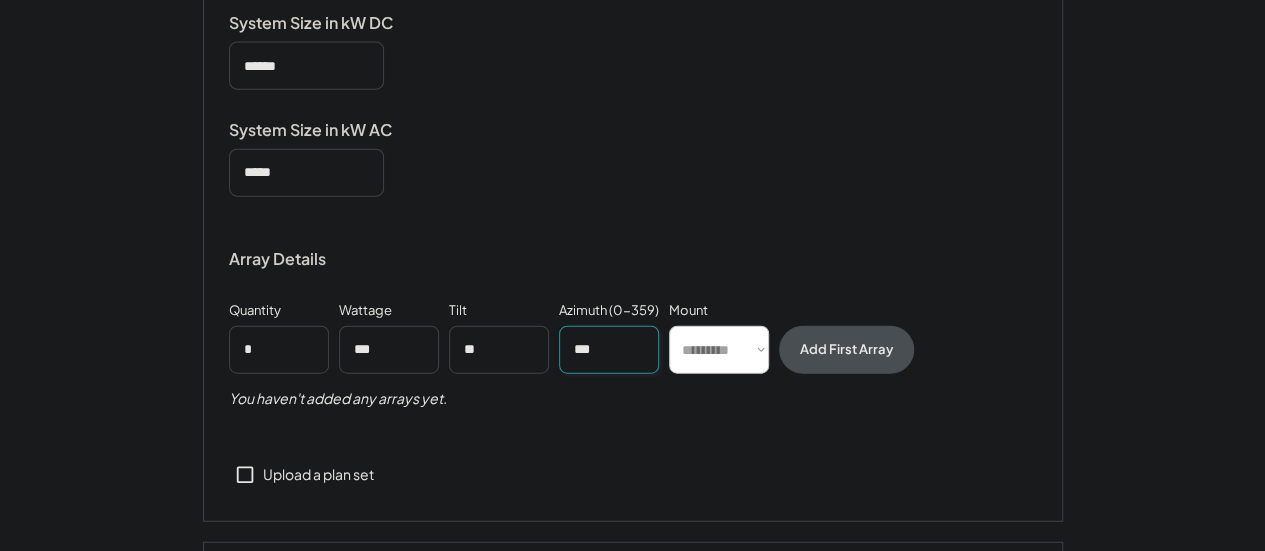 type on "***" 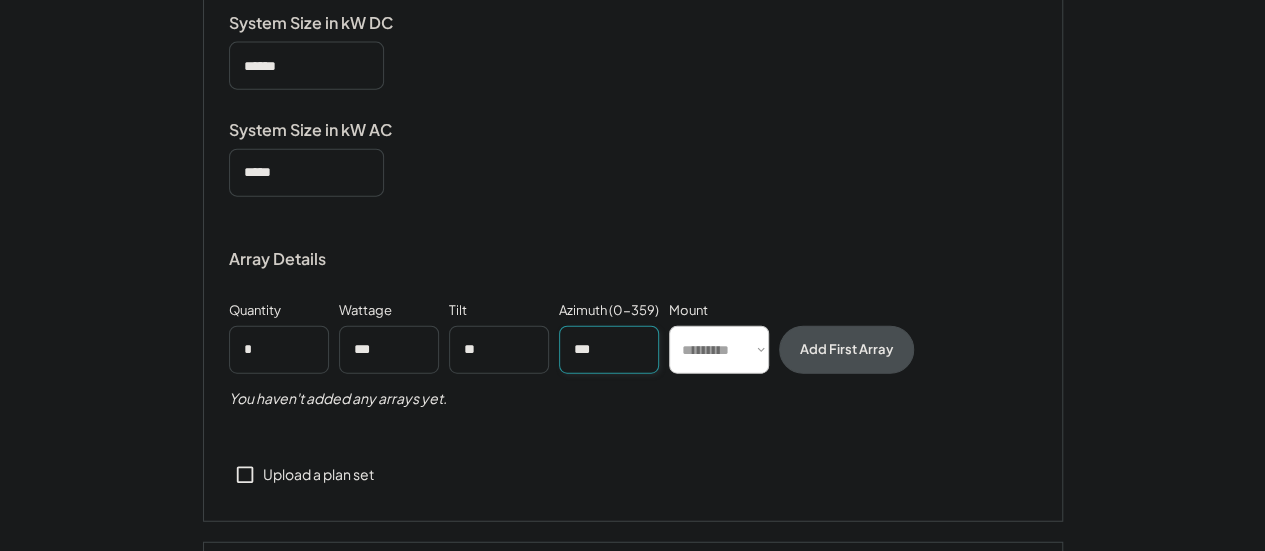 click on "********* **** ******" at bounding box center [719, 350] 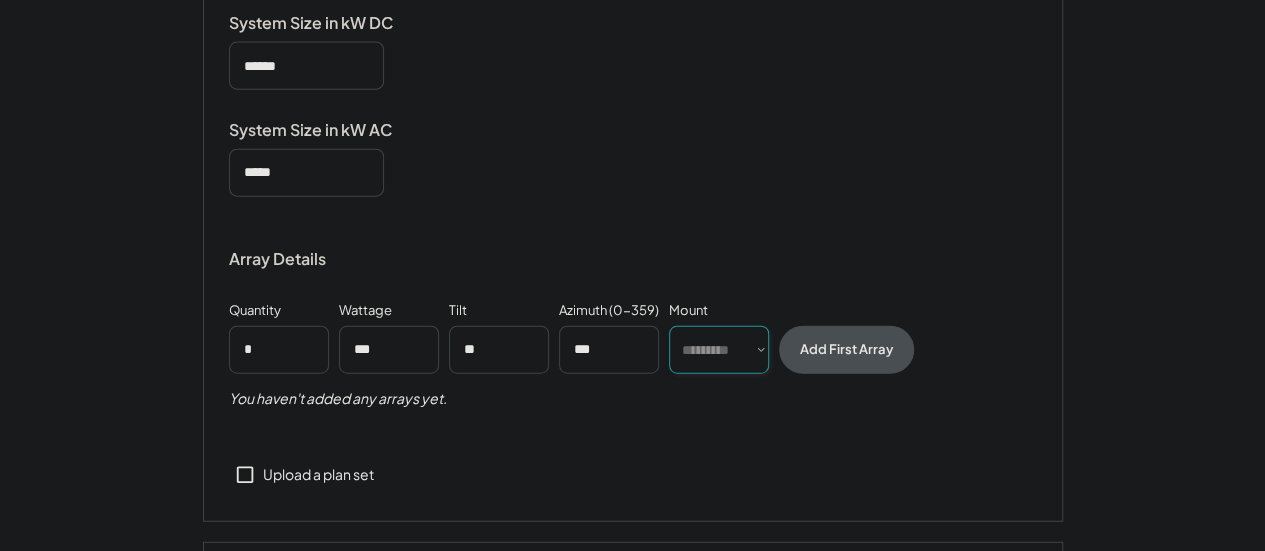 select on "******" 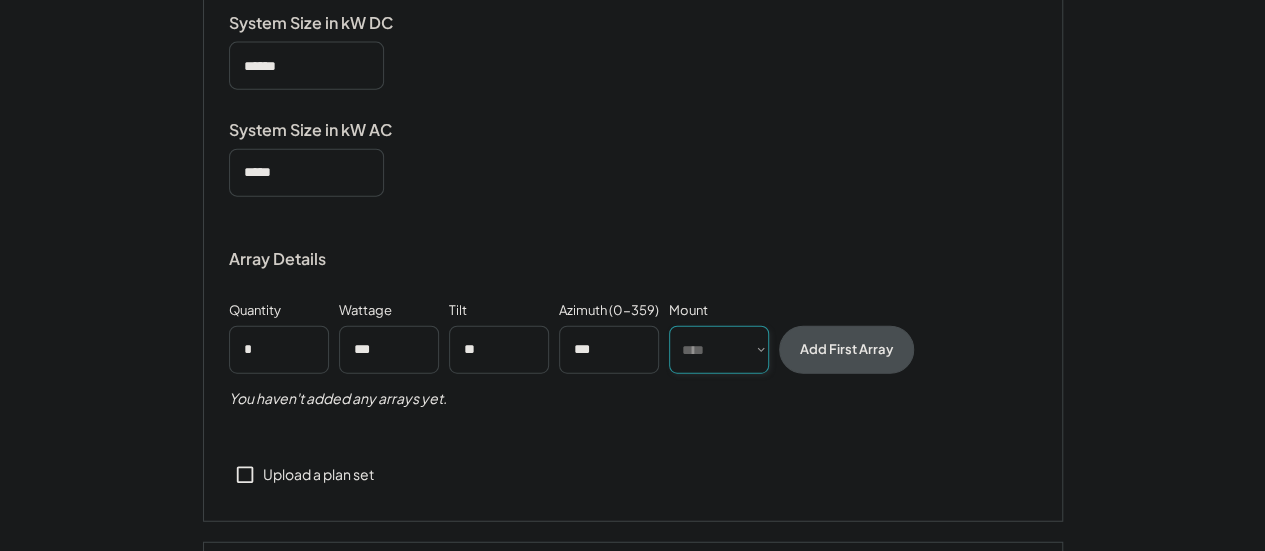 click on "********* **** ******" at bounding box center [719, 350] 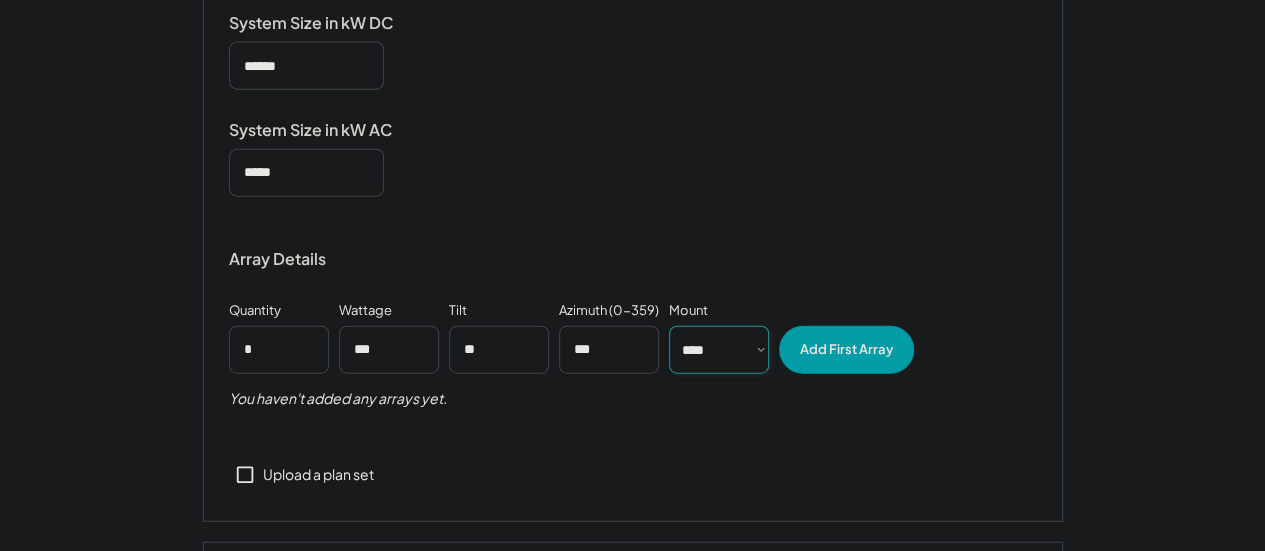 click on "Add First Array" at bounding box center (846, 350) 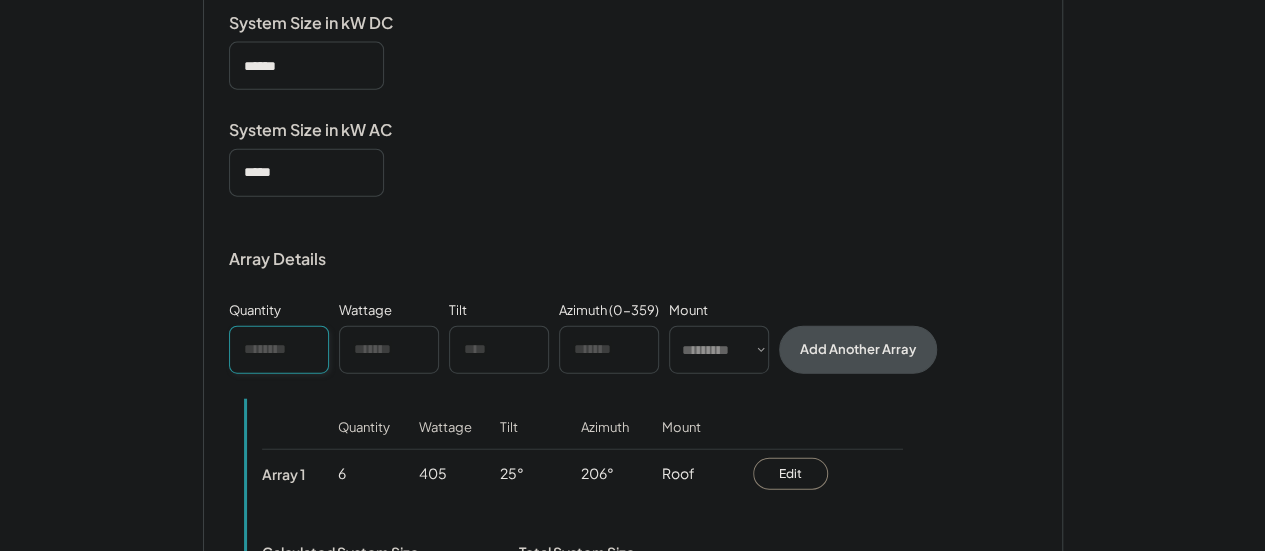click at bounding box center (279, 350) 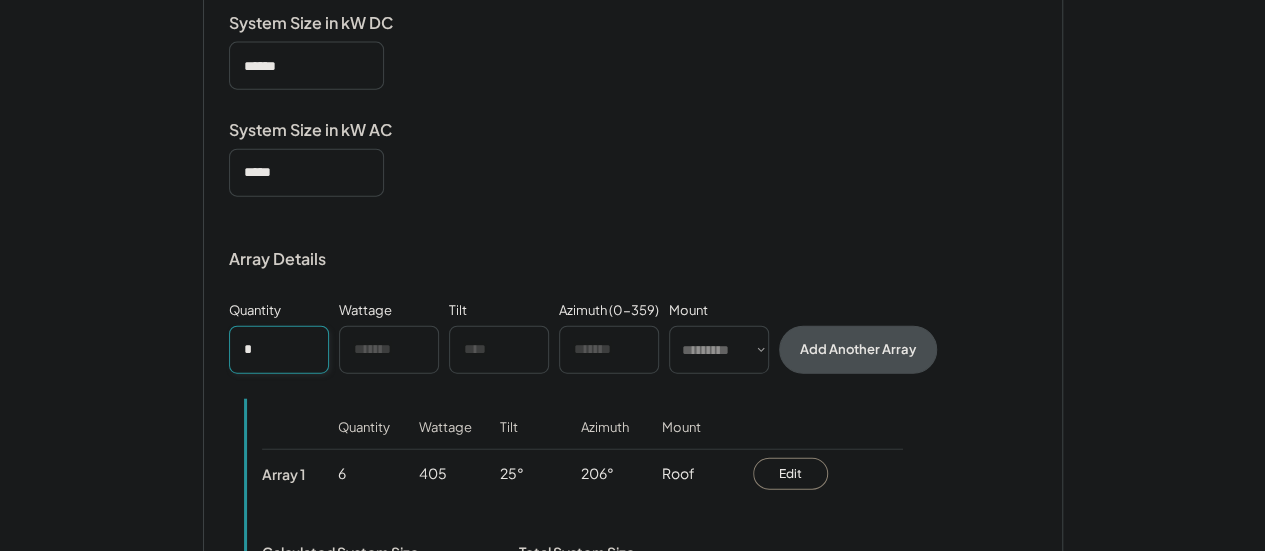 type on "*" 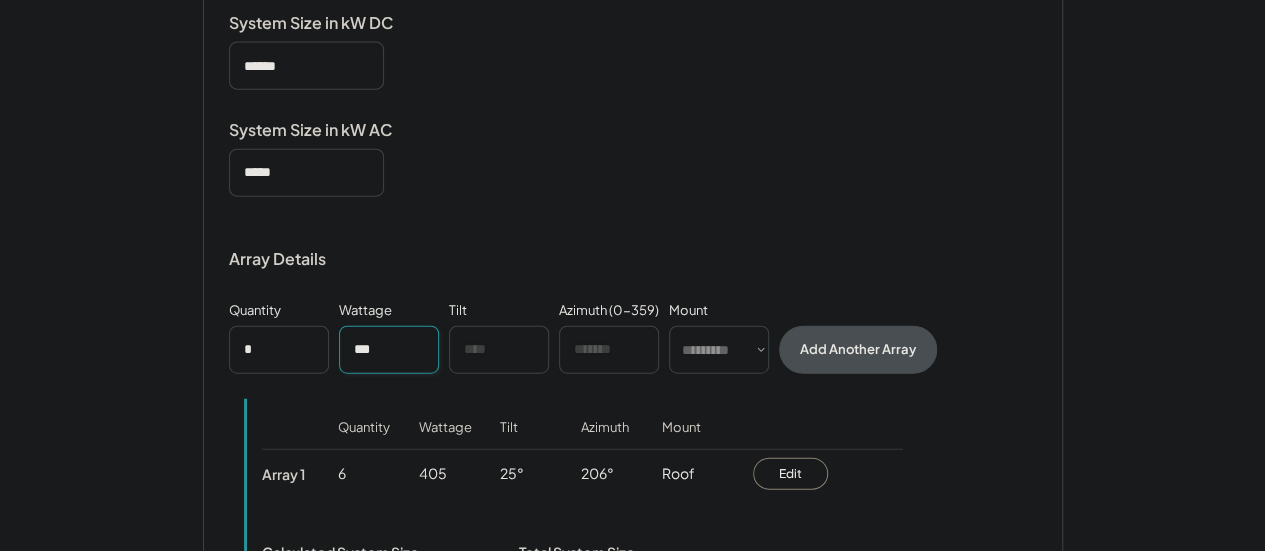type on "***" 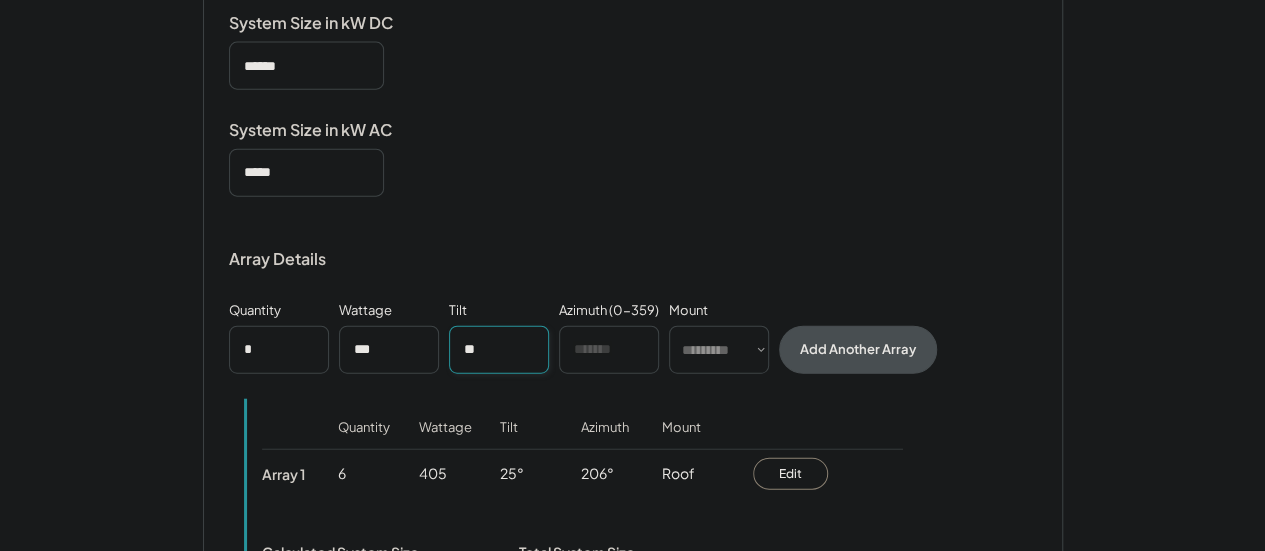 type on "**" 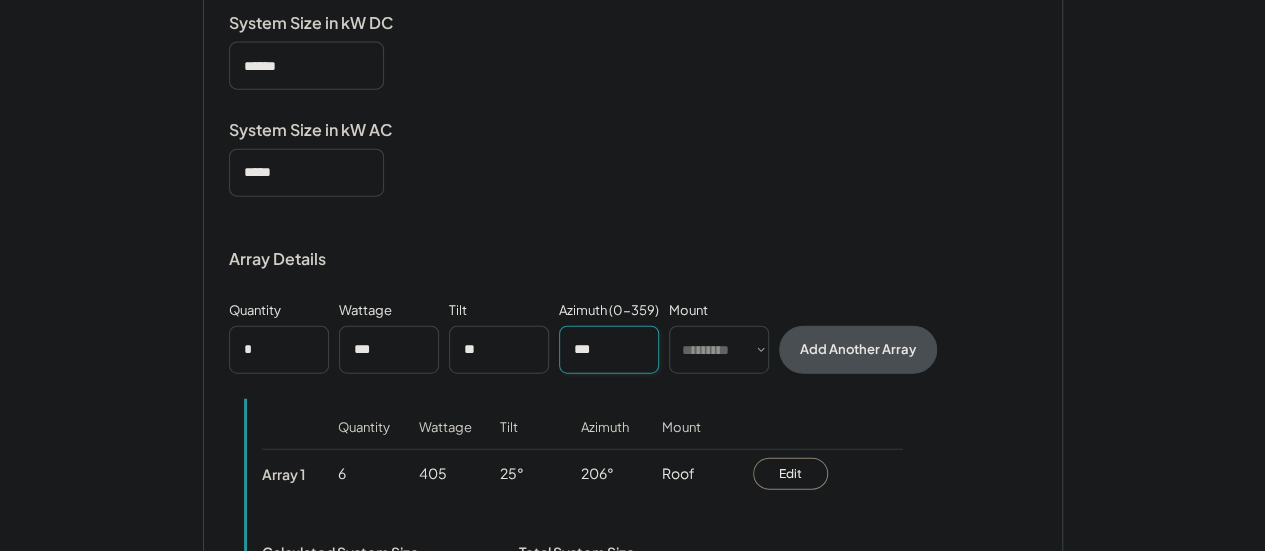 type on "***" 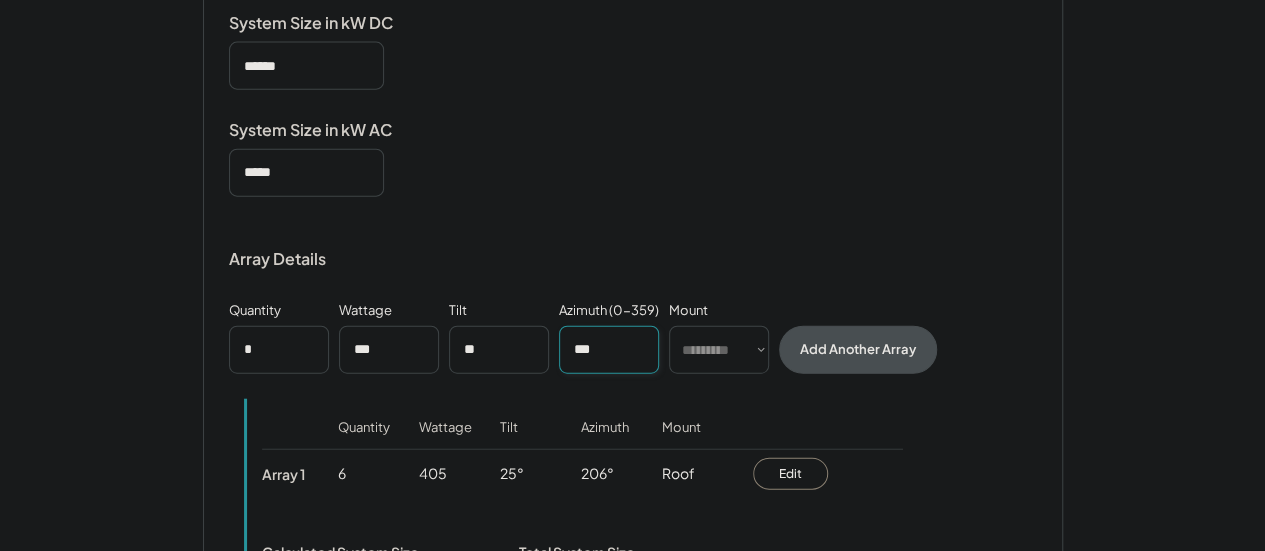 click on "********* **** ******" at bounding box center (719, 350) 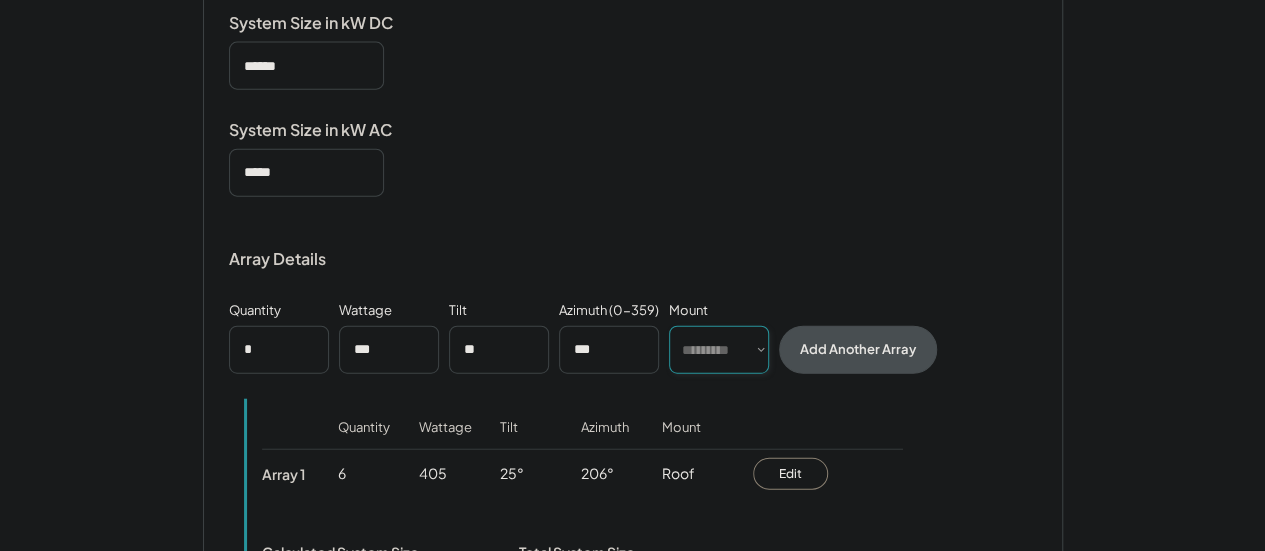 select on "******" 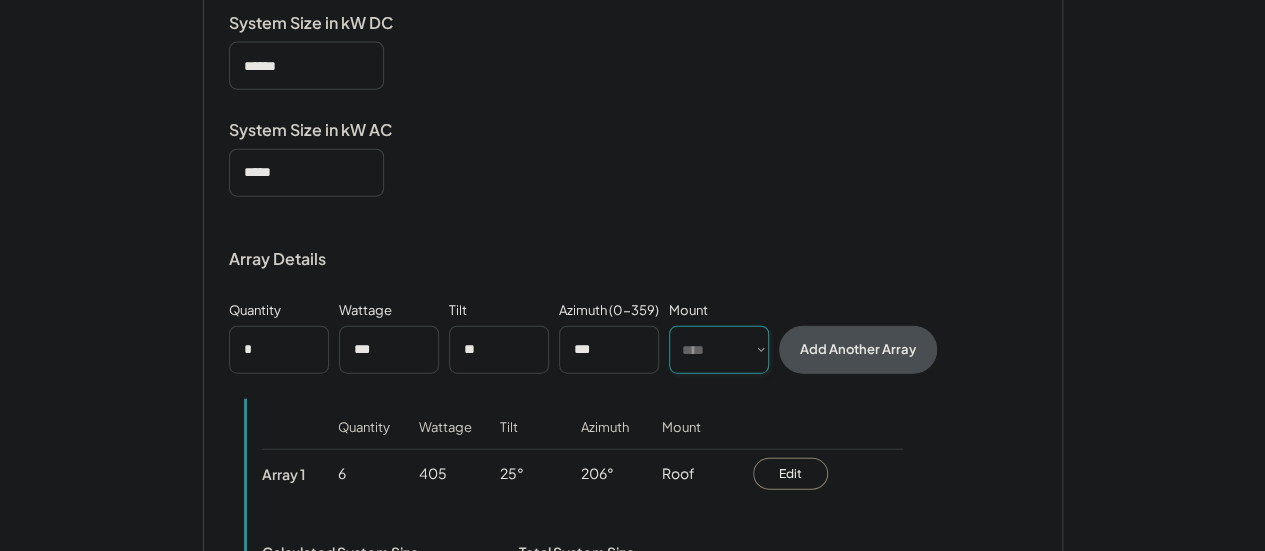 click on "********* **** ******" at bounding box center (719, 350) 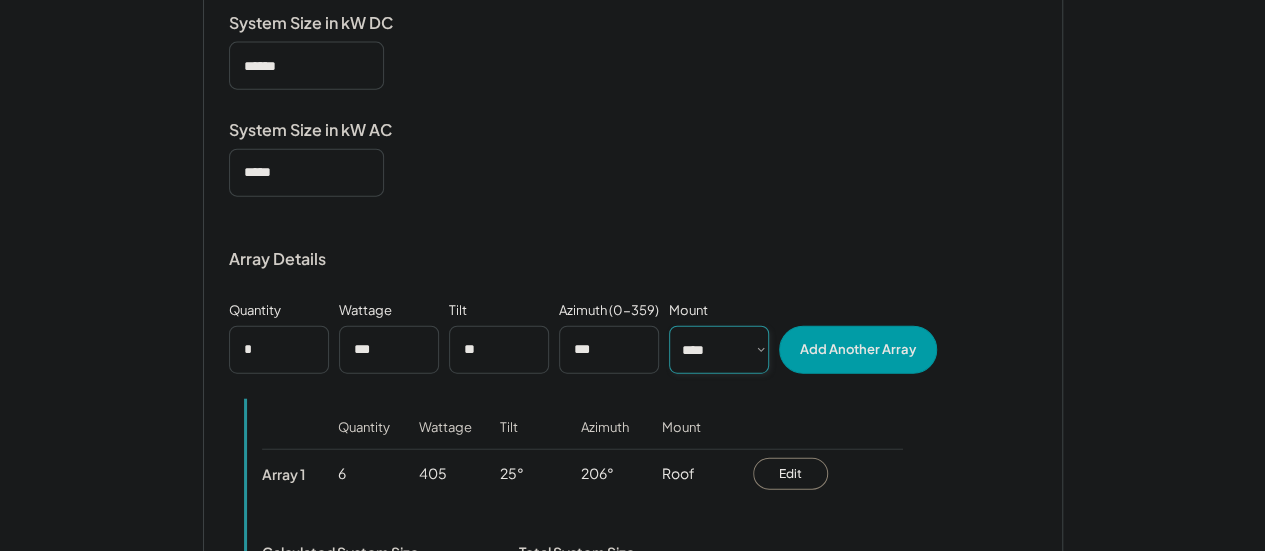 click on "Add Another Array" at bounding box center [858, 350] 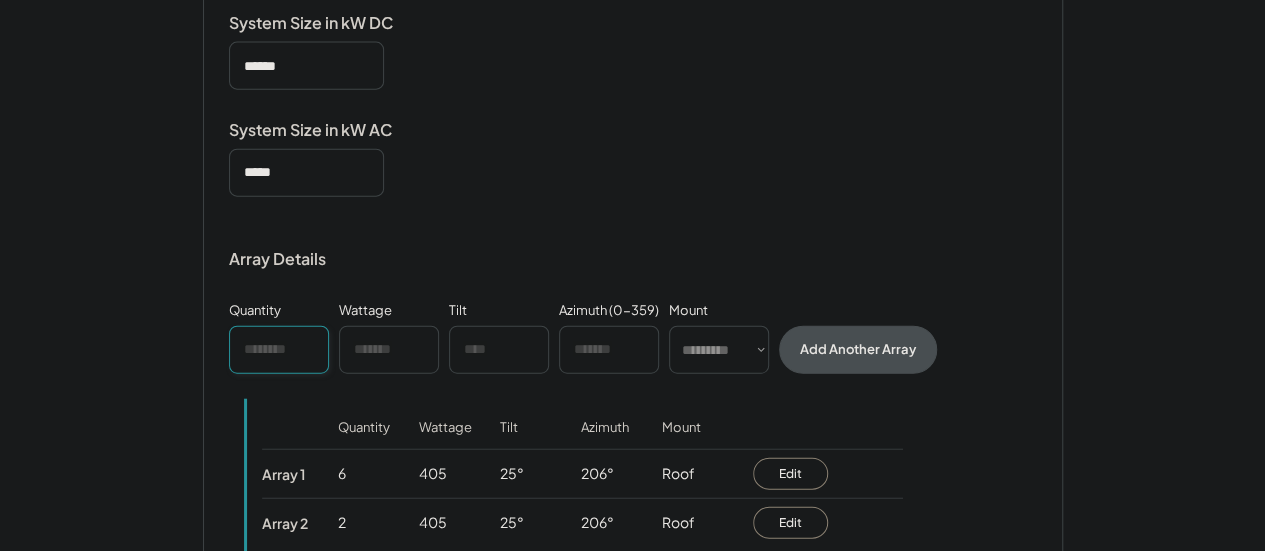 click at bounding box center (279, 350) 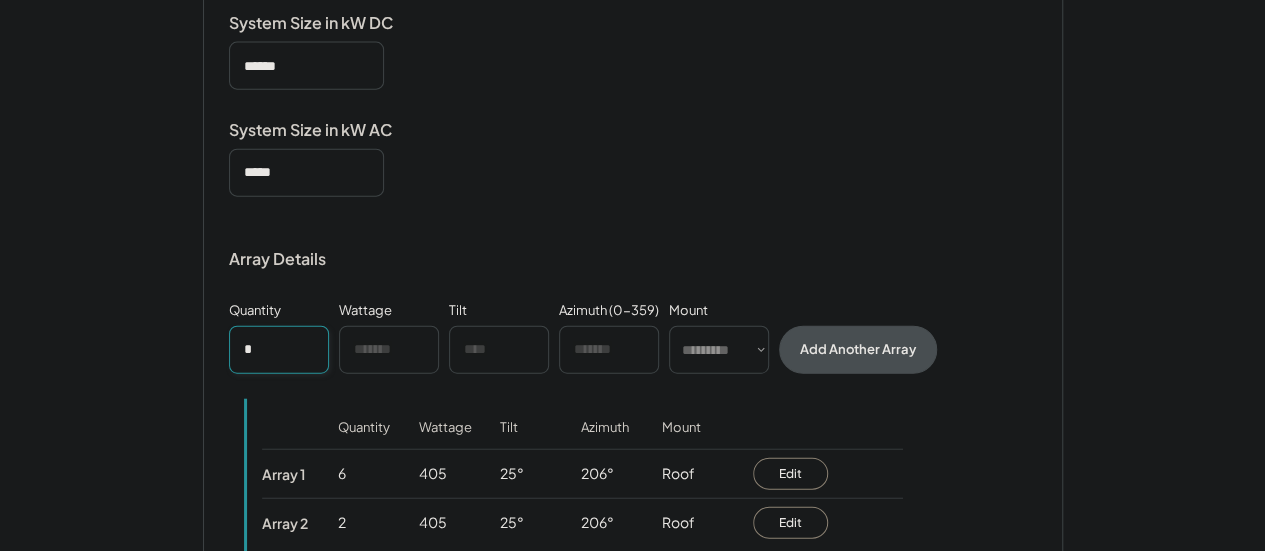 type on "*" 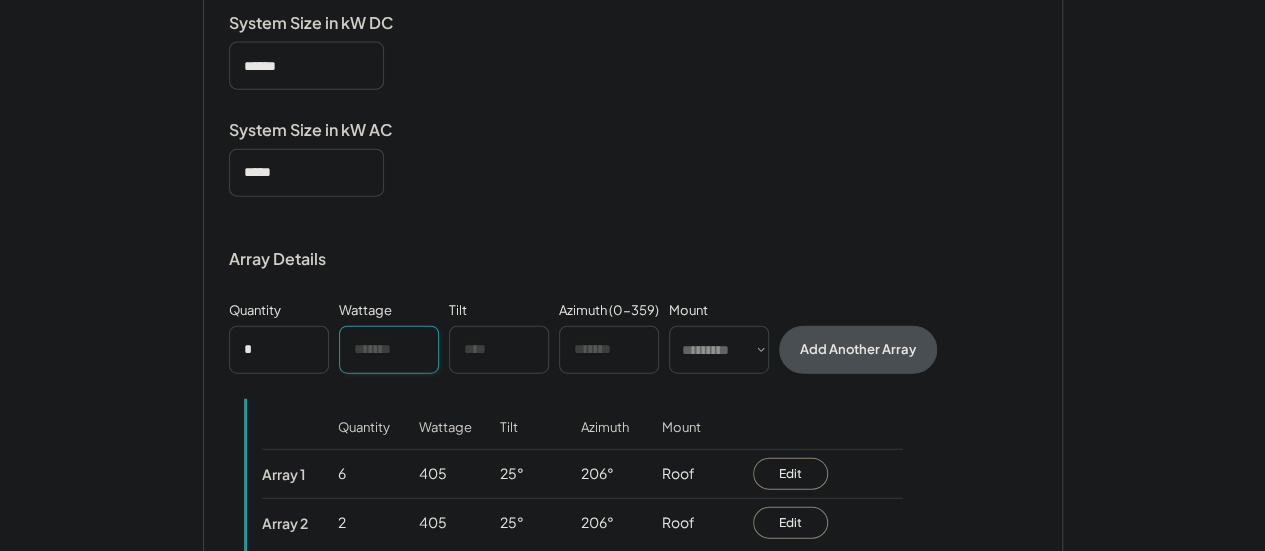 click at bounding box center [389, 350] 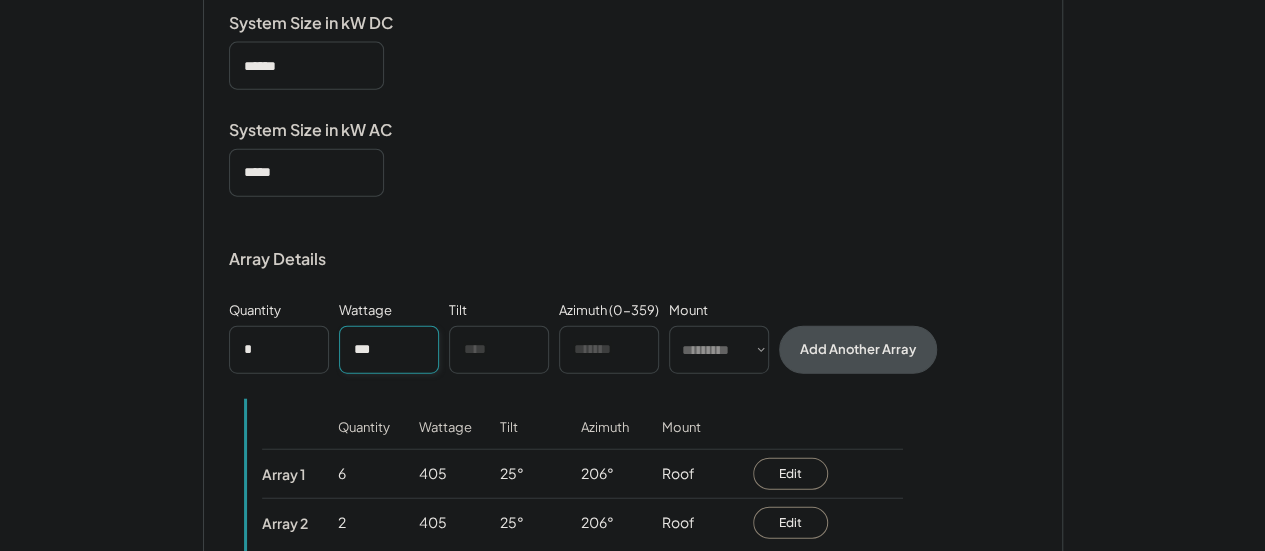 type on "***" 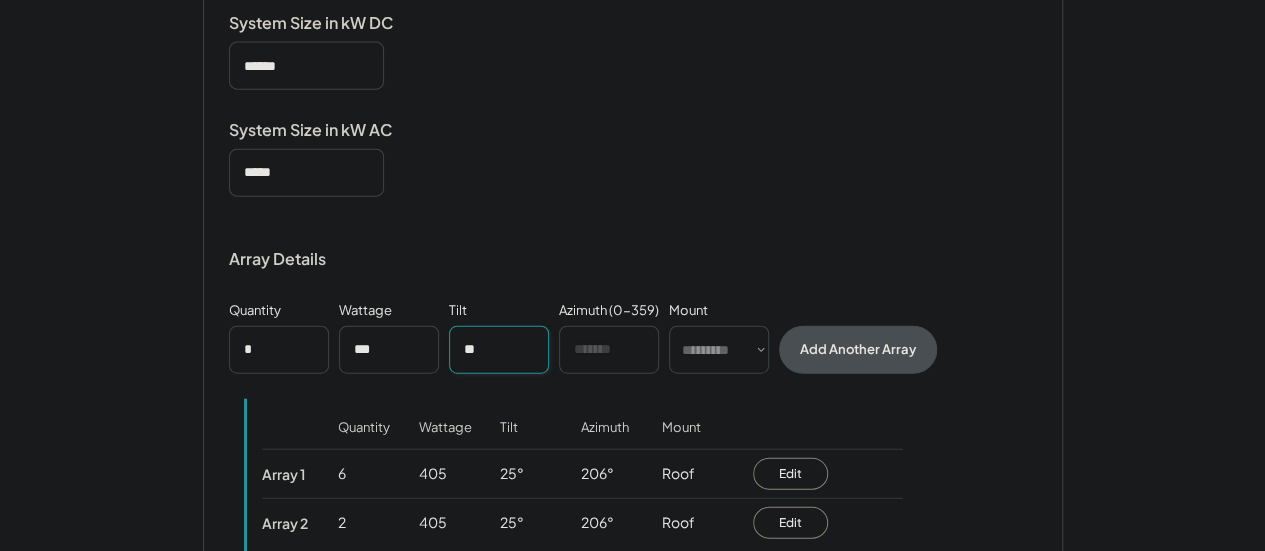 type on "**" 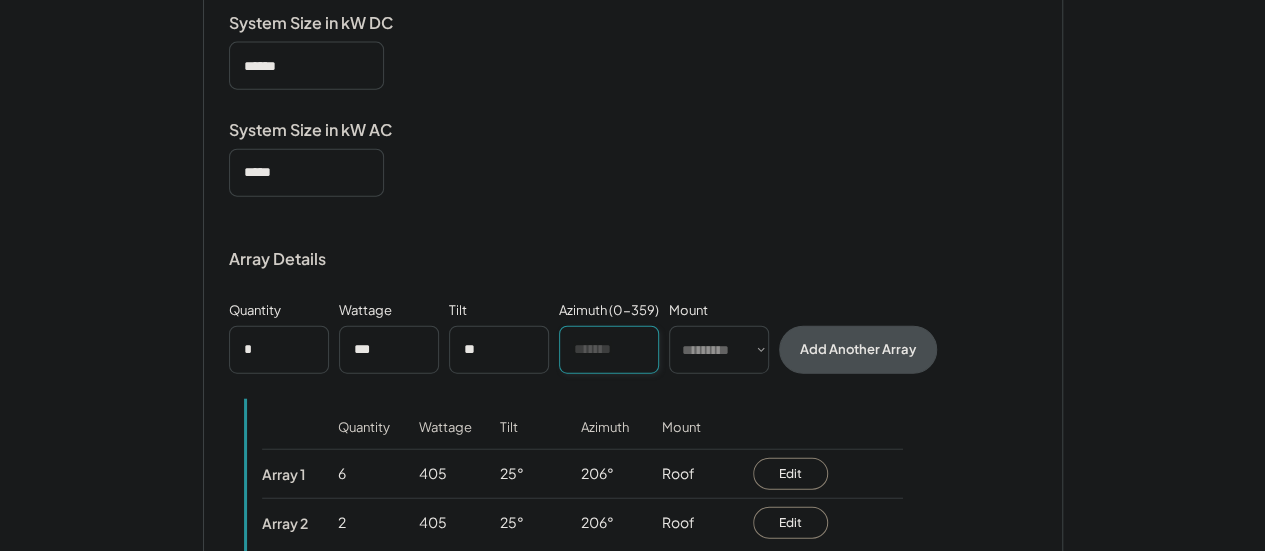 click at bounding box center [609, 350] 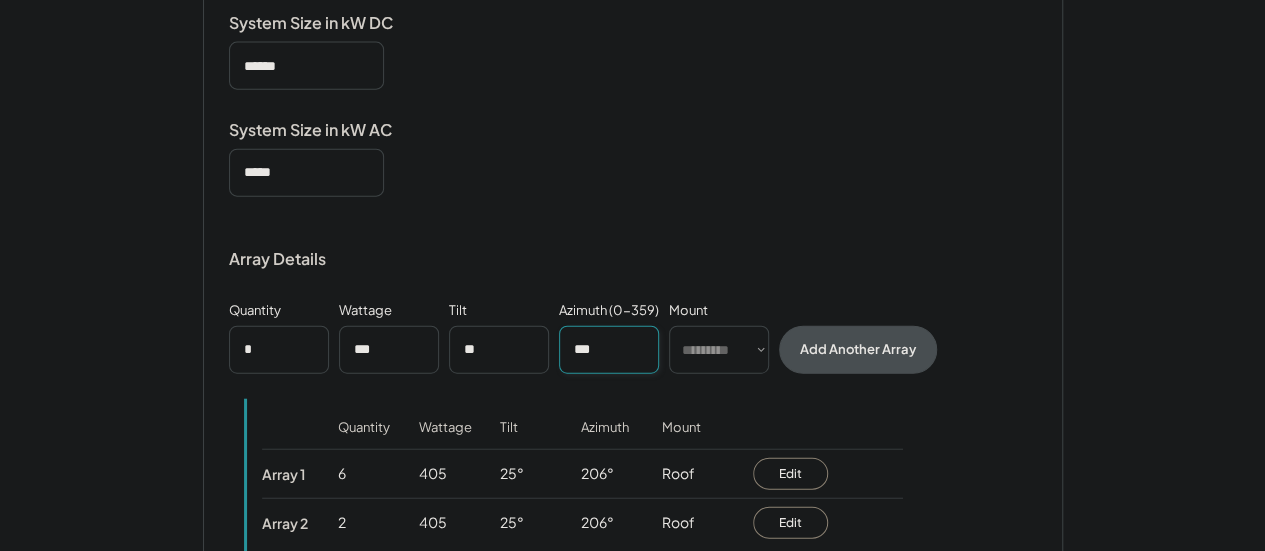 type on "***" 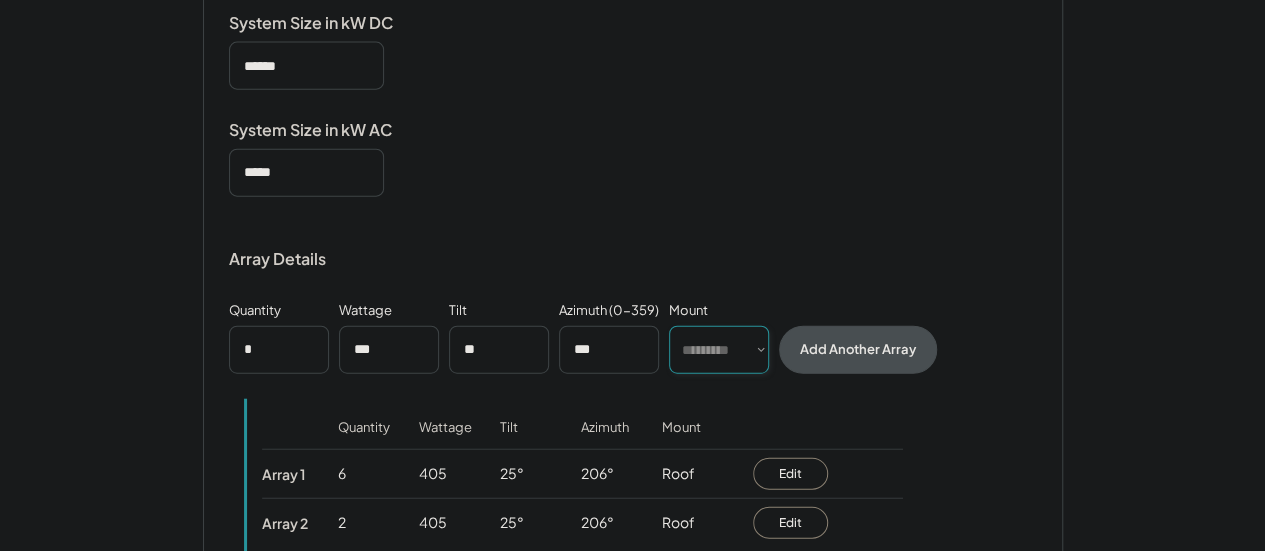 click on "********* **** ******" at bounding box center [719, 350] 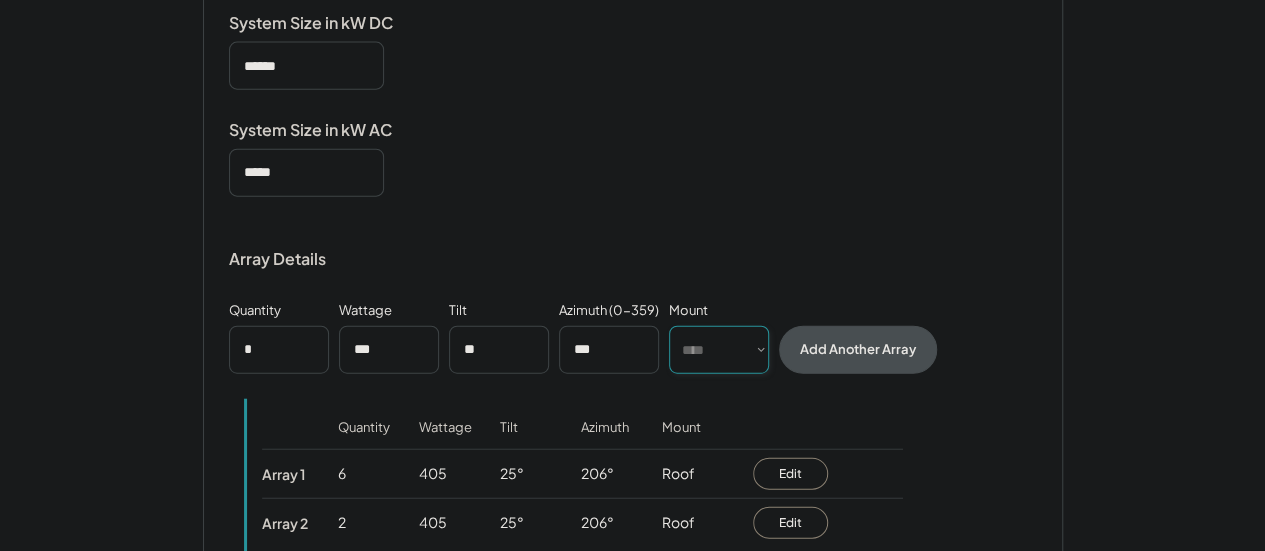 click on "********* **** ******" at bounding box center [719, 350] 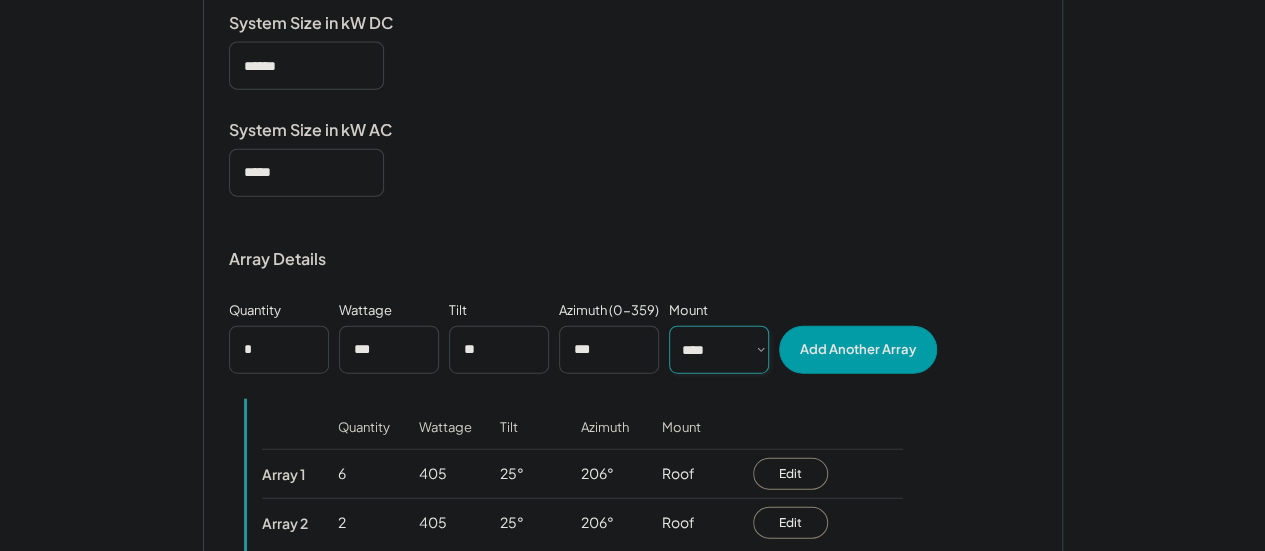 click on "Add Another Array" at bounding box center [858, 350] 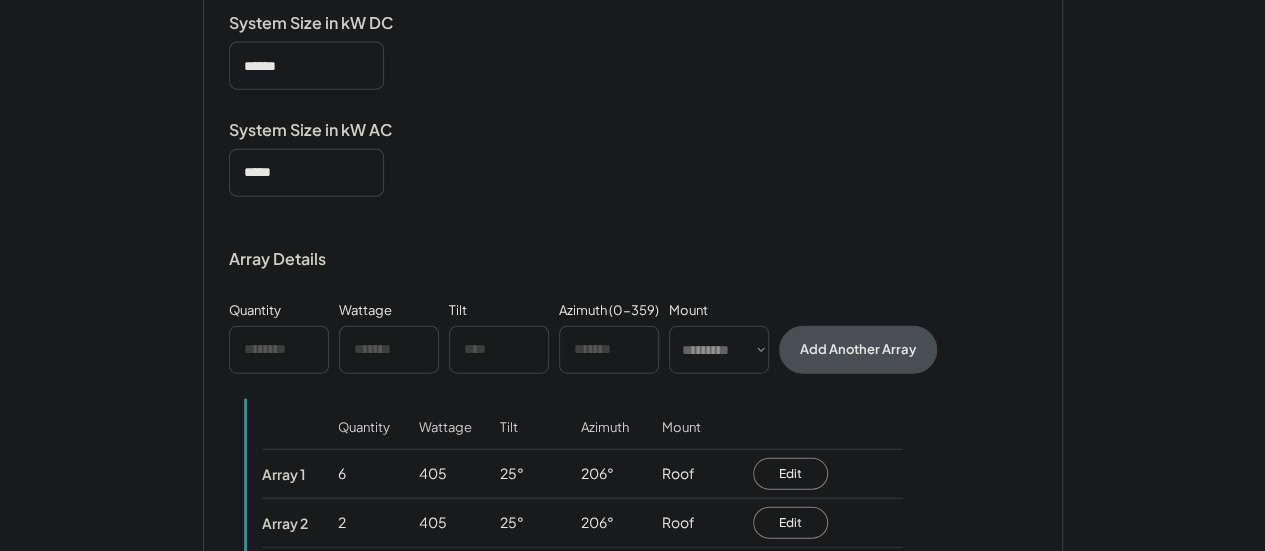 click at bounding box center (279, 350) 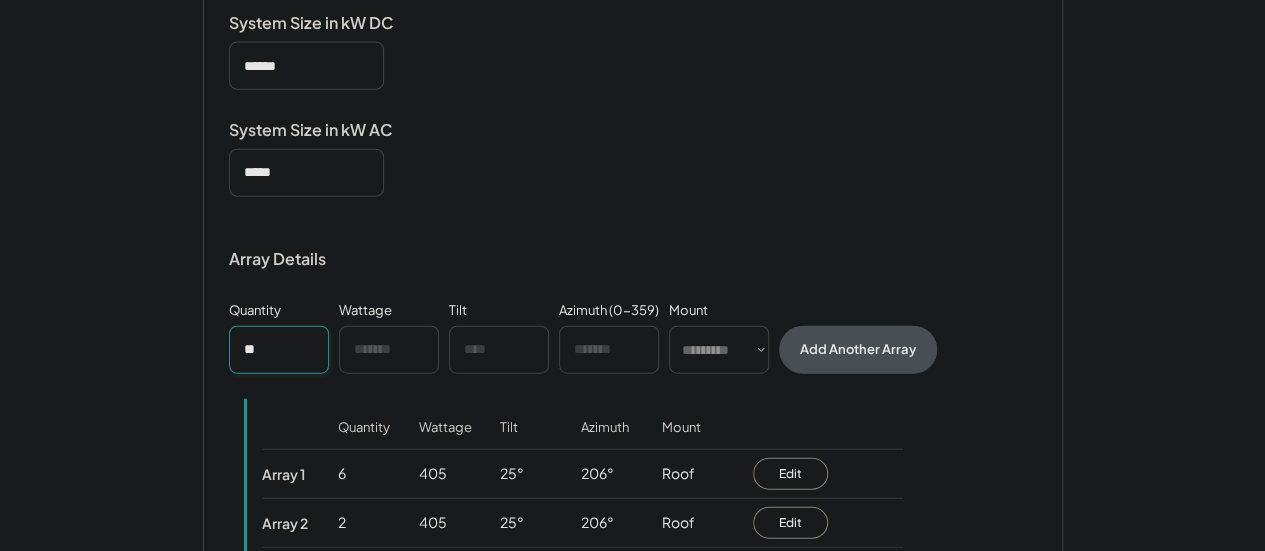type on "**" 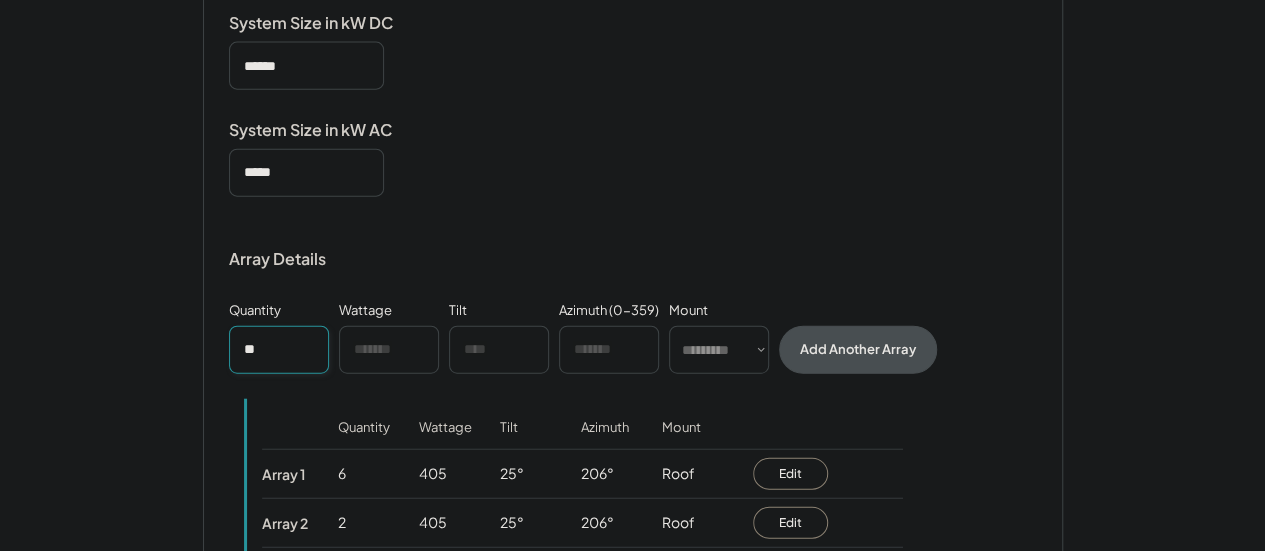 click at bounding box center [389, 350] 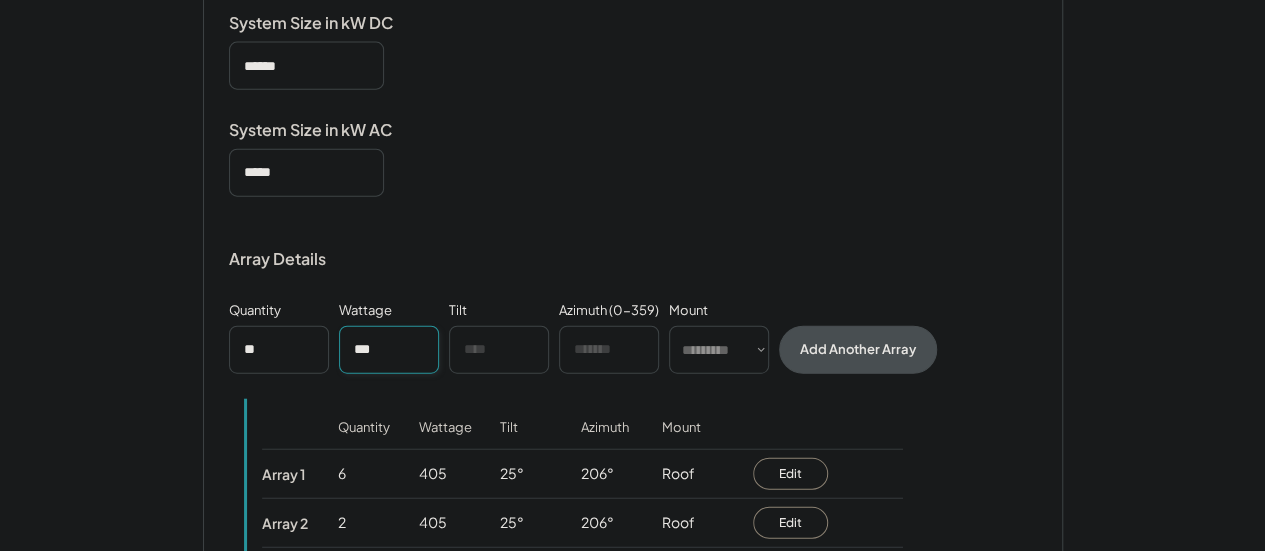 type on "***" 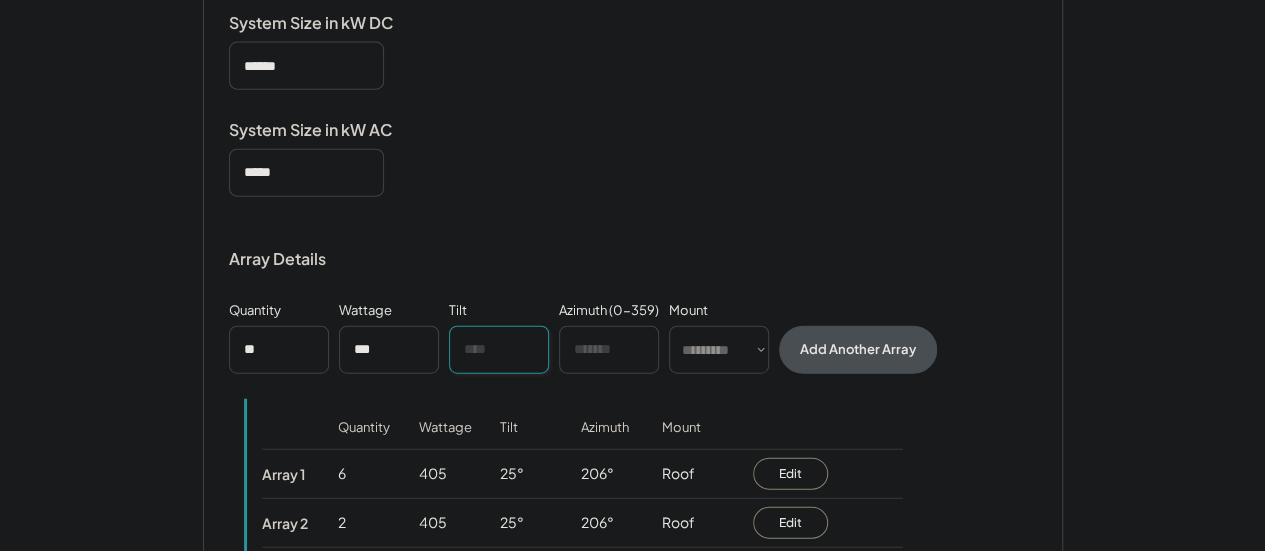 click at bounding box center [499, 350] 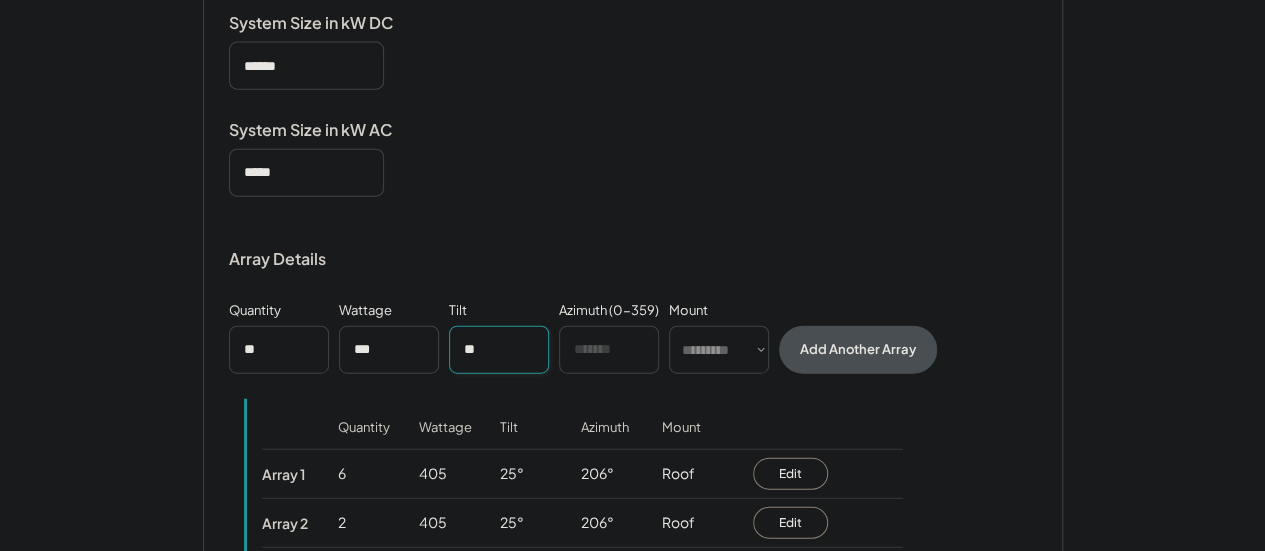 type on "**" 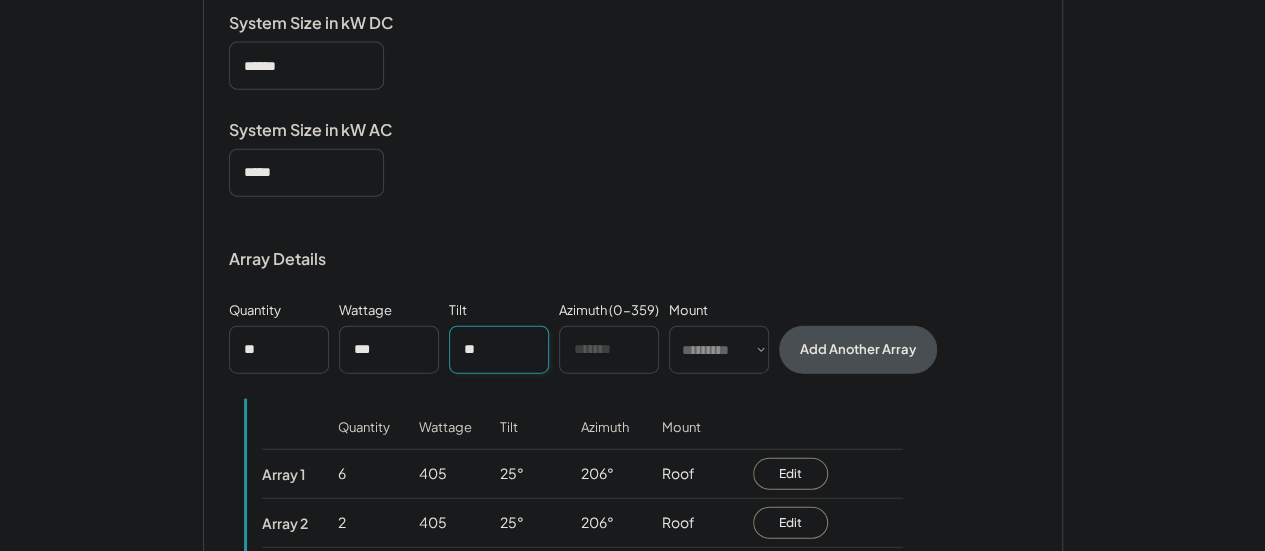 click at bounding box center [609, 350] 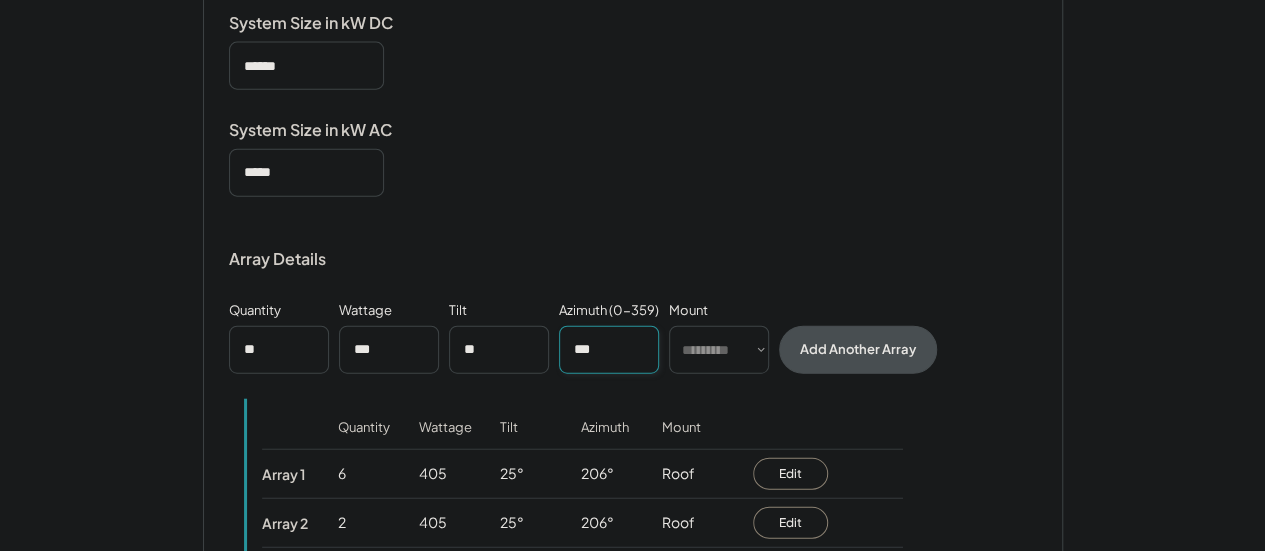 type on "***" 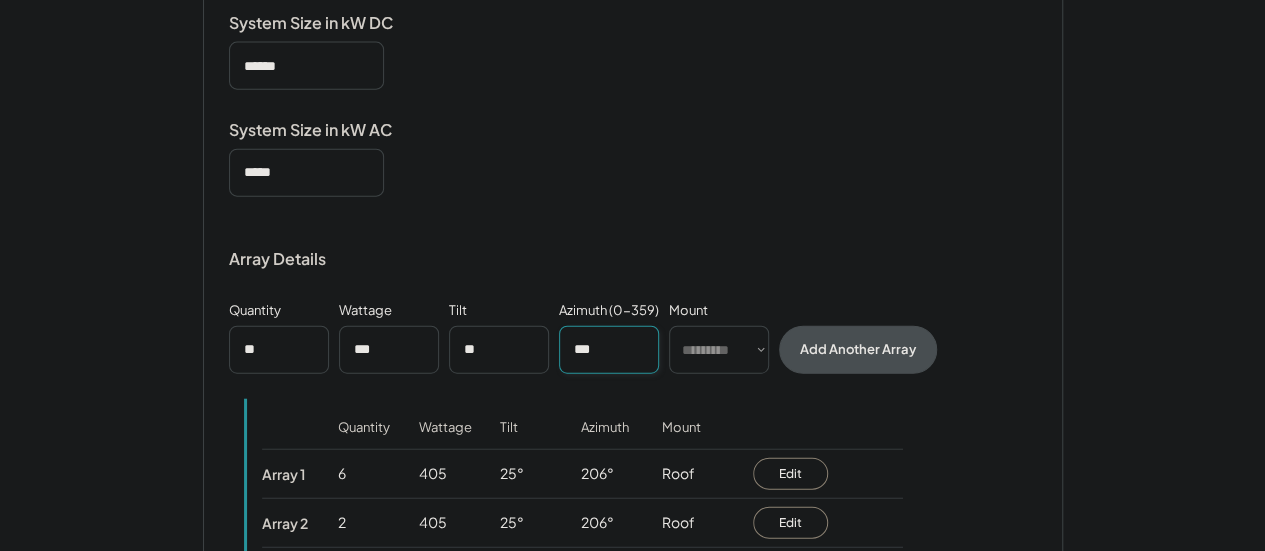click on "********* **** ******" at bounding box center [719, 350] 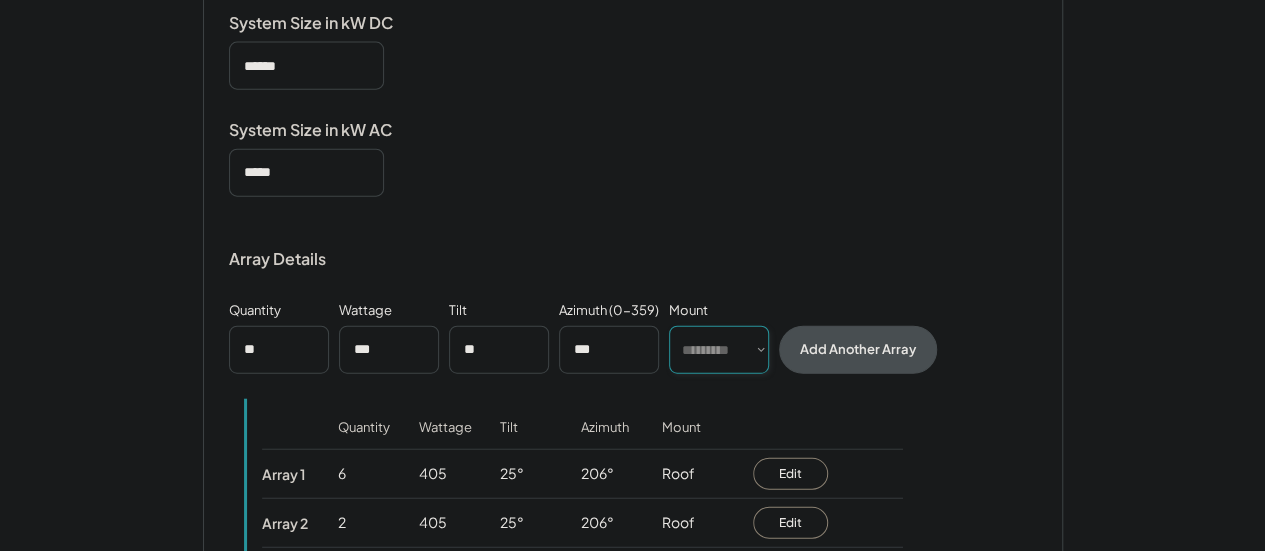 select on "******" 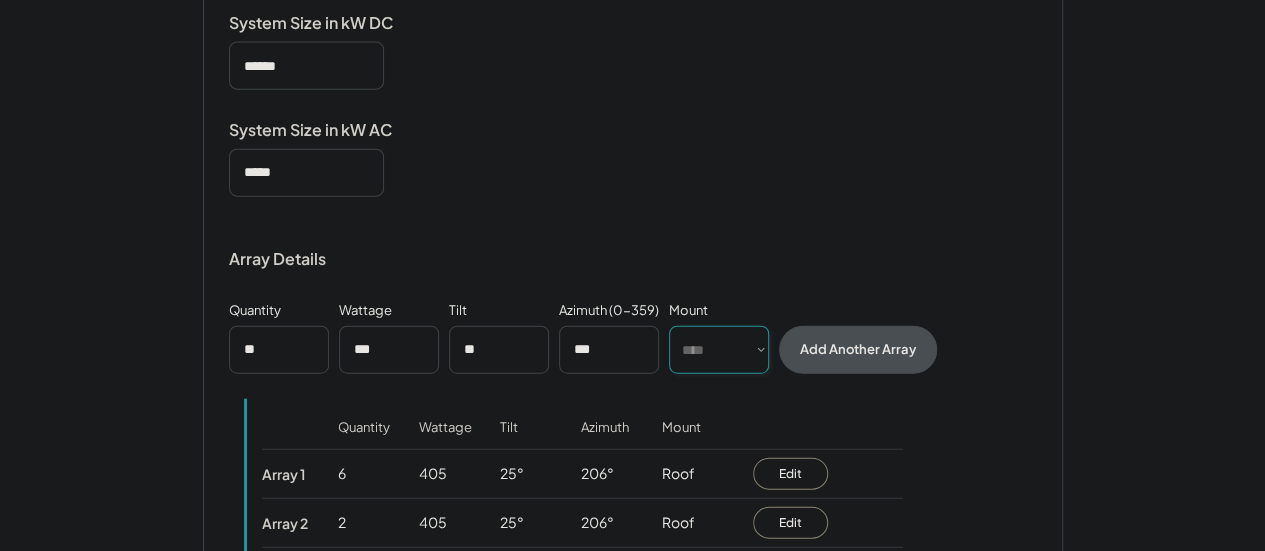 click on "********* **** ******" at bounding box center [719, 350] 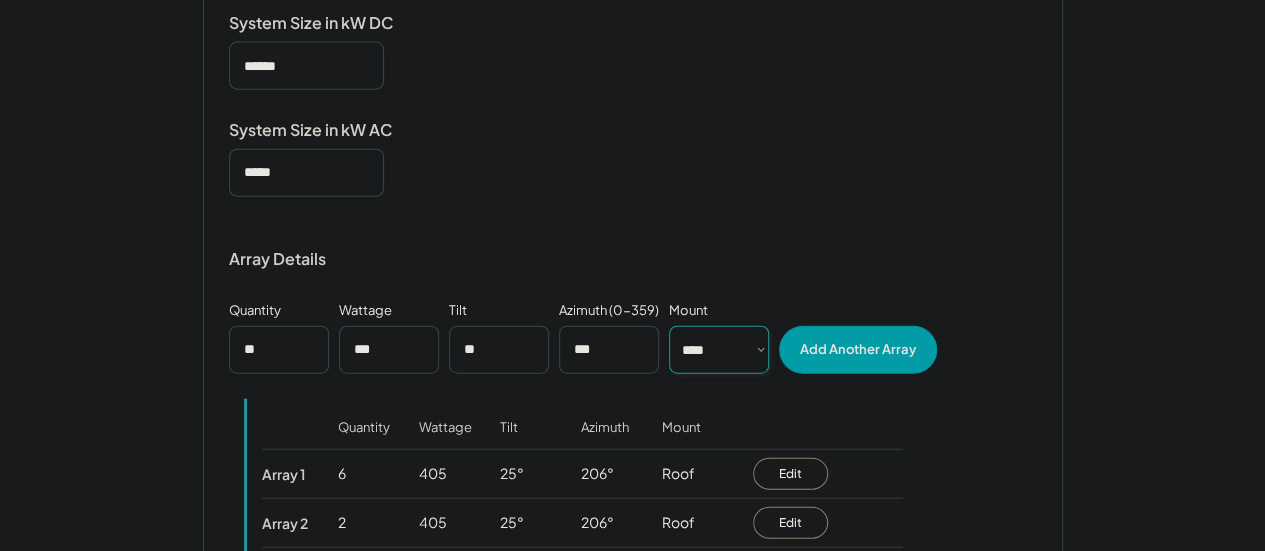 click on "Add Another Array" at bounding box center [858, 350] 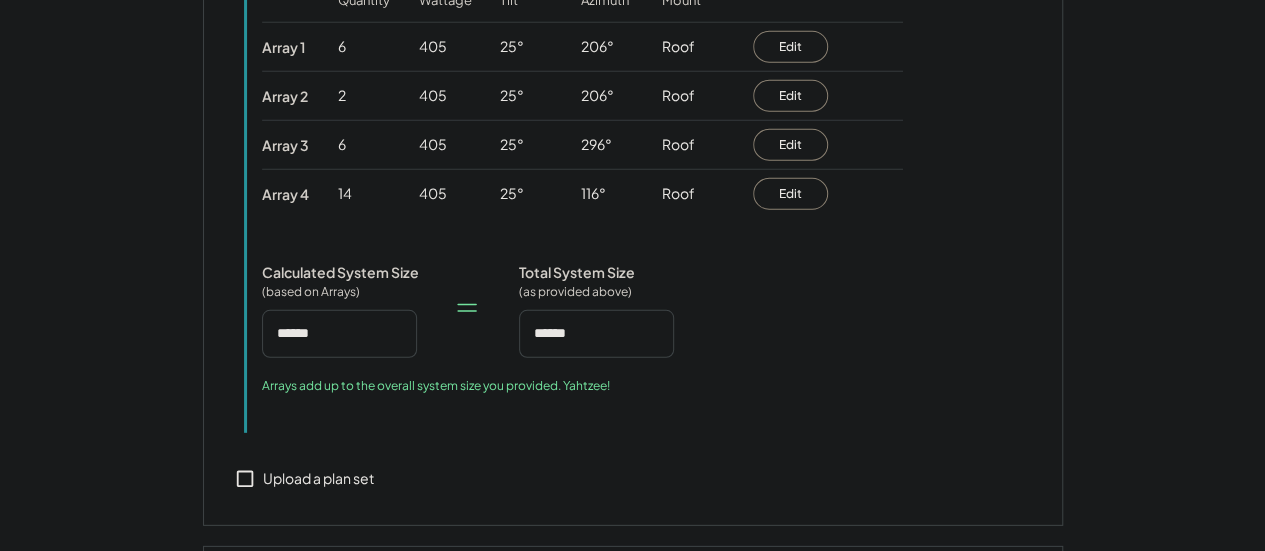 scroll, scrollTop: 2790, scrollLeft: 0, axis: vertical 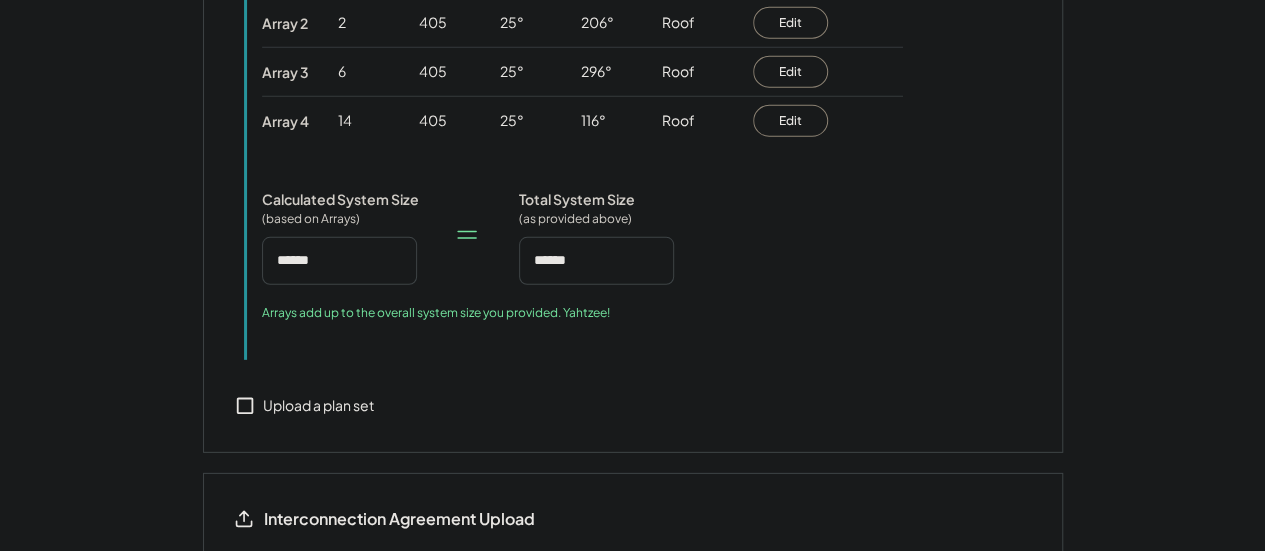 click 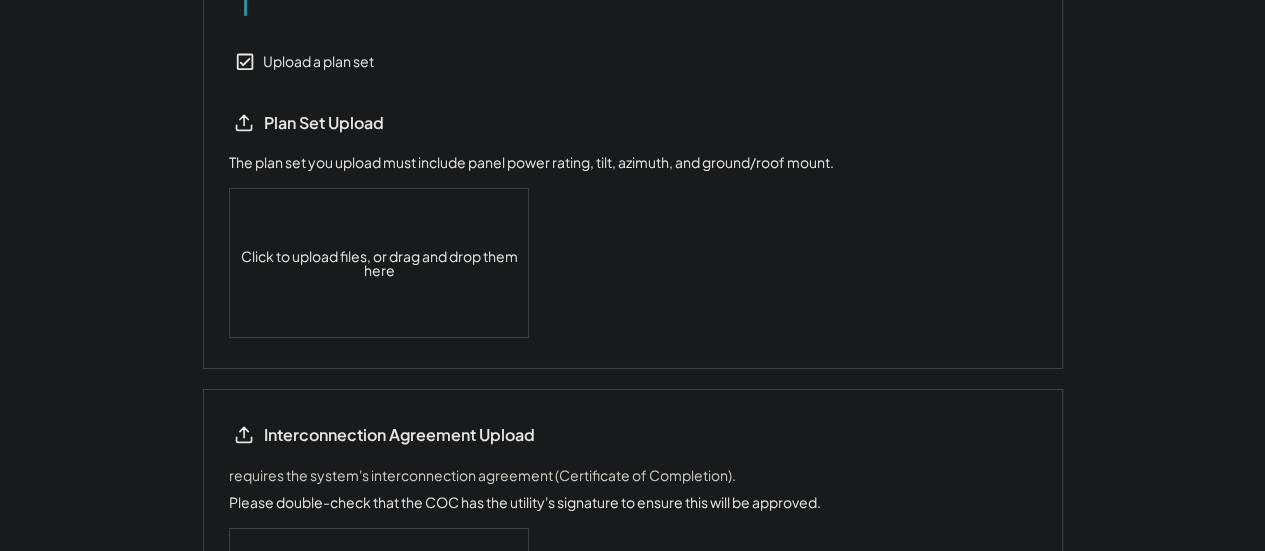 scroll, scrollTop: 3190, scrollLeft: 0, axis: vertical 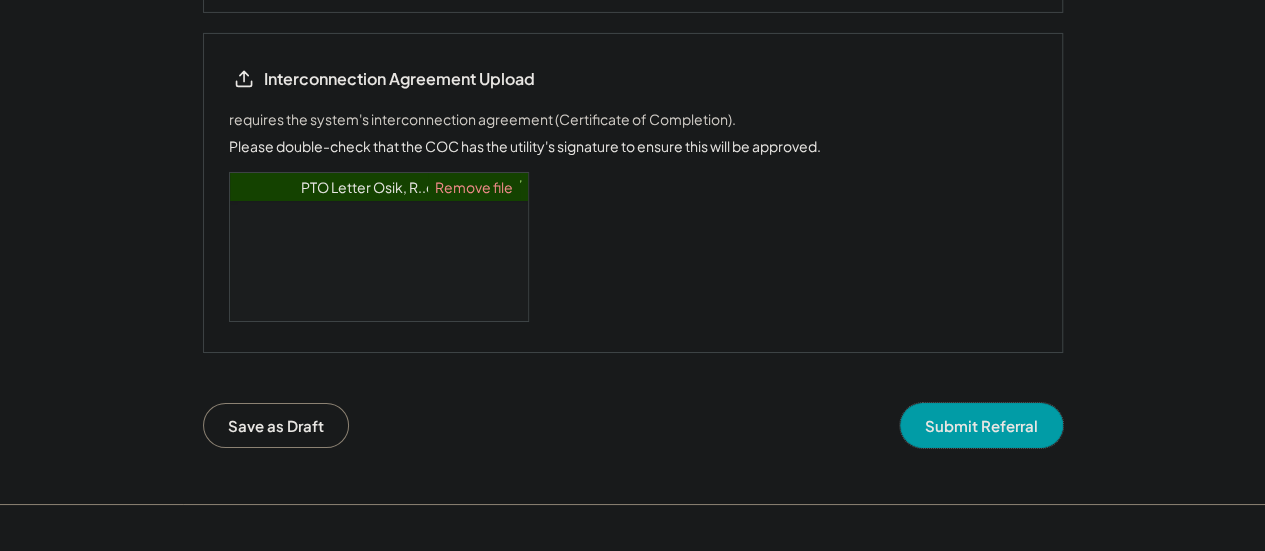 click on "Submit Referral" at bounding box center [981, 425] 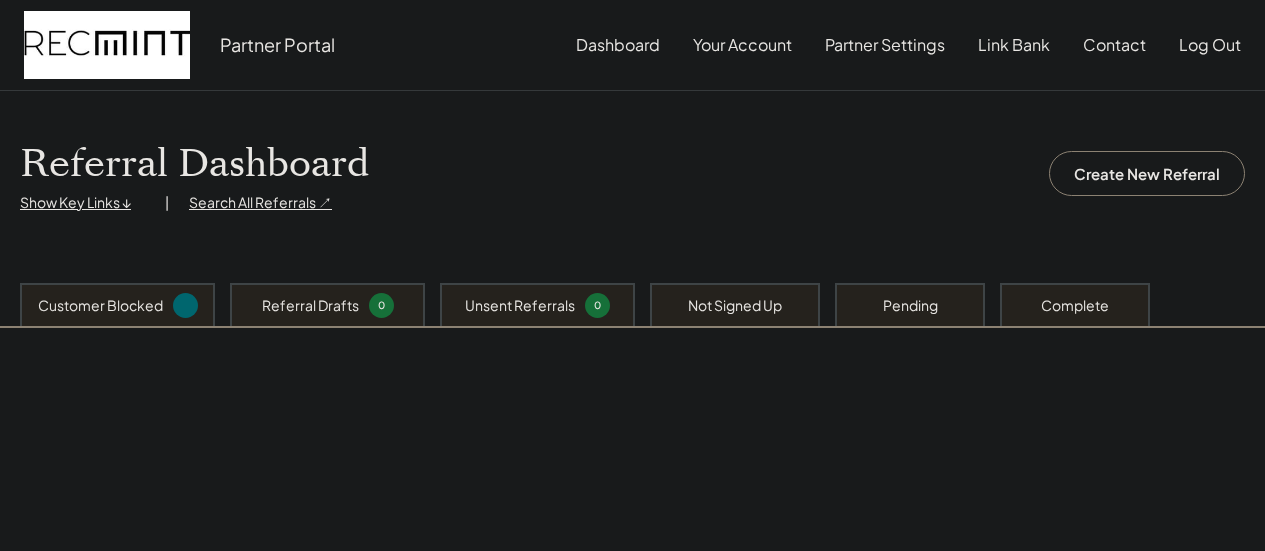 scroll, scrollTop: 0, scrollLeft: 0, axis: both 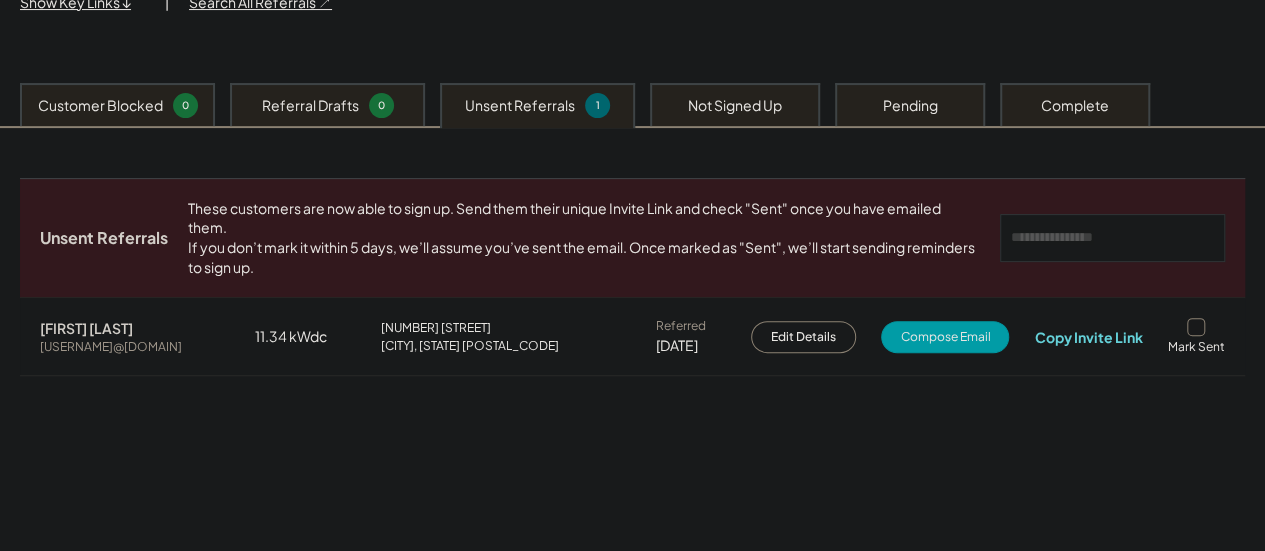 click on "Compose Email" at bounding box center [945, 337] 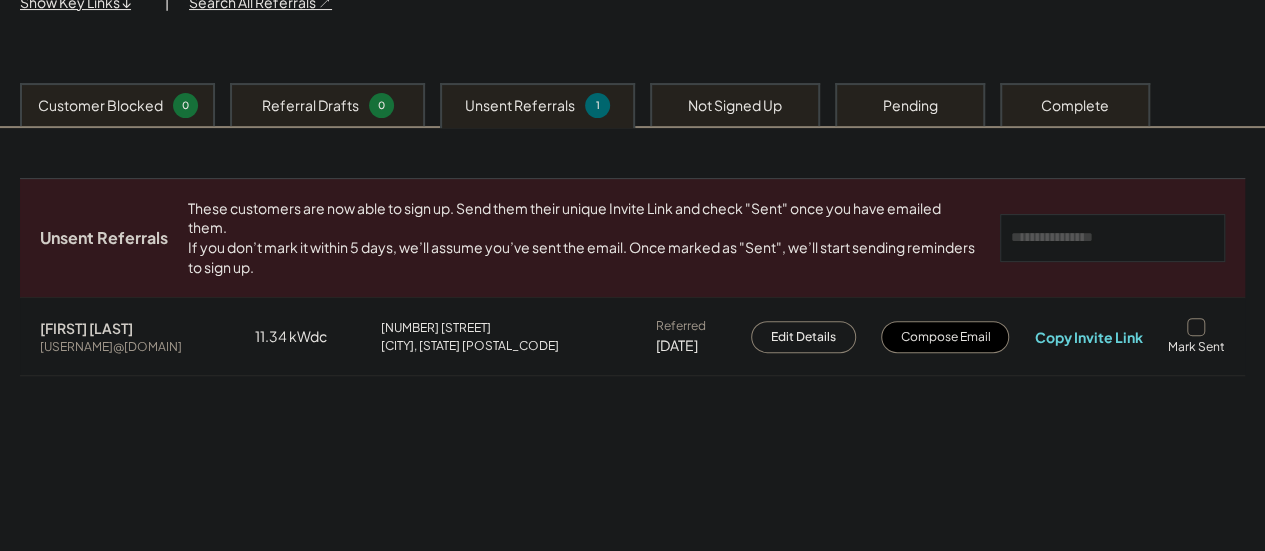 click at bounding box center (1196, 327) 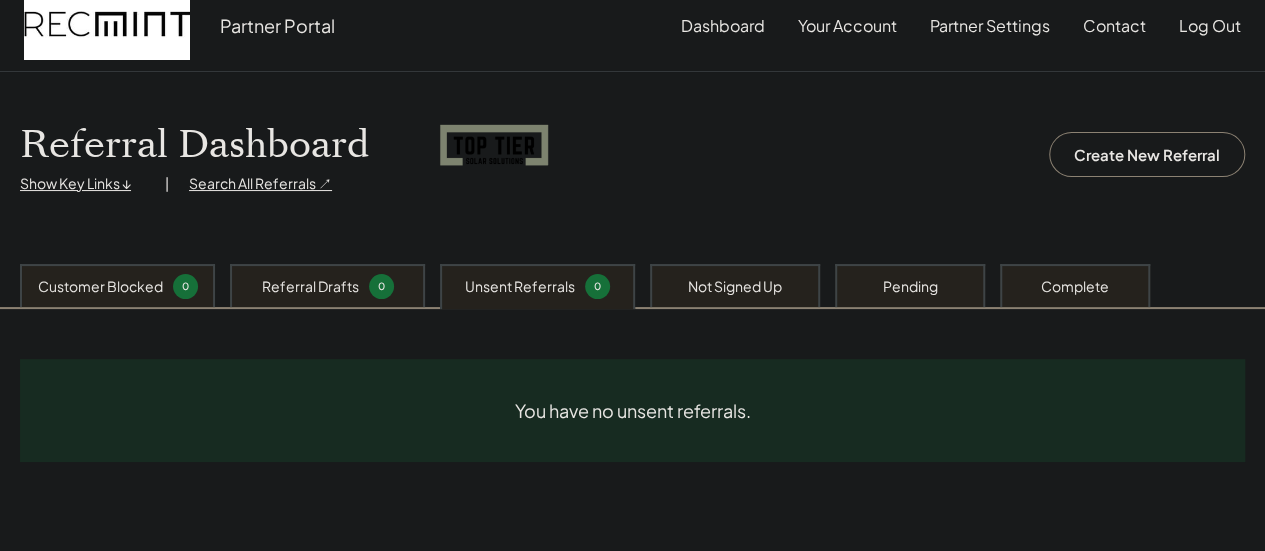 scroll, scrollTop: 0, scrollLeft: 0, axis: both 